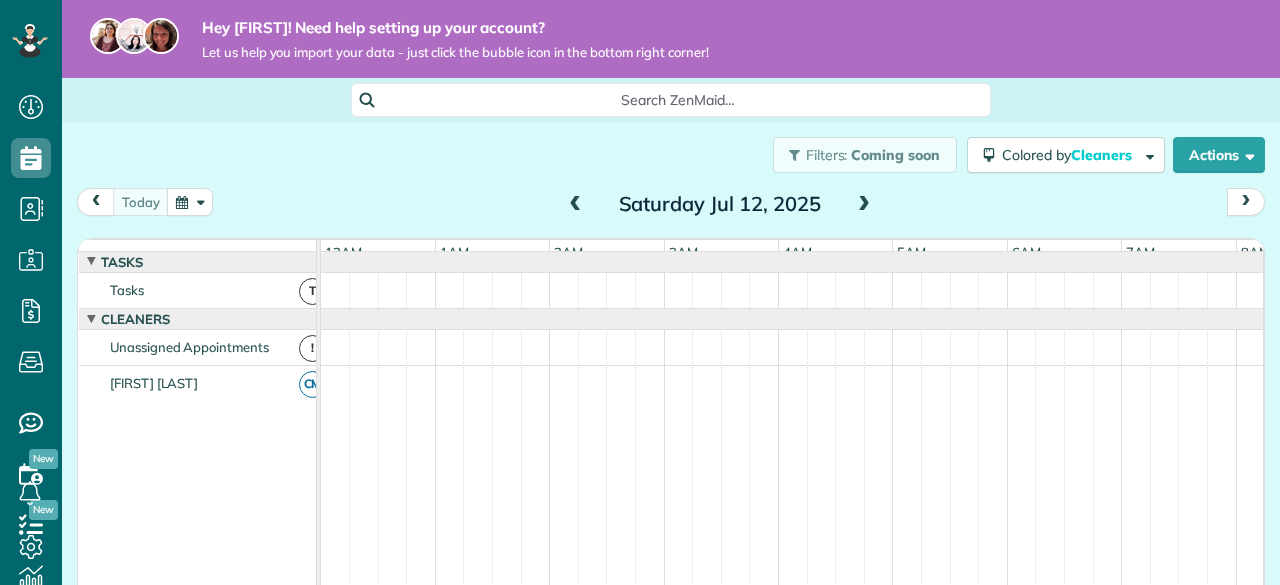 scroll, scrollTop: 0, scrollLeft: 0, axis: both 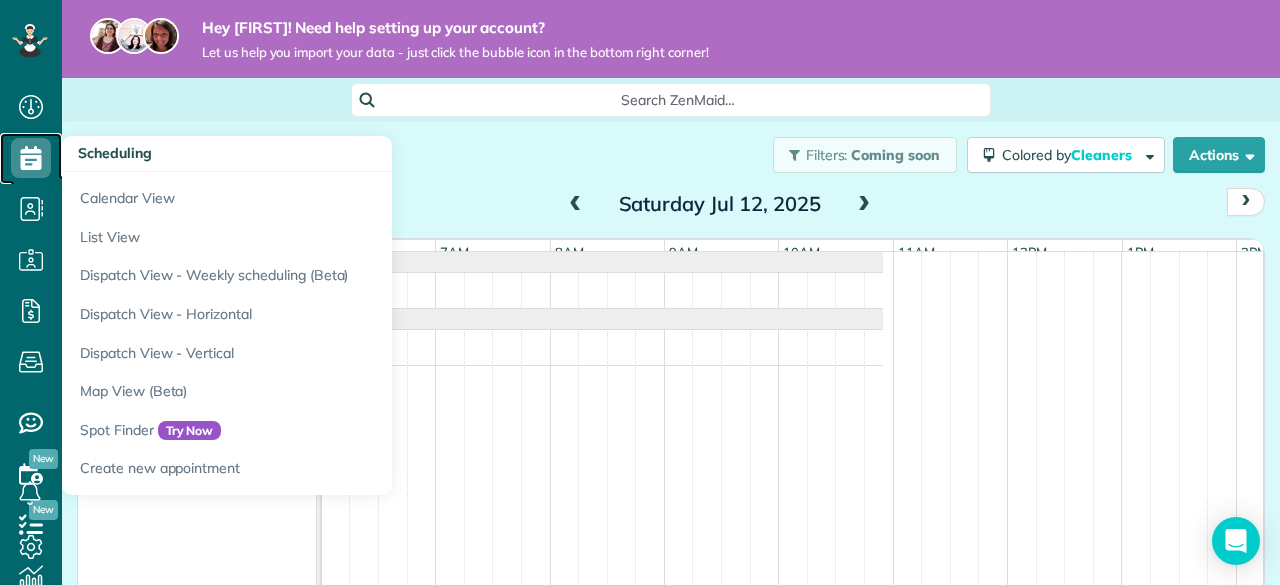 click 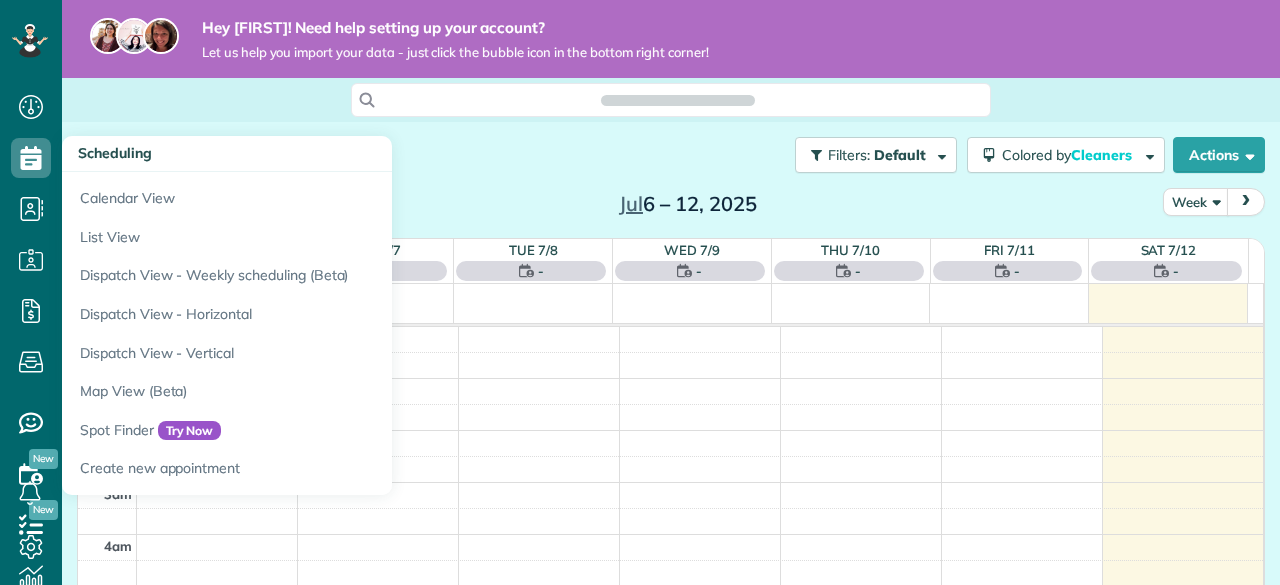 scroll, scrollTop: 0, scrollLeft: 0, axis: both 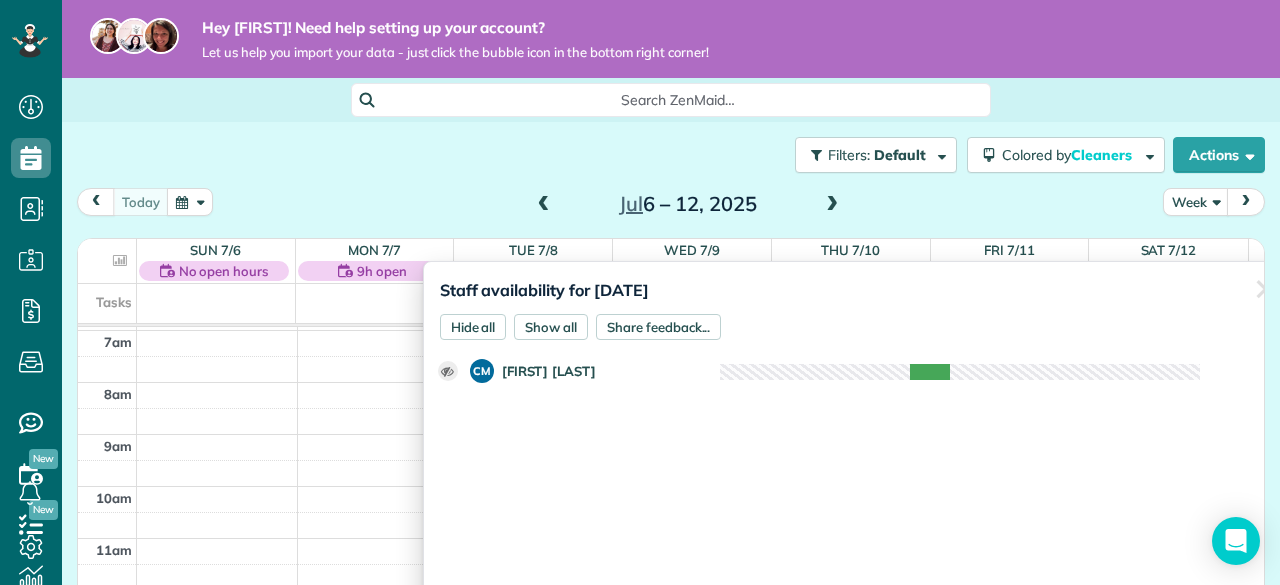 click on "Staff availability for July 8, 2025
Hide all
Show all
Share feedback...
✕
Clear selection
Schedule appointment
12:00 AM
1:00 AM
2:00 AM
3:00 AM
4:00 AM
5:00 AM
6:00 AM
7:00 AM" at bounding box center (859, 498) 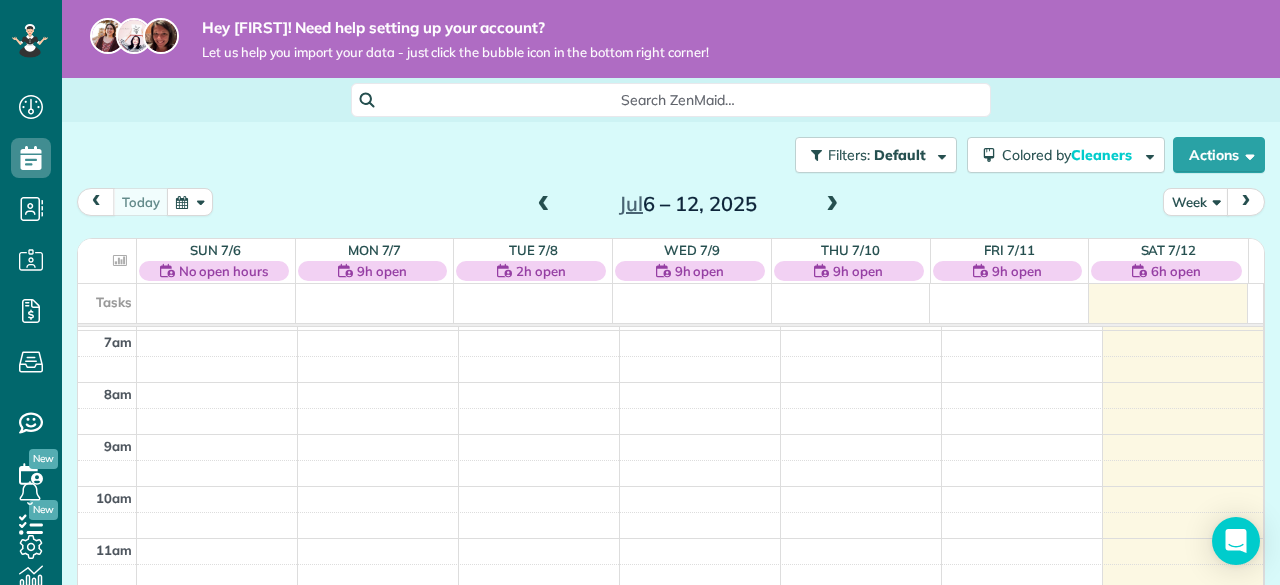 click on "Filters:   Default
Colored by  Cleaners
Color by Cleaner
Color by Team
Color by Status
Color by Recurrence
Color by Paid/Unpaid
Filters  Default
Schedule Changes
Actions
Create Appointment
Create Task
Clock In/Out
Send Work Orders
Print Route Sheets
Today's Emails/Texts
View Metrics" at bounding box center [671, 155] 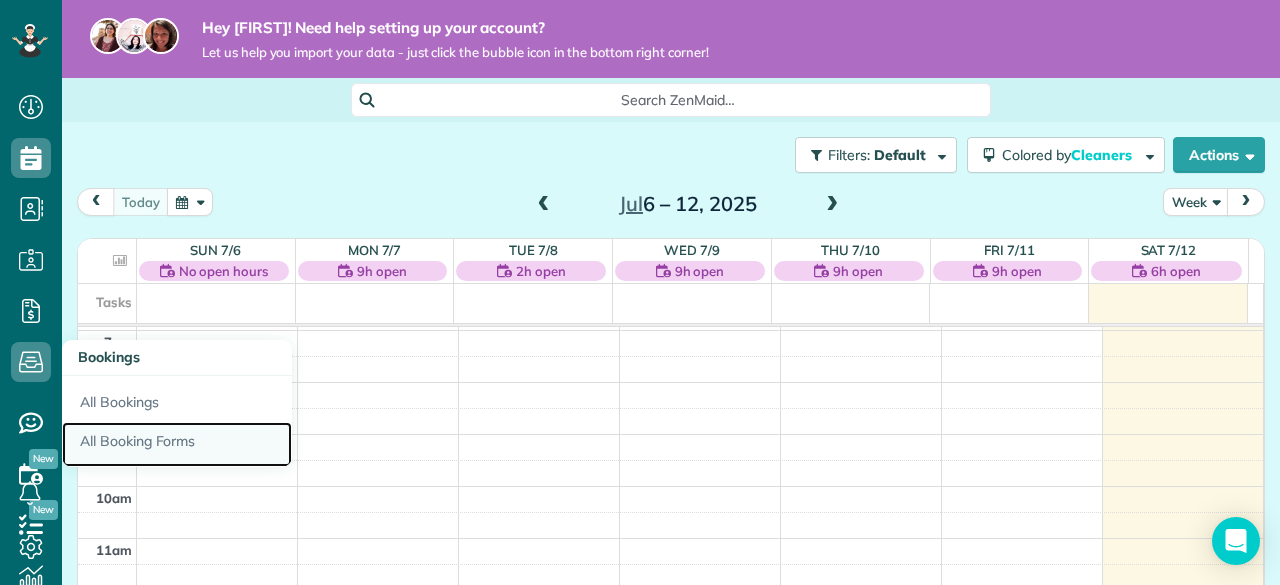 click on "All Booking Forms" at bounding box center (177, 445) 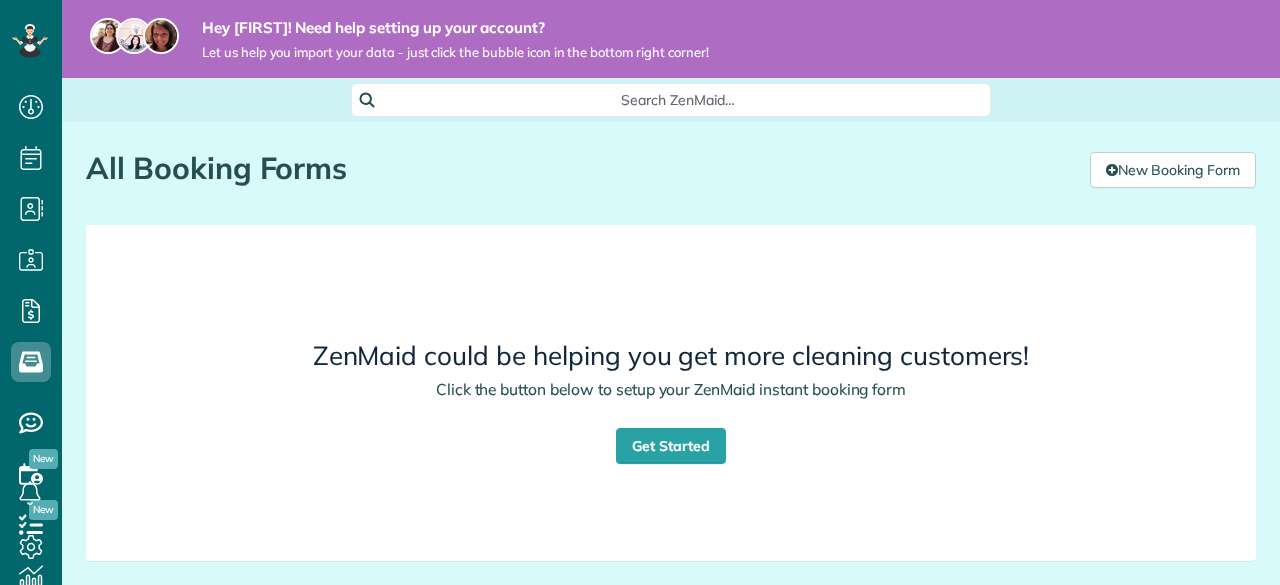 scroll, scrollTop: 0, scrollLeft: 0, axis: both 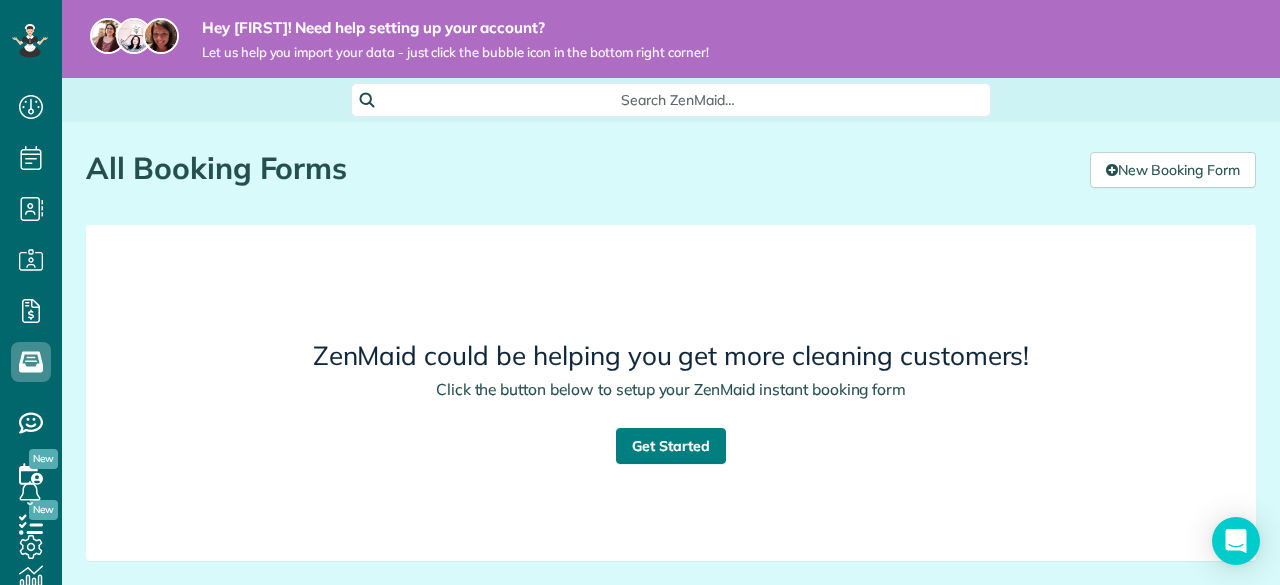 click on "Get Started" at bounding box center [671, 446] 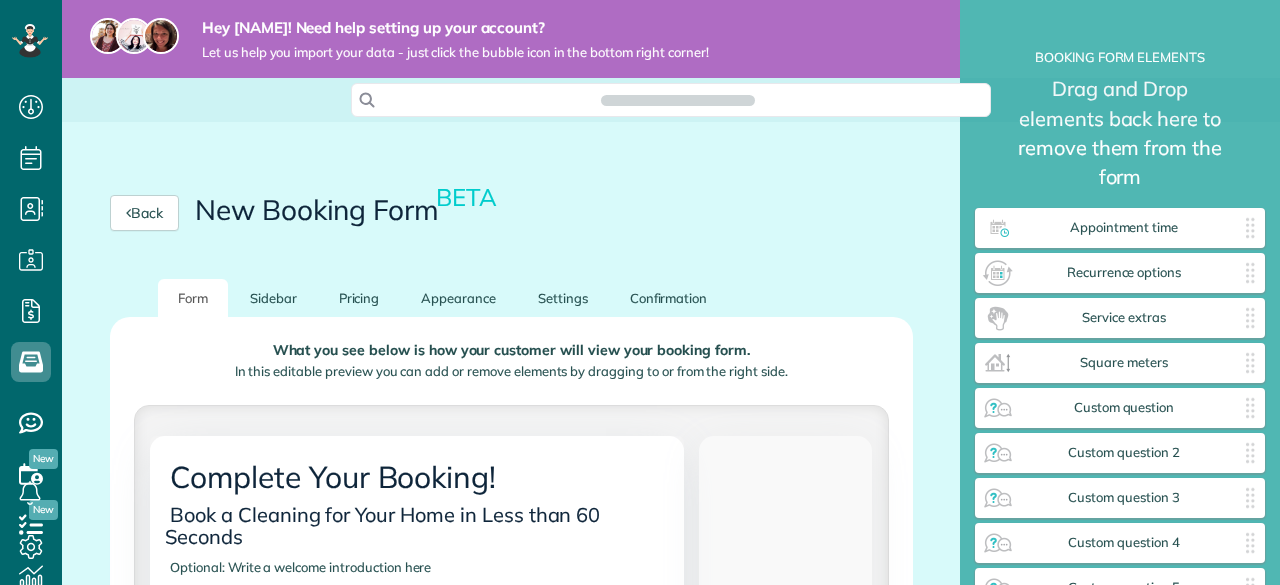 scroll, scrollTop: 0, scrollLeft: 0, axis: both 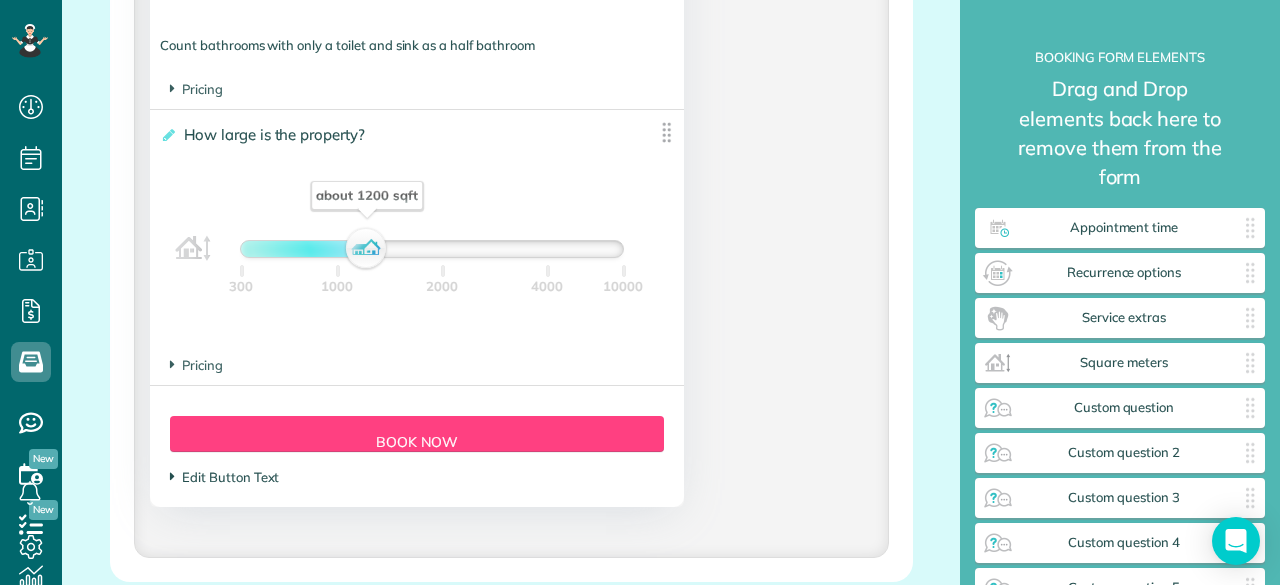 click on "Edit Button Text" at bounding box center [224, 477] 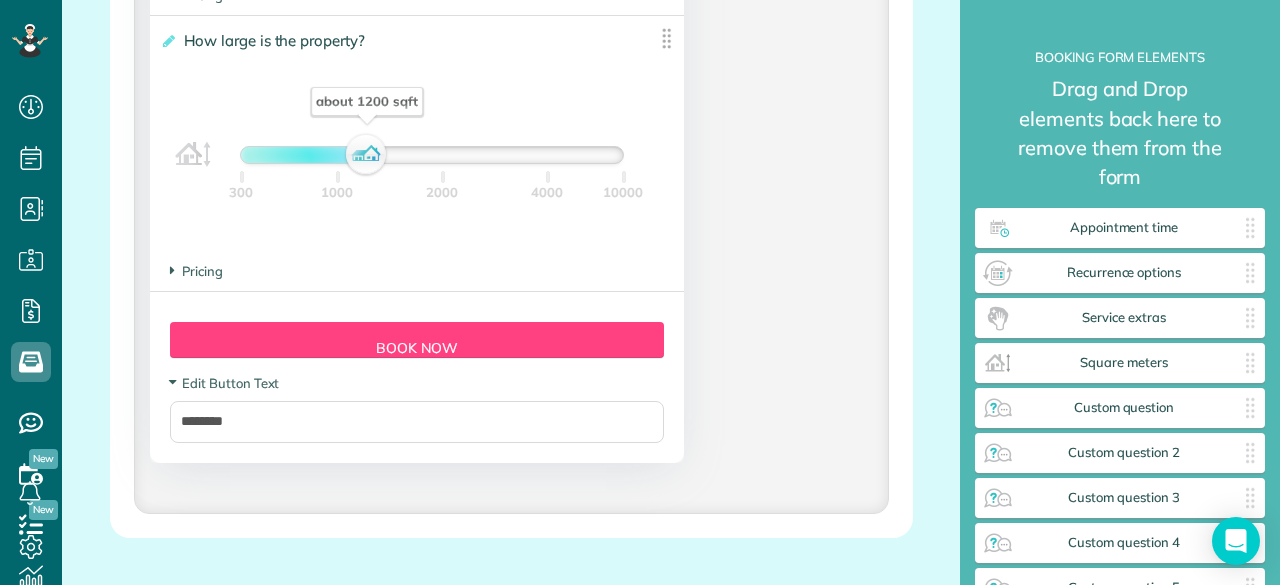 scroll, scrollTop: 2002, scrollLeft: 0, axis: vertical 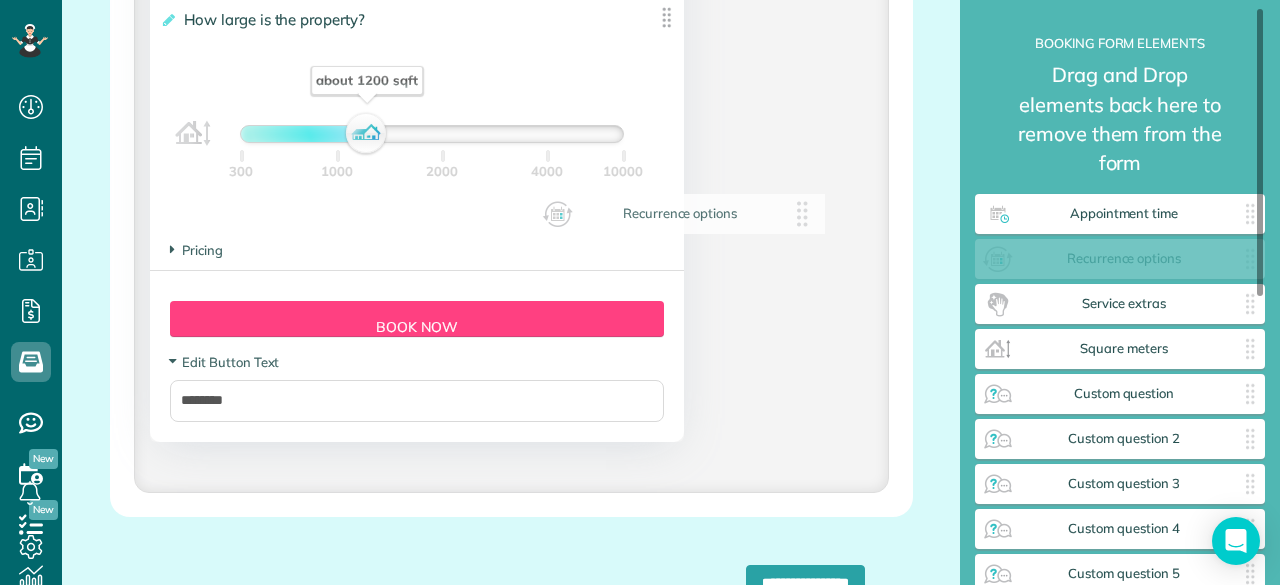 drag, startPoint x: 1181, startPoint y: 233, endPoint x: 594, endPoint y: 279, distance: 588.7996 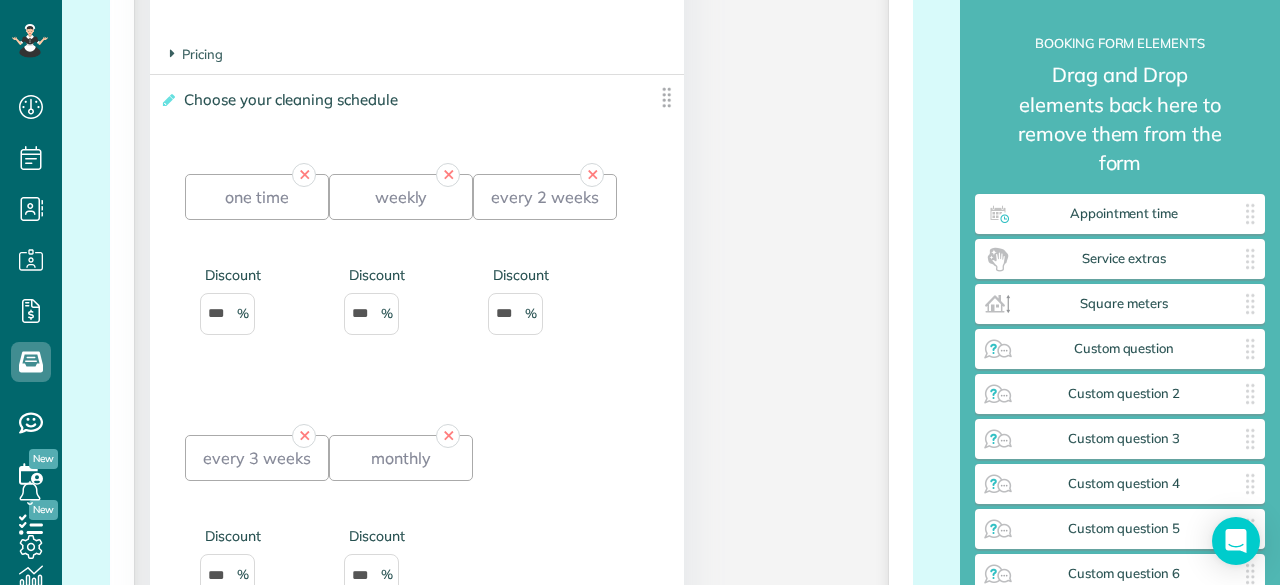 scroll, scrollTop: 2197, scrollLeft: 0, axis: vertical 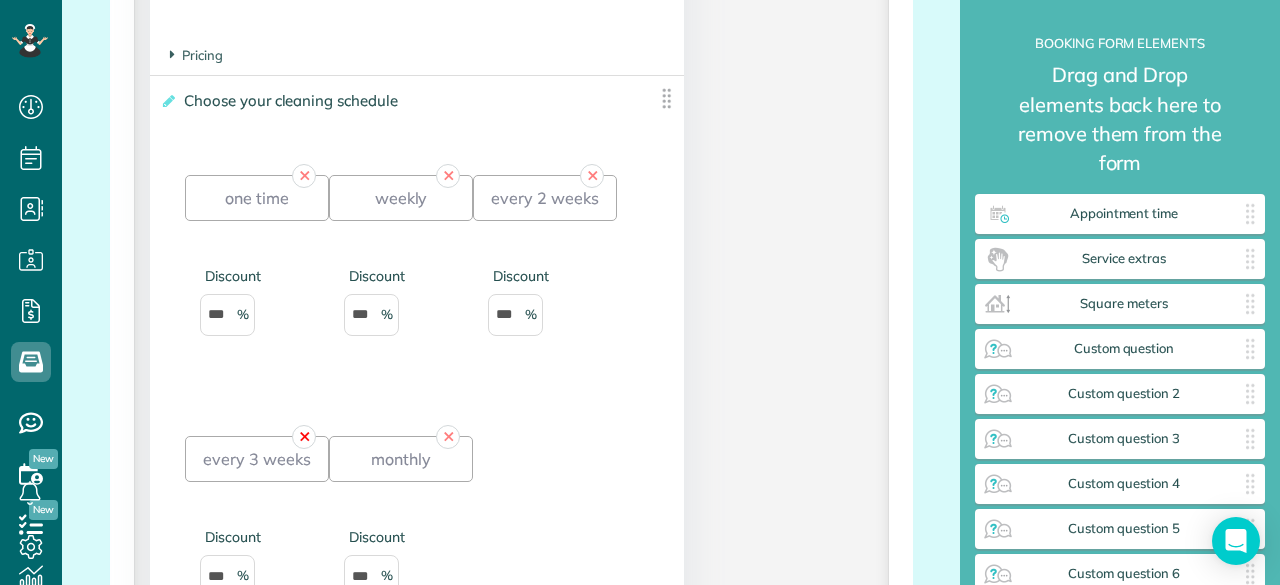 click on "✕" at bounding box center [304, 437] 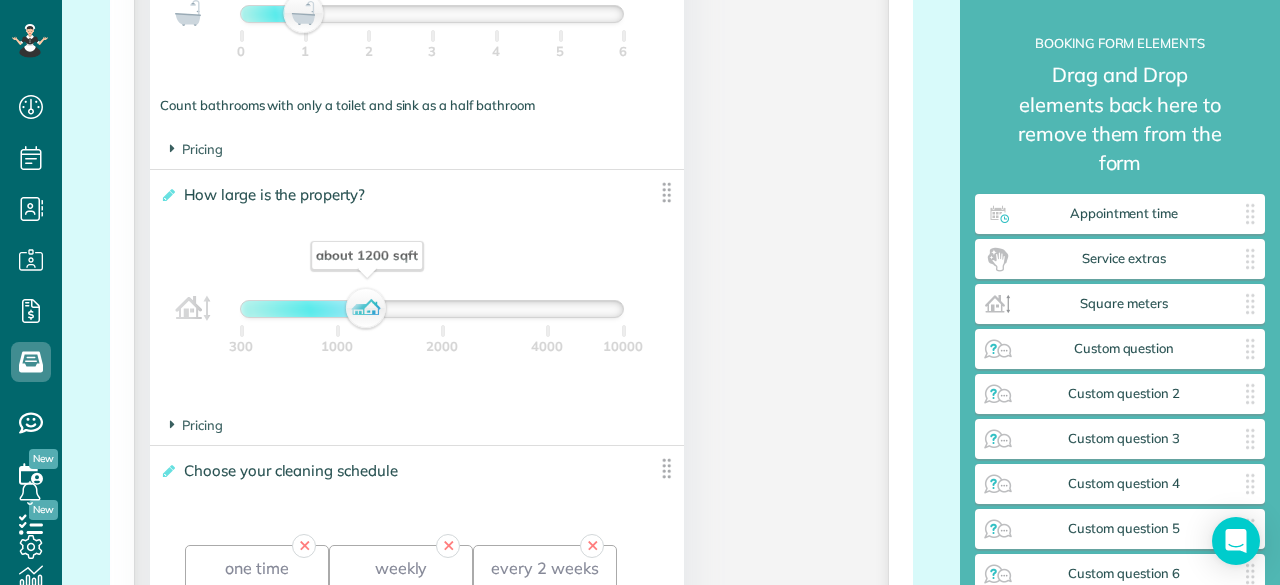 scroll, scrollTop: 1826, scrollLeft: 0, axis: vertical 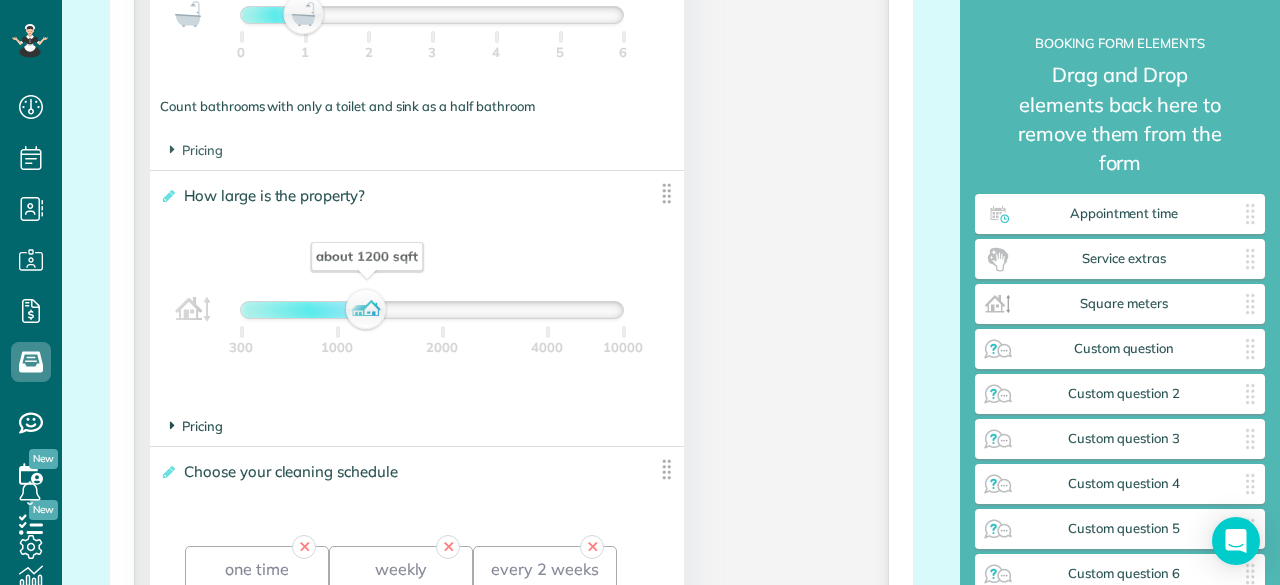 click on "Pricing" at bounding box center (196, 426) 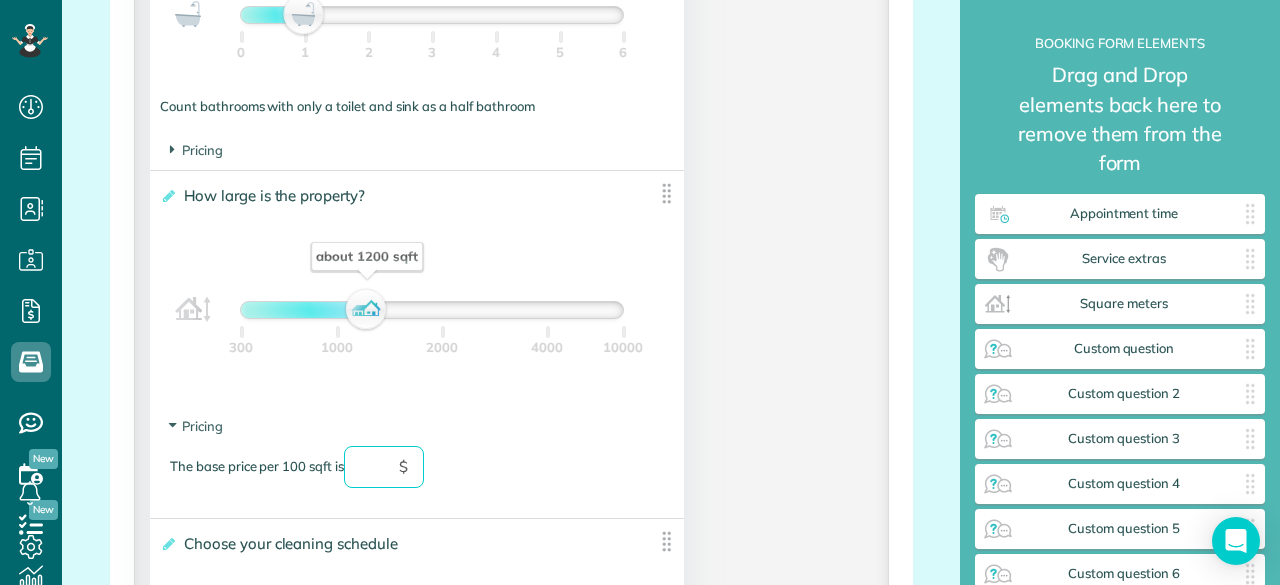 click at bounding box center [384, 467] 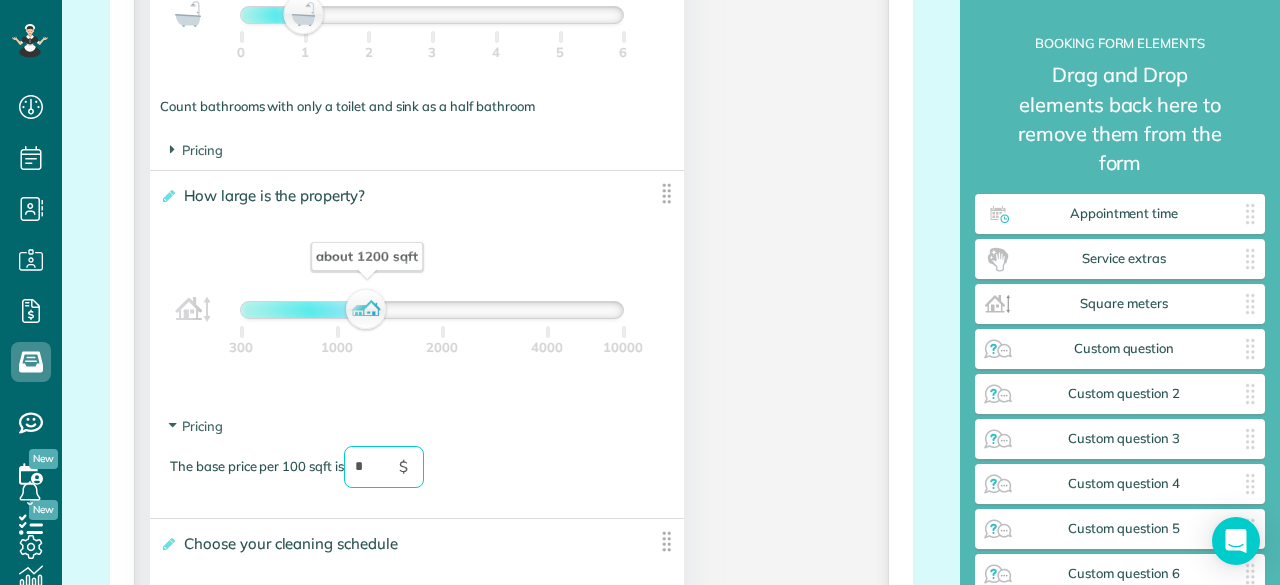 type on "*" 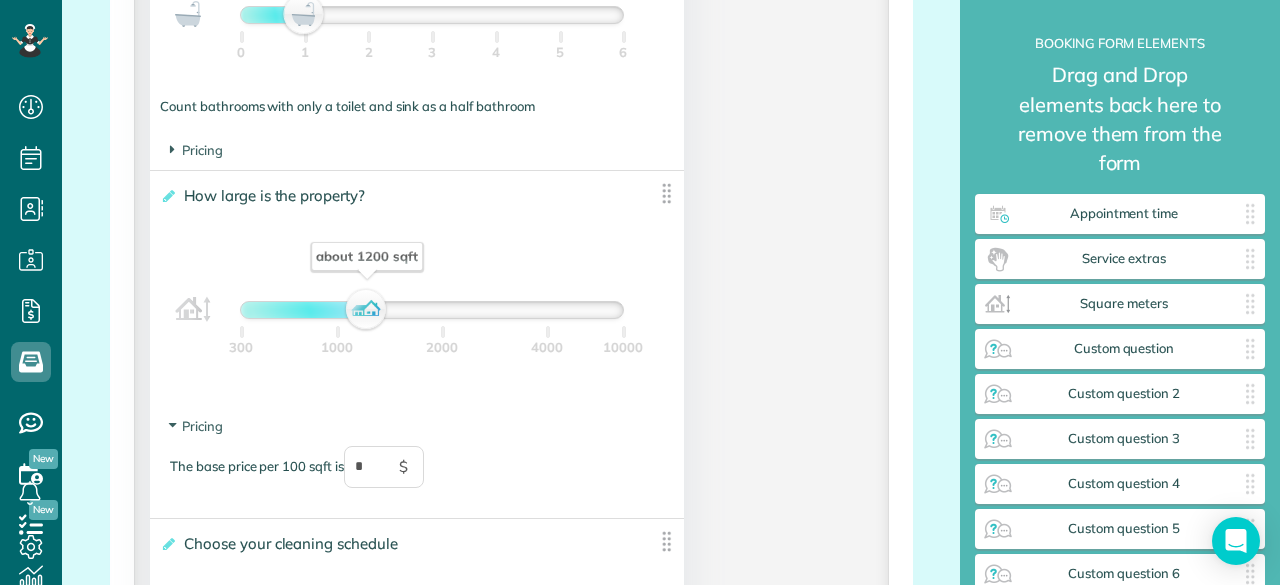 click on "**********" at bounding box center (511, -38) 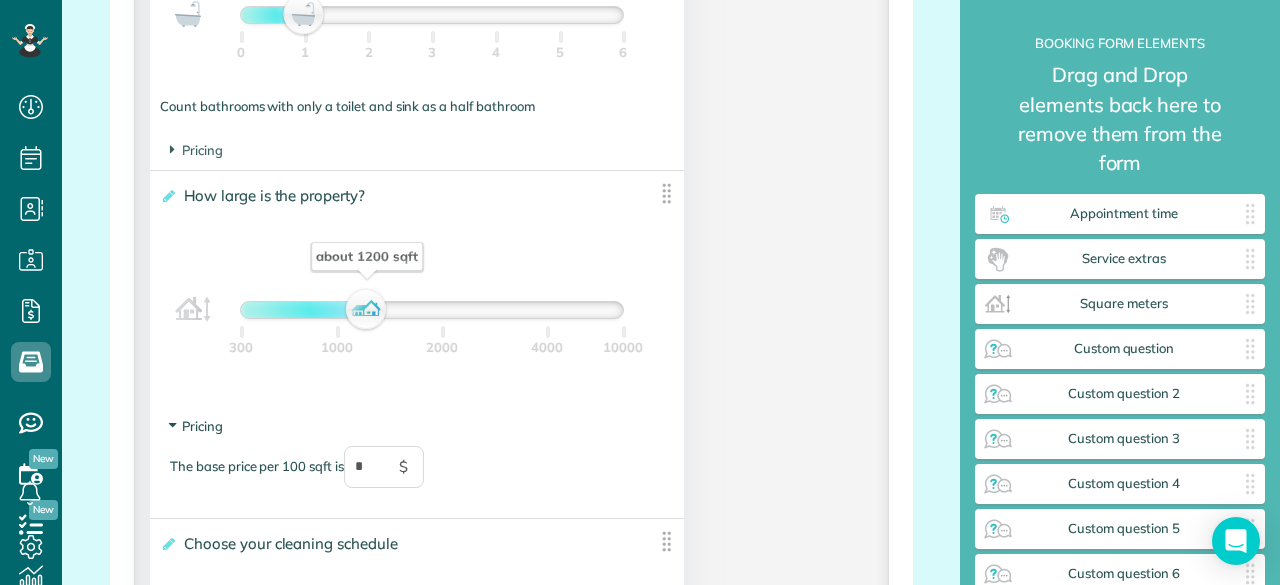 click on "Pricing" at bounding box center (196, 426) 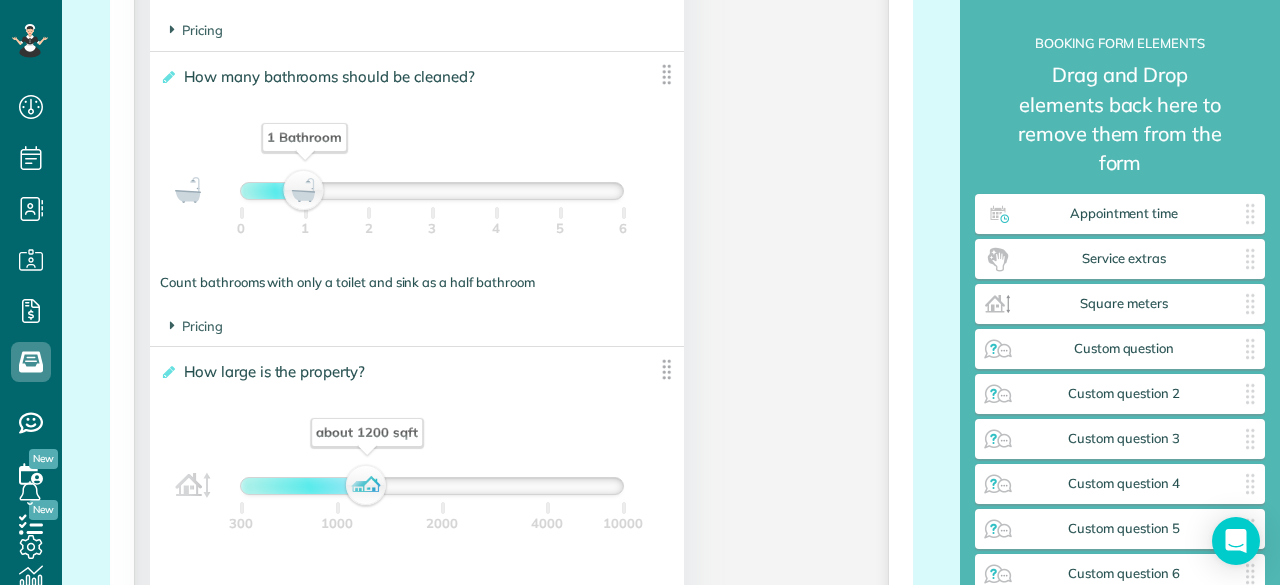 scroll, scrollTop: 1645, scrollLeft: 0, axis: vertical 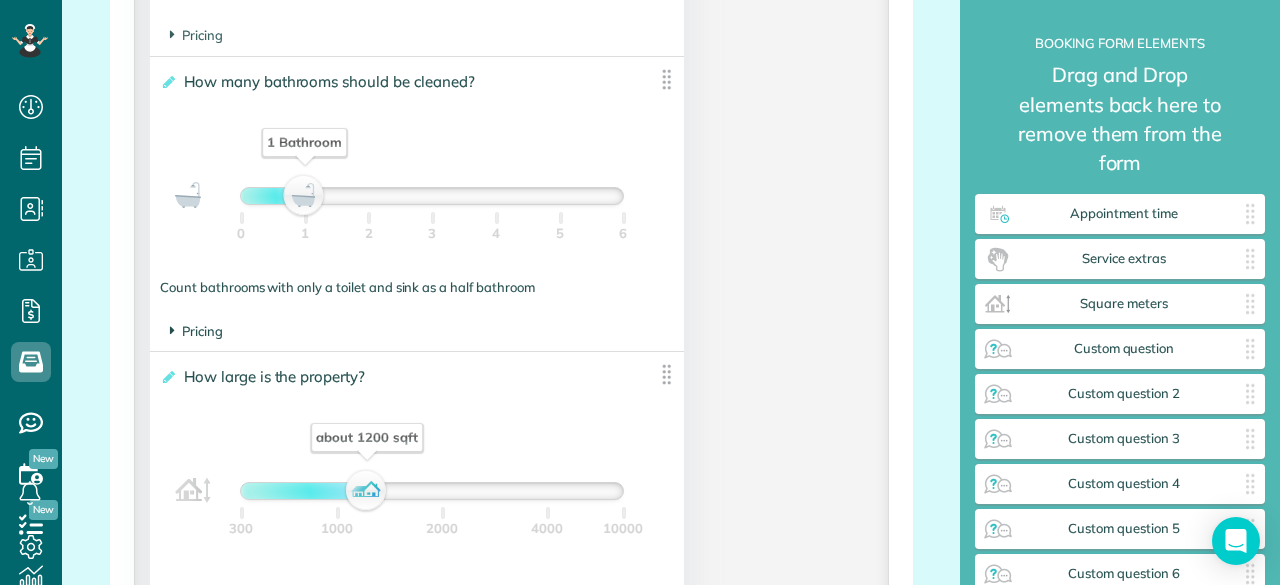 click on "Pricing" at bounding box center [196, 331] 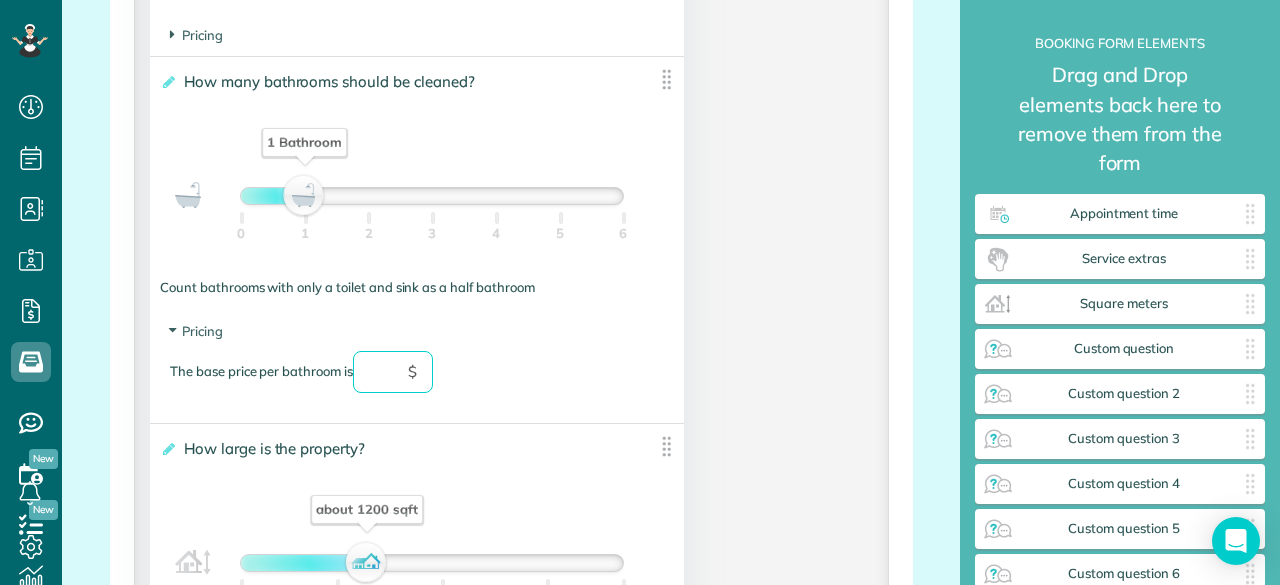 click at bounding box center (393, 372) 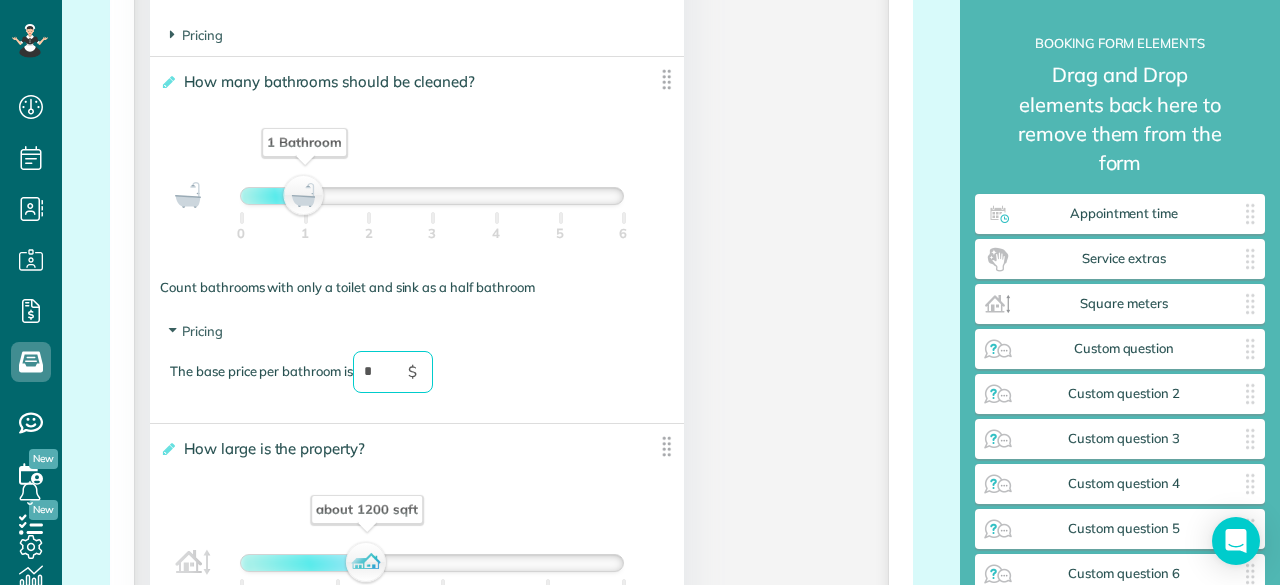 type on "**" 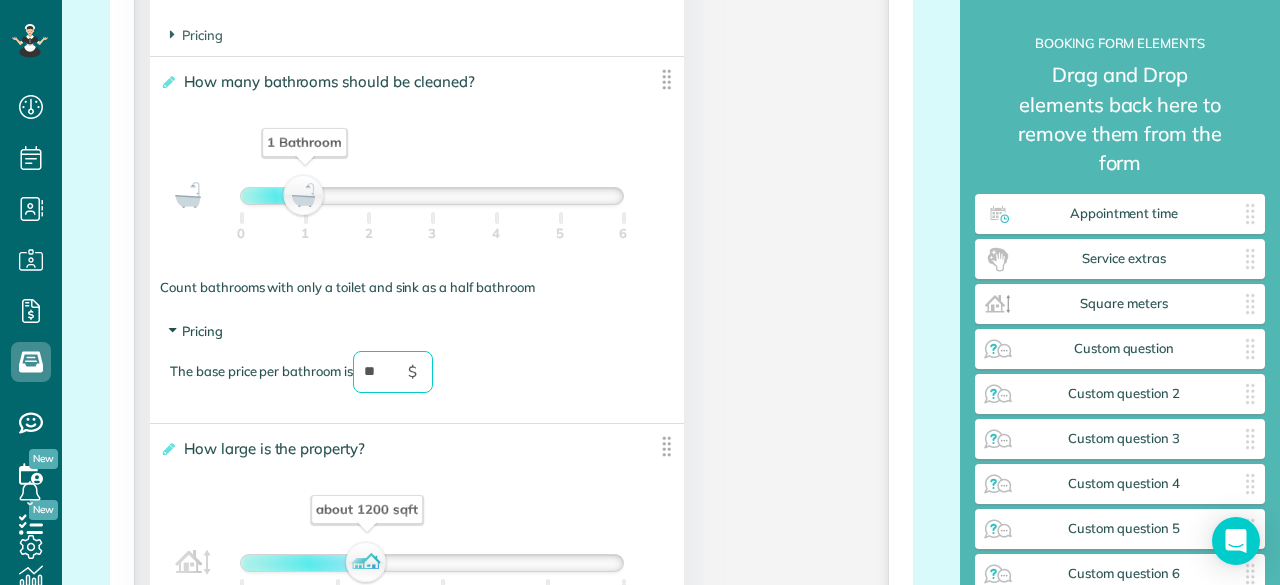 click on "Pricing" at bounding box center [196, 331] 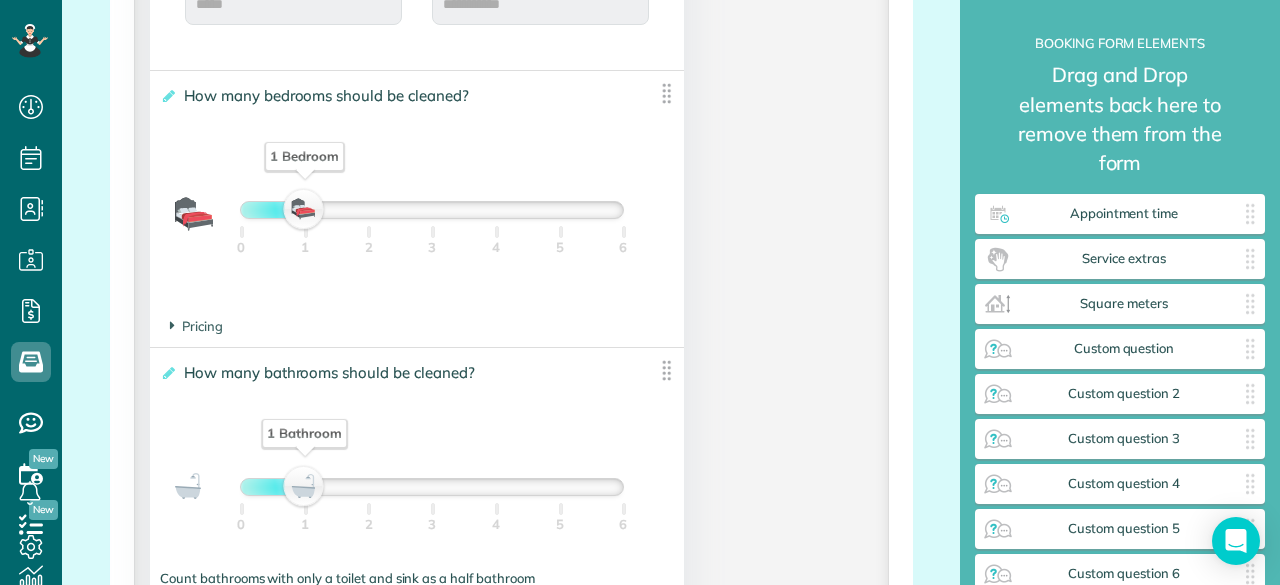 scroll, scrollTop: 1329, scrollLeft: 0, axis: vertical 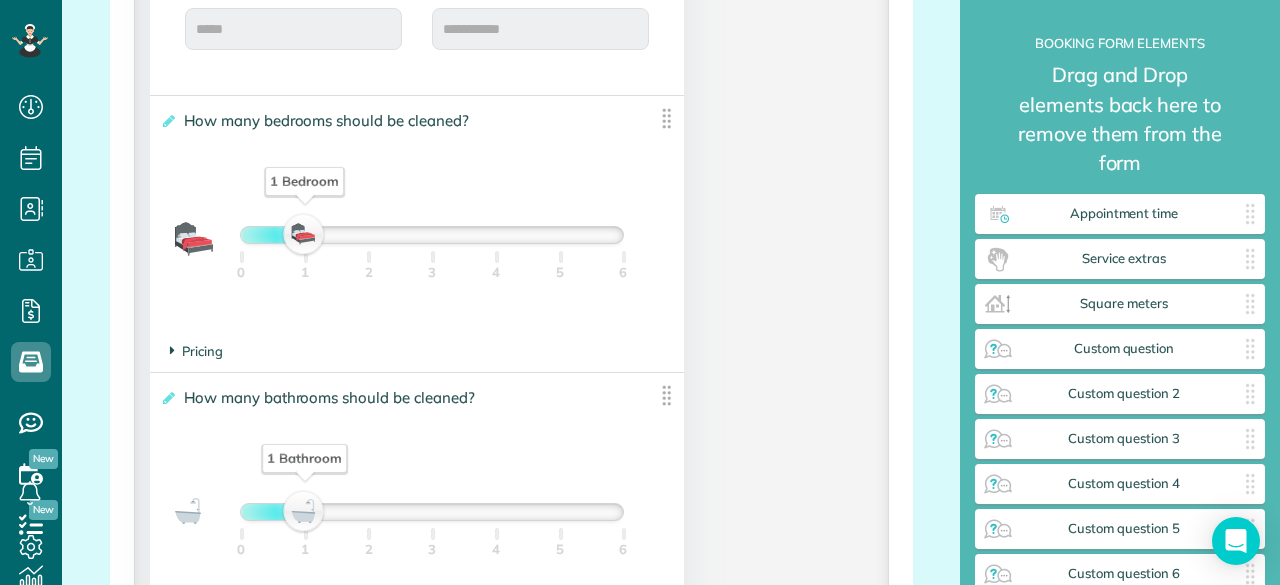 click on "Pricing" at bounding box center (196, 351) 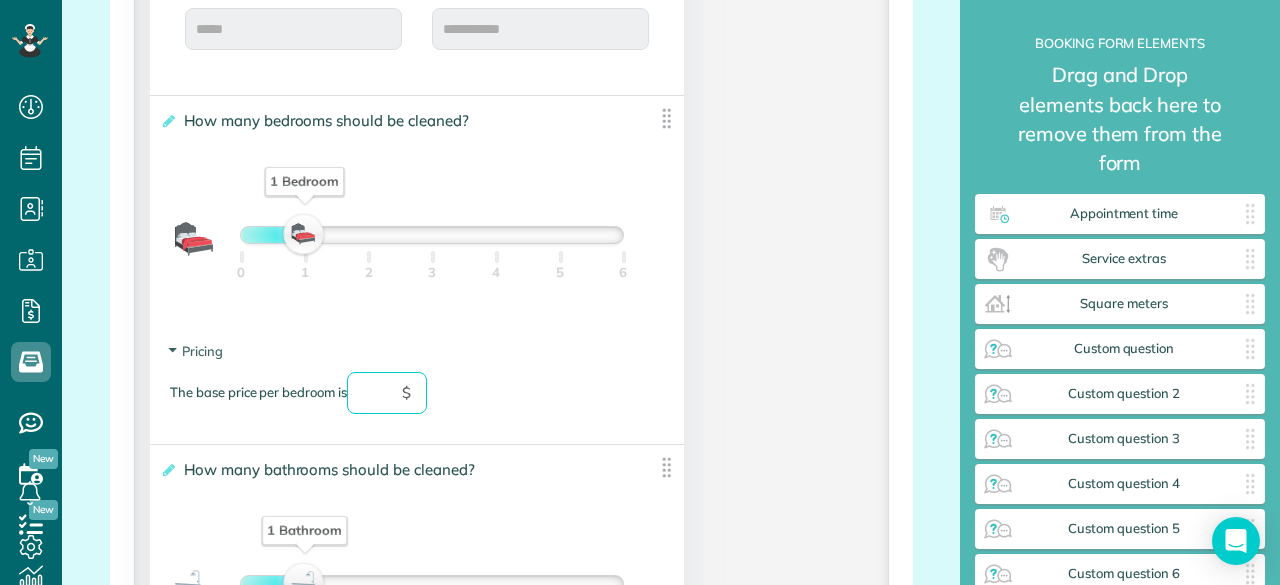 click at bounding box center [387, 393] 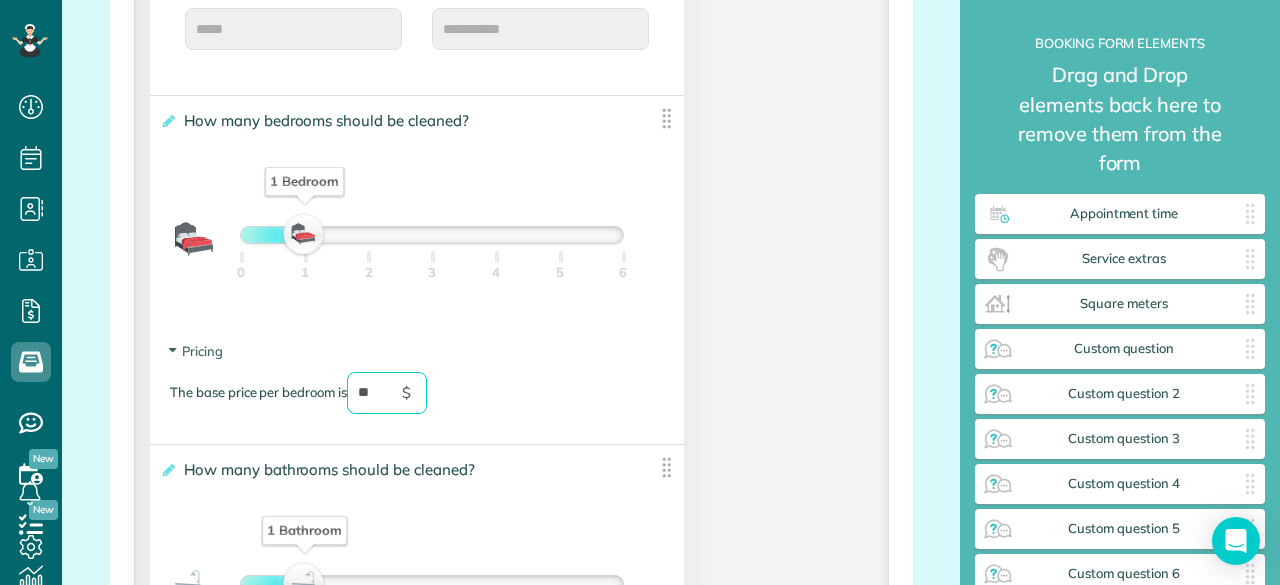 click on "The base price per bedroom is
**
$" at bounding box center [417, 403] 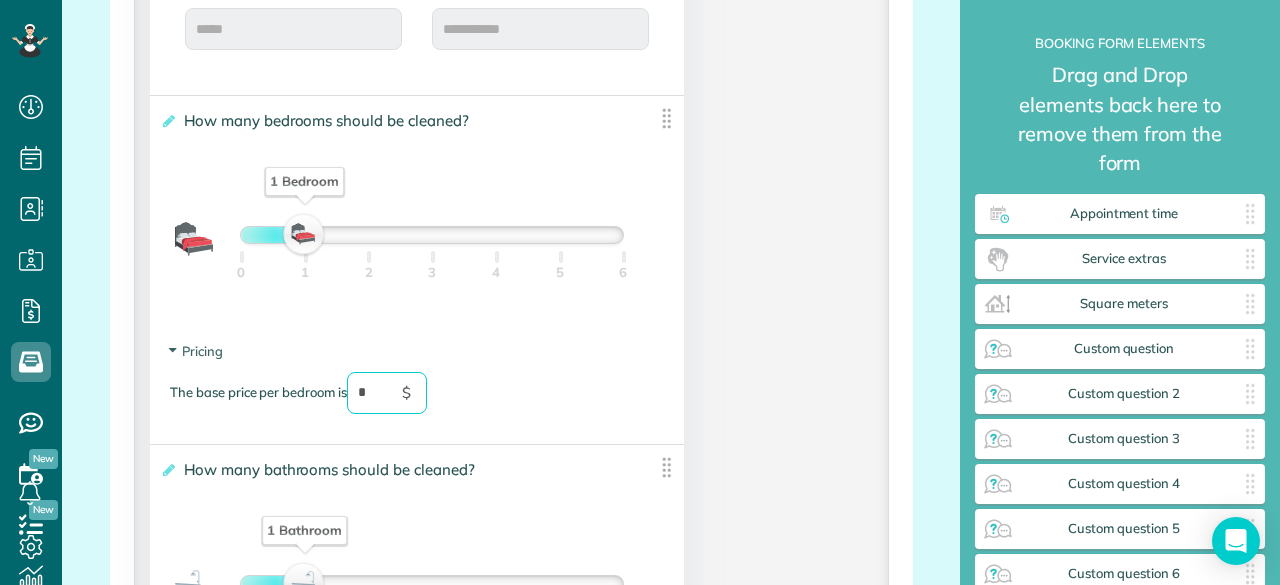 type 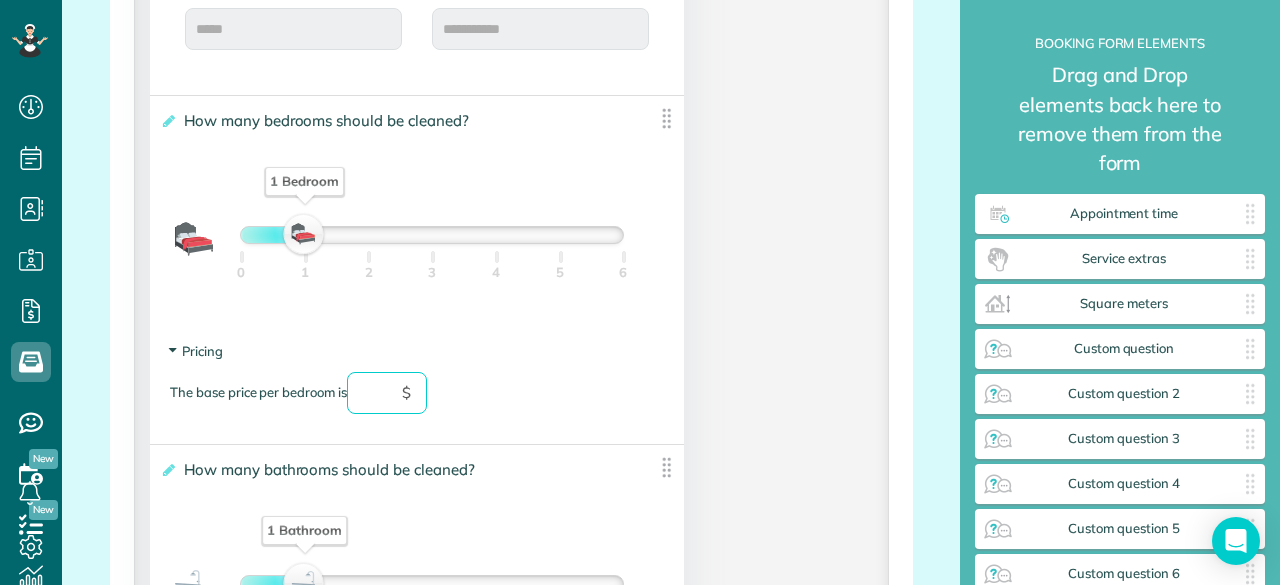 click on "Pricing" at bounding box center [196, 351] 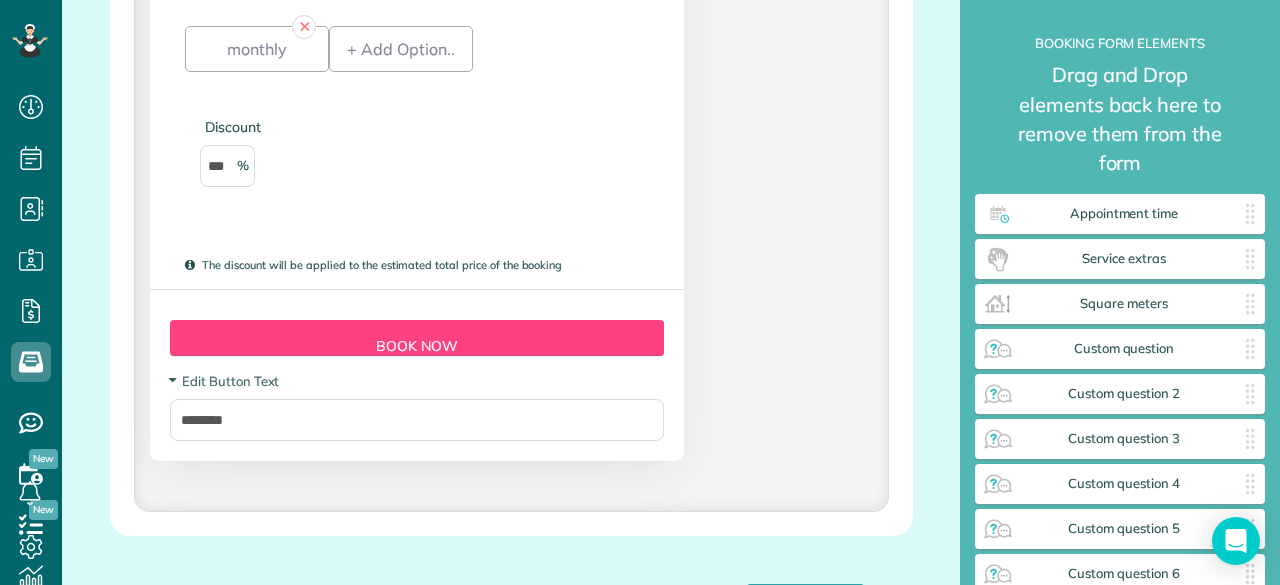 scroll, scrollTop: 2668, scrollLeft: 0, axis: vertical 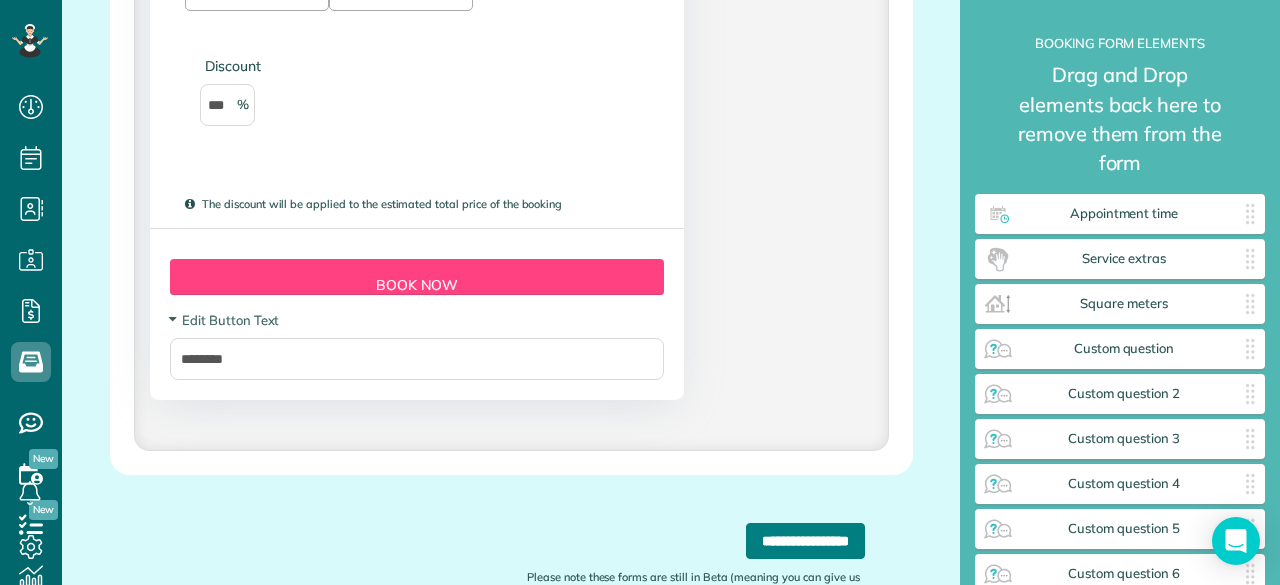 click on "**********" at bounding box center (805, 541) 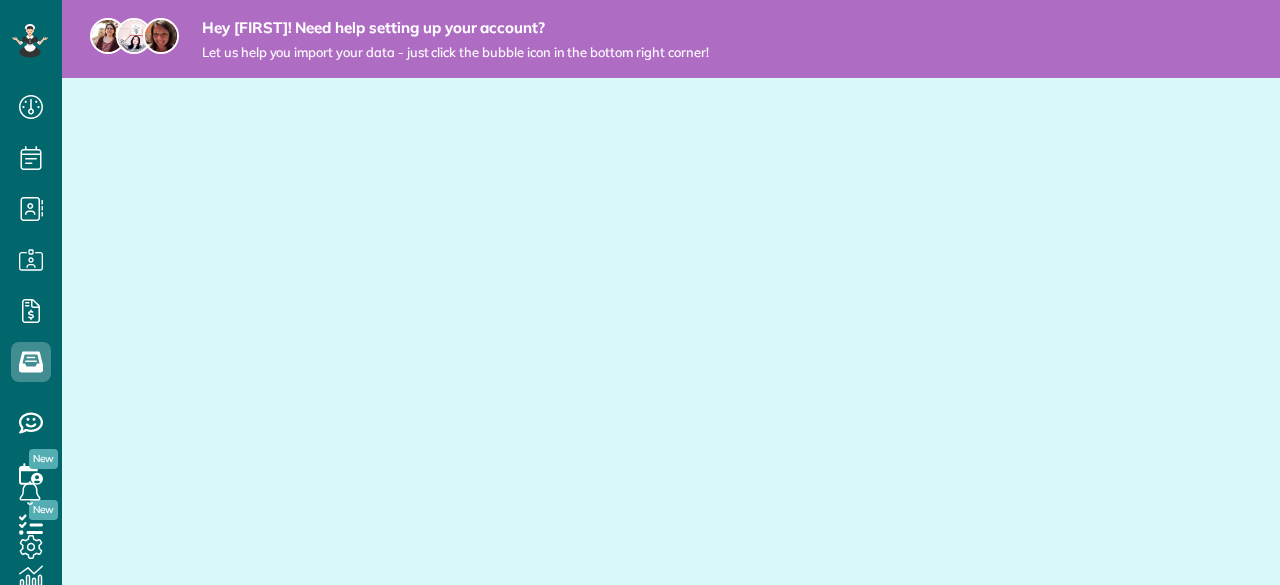 scroll, scrollTop: 0, scrollLeft: 0, axis: both 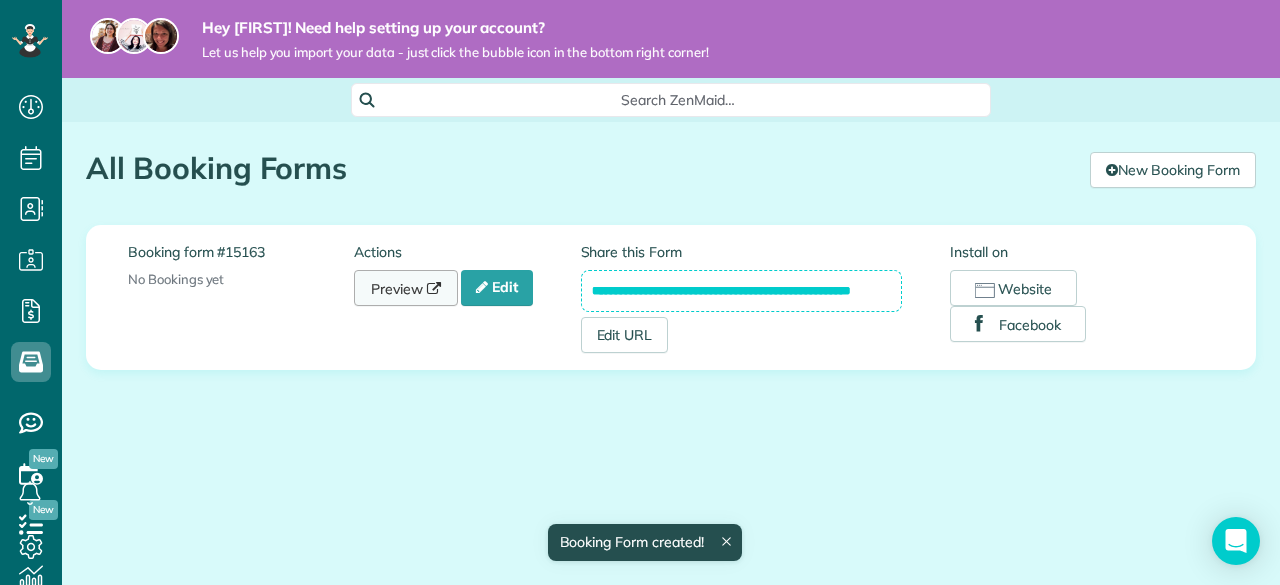 click on "Preview" at bounding box center [406, 288] 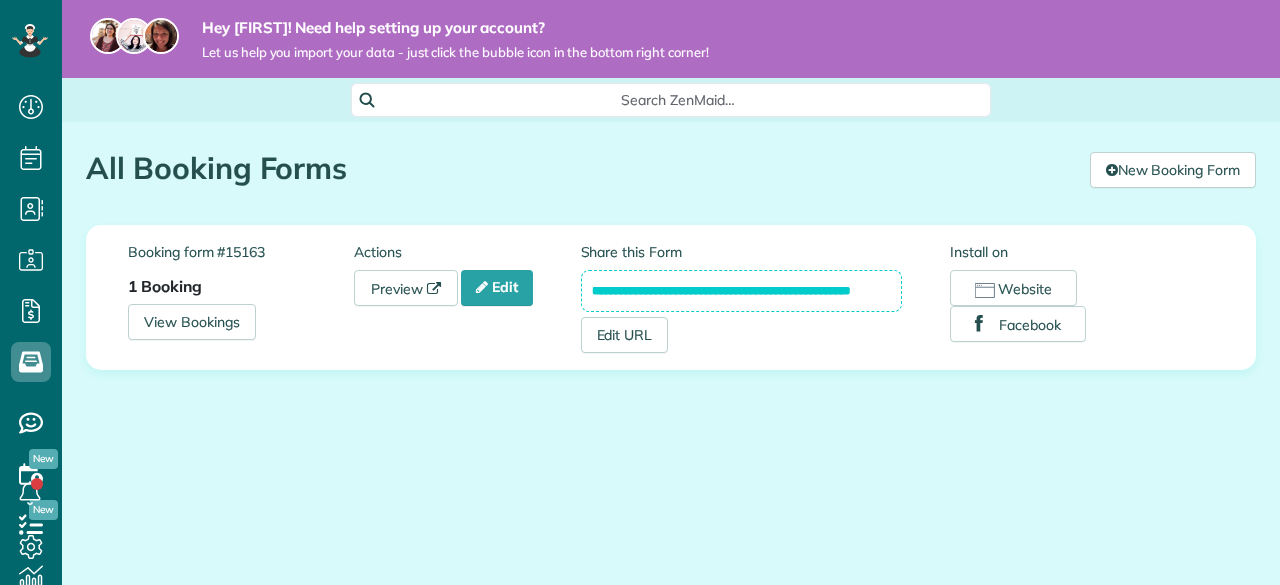 scroll, scrollTop: 0, scrollLeft: 0, axis: both 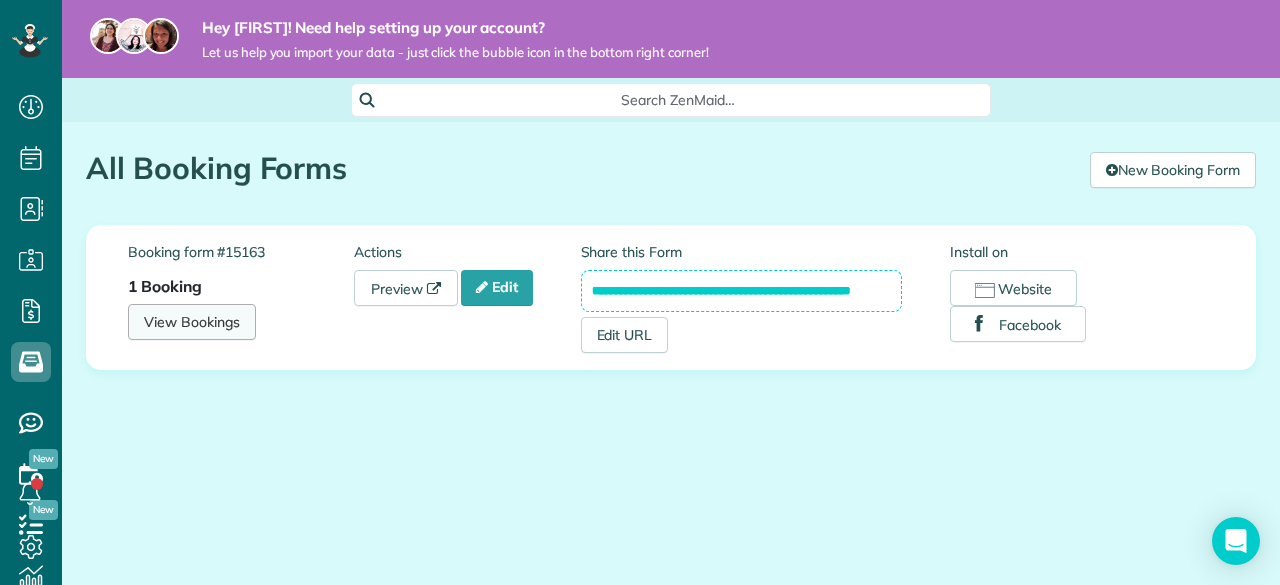 click on "View Bookings" at bounding box center [192, 322] 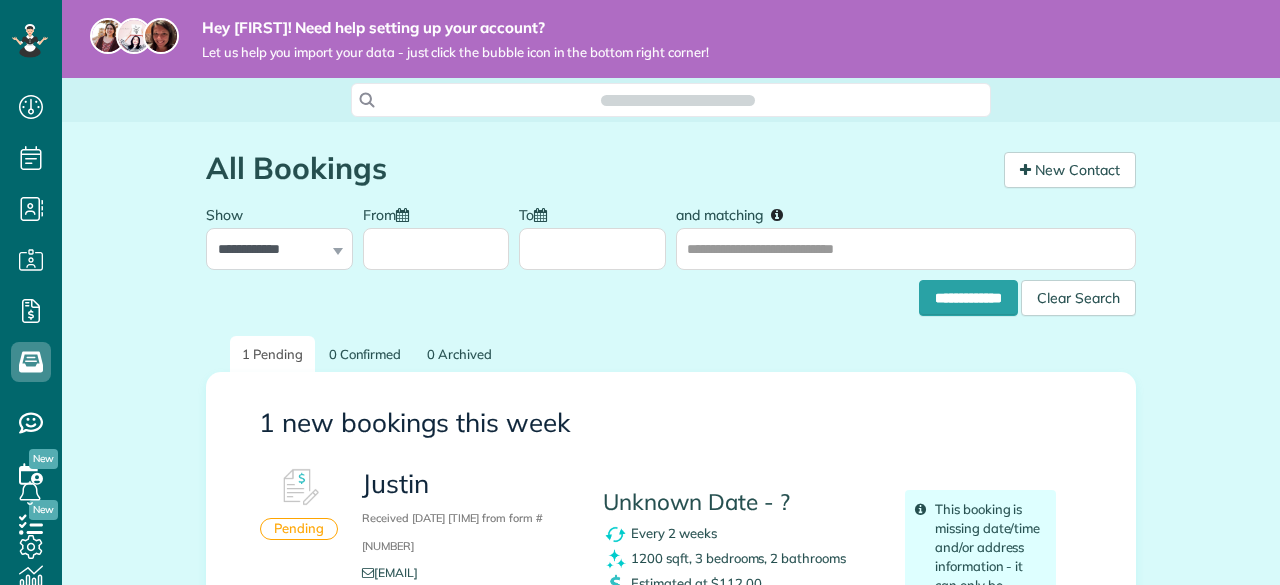scroll, scrollTop: 0, scrollLeft: 0, axis: both 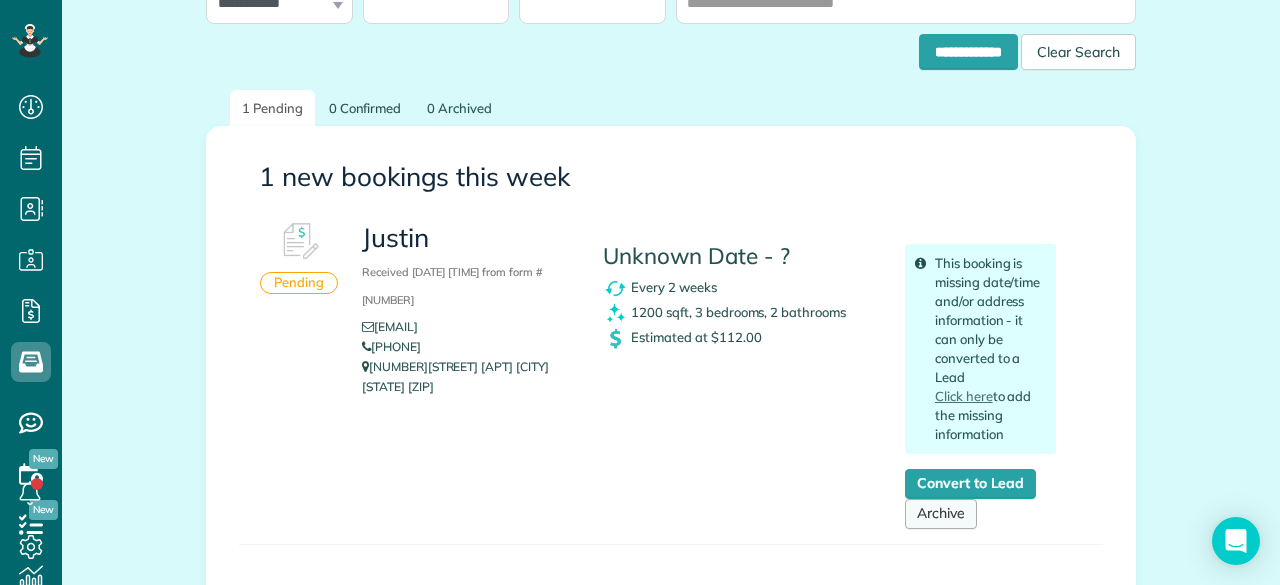 click on "Archive" at bounding box center (941, 514) 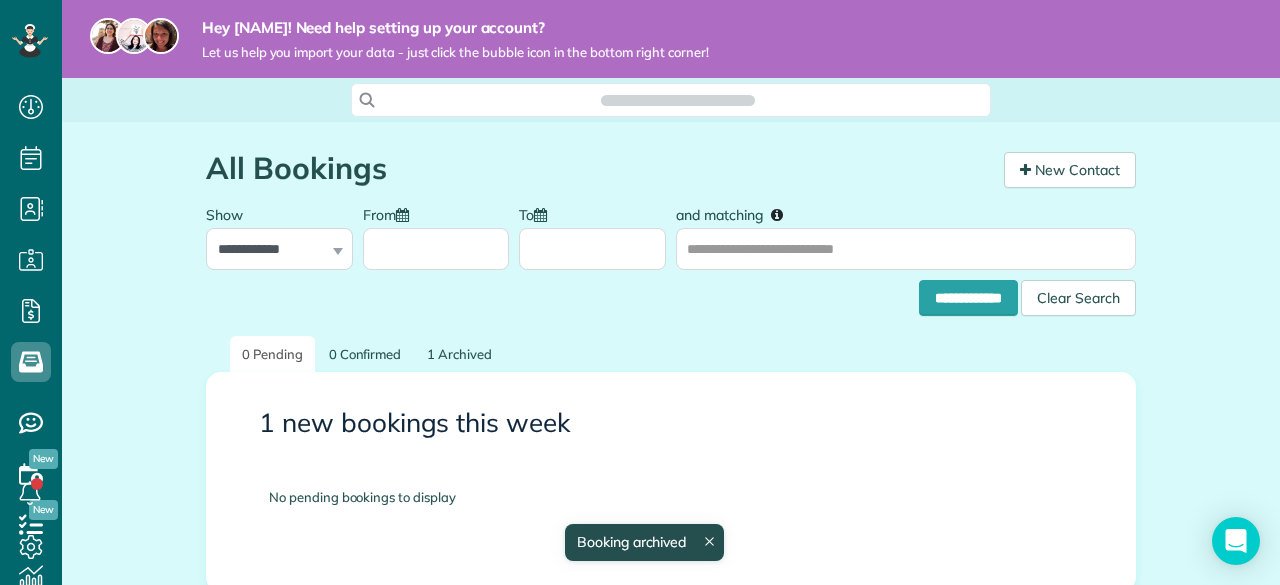 scroll, scrollTop: 0, scrollLeft: 0, axis: both 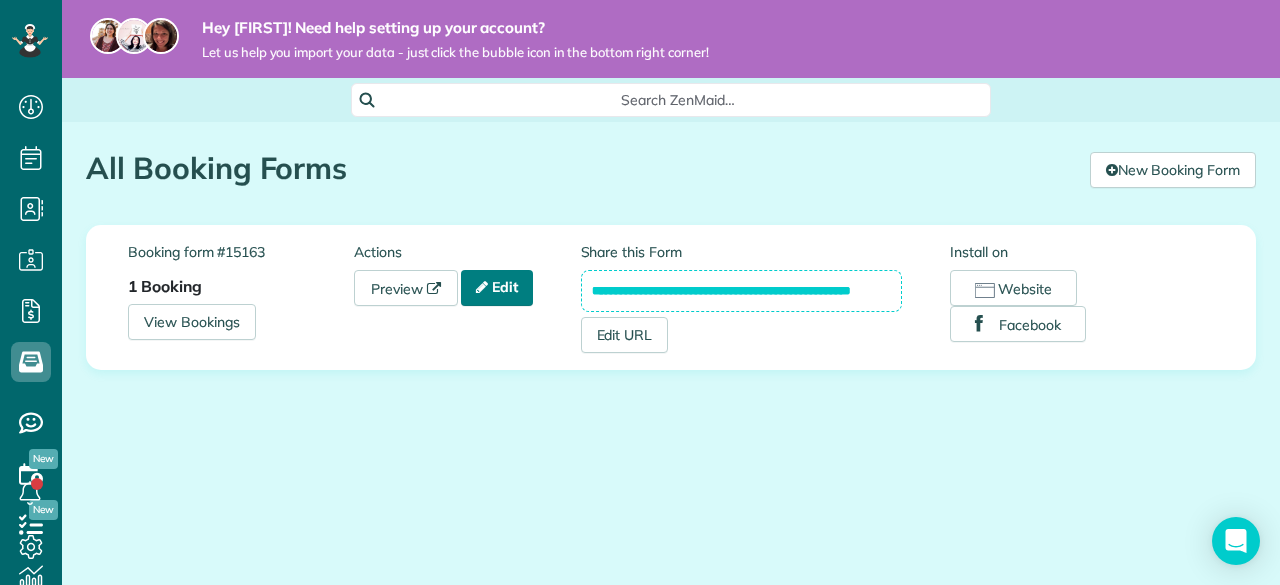 click at bounding box center (482, 287) 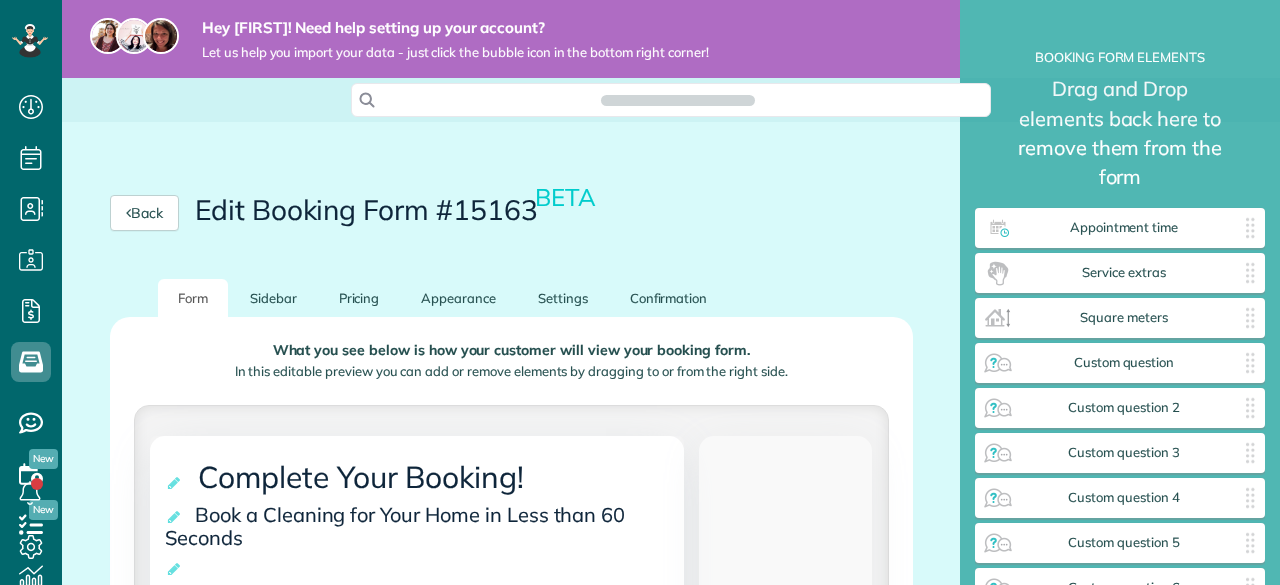 scroll, scrollTop: 0, scrollLeft: 0, axis: both 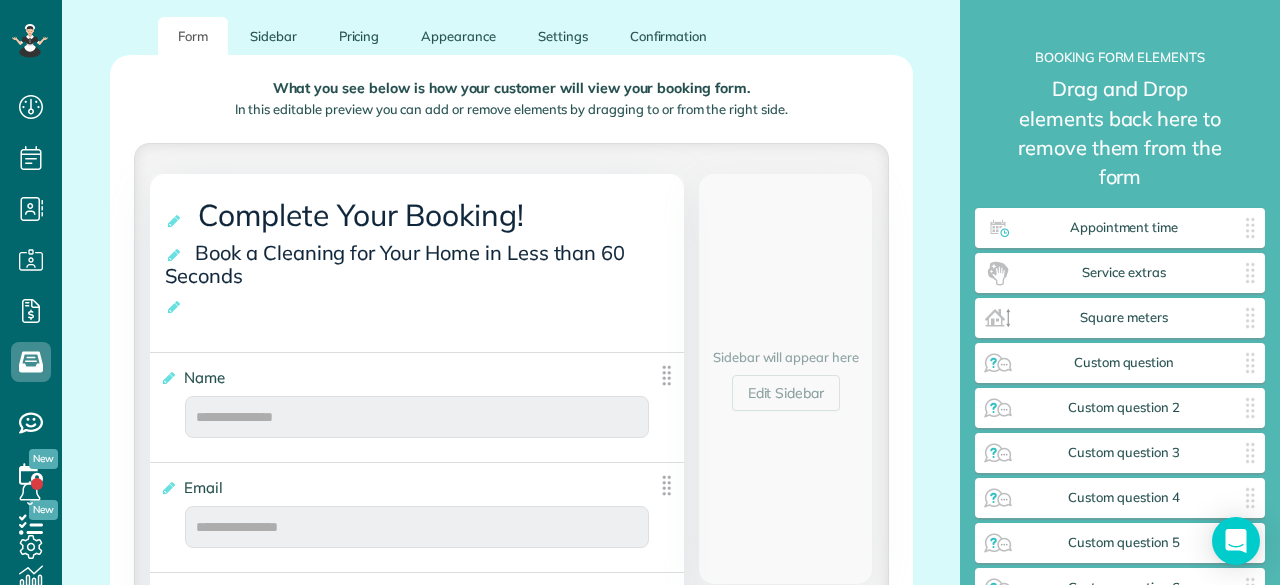 click on "Complete Your Booking!" at bounding box center (365, 215) 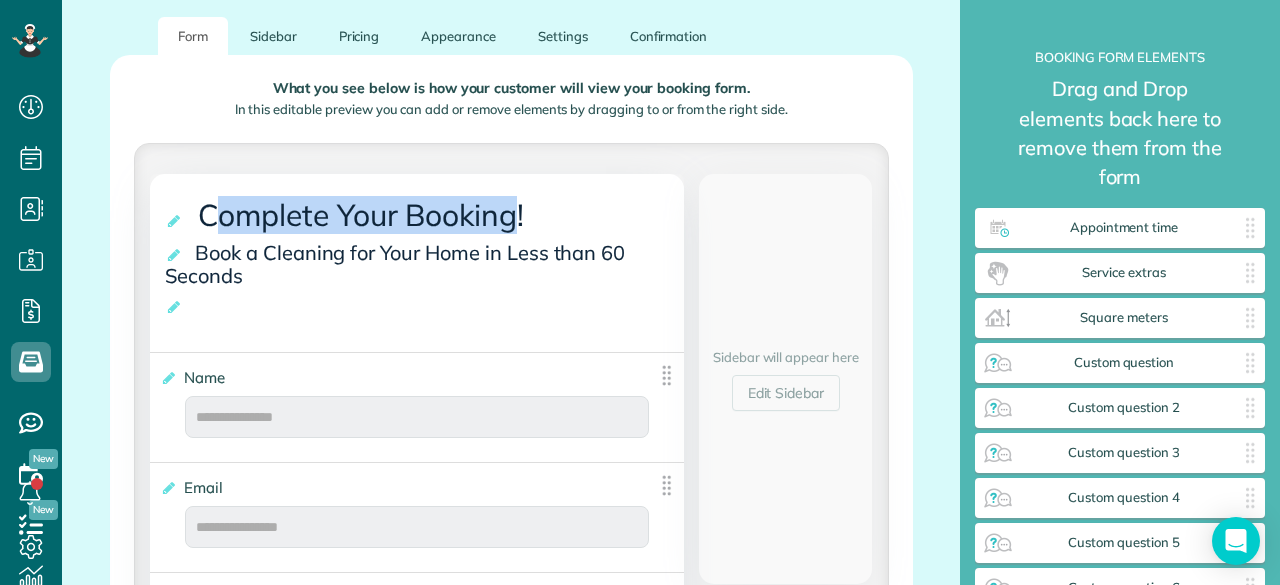 drag, startPoint x: 514, startPoint y: 219, endPoint x: 206, endPoint y: 209, distance: 308.1623 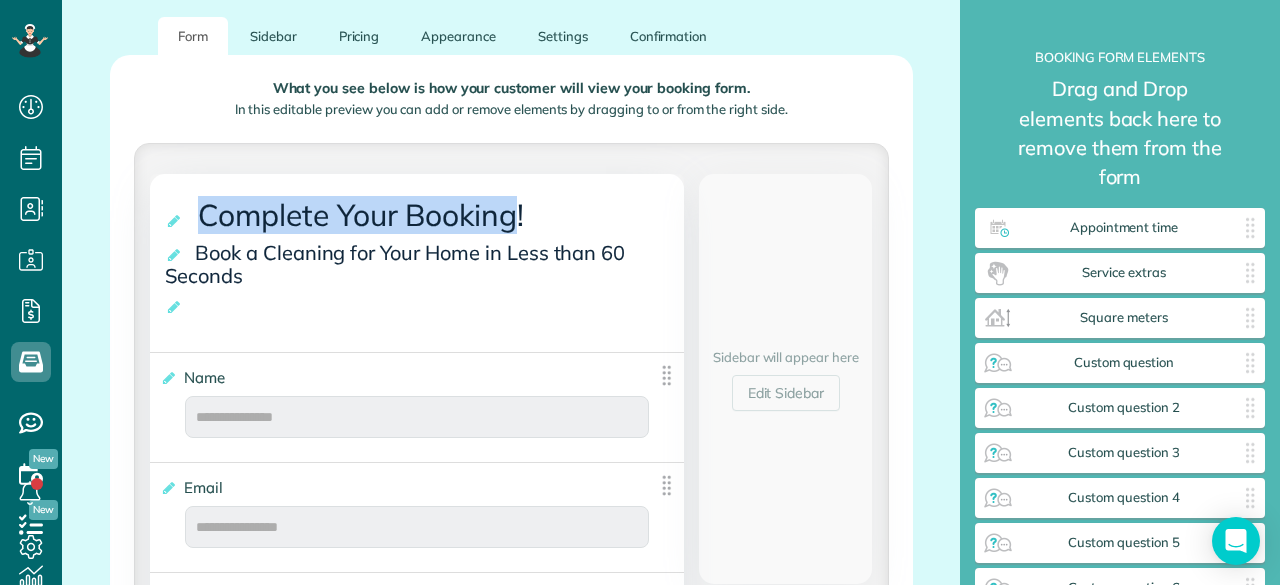 drag, startPoint x: 516, startPoint y: 218, endPoint x: 198, endPoint y: 211, distance: 318.07703 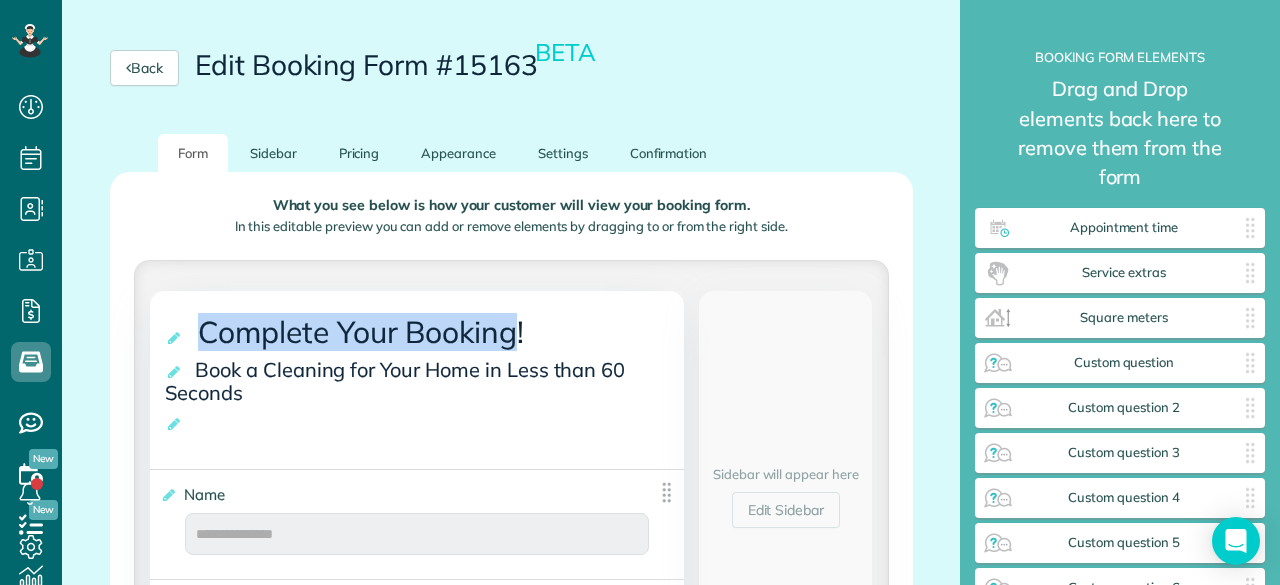 scroll, scrollTop: 144, scrollLeft: 0, axis: vertical 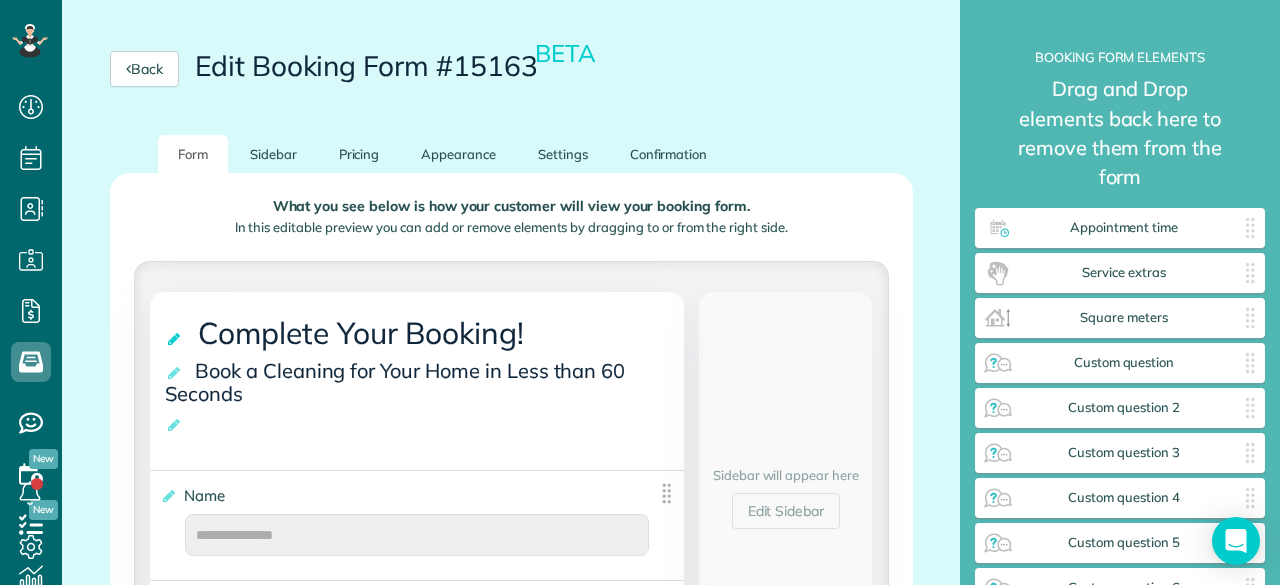 click at bounding box center (175, 339) 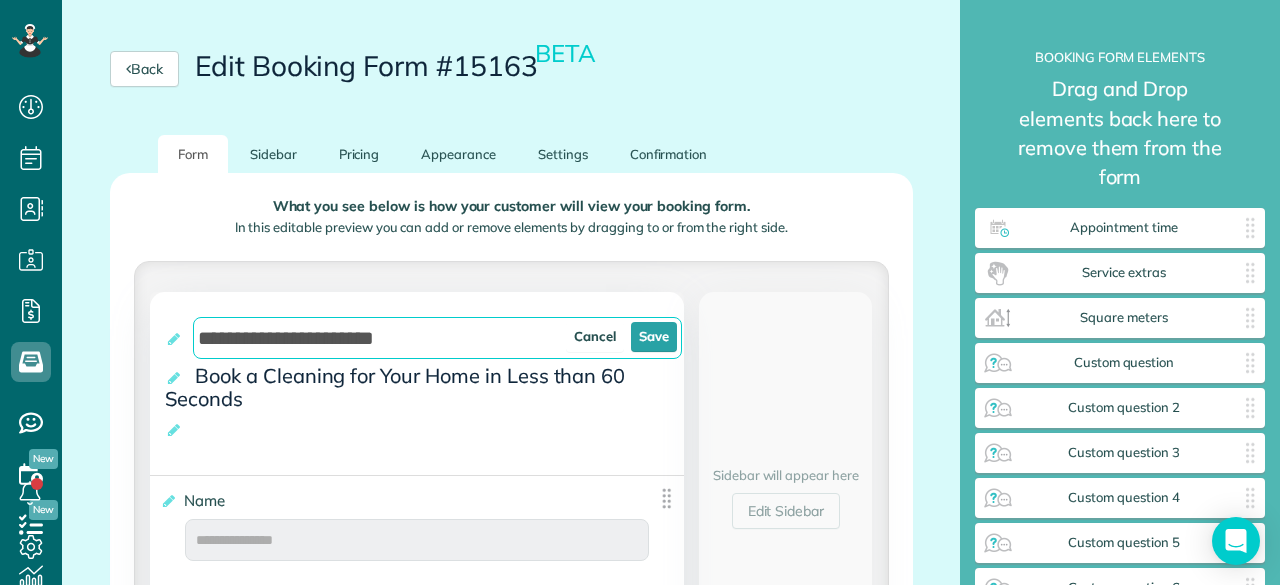 drag, startPoint x: 470, startPoint y: 337, endPoint x: 148, endPoint y: 318, distance: 322.56006 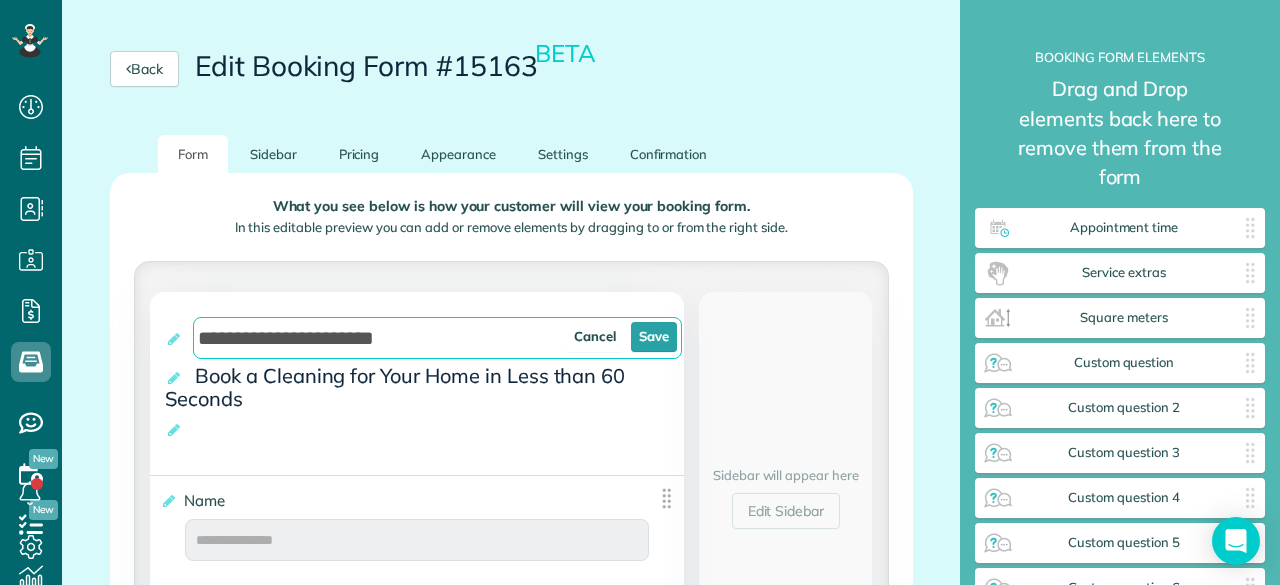 click on "**********" at bounding box center (417, 1585) 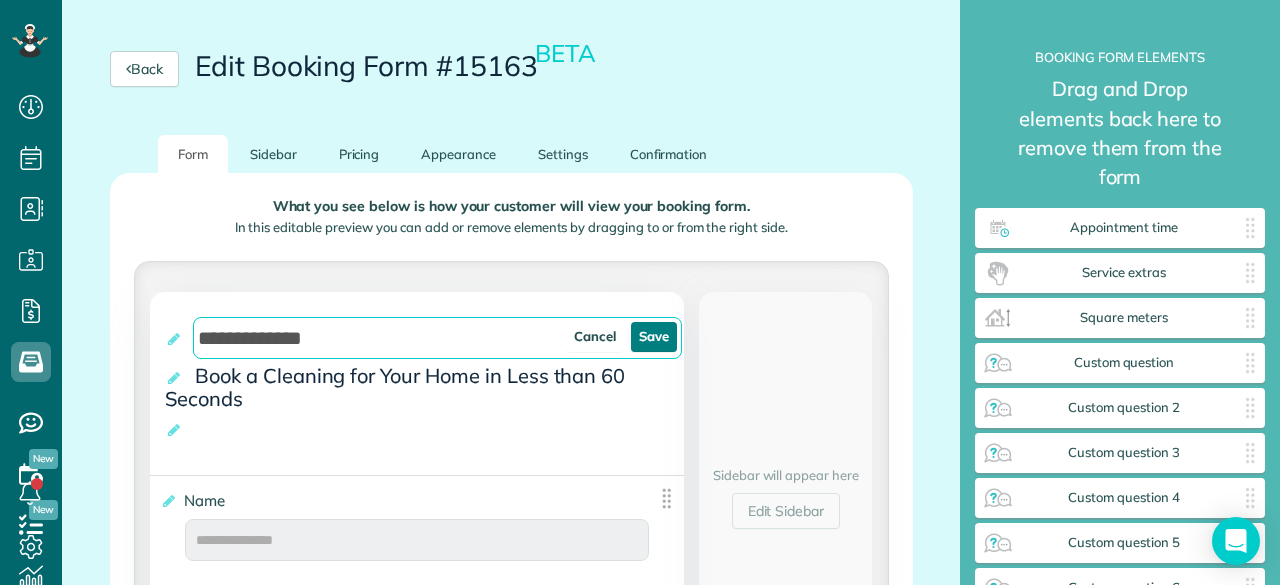 type on "**********" 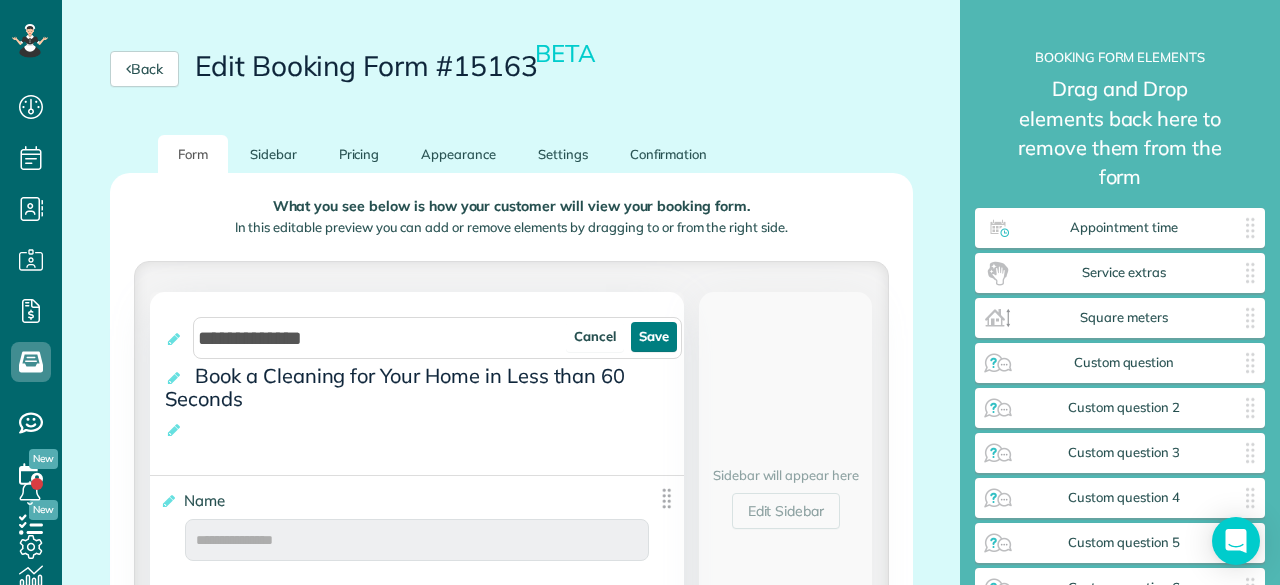 click on "Save" at bounding box center (654, 337) 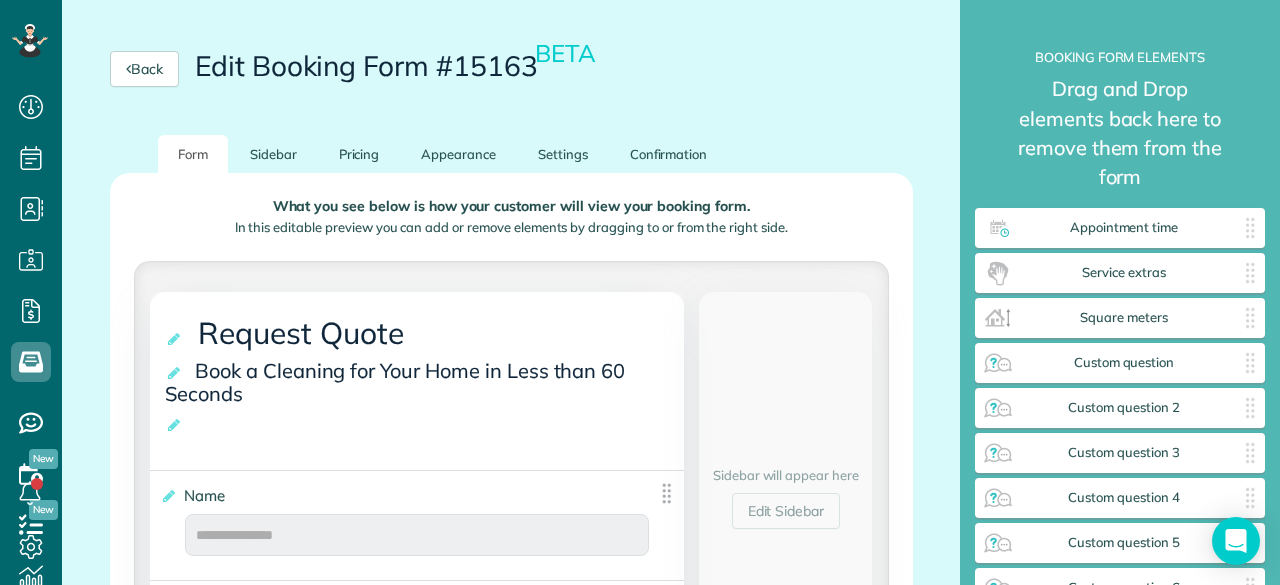 click on "Book a Cleaning for Your Home in Less than 60 Seconds" at bounding box center (395, 382) 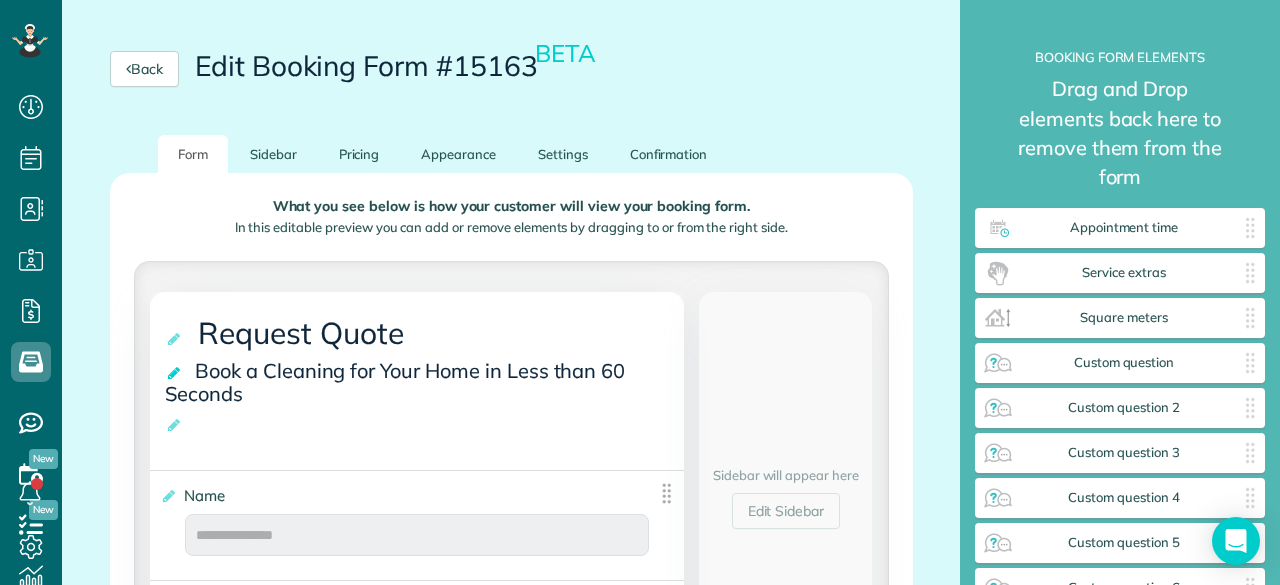 click at bounding box center (175, 373) 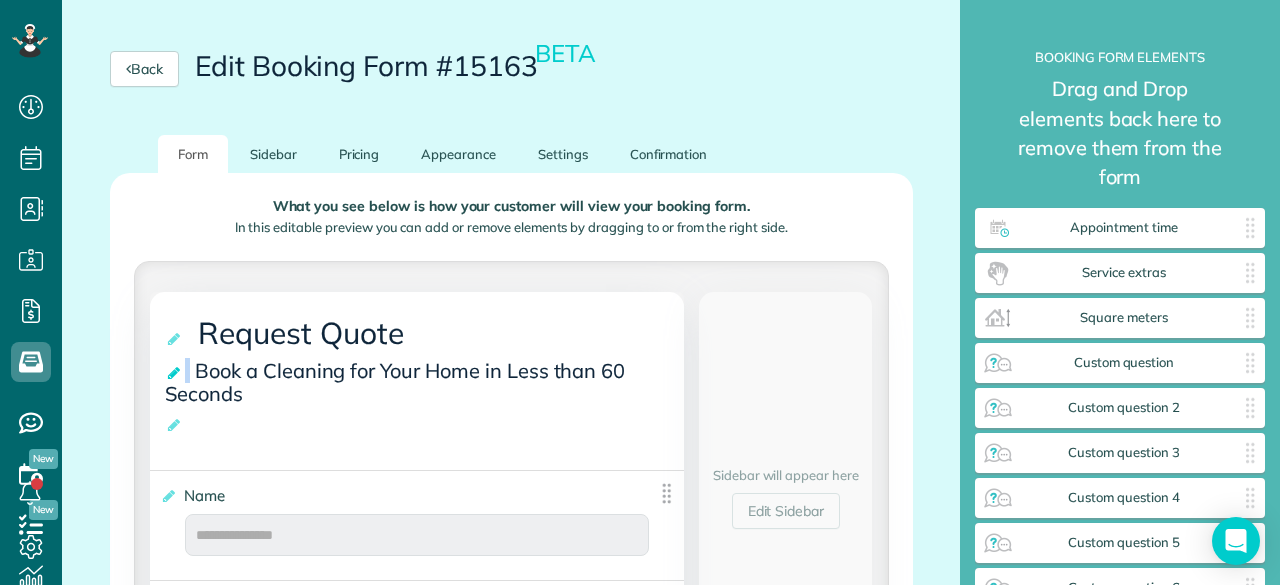 click at bounding box center (175, 373) 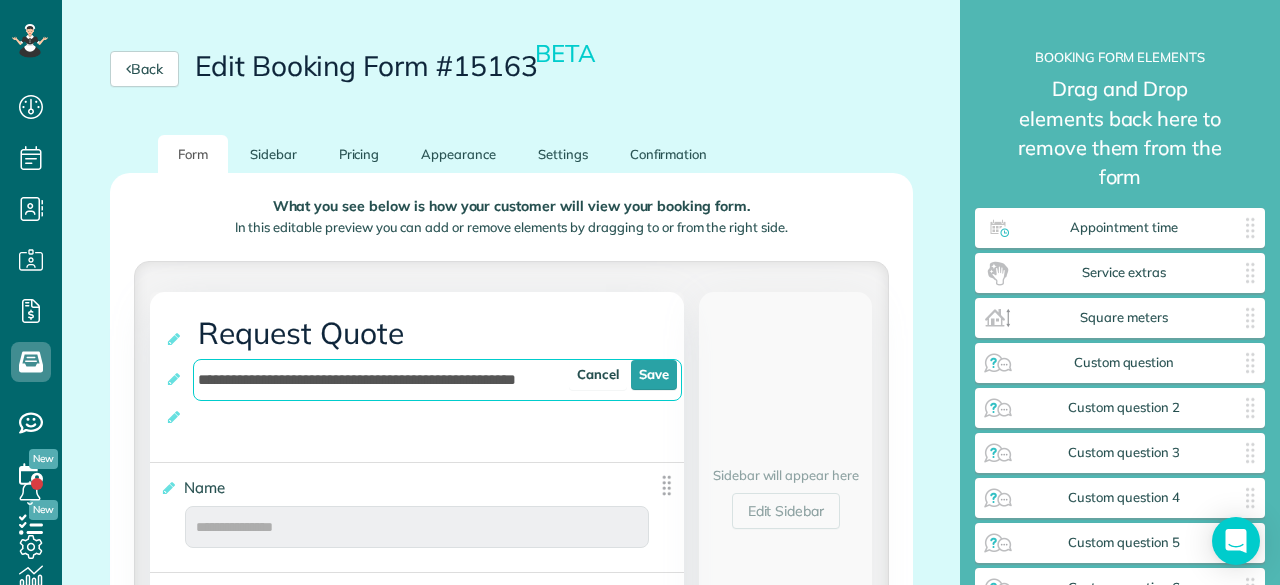 drag, startPoint x: 246, startPoint y: 383, endPoint x: 100, endPoint y: 385, distance: 146.0137 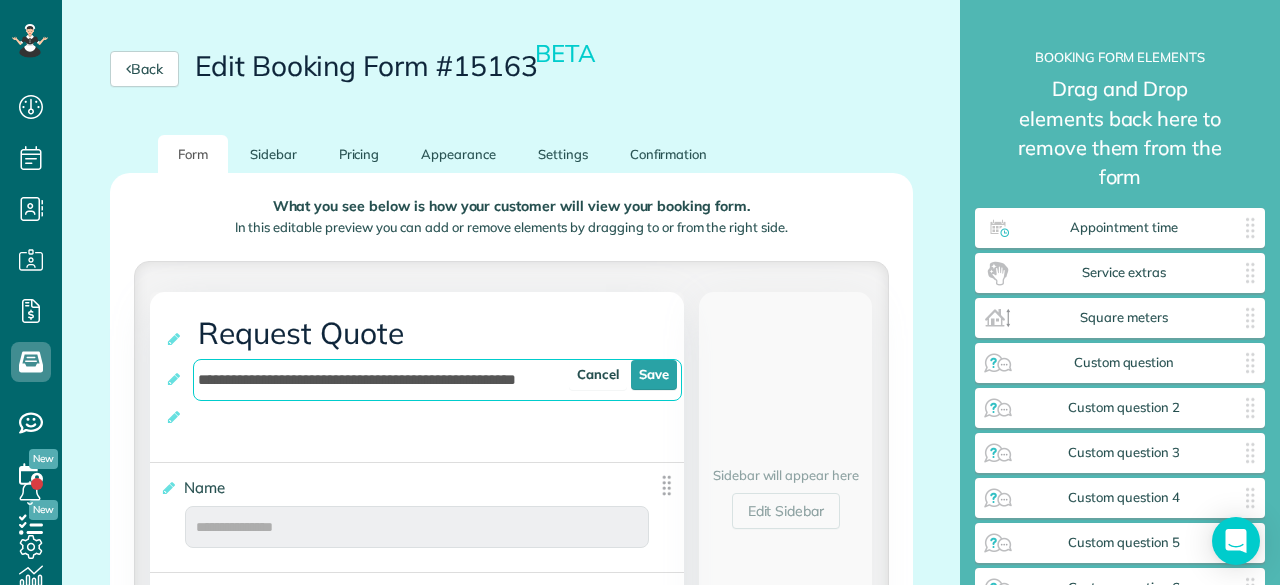 click on "**********" at bounding box center (511, 1662) 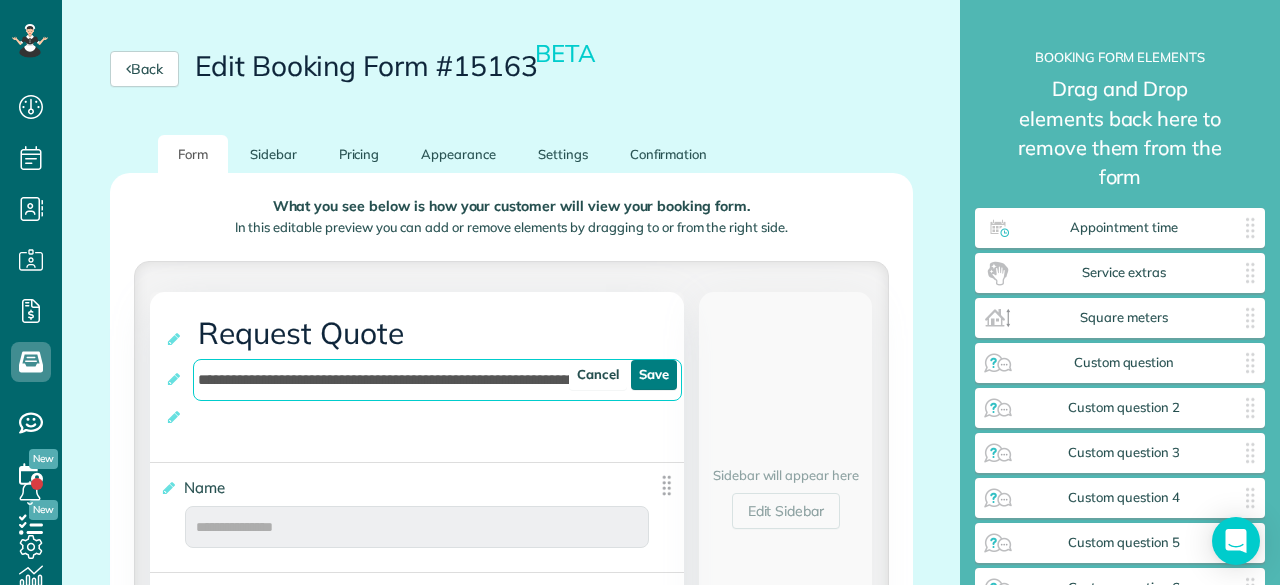type on "**********" 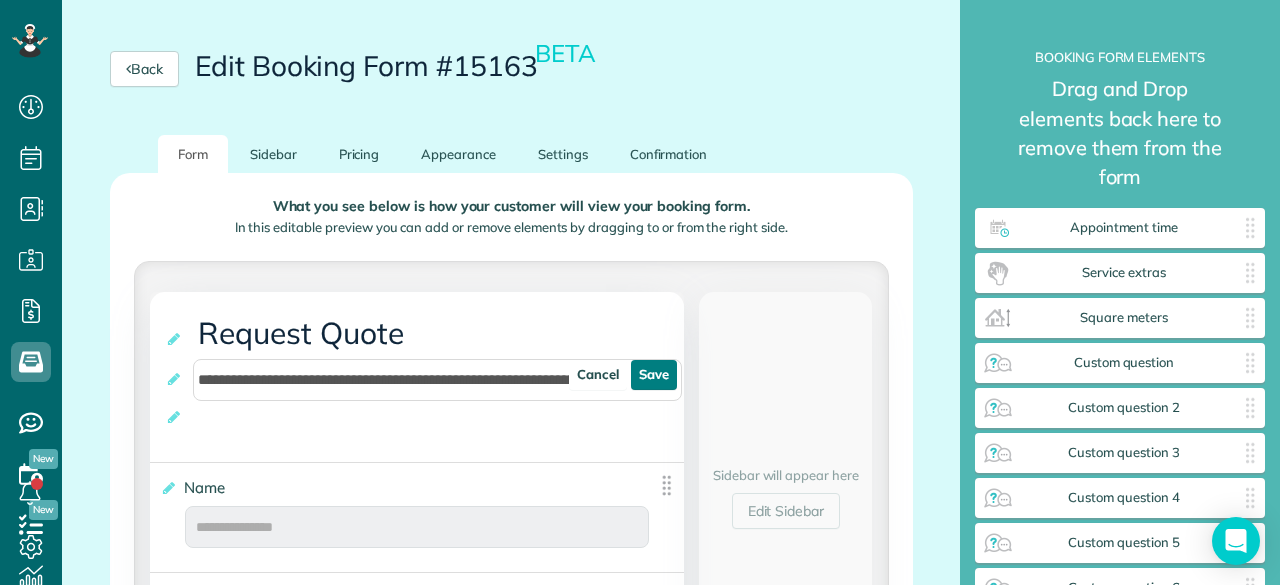 click on "Save" at bounding box center [654, 375] 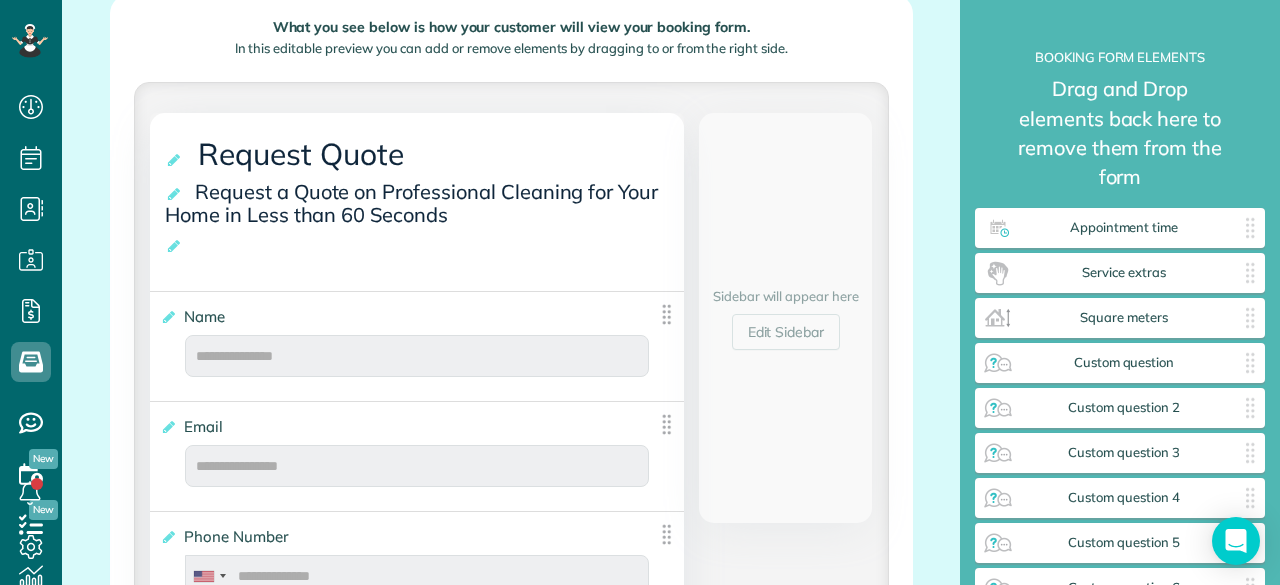 scroll, scrollTop: 354, scrollLeft: 0, axis: vertical 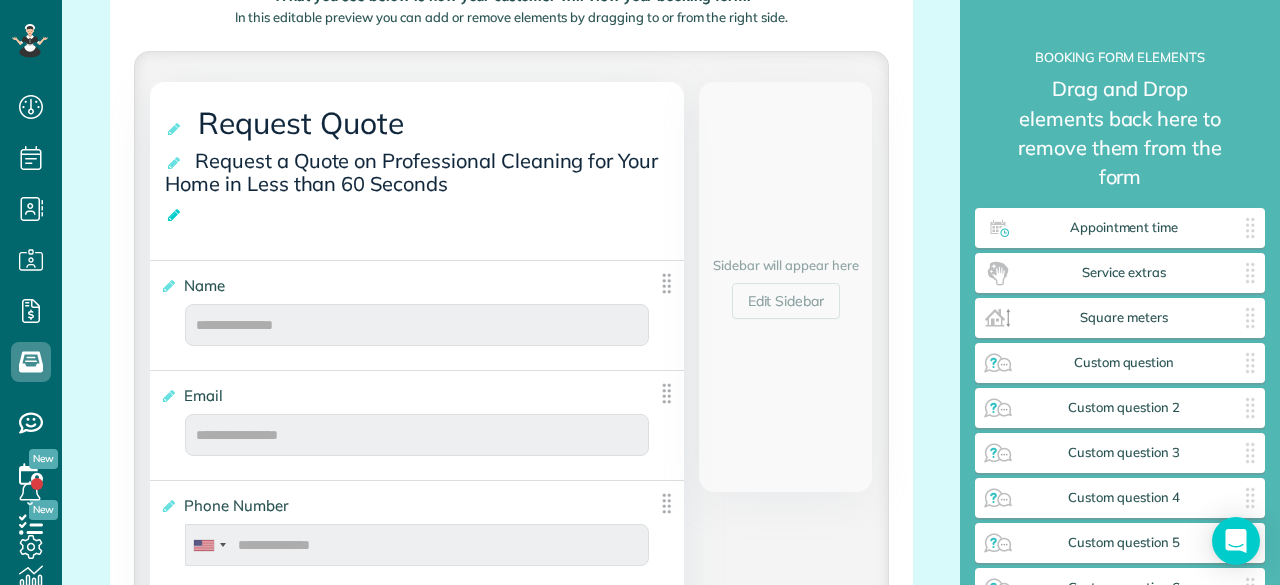 click at bounding box center [175, 215] 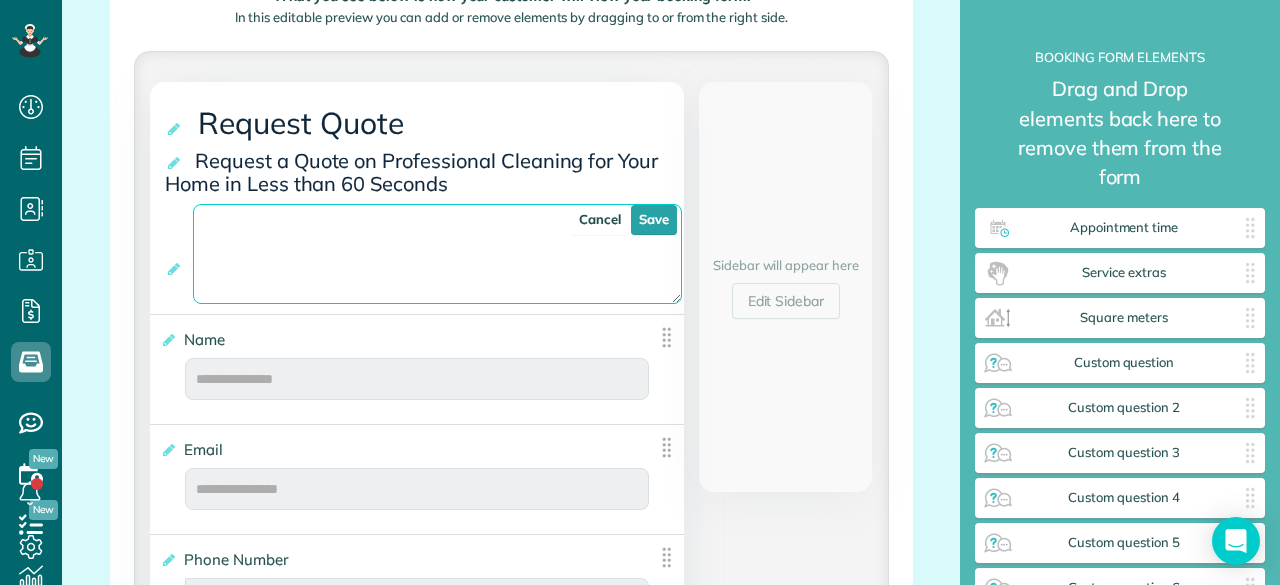 click at bounding box center (437, 254) 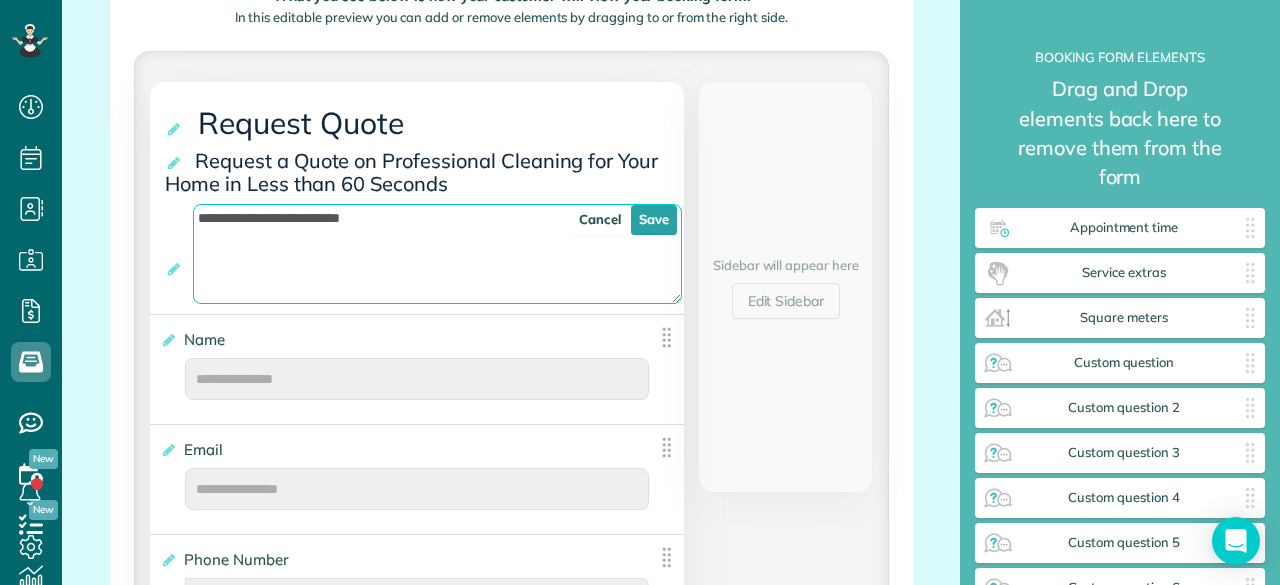 click on "**********" at bounding box center [437, 254] 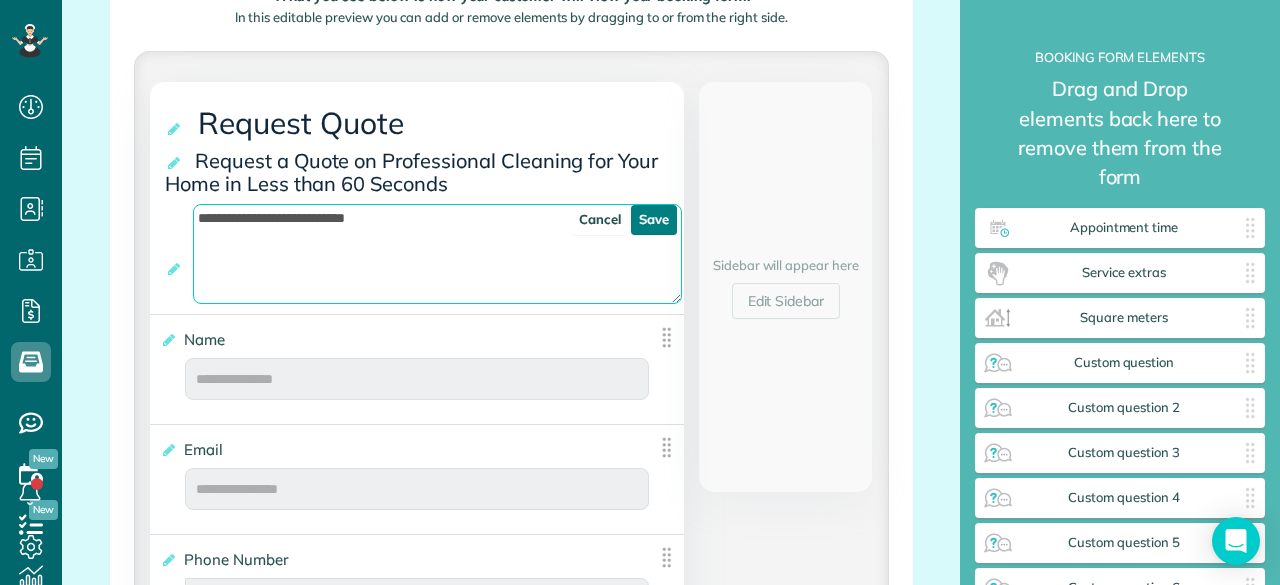 type on "**********" 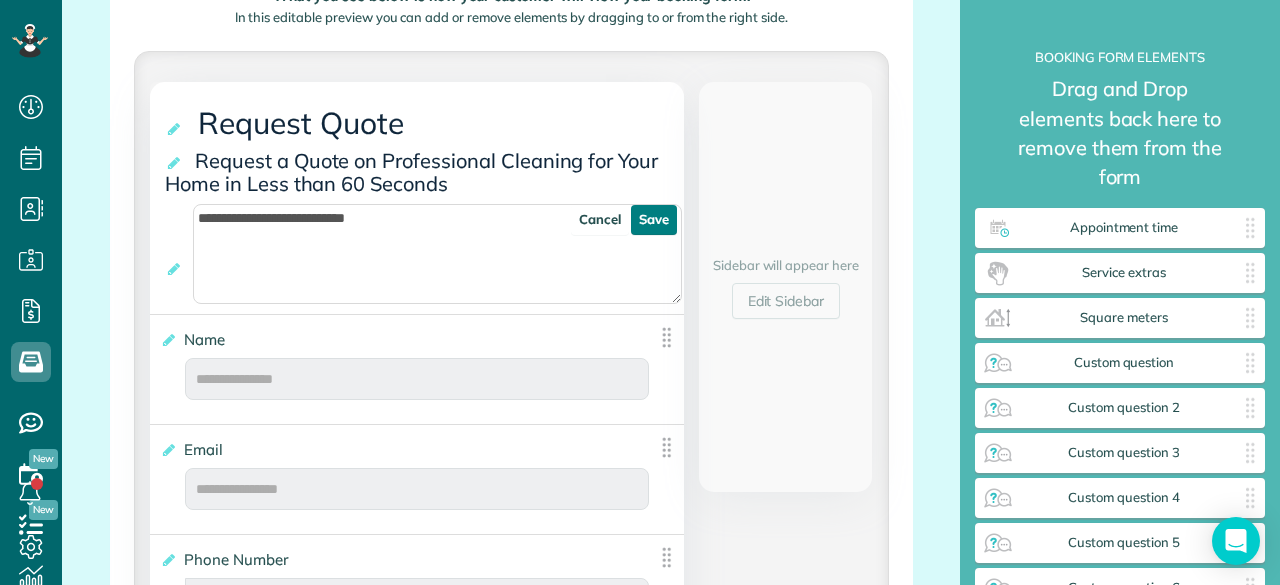 click on "Save" at bounding box center (654, 220) 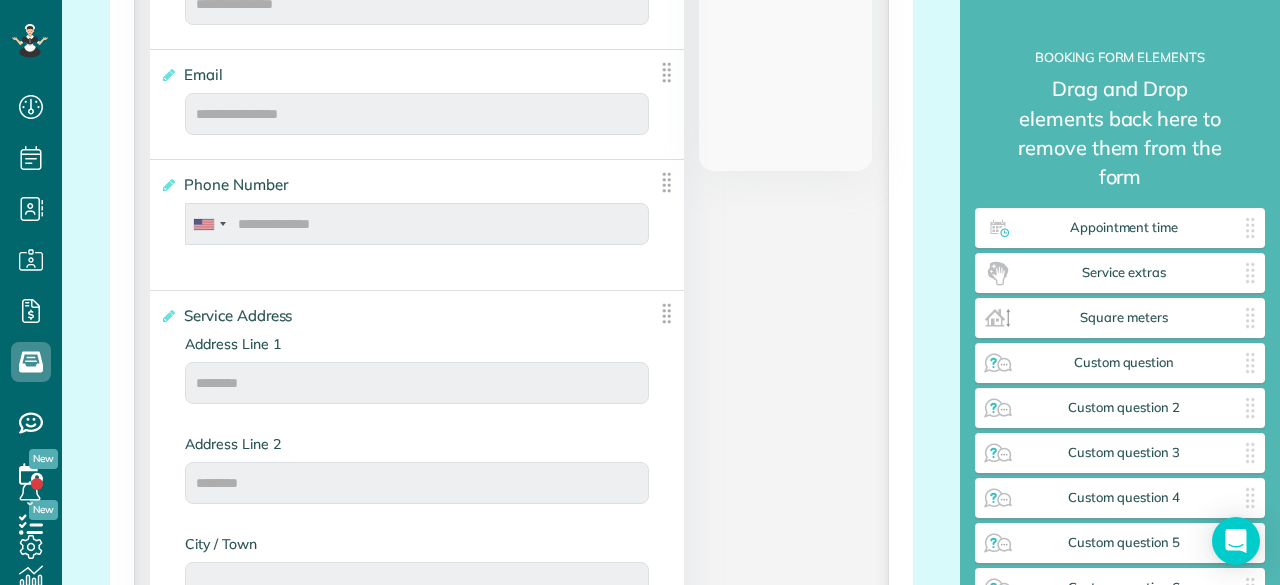 scroll, scrollTop: 679, scrollLeft: 0, axis: vertical 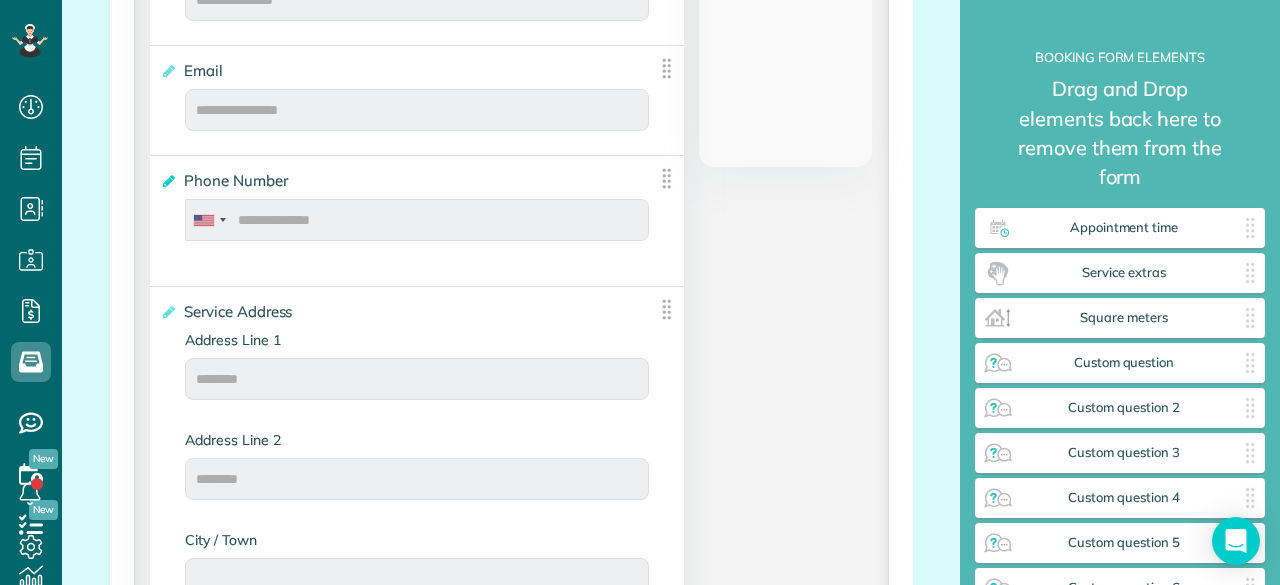 click at bounding box center (167, 181) 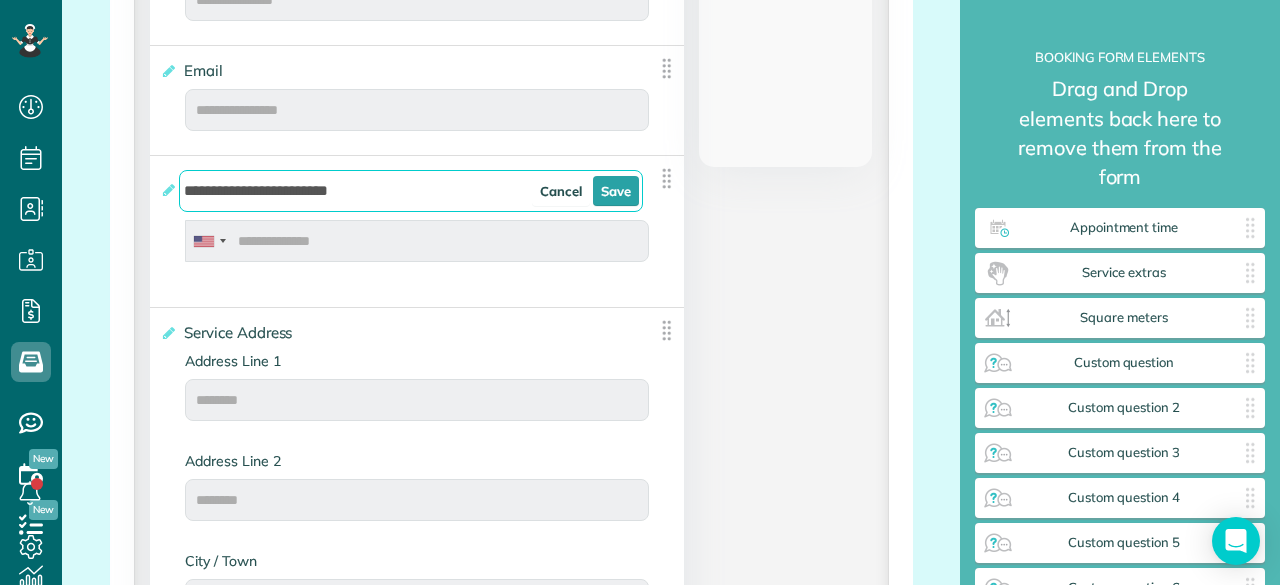 type on "**********" 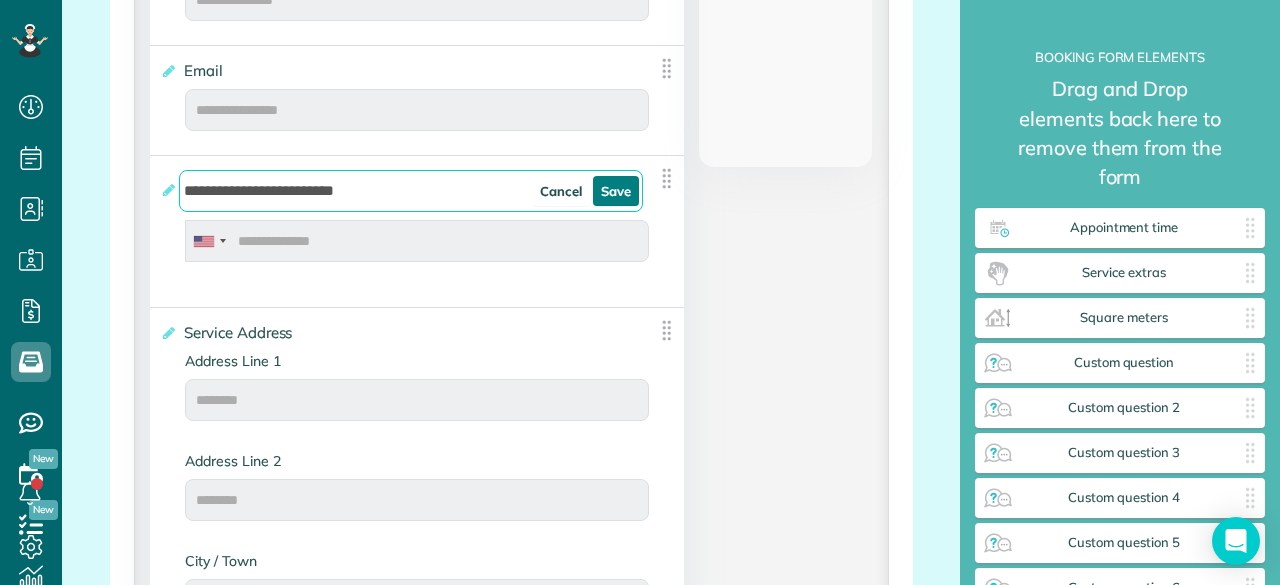 click on "Save" at bounding box center (616, 191) 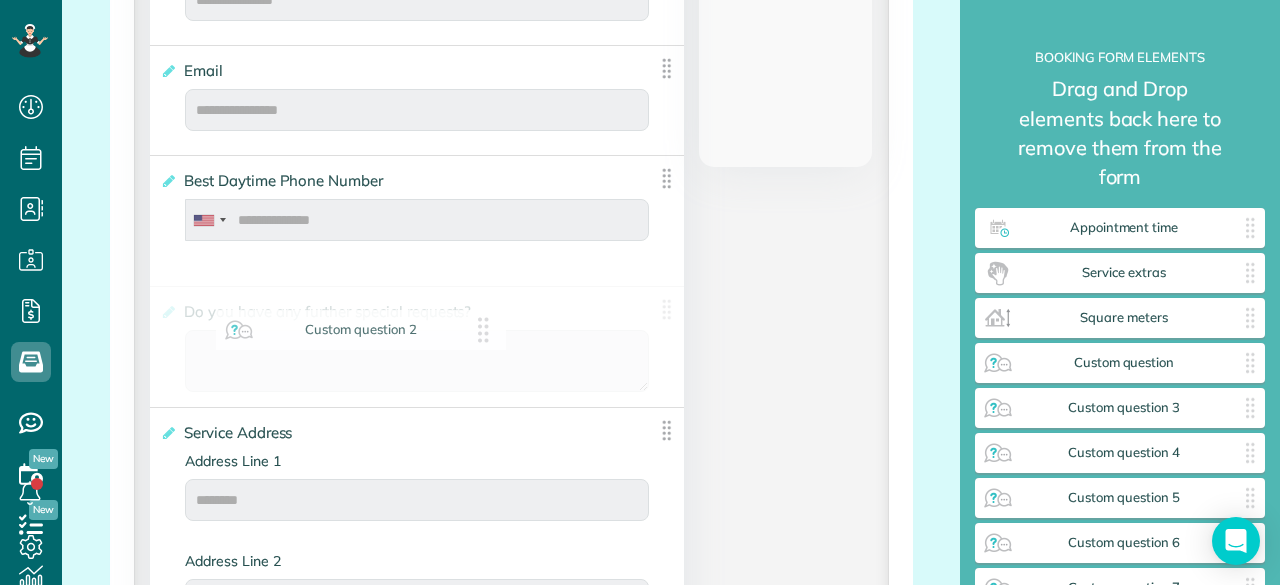 drag, startPoint x: 1124, startPoint y: 387, endPoint x: 360, endPoint y: 335, distance: 765.7676 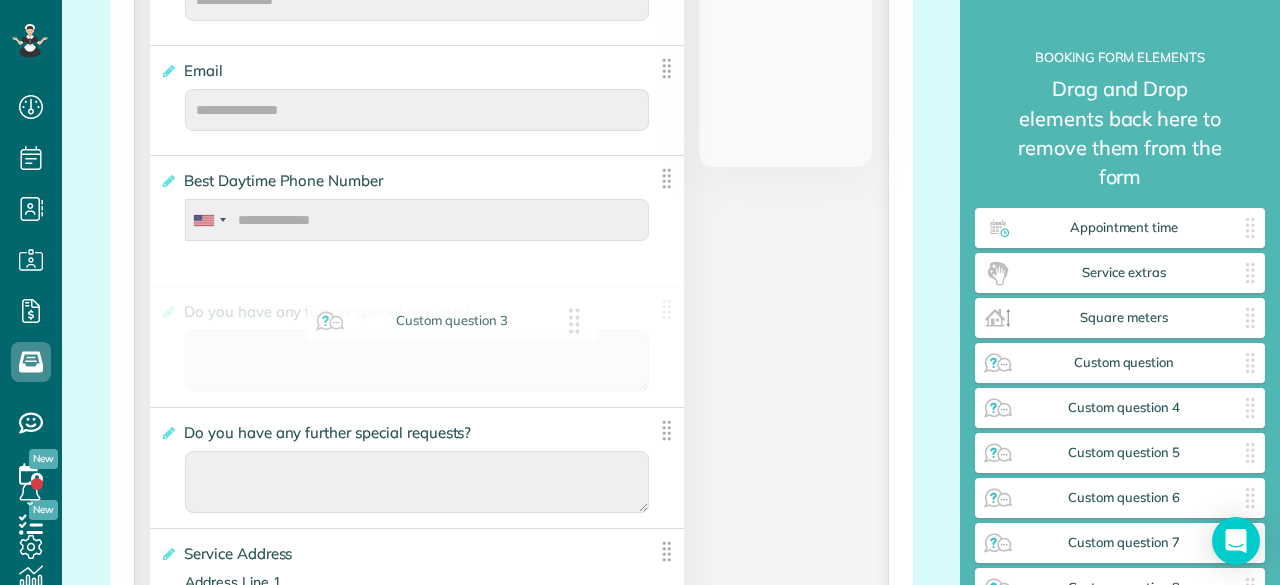 drag, startPoint x: 1126, startPoint y: 382, endPoint x: 456, endPoint y: 325, distance: 672.4202 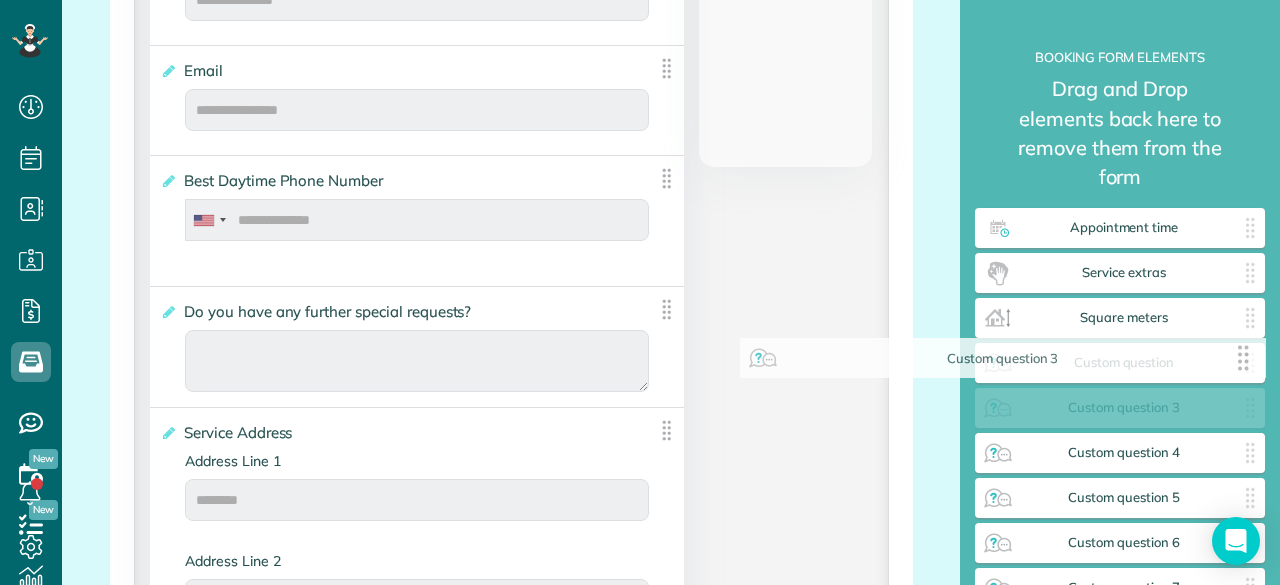 drag, startPoint x: 410, startPoint y: 313, endPoint x: 1032, endPoint y: 362, distance: 623.92706 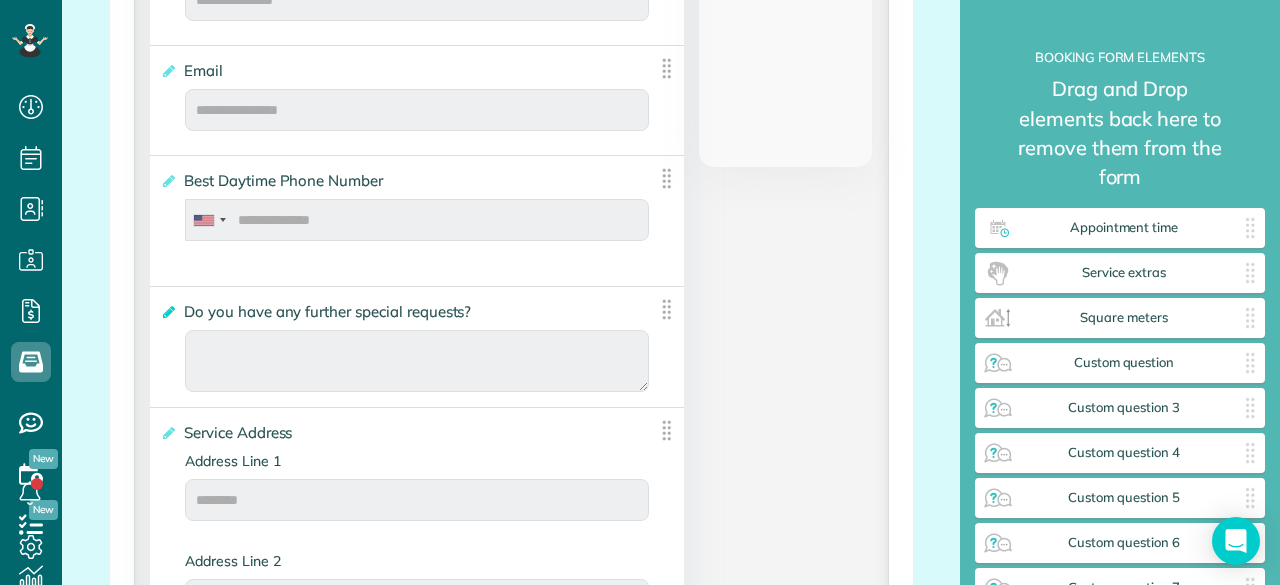 click at bounding box center [167, 312] 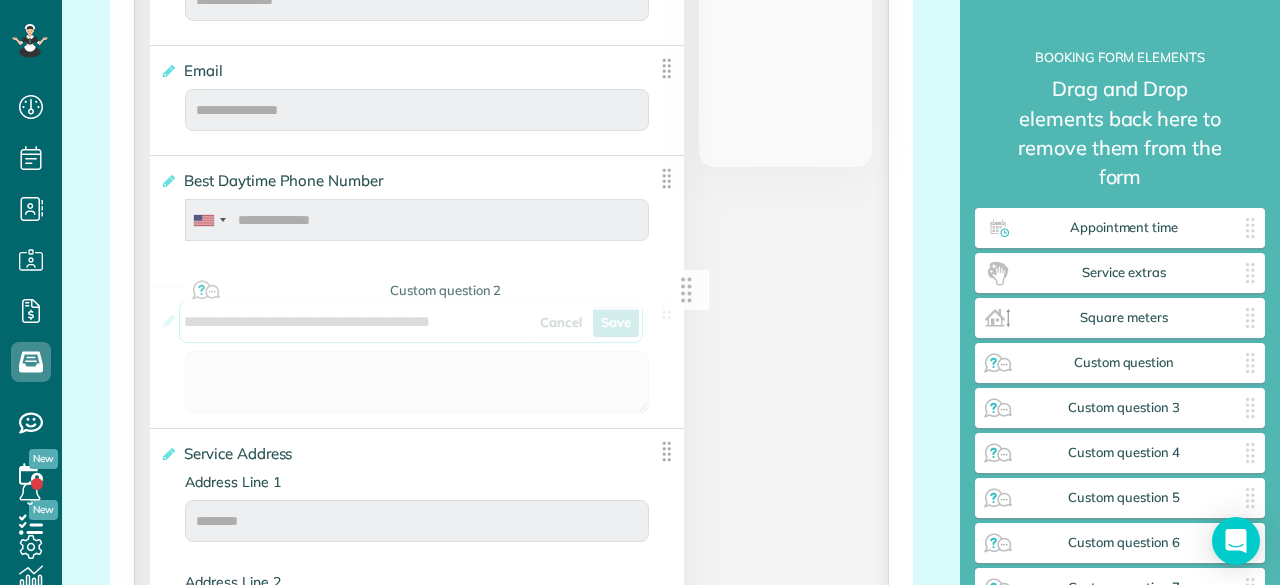 drag, startPoint x: 473, startPoint y: 326, endPoint x: 400, endPoint y: 283, distance: 84.723076 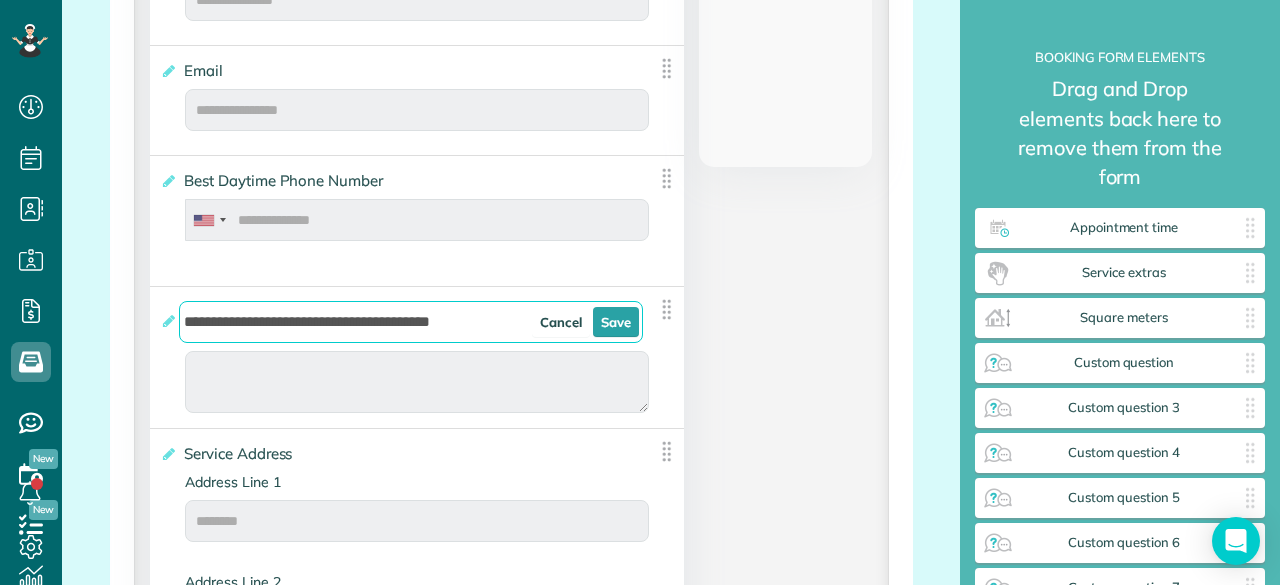 click on "**********" at bounding box center [411, 322] 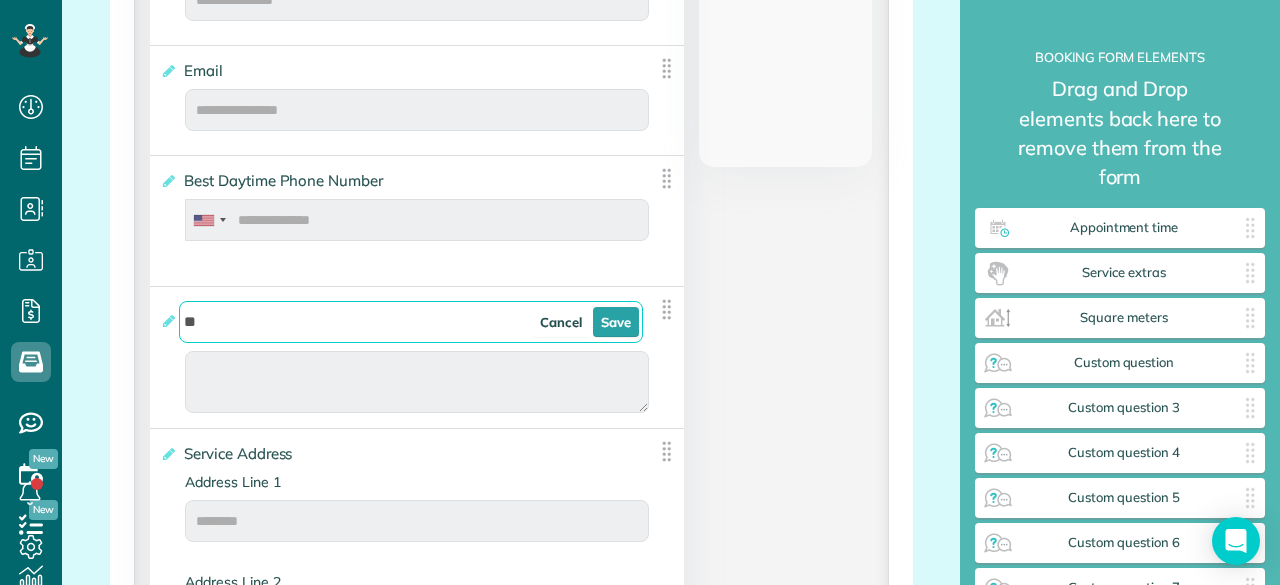 type on "*" 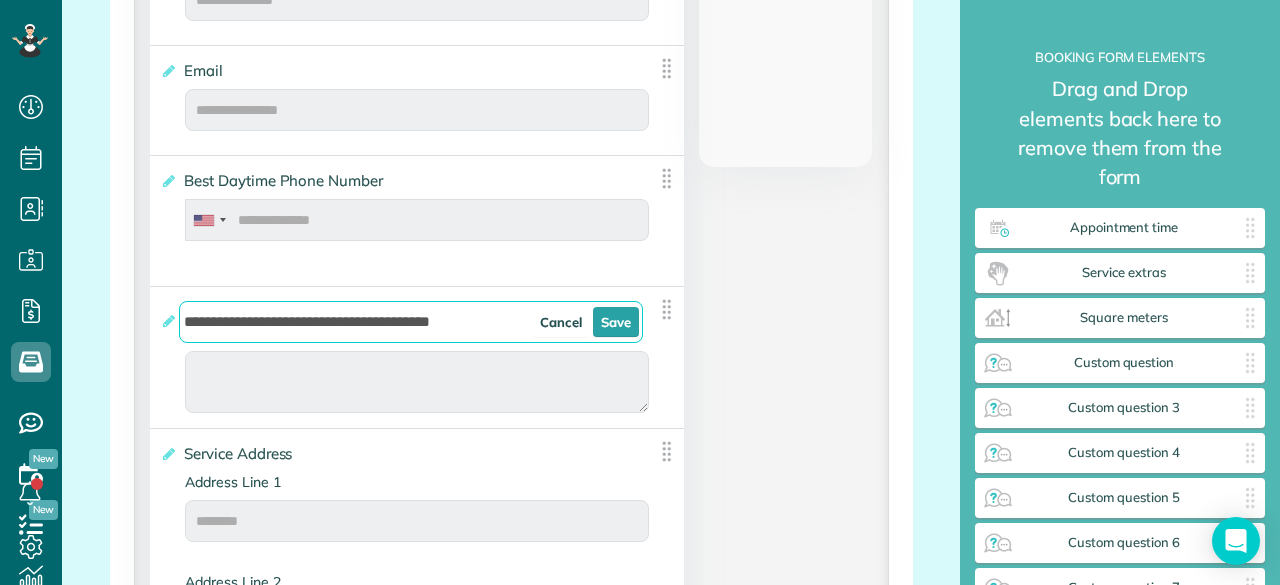 type on "**********" 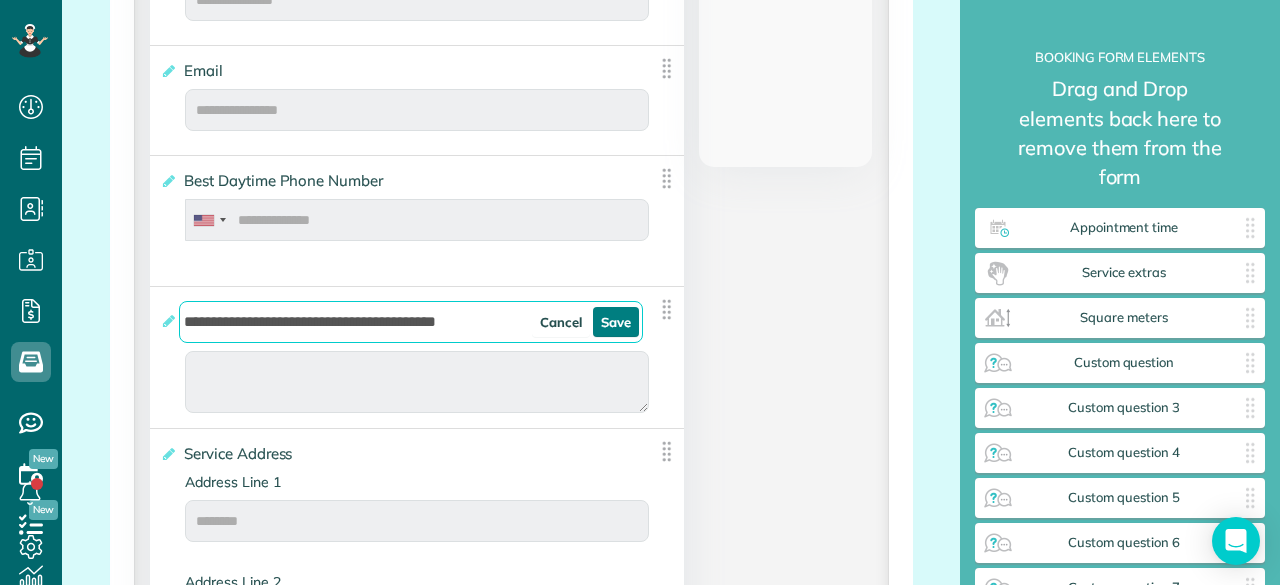 click on "Save" at bounding box center [616, 322] 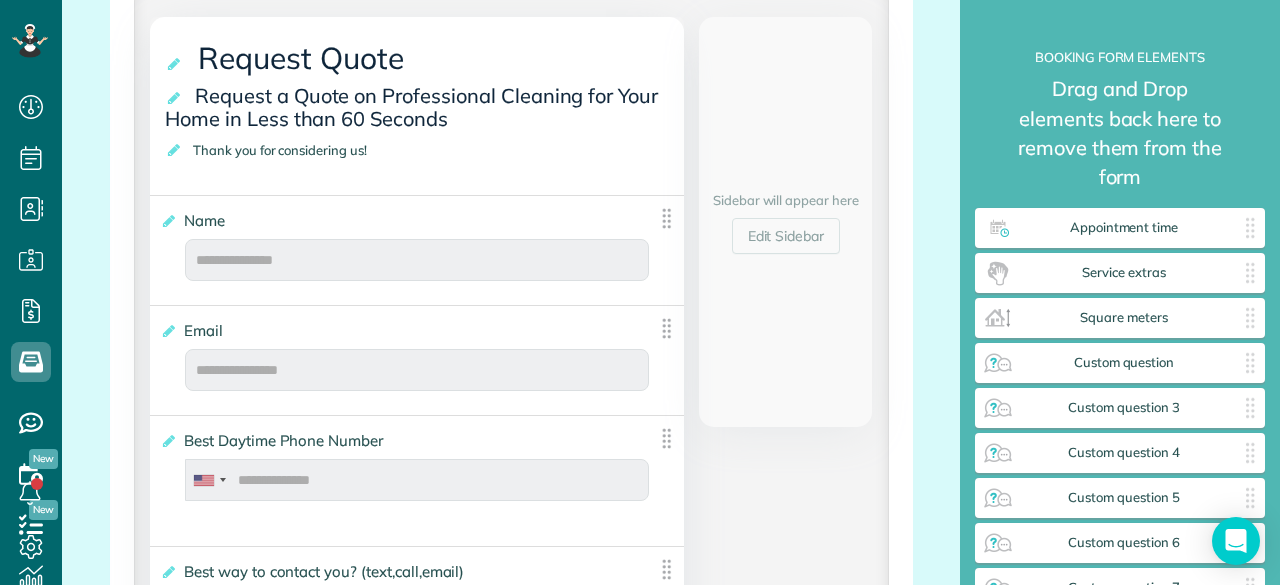 scroll, scrollTop: 391, scrollLeft: 0, axis: vertical 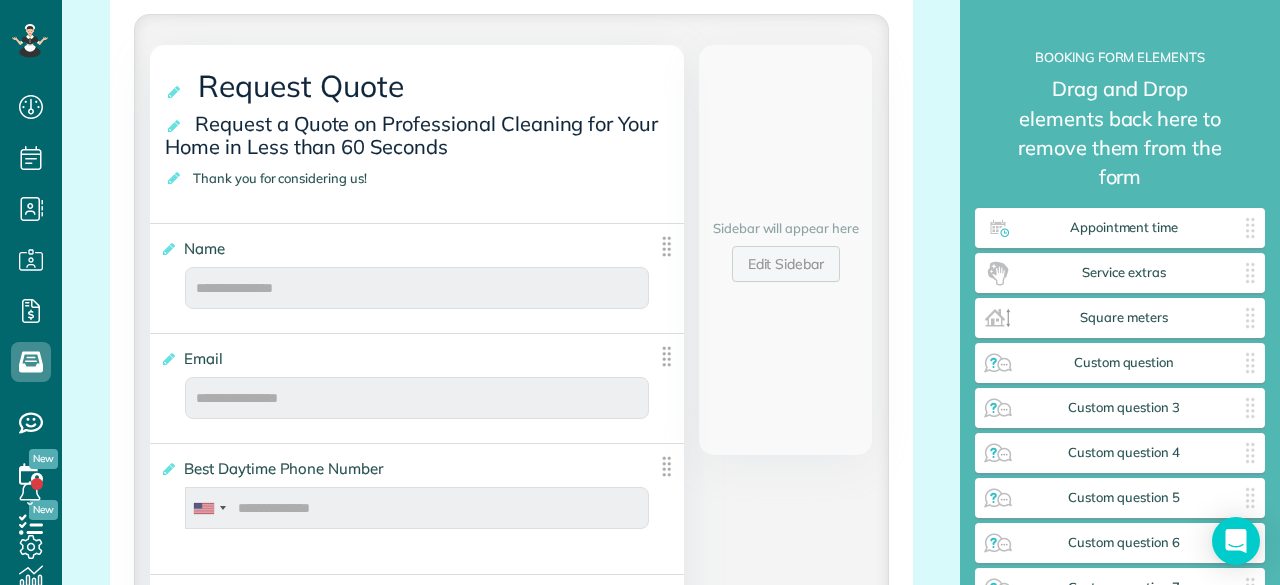 click on "Edit Sidebar" at bounding box center [786, 264] 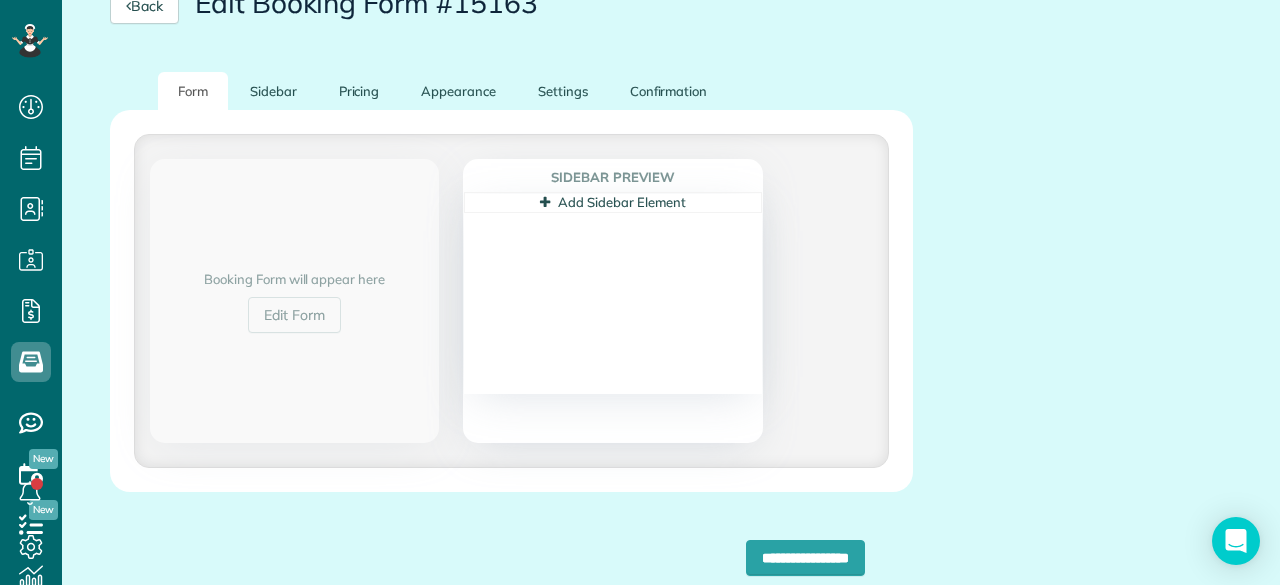 scroll, scrollTop: 206, scrollLeft: 0, axis: vertical 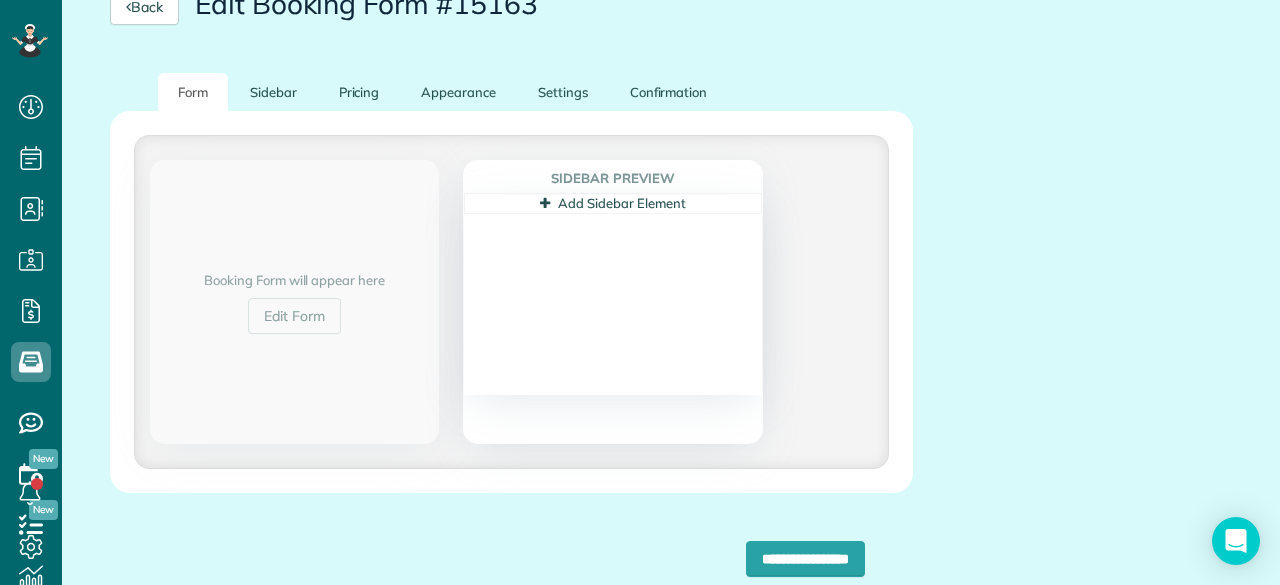 click on "Add Sidebar Element" at bounding box center [612, 203] 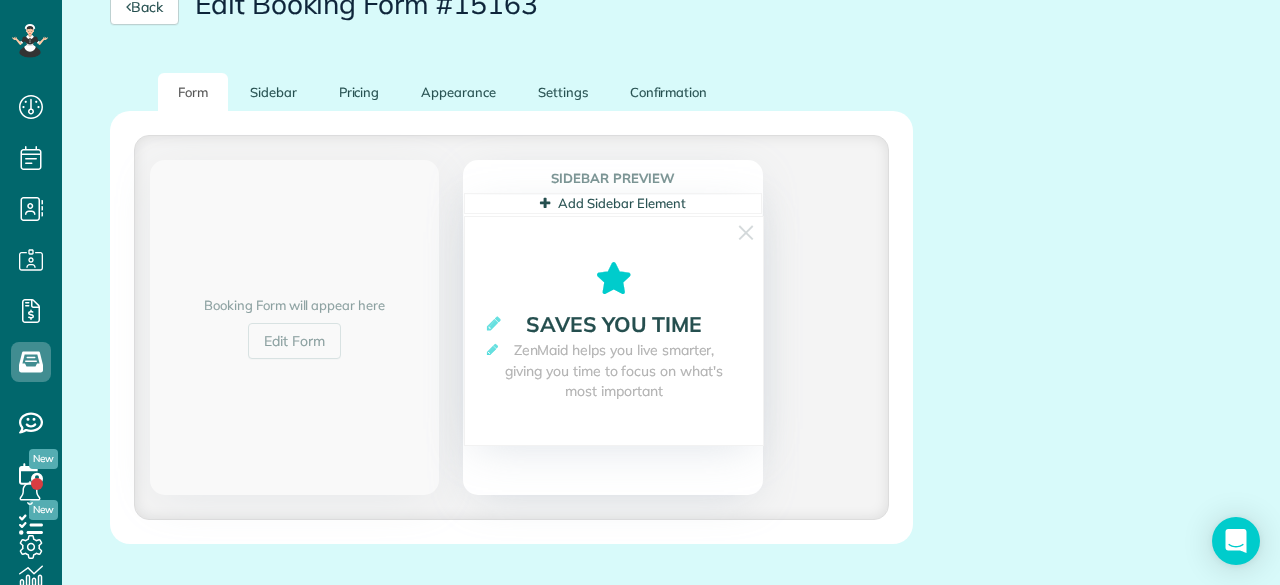 click on "Add Sidebar Element" at bounding box center (612, 203) 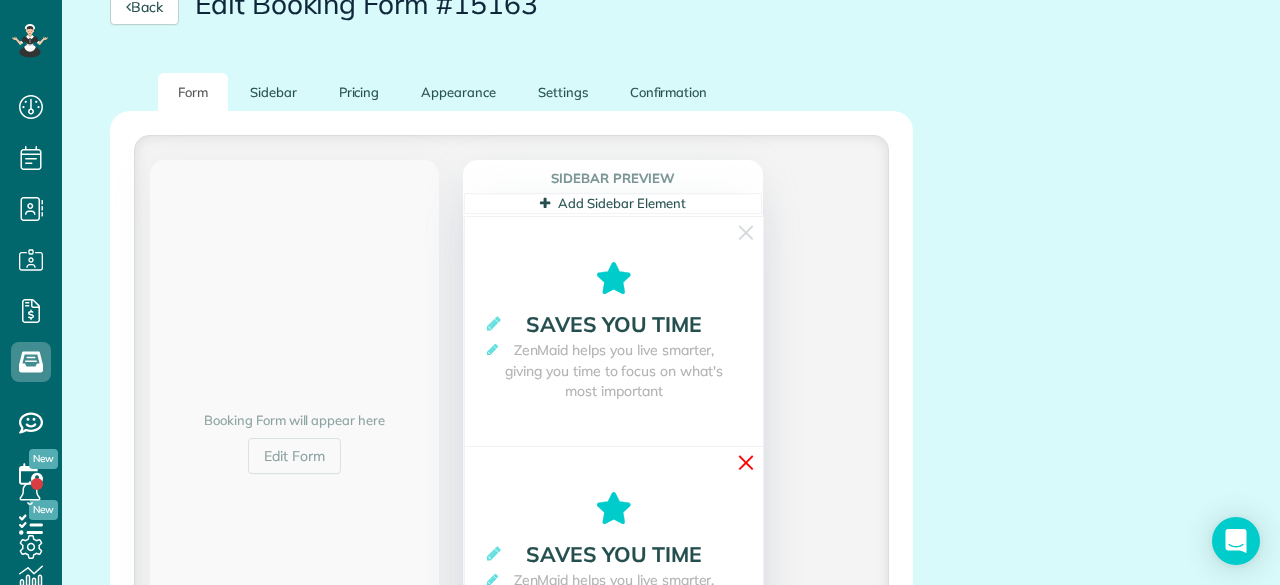 click on "✕" at bounding box center [746, 462] 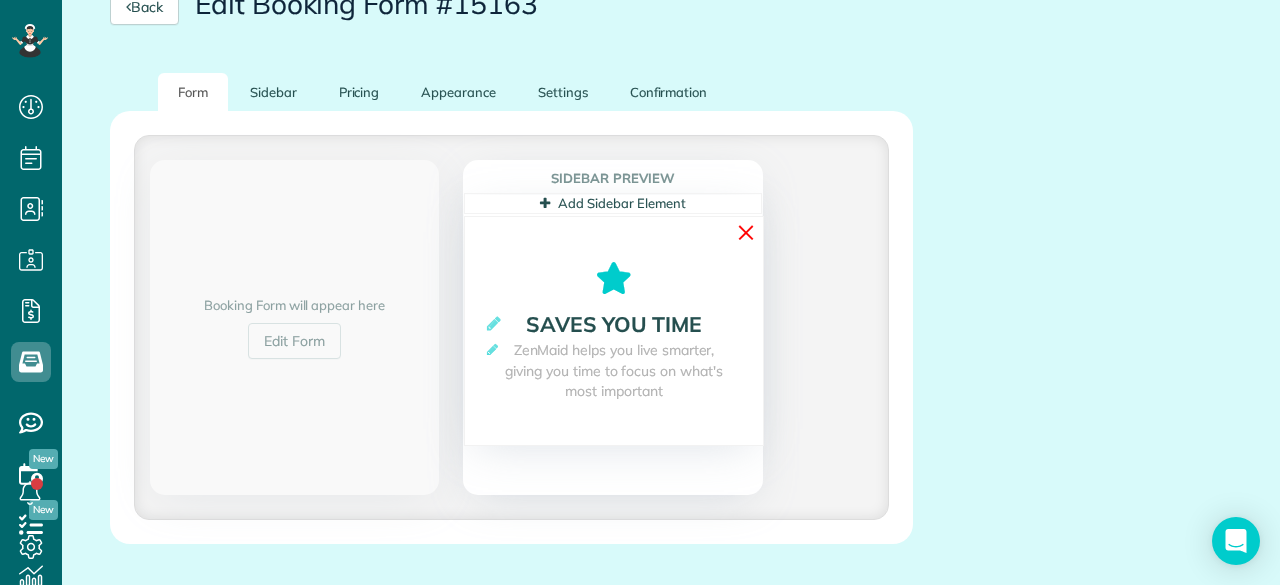 click on "✕" at bounding box center [746, 232] 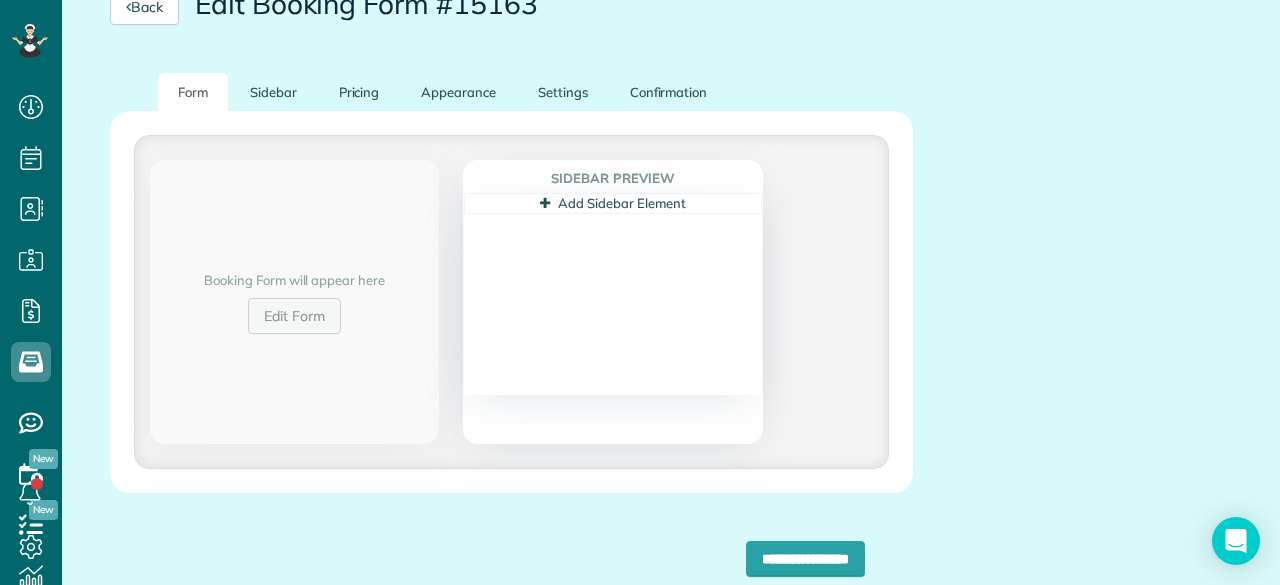 click on "Edit Form" at bounding box center (294, 316) 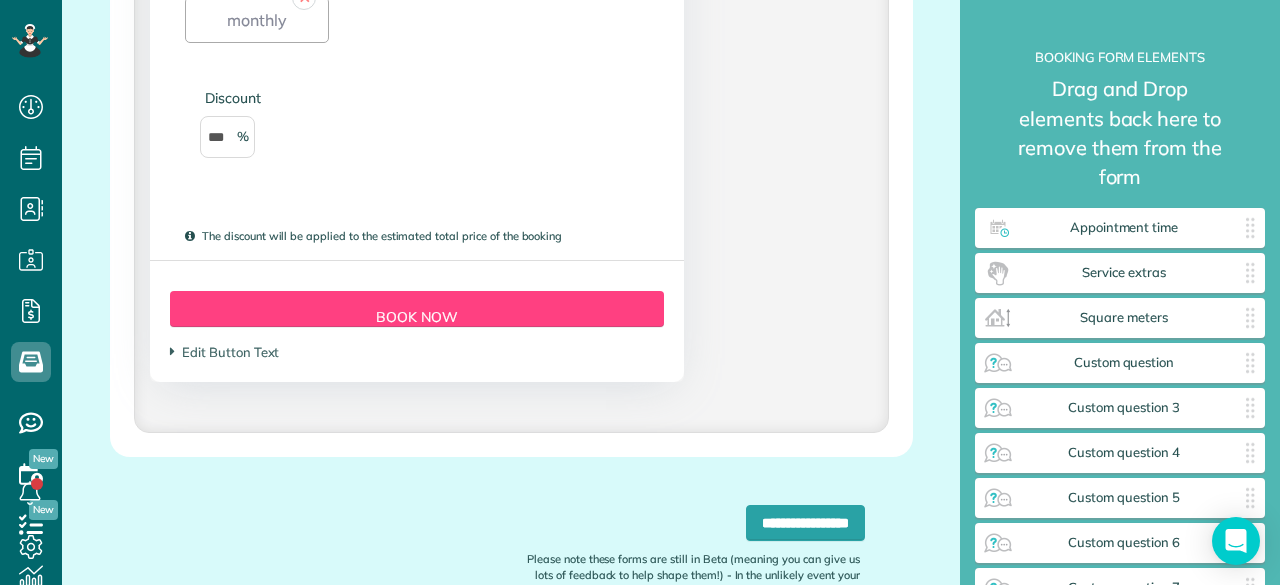 scroll, scrollTop: 2703, scrollLeft: 0, axis: vertical 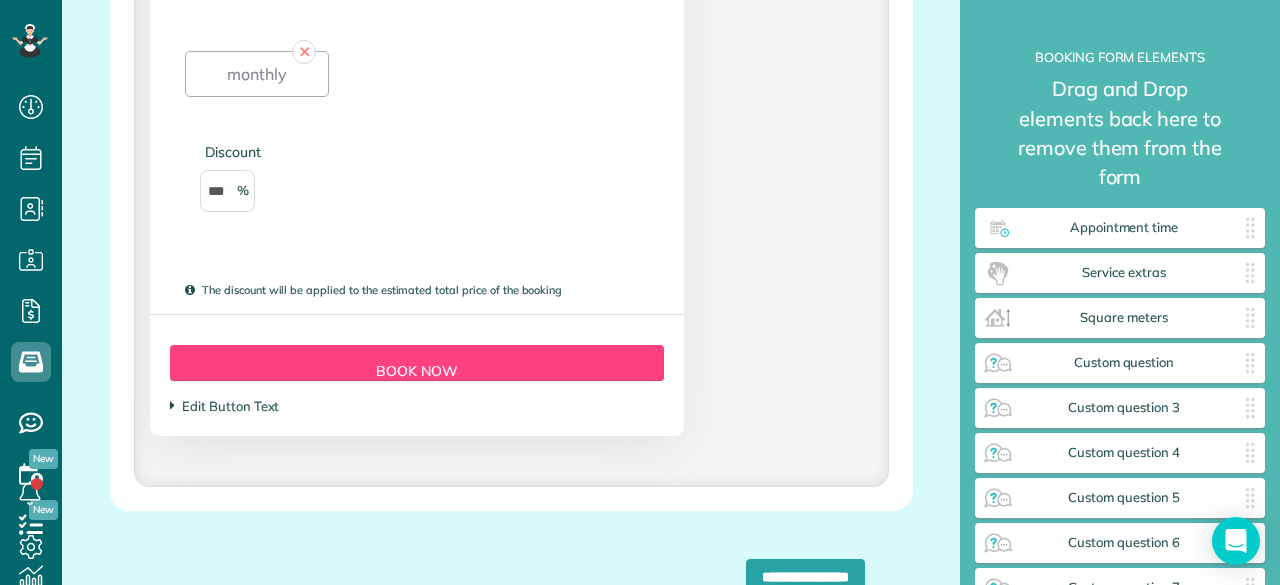 click on "Edit Button Text" at bounding box center [224, 406] 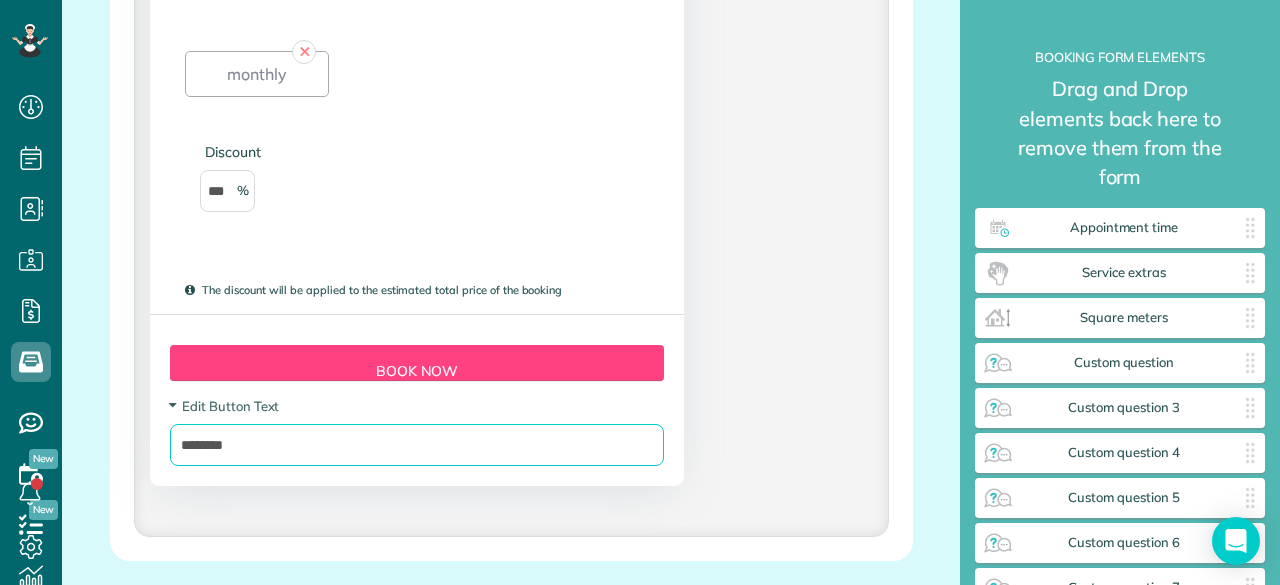 drag, startPoint x: 278, startPoint y: 441, endPoint x: 71, endPoint y: 440, distance: 207.00241 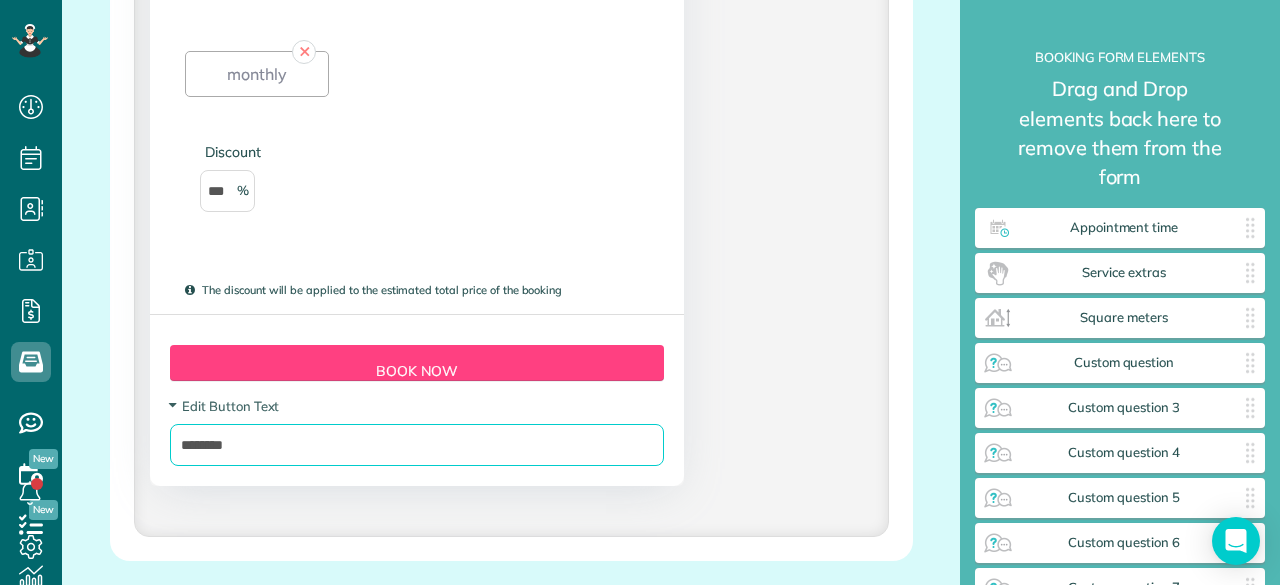 click on "**********" at bounding box center (511, -808) 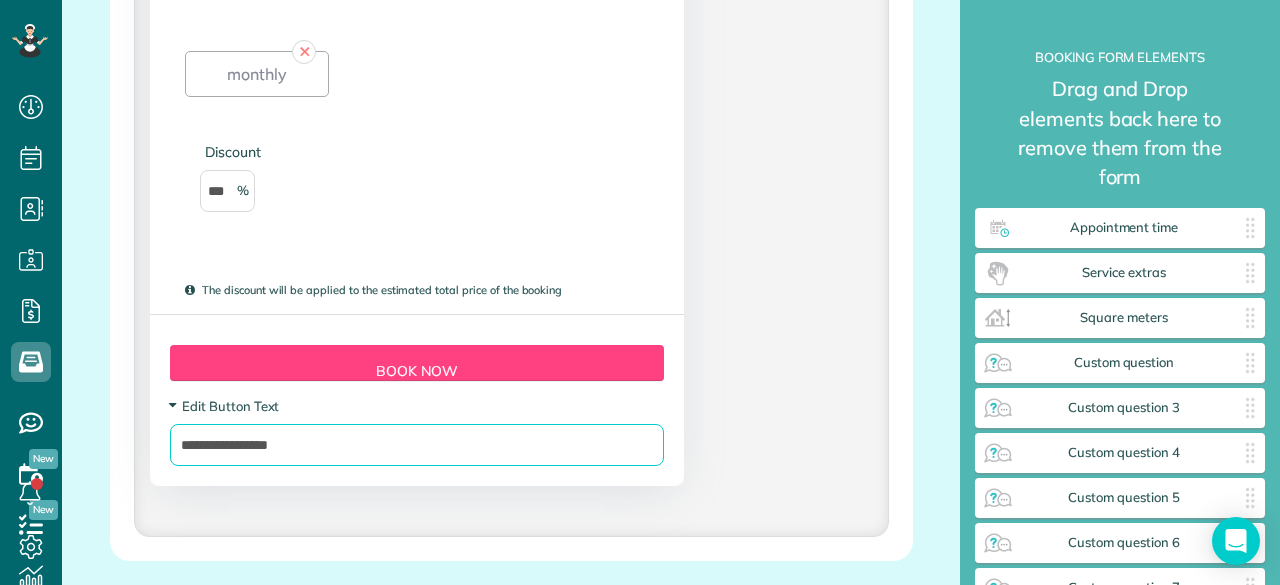 type on "**********" 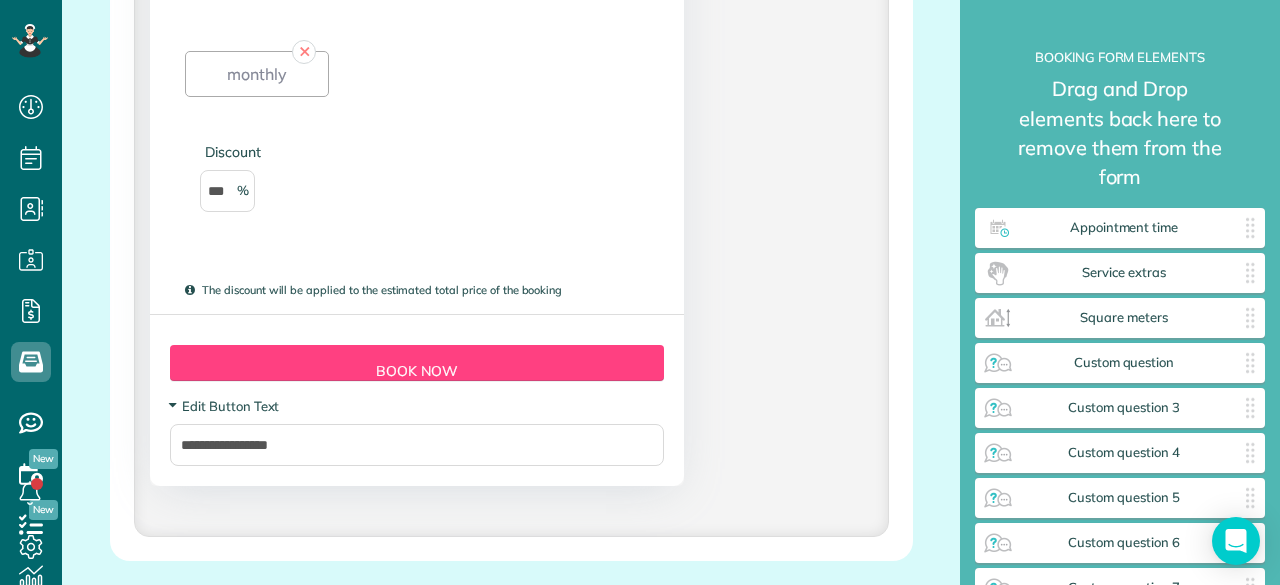 click on "Edit Button Text" at bounding box center (224, 406) 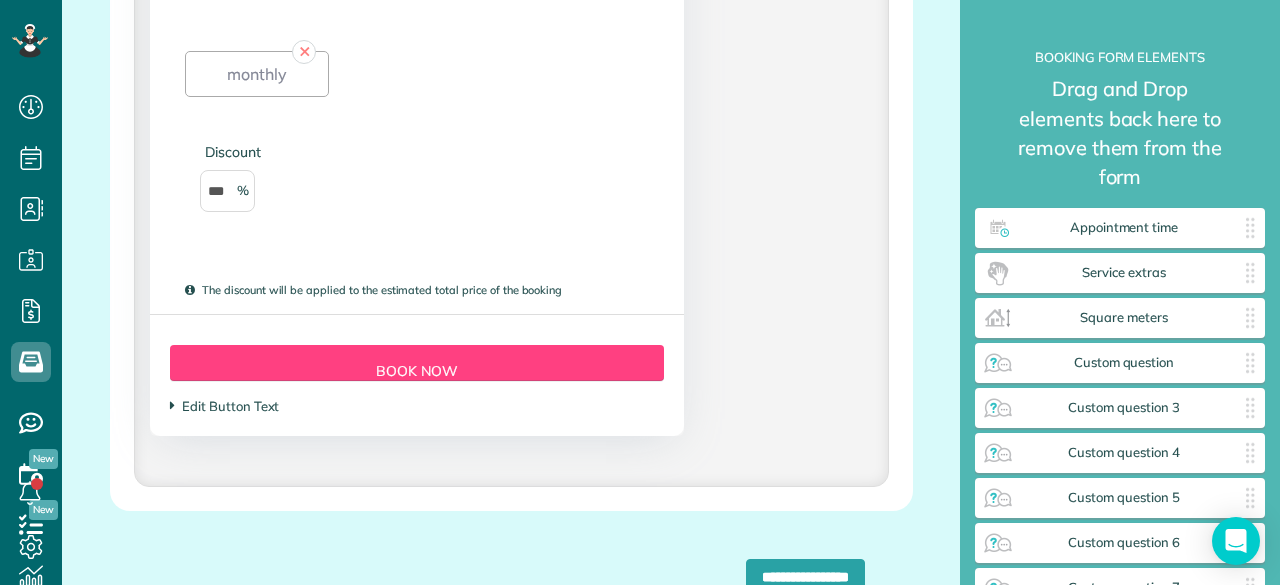 click on "Edit Button Text" at bounding box center (224, 406) 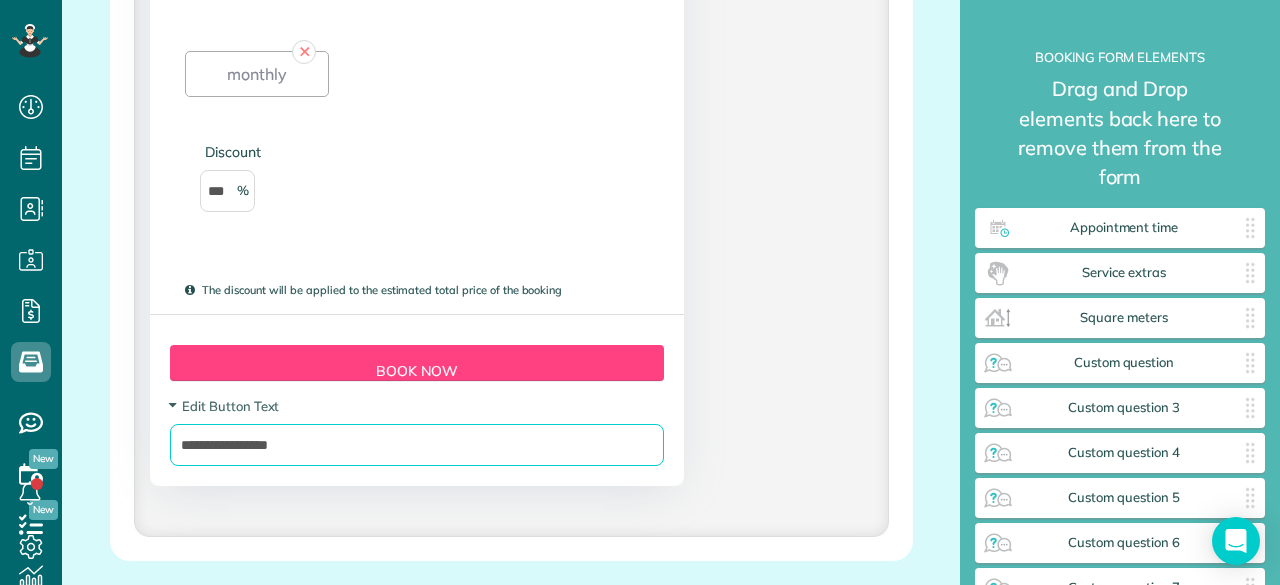 click on "**********" at bounding box center [417, 445] 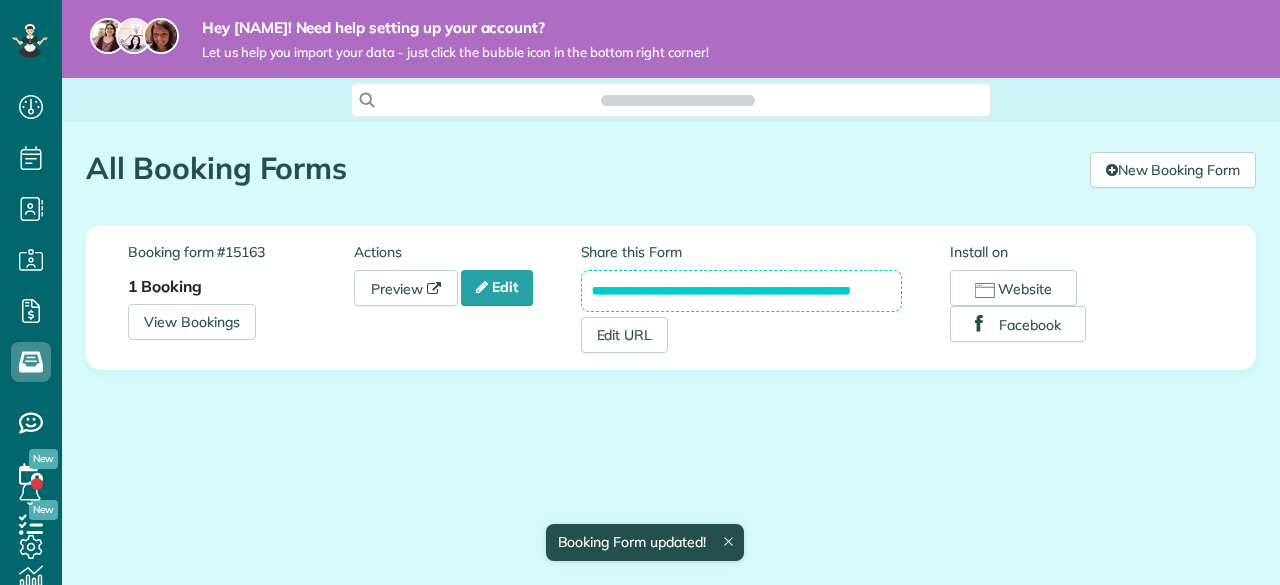 scroll, scrollTop: 0, scrollLeft: 0, axis: both 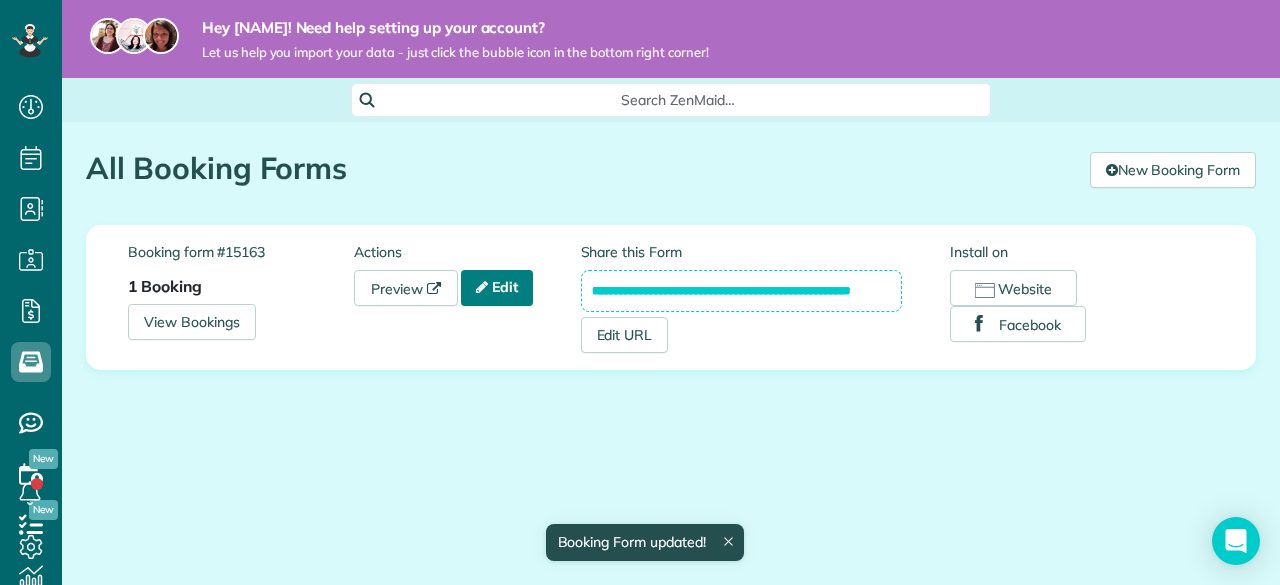 click on "Edit" at bounding box center [497, 288] 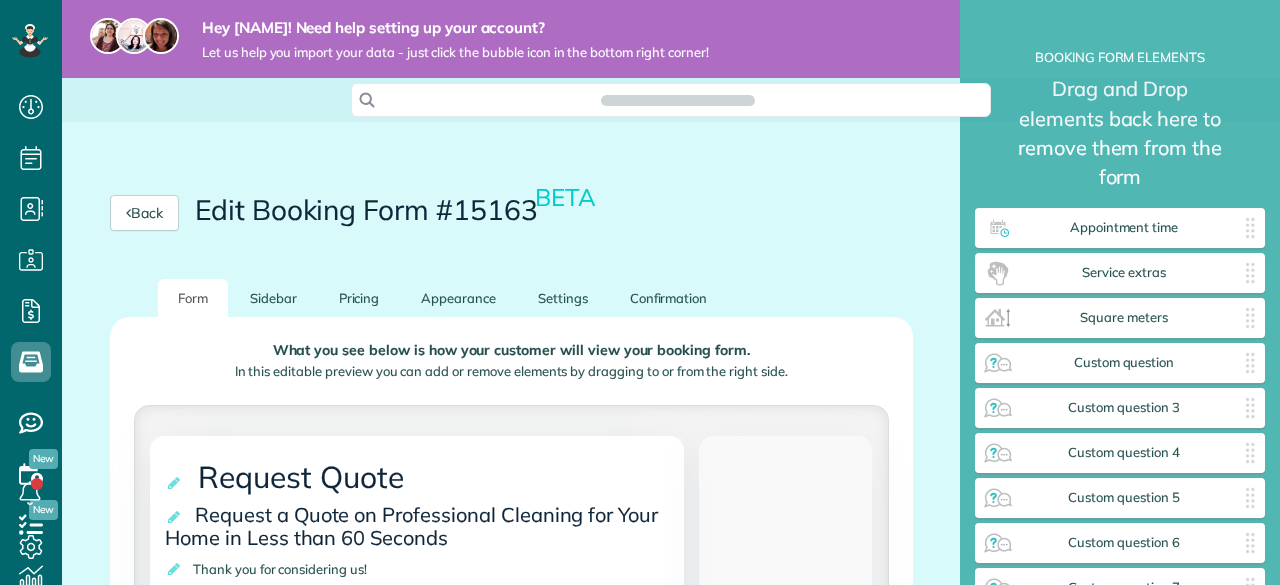 scroll, scrollTop: 0, scrollLeft: 0, axis: both 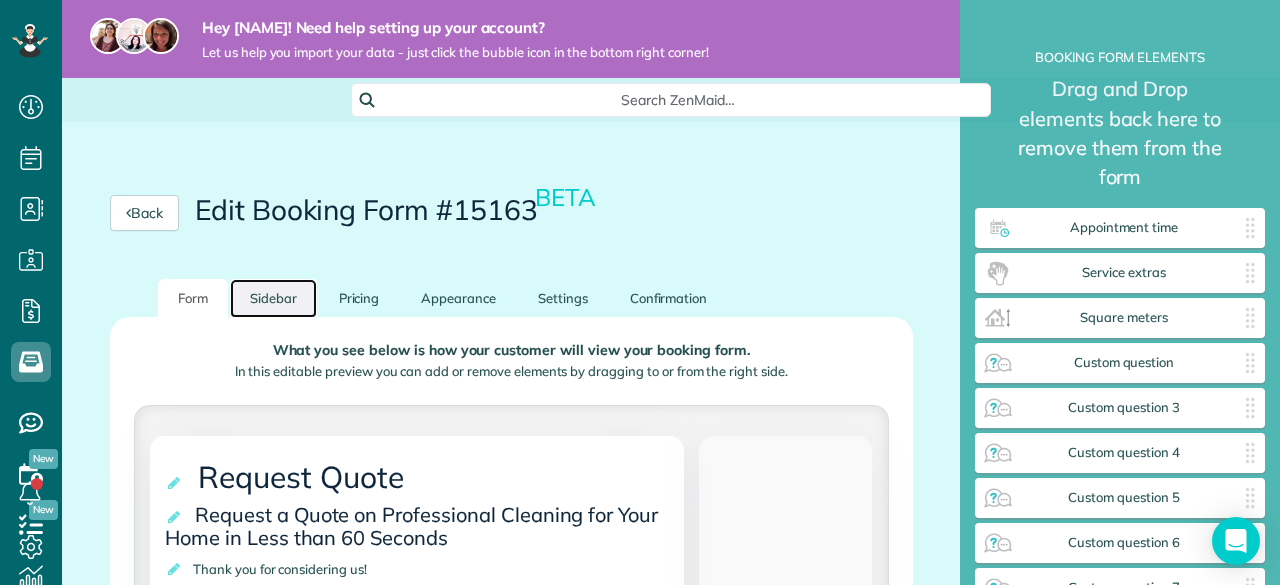 click on "Sidebar" at bounding box center [273, 298] 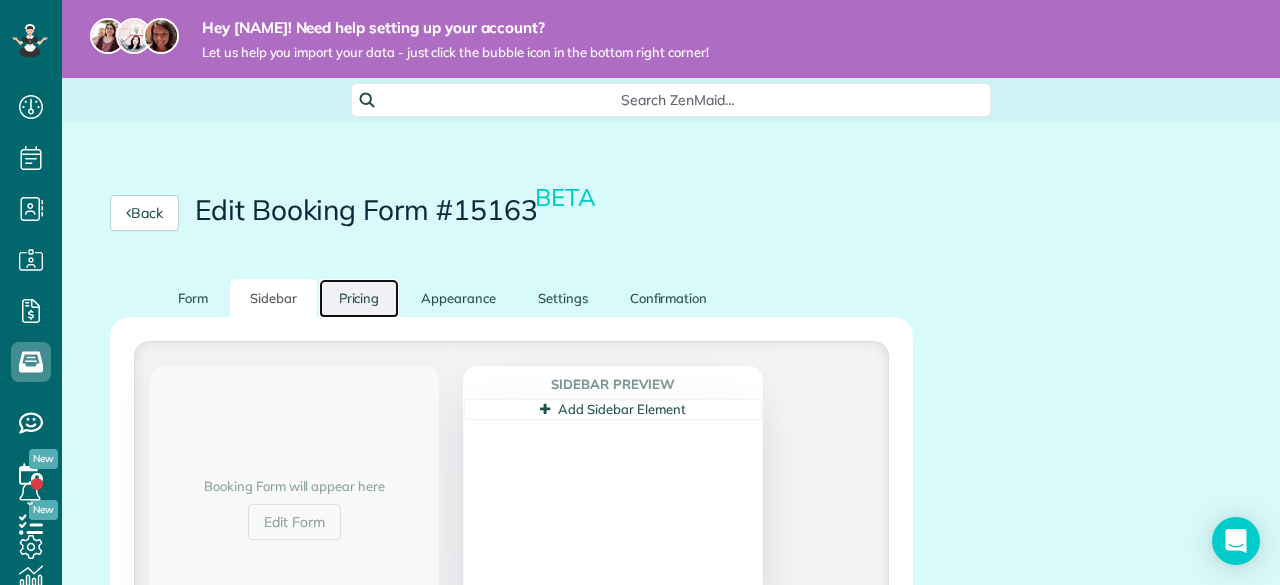 click on "Pricing" at bounding box center [359, 298] 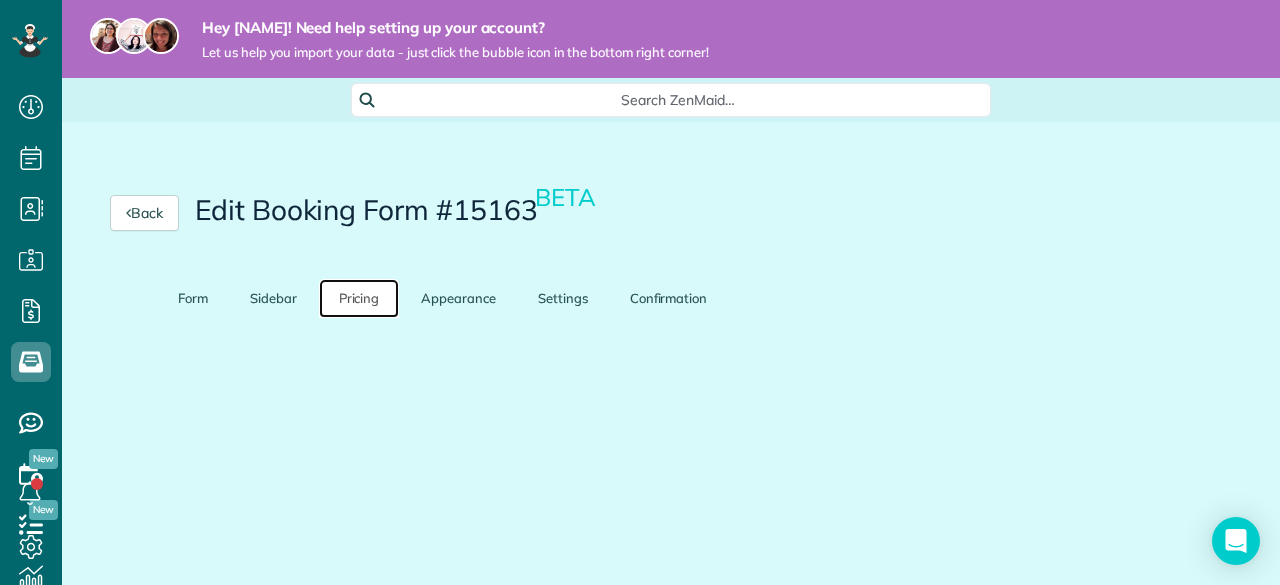 click on "Pricing" at bounding box center (359, 298) 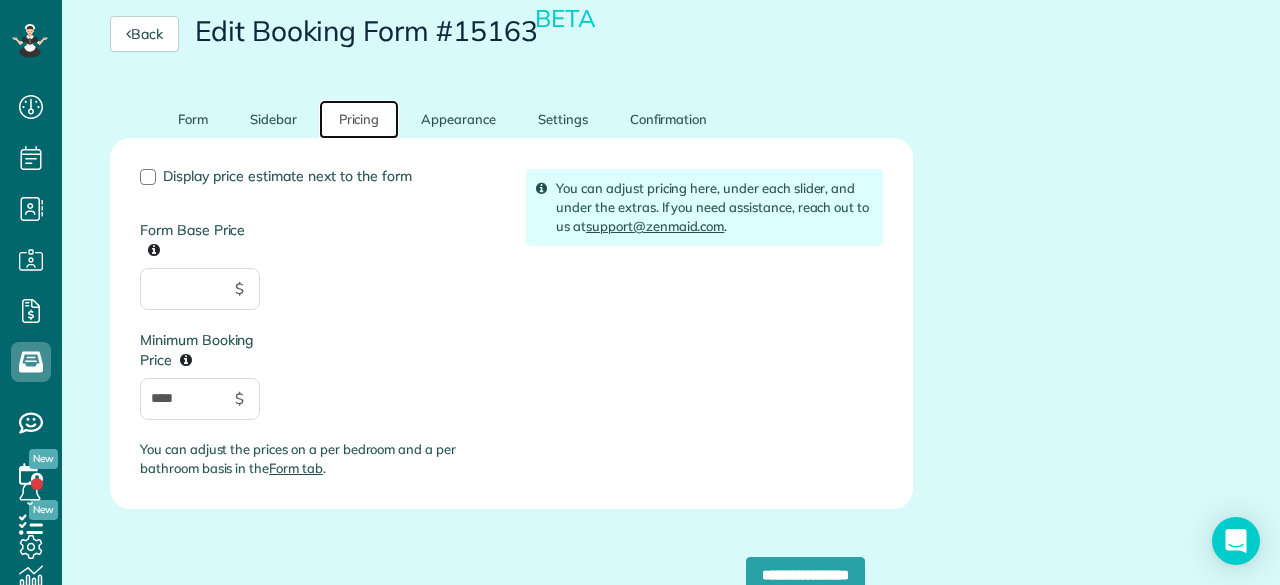 scroll, scrollTop: 182, scrollLeft: 0, axis: vertical 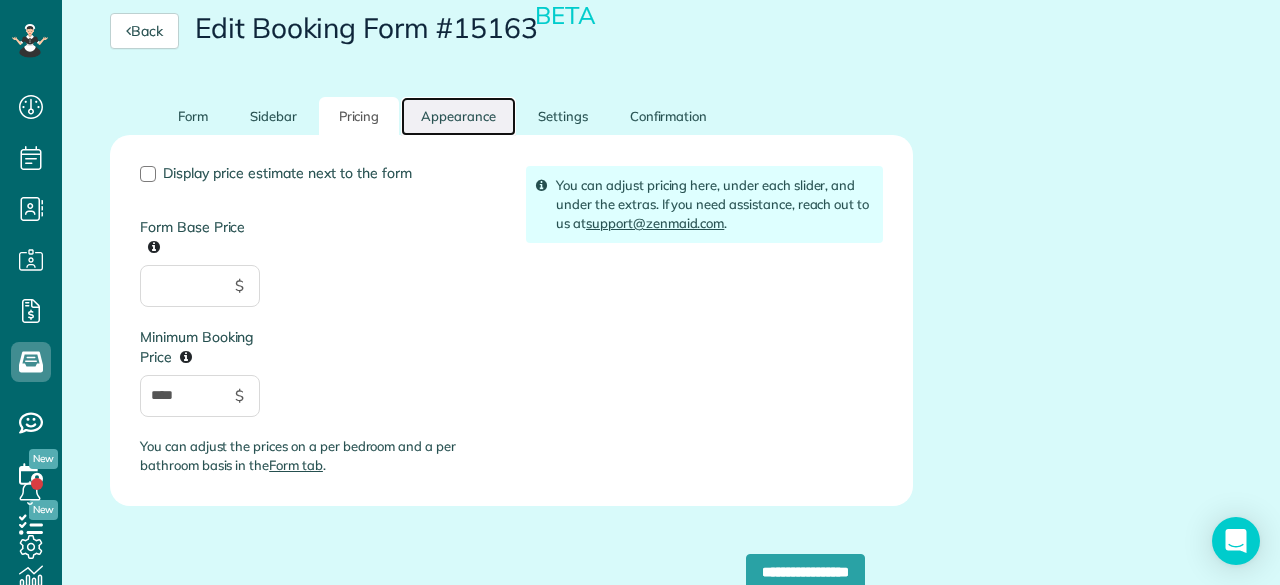 click on "Appearance" at bounding box center [458, 116] 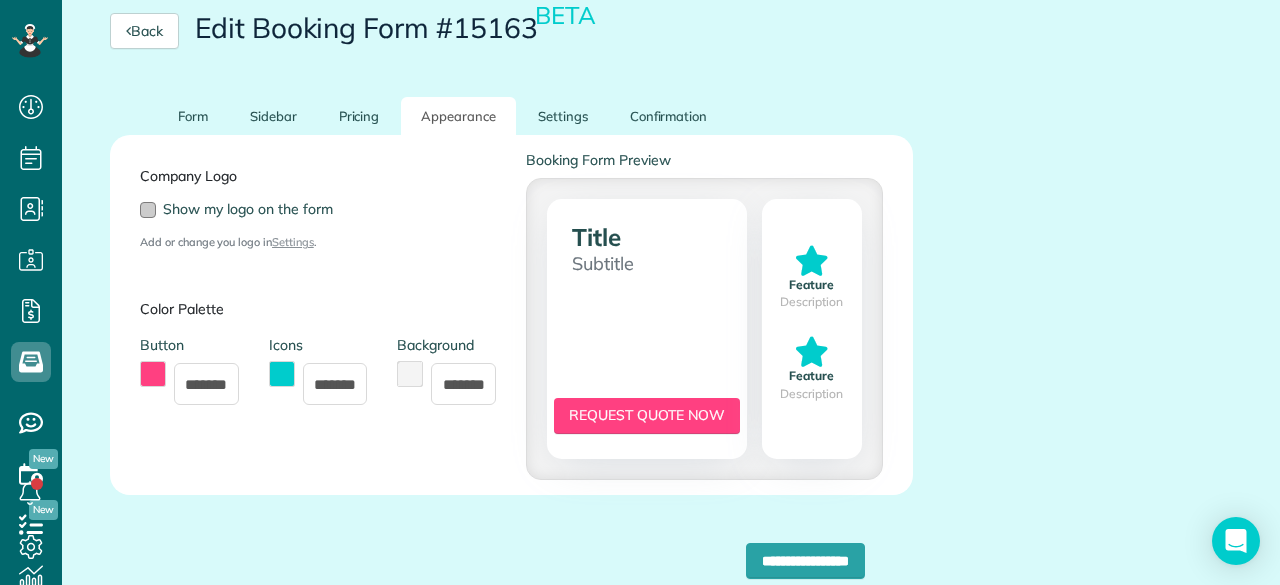 click at bounding box center [148, 210] 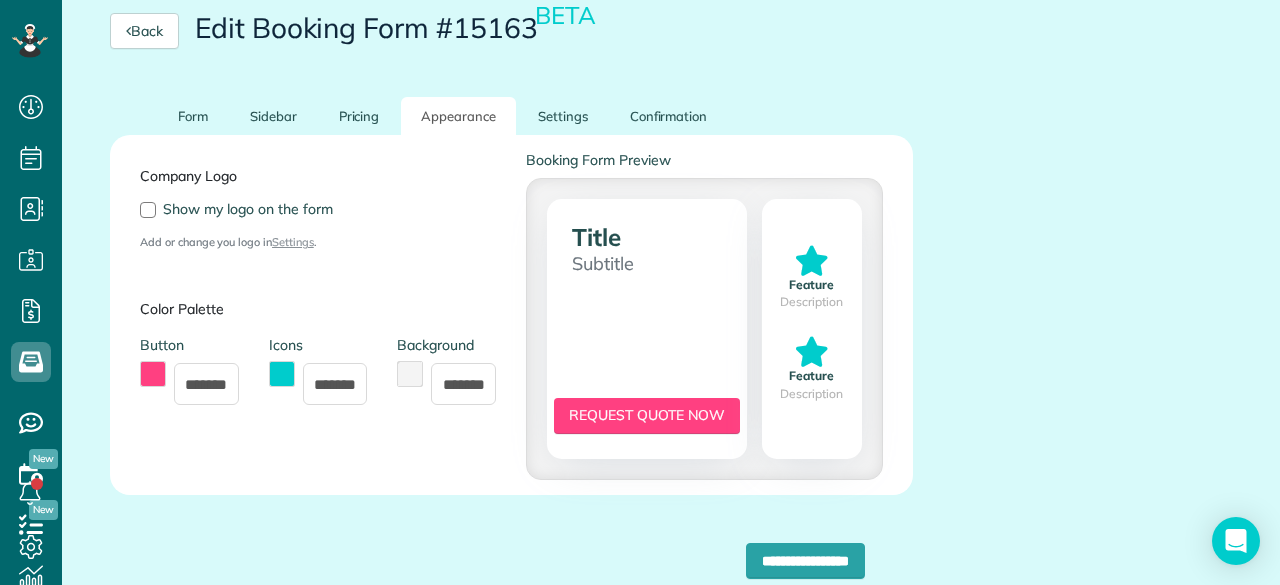click at bounding box center (153, 374) 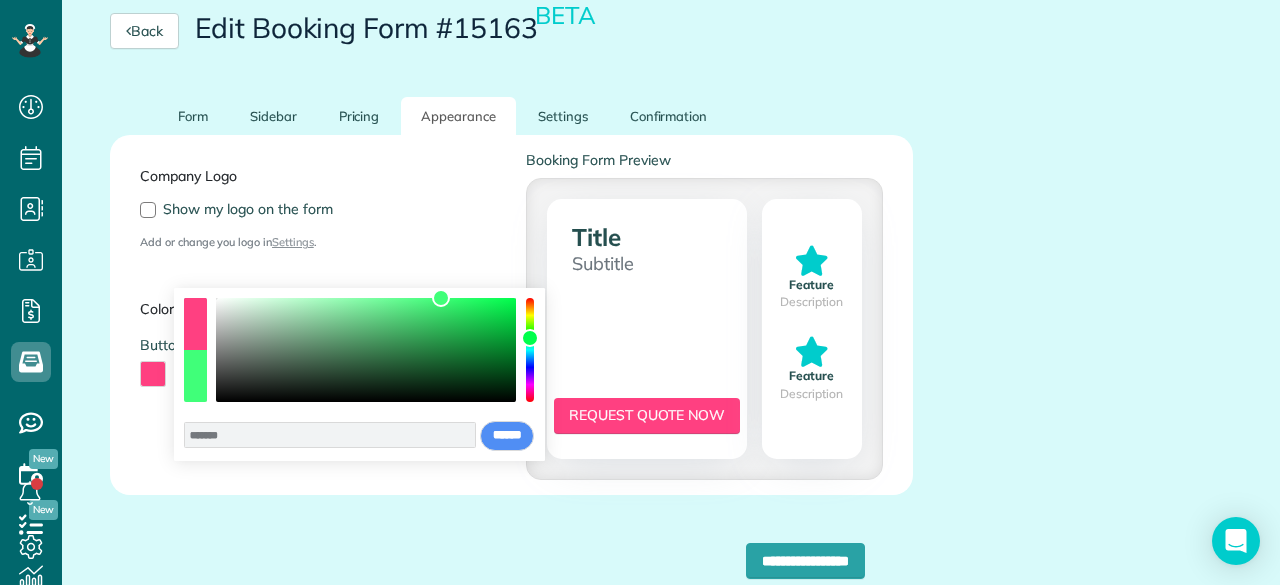 click at bounding box center [530, 350] 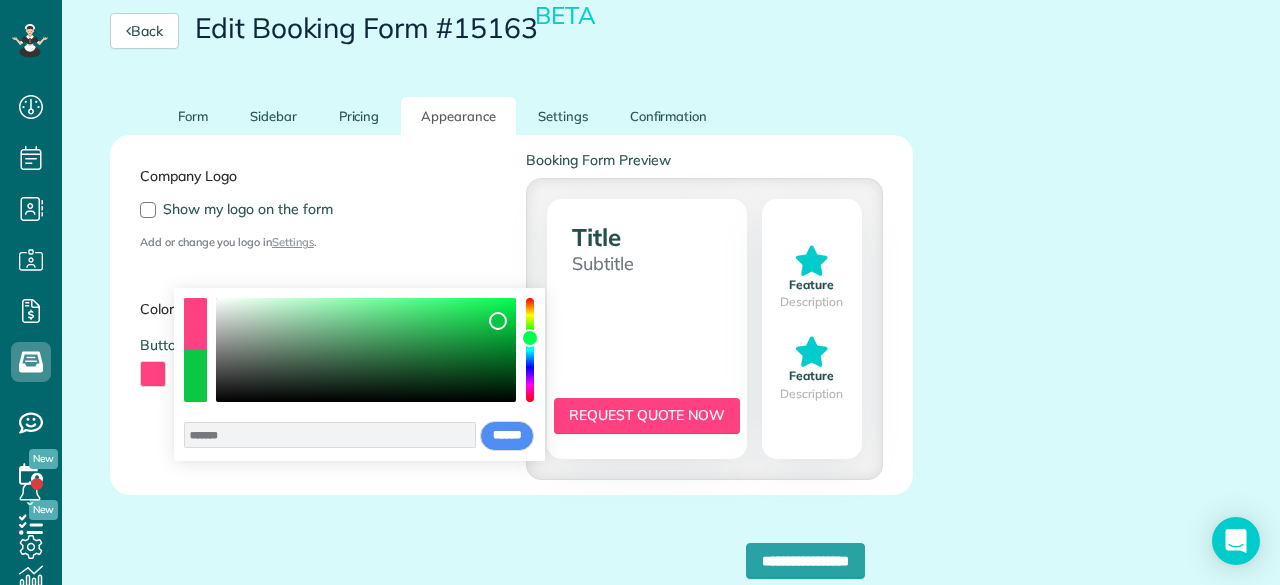type on "*******" 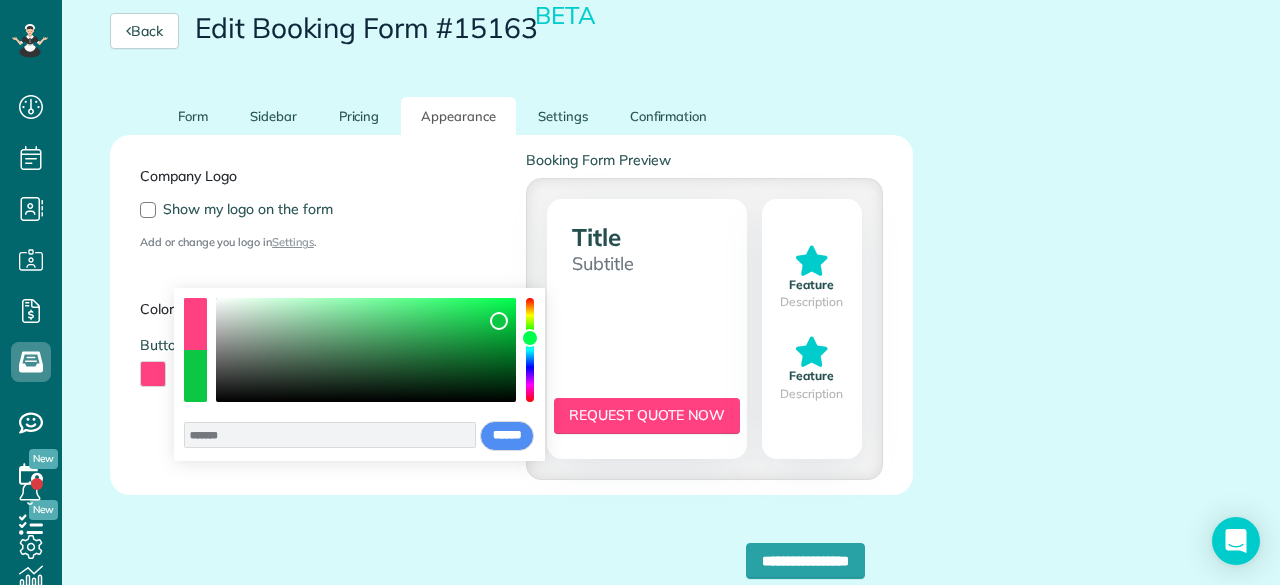 drag, startPoint x: 445, startPoint y: 307, endPoint x: 499, endPoint y: 321, distance: 55.7853 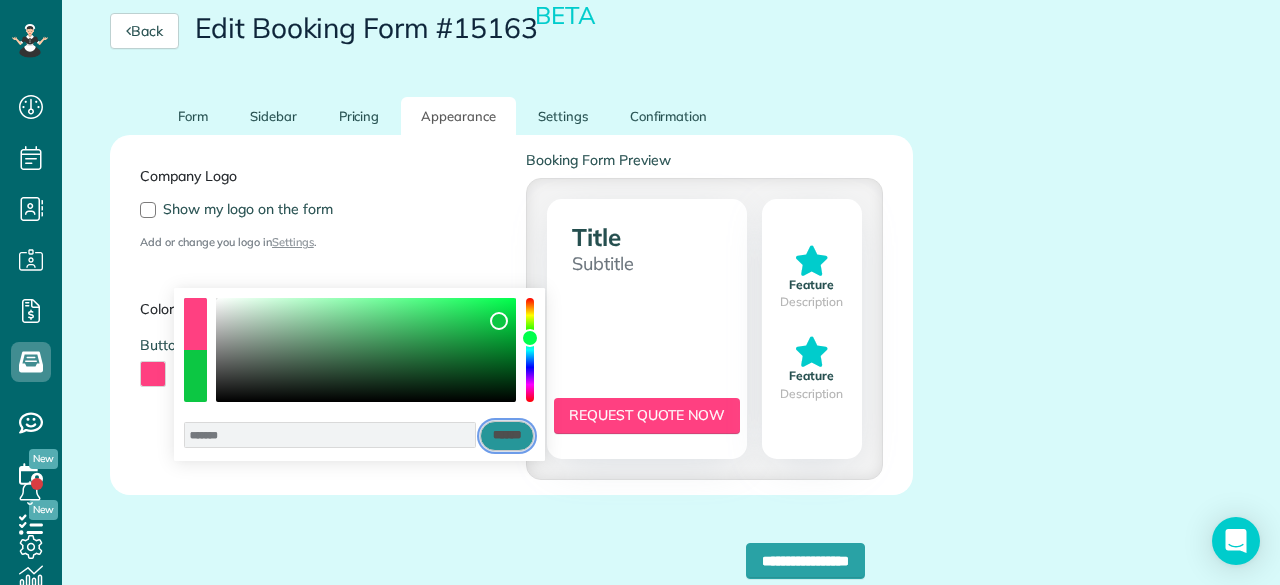 click on "******" at bounding box center (507, 436) 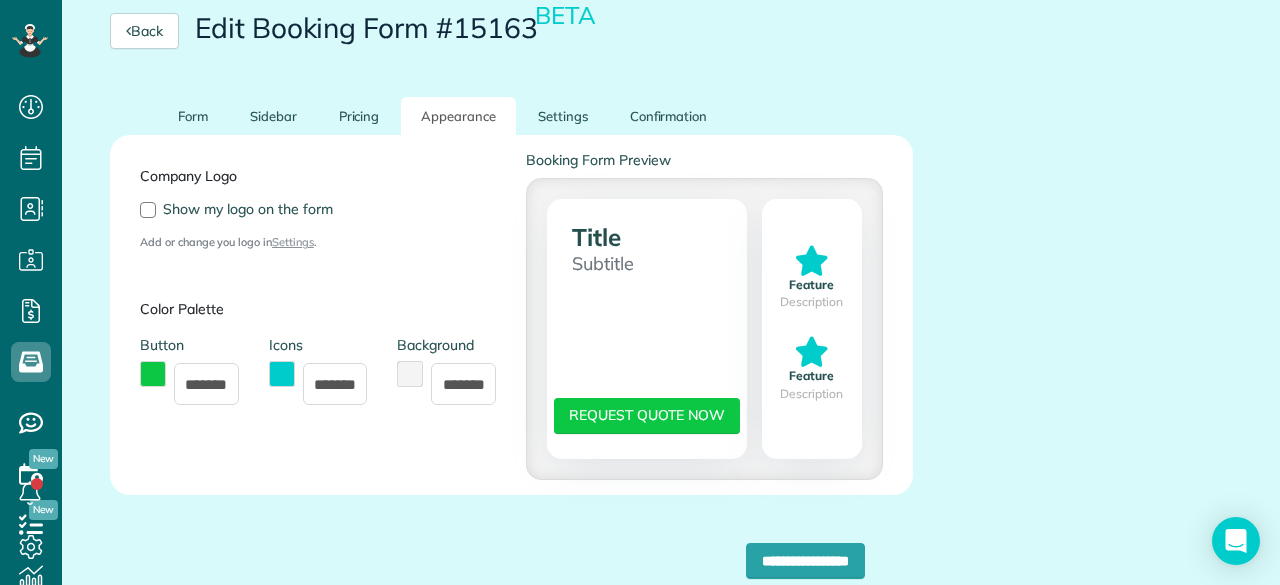click at bounding box center (282, 374) 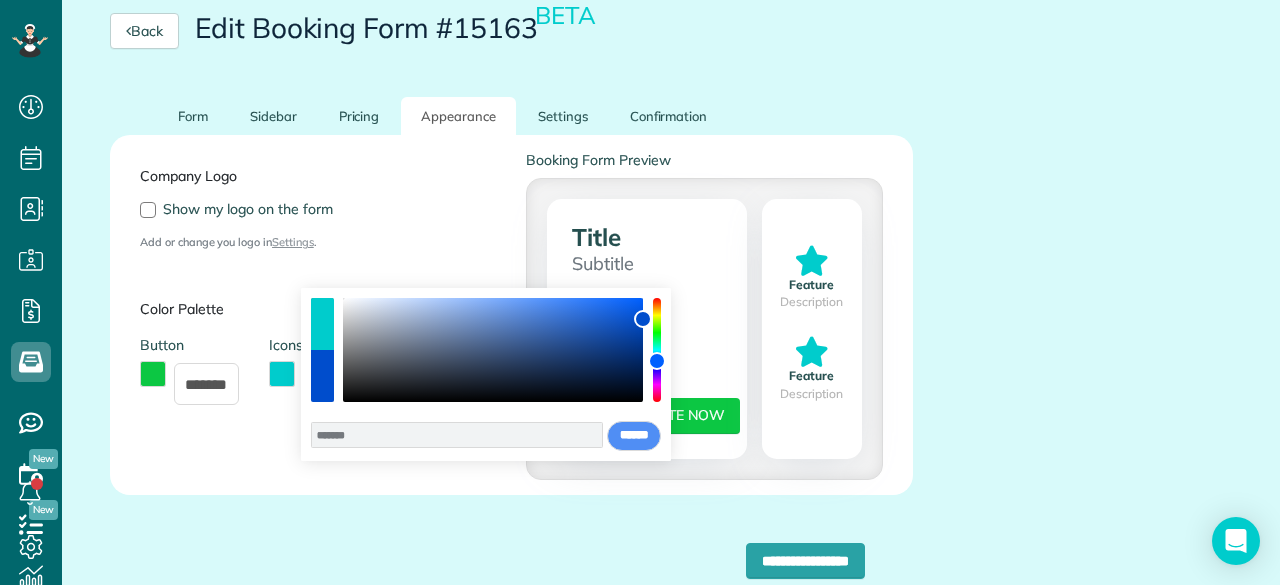 type on "*******" 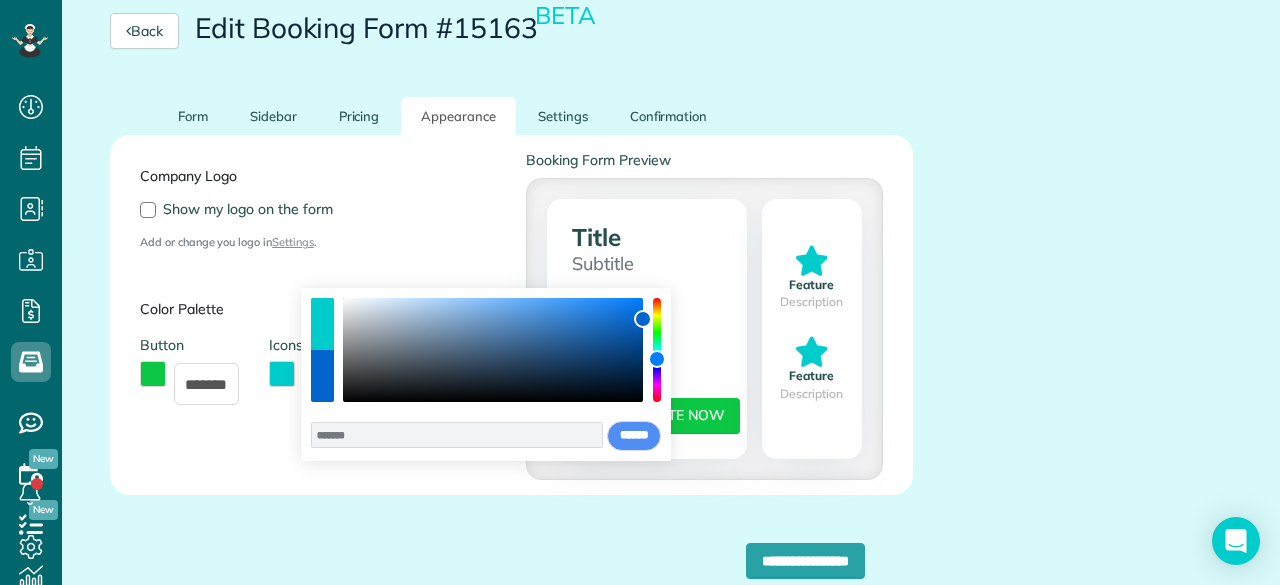 drag, startPoint x: 654, startPoint y: 356, endPoint x: 664, endPoint y: 359, distance: 10.440307 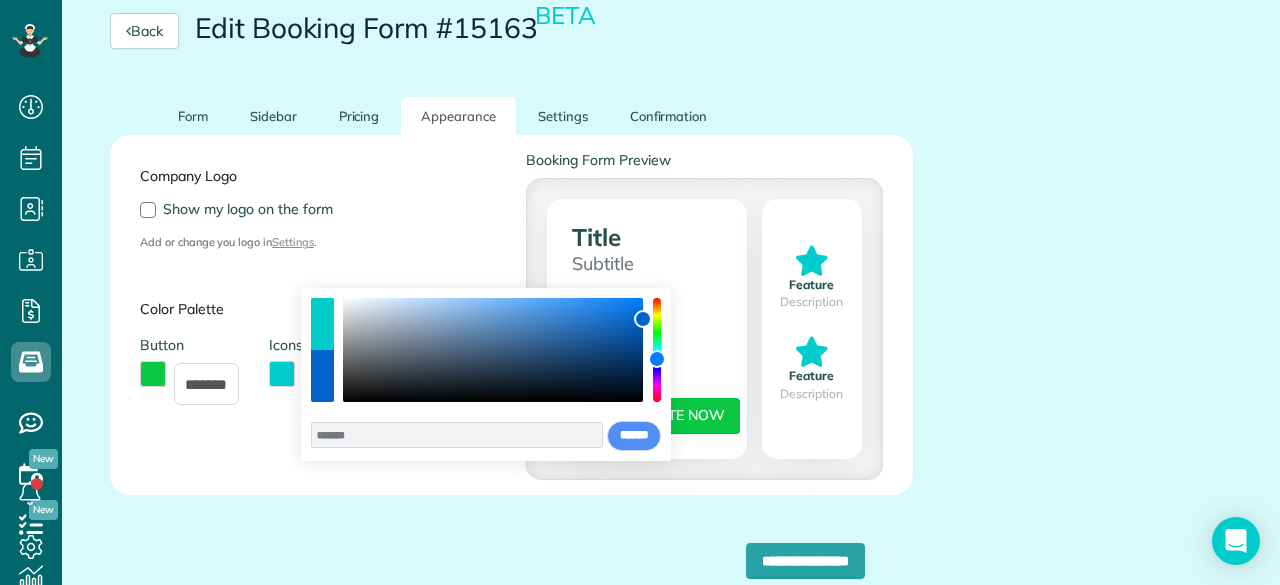 click at bounding box center [657, 359] 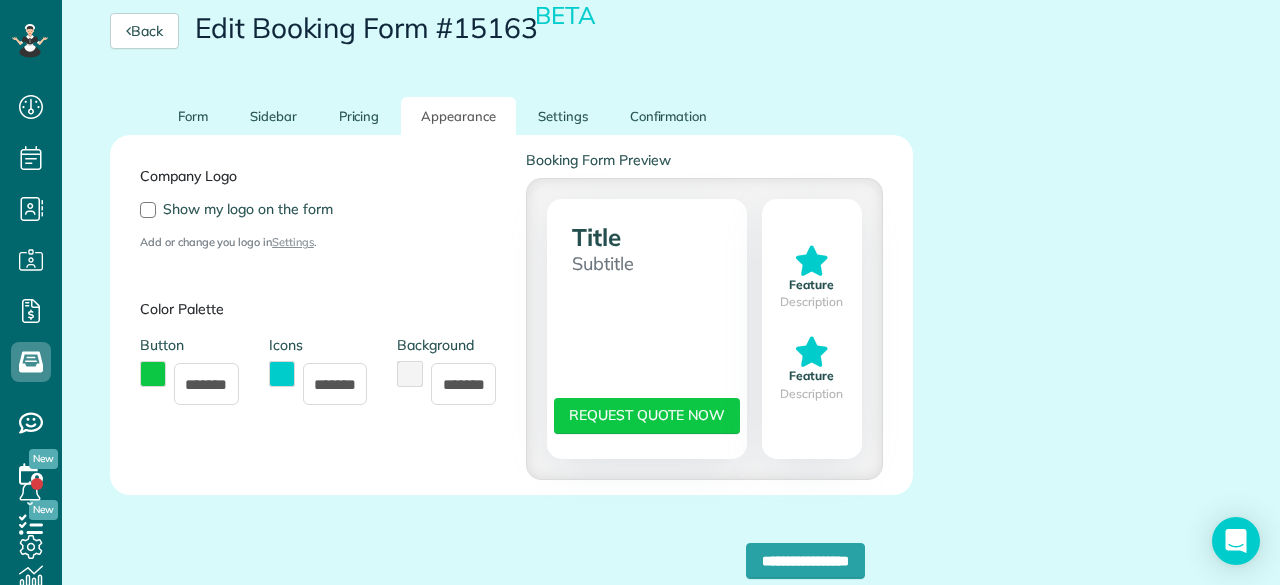 click at bounding box center [153, 374] 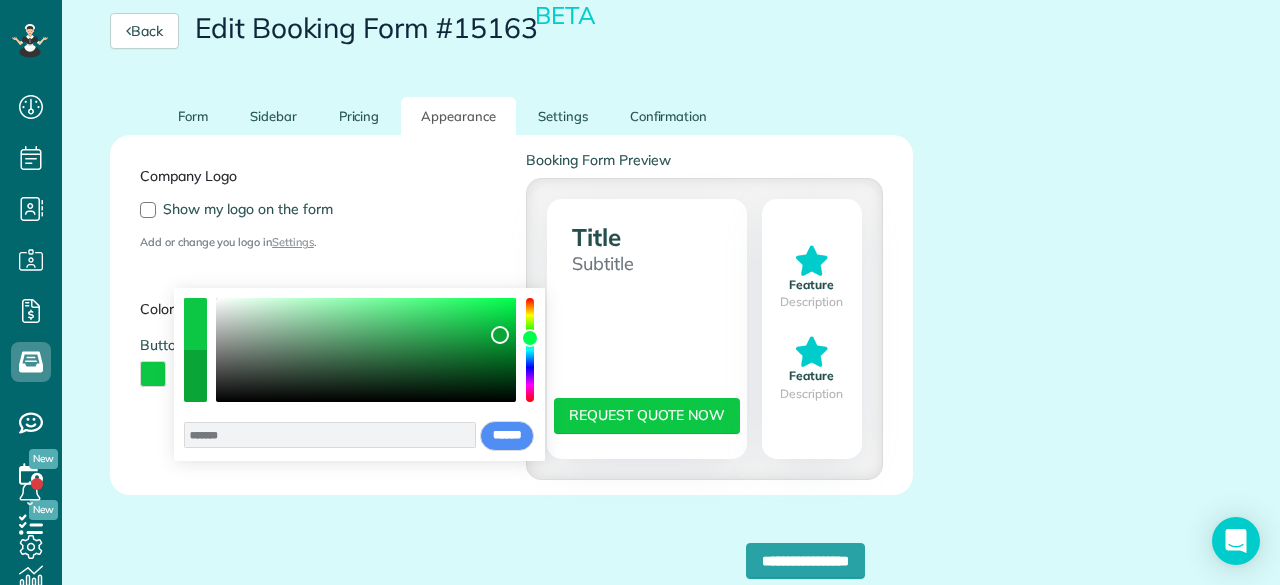 type on "*******" 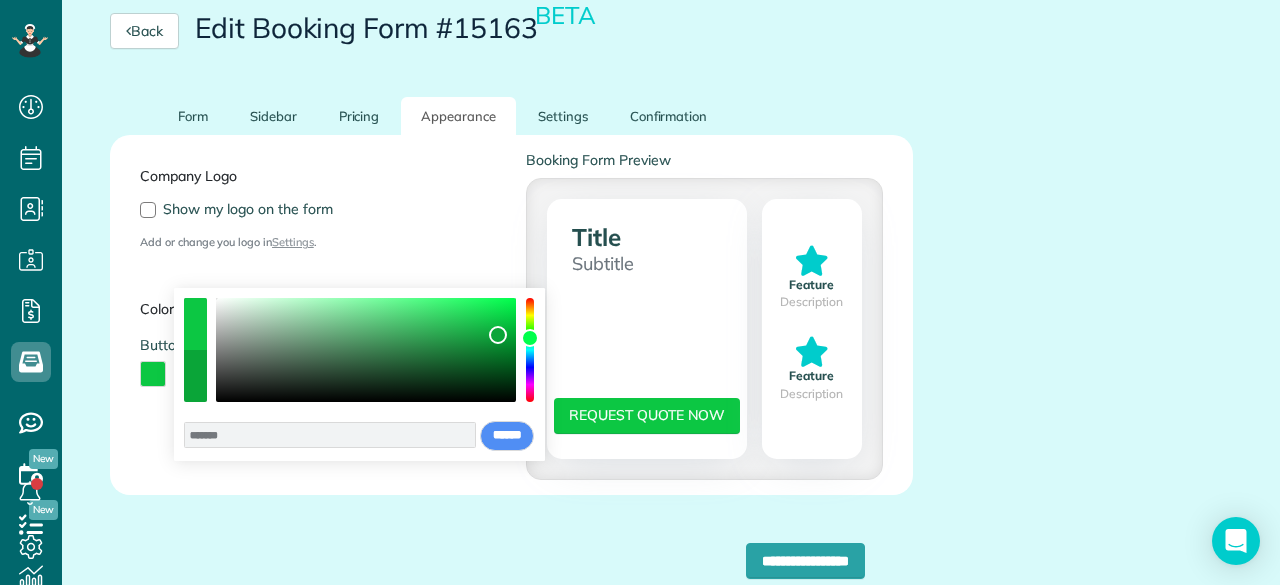 click at bounding box center [498, 335] 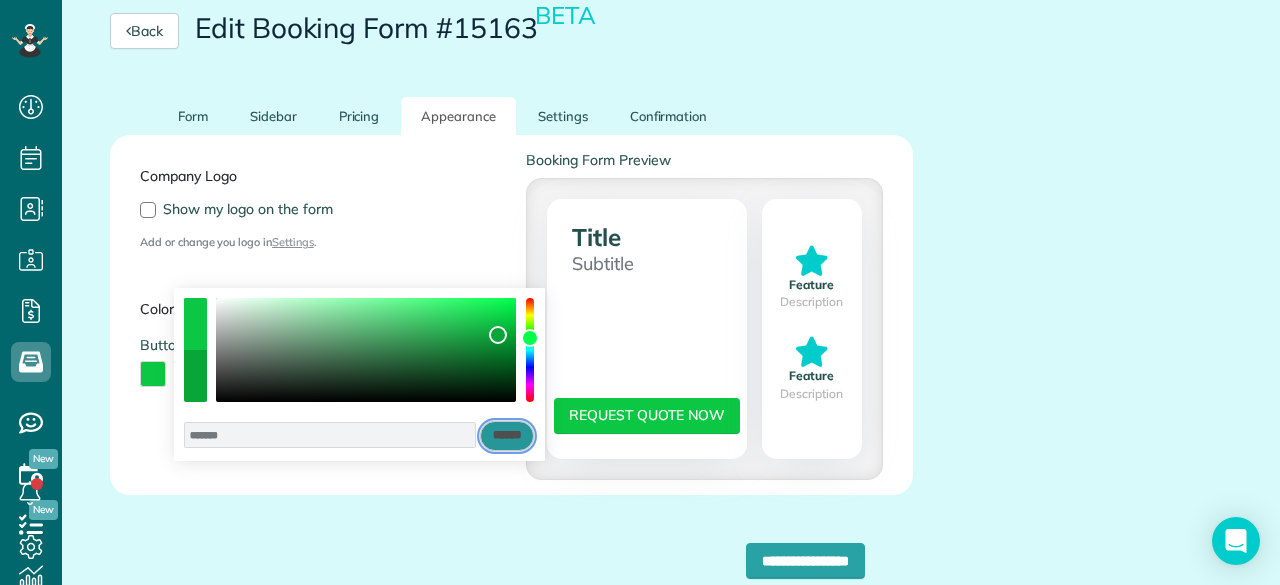 click on "******" at bounding box center (507, 436) 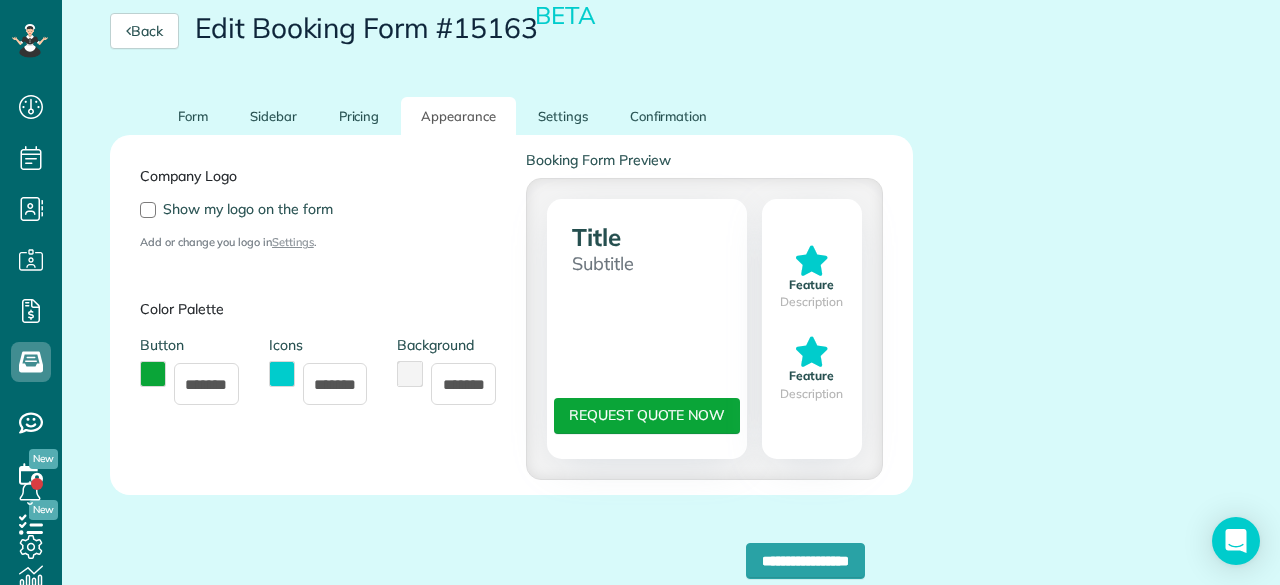 click at bounding box center [410, 374] 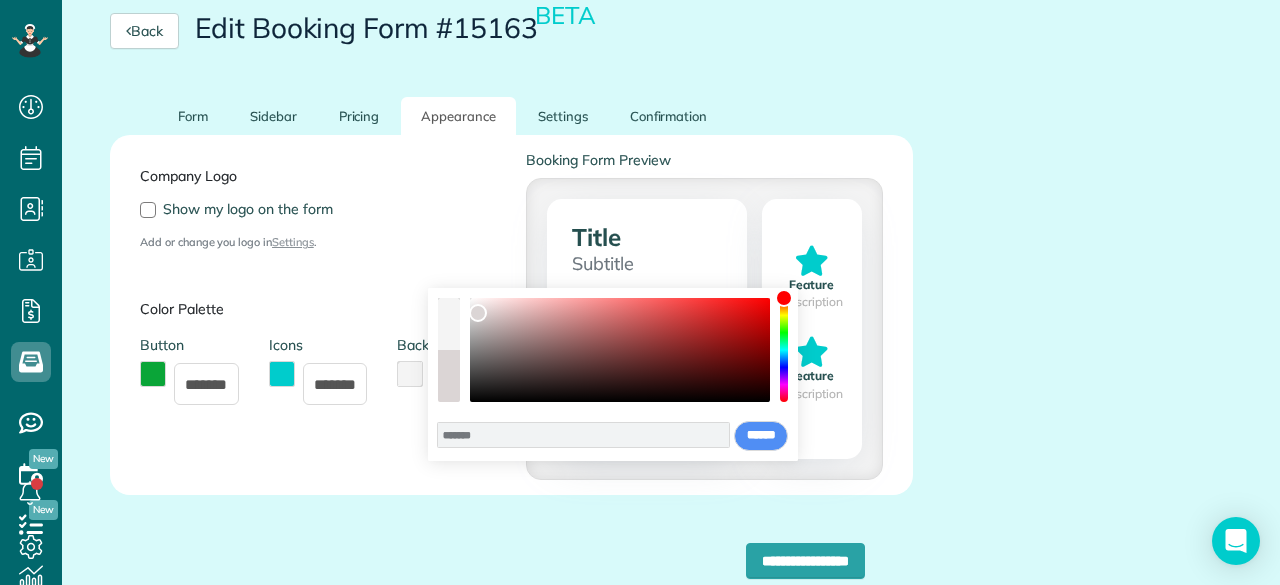 type on "*******" 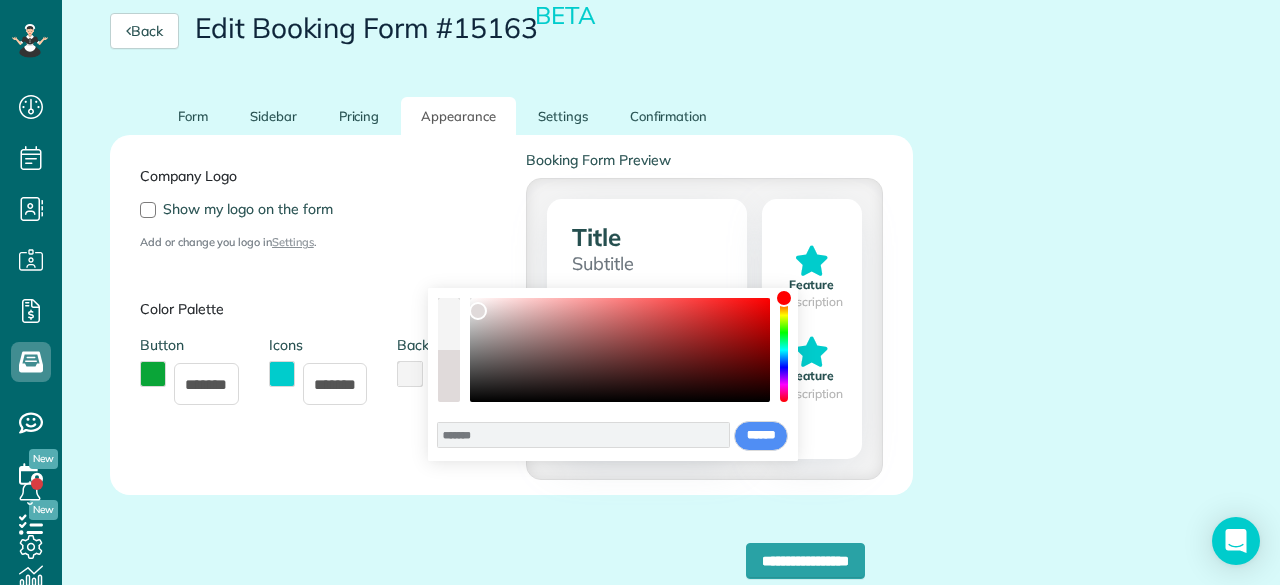 click at bounding box center (478, 311) 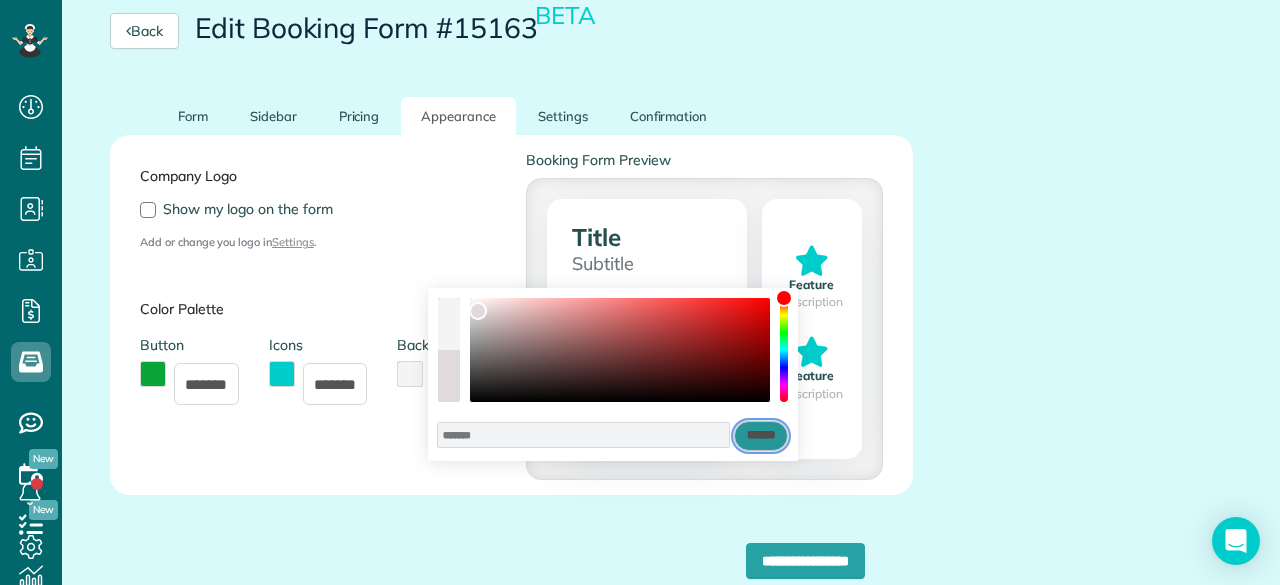 click on "******" at bounding box center [761, 436] 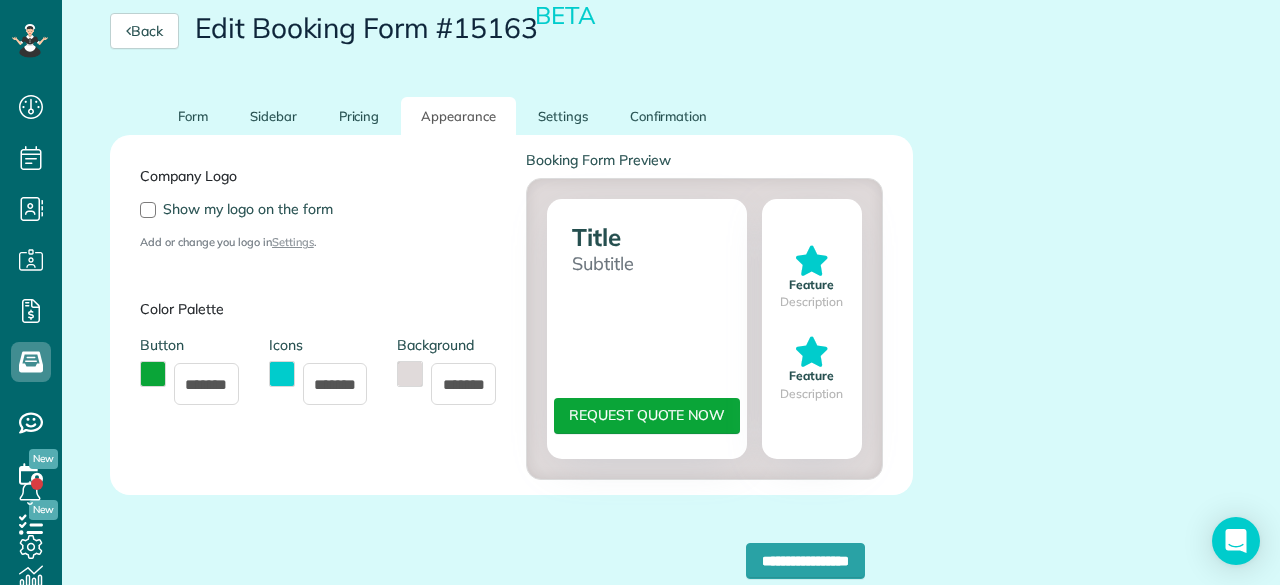 click at bounding box center [282, 374] 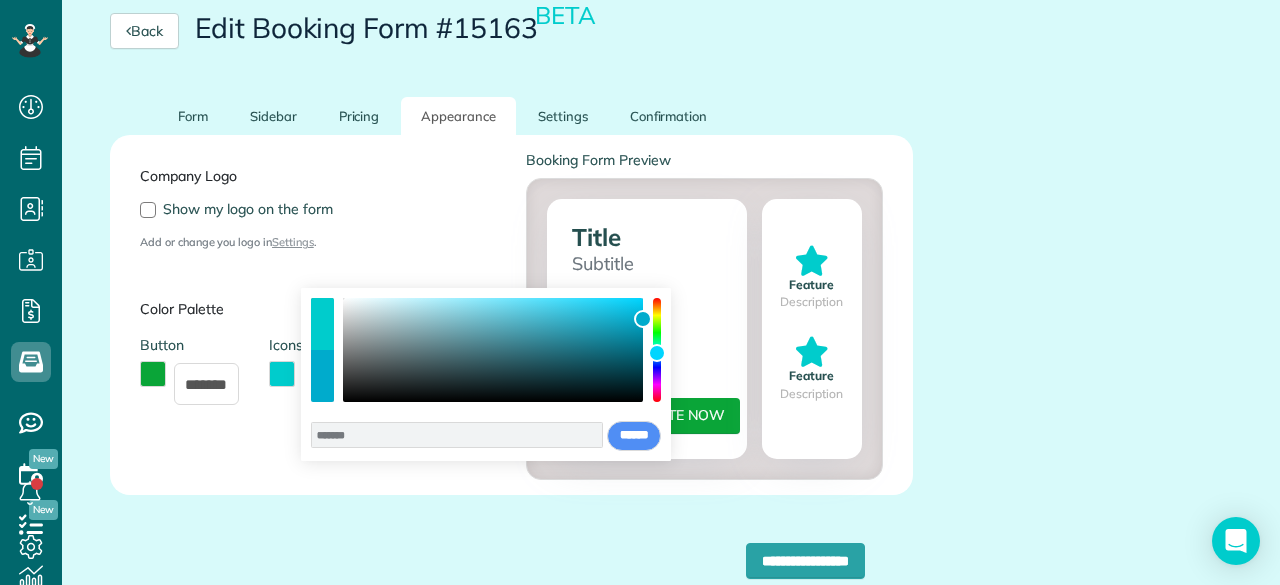 type on "*******" 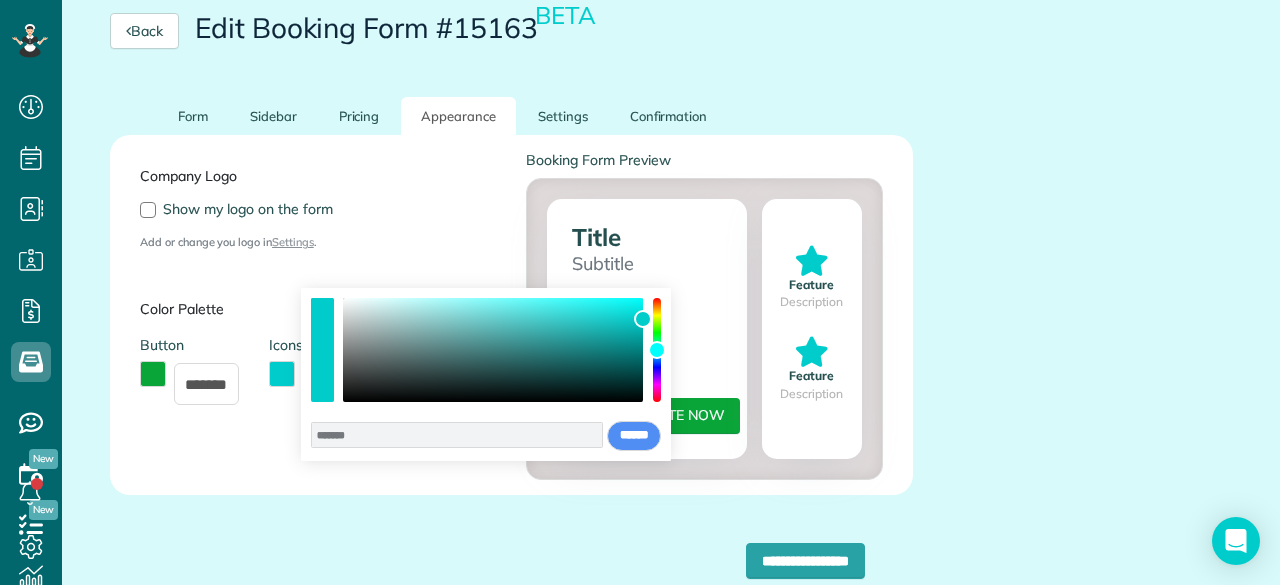 click at bounding box center (657, 350) 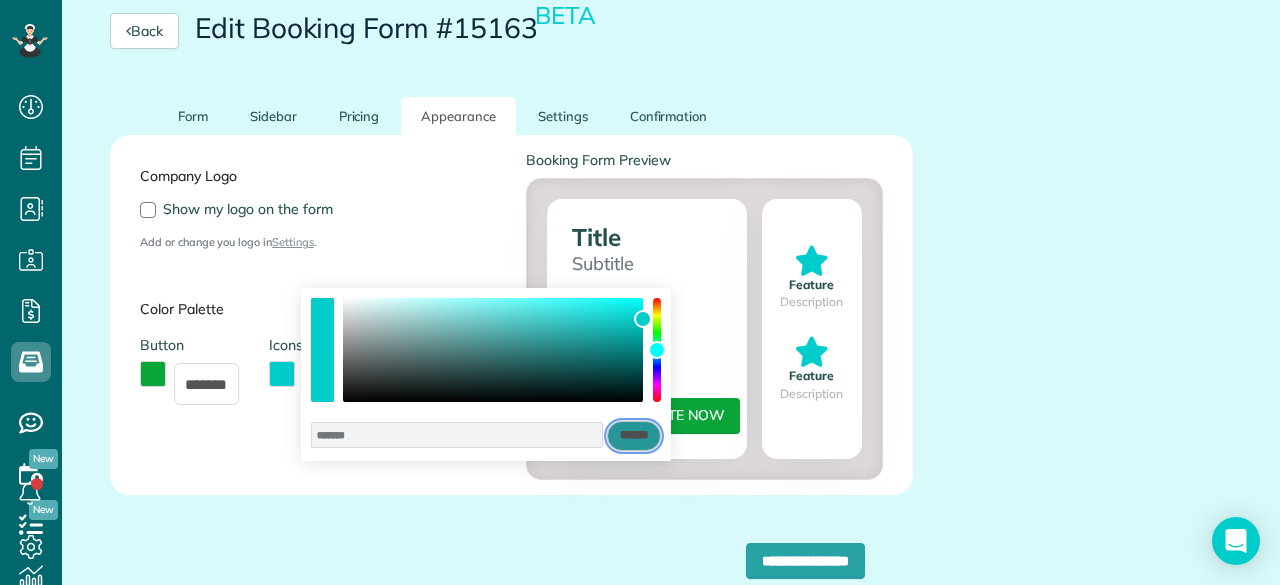 click on "******" at bounding box center [634, 436] 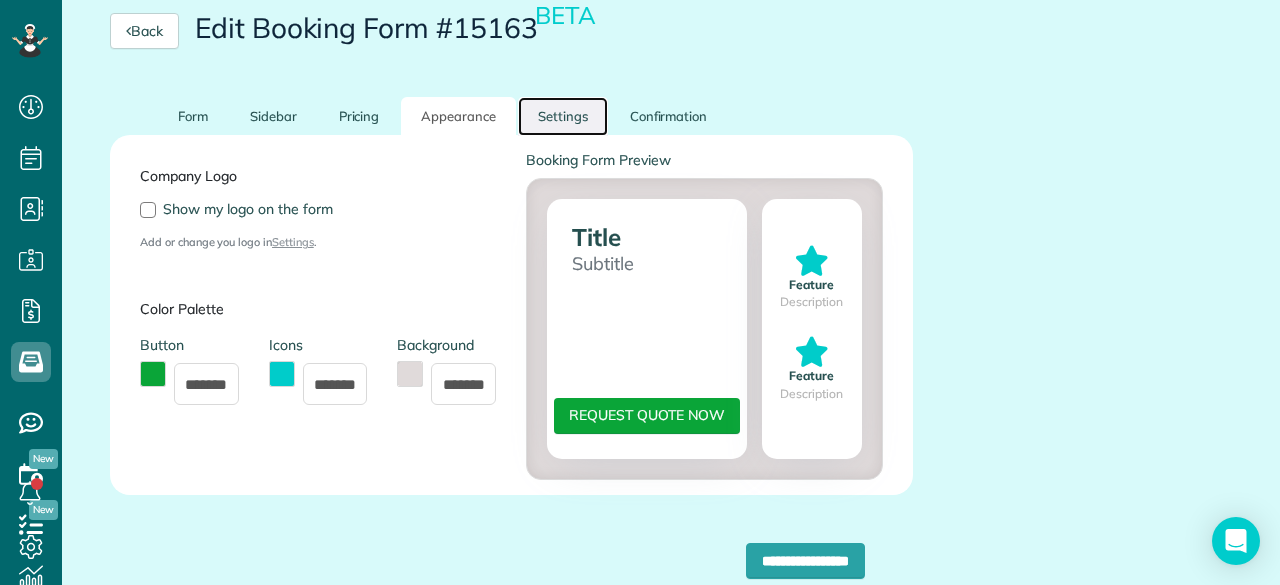 click on "Settings" at bounding box center (563, 116) 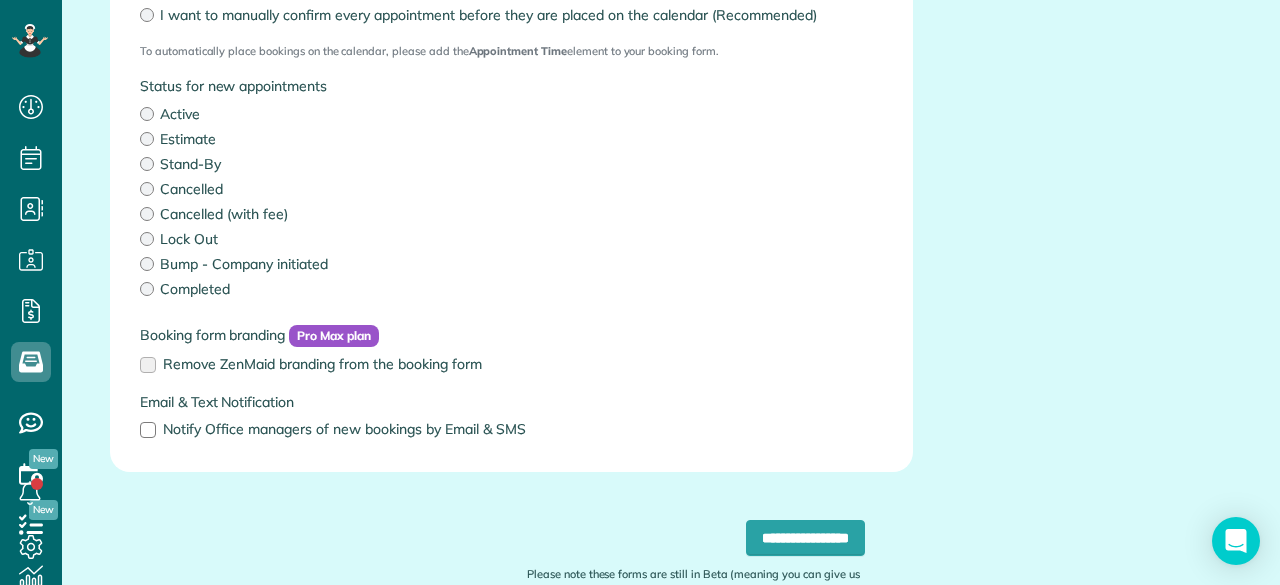 scroll, scrollTop: 597, scrollLeft: 0, axis: vertical 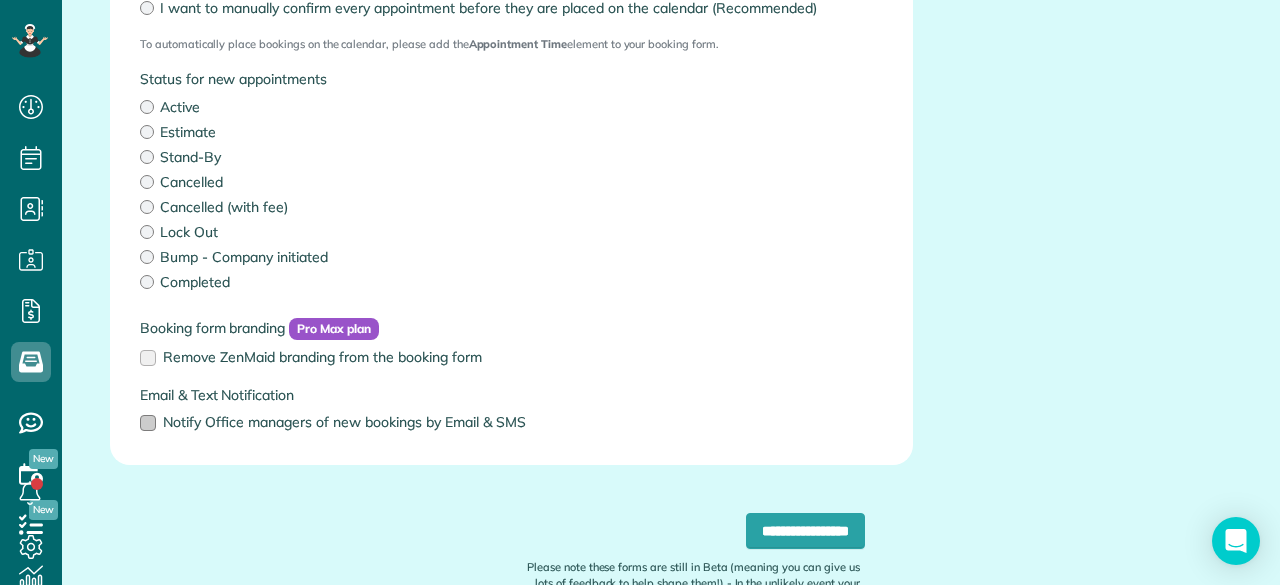 click at bounding box center (148, 423) 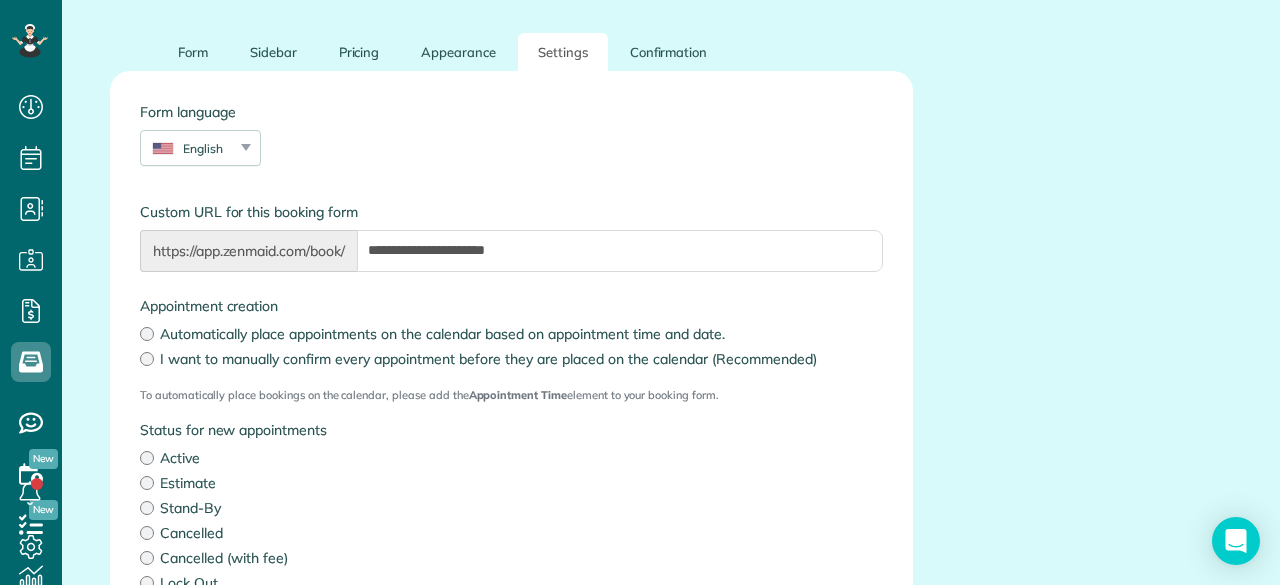 scroll, scrollTop: 0, scrollLeft: 0, axis: both 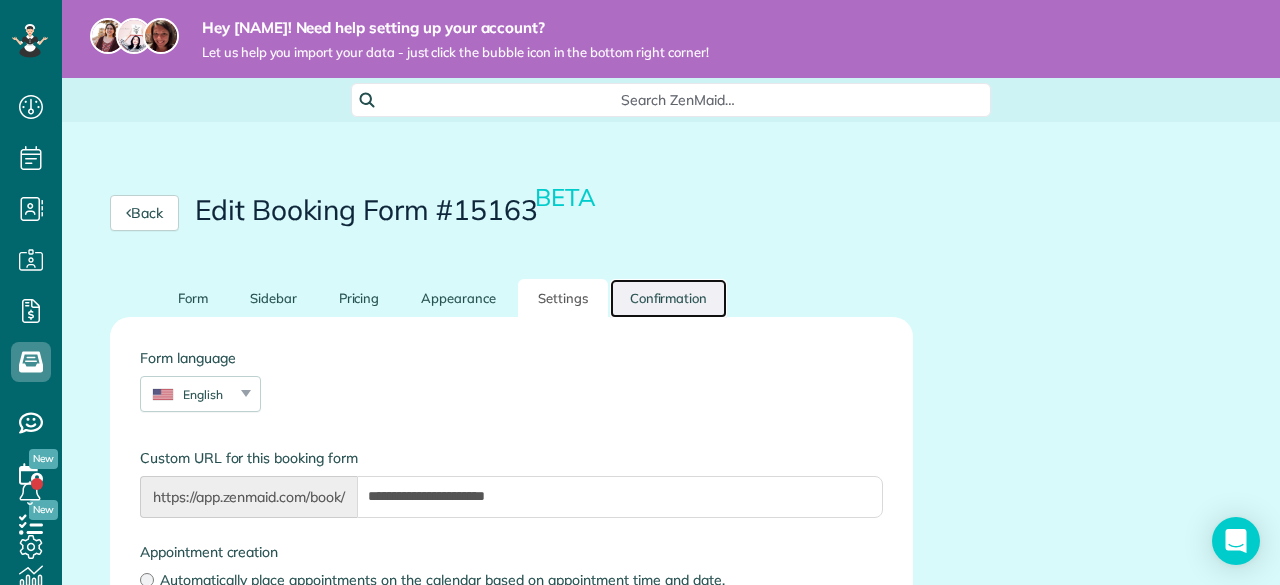 click on "Confirmation" at bounding box center [669, 298] 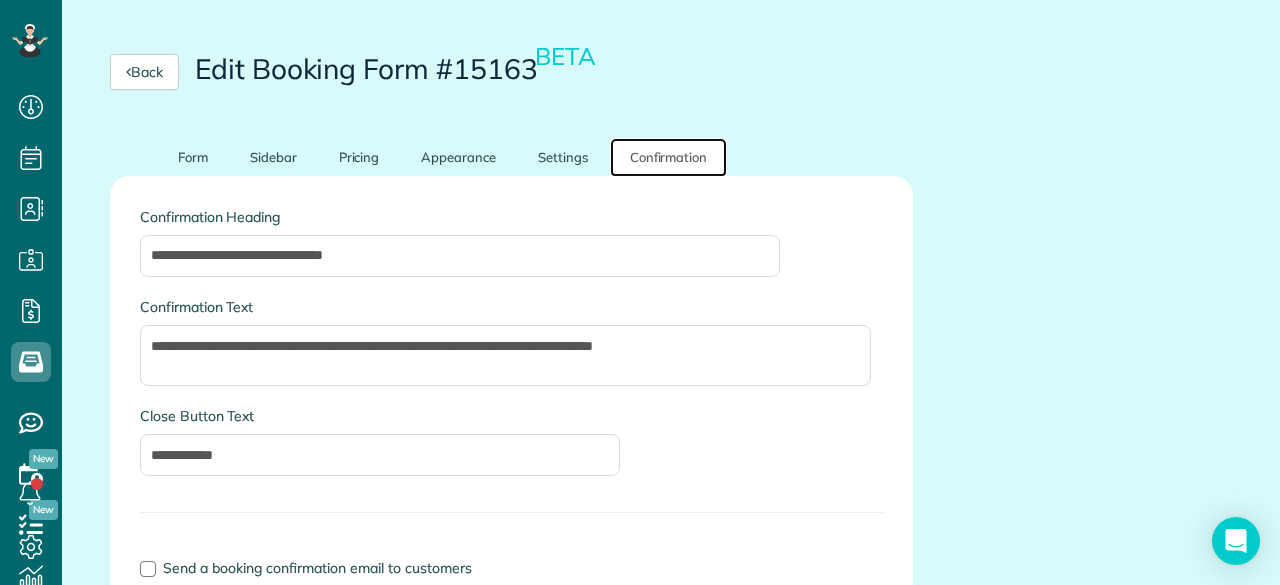 scroll, scrollTop: 142, scrollLeft: 0, axis: vertical 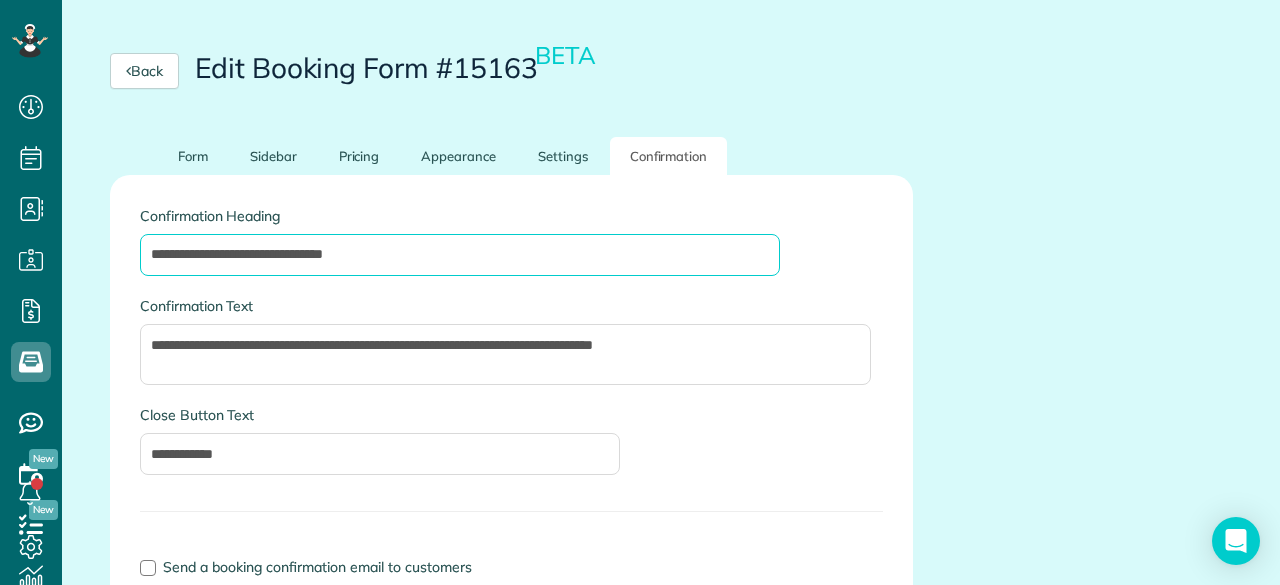 drag, startPoint x: 204, startPoint y: 255, endPoint x: 64, endPoint y: 256, distance: 140.00357 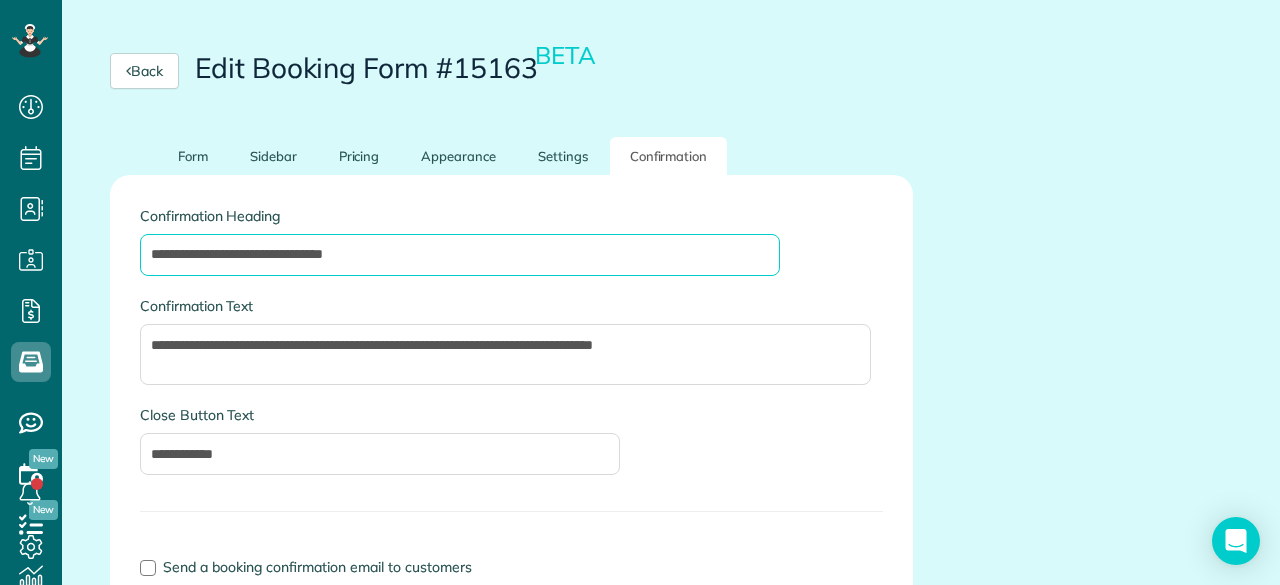 click on "**********" at bounding box center (511, 626) 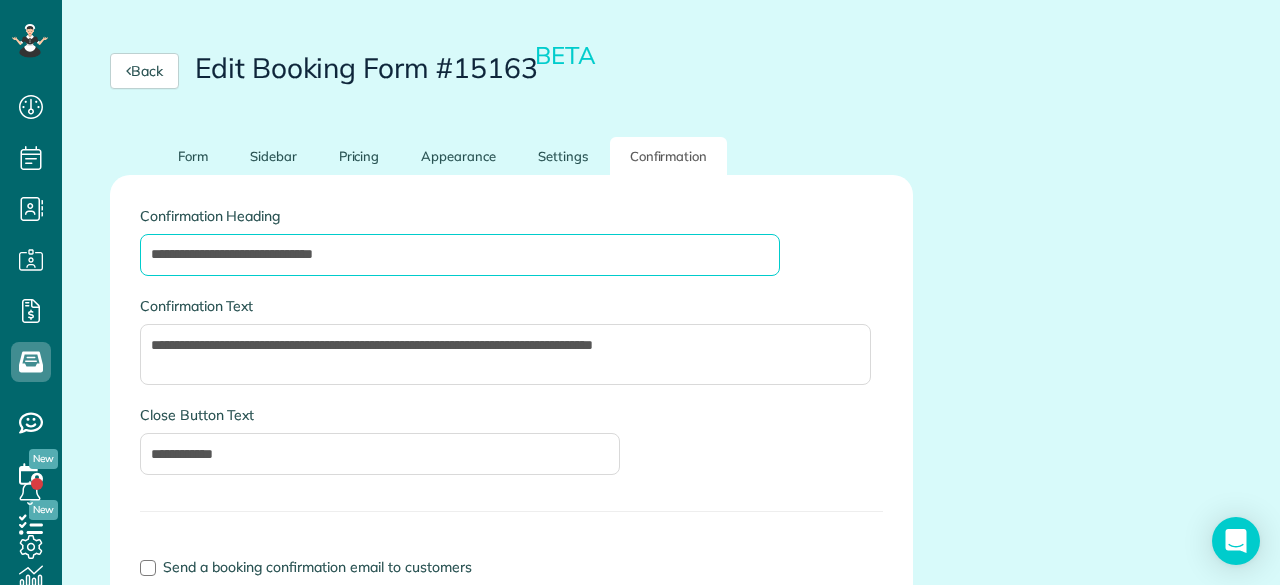 type on "**********" 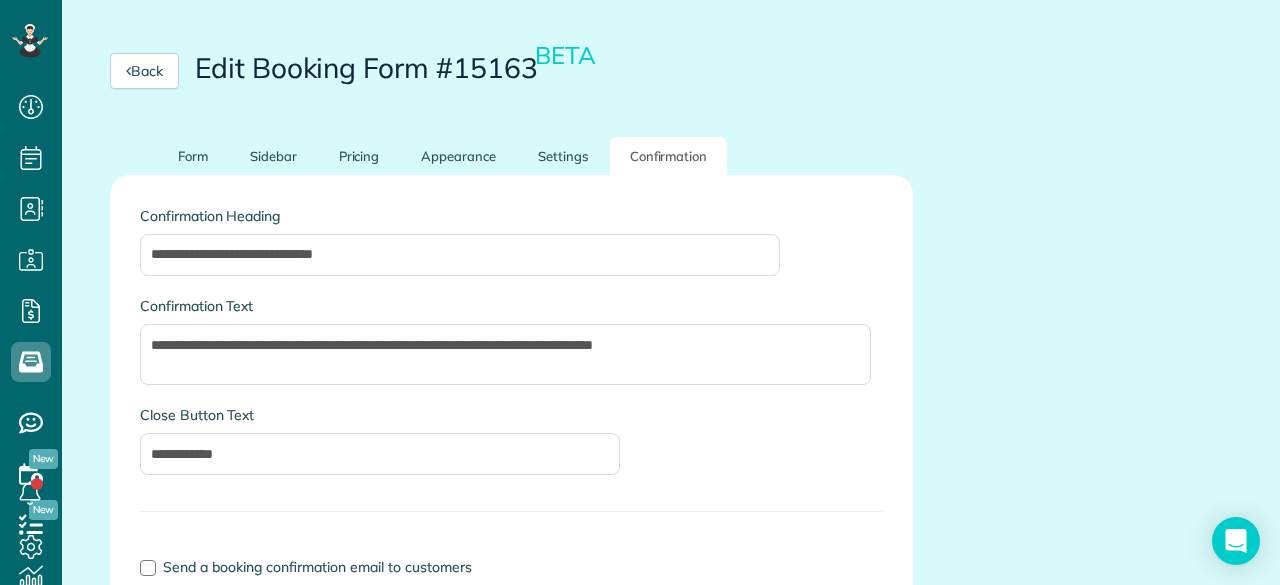 click on "**********" at bounding box center [511, 241] 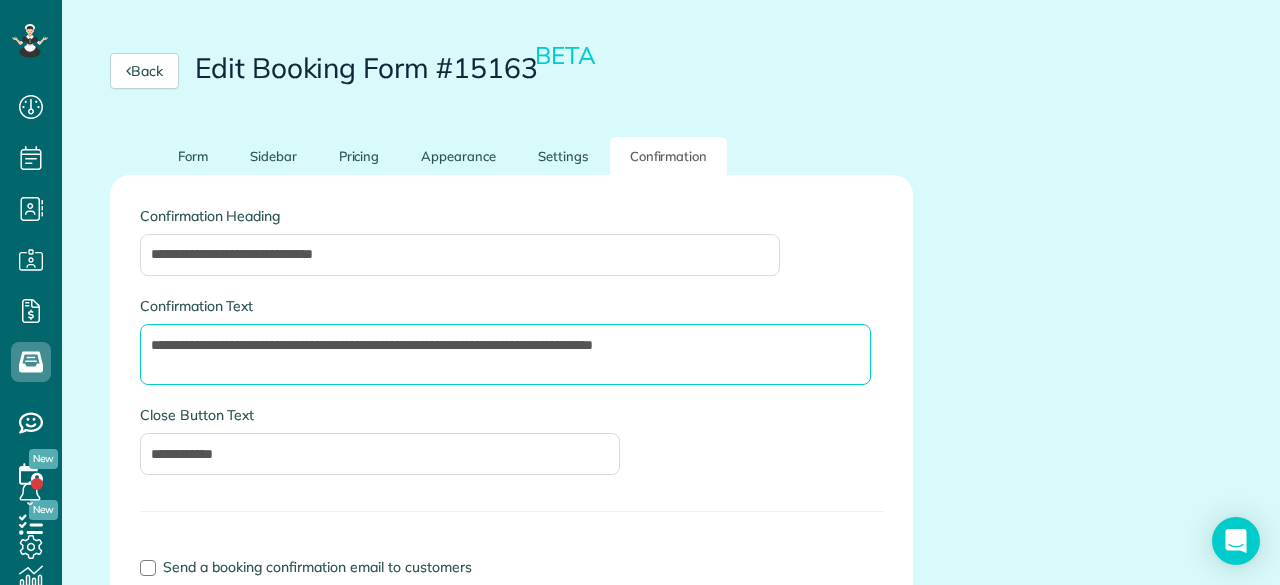 click on "**********" at bounding box center [505, 354] 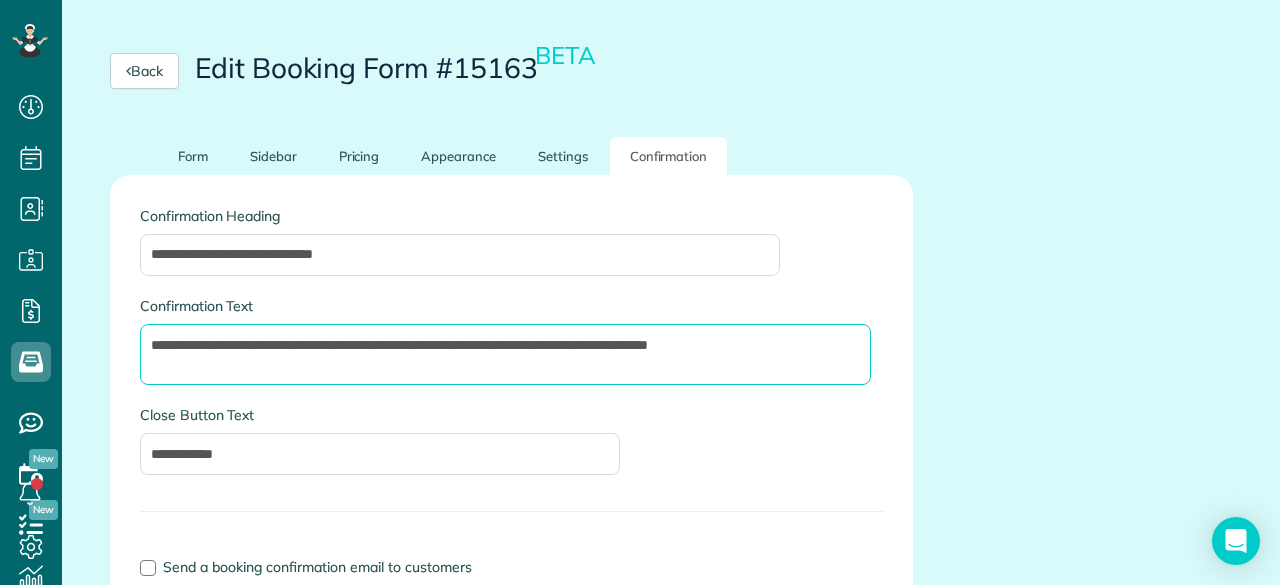click on "**********" at bounding box center (505, 354) 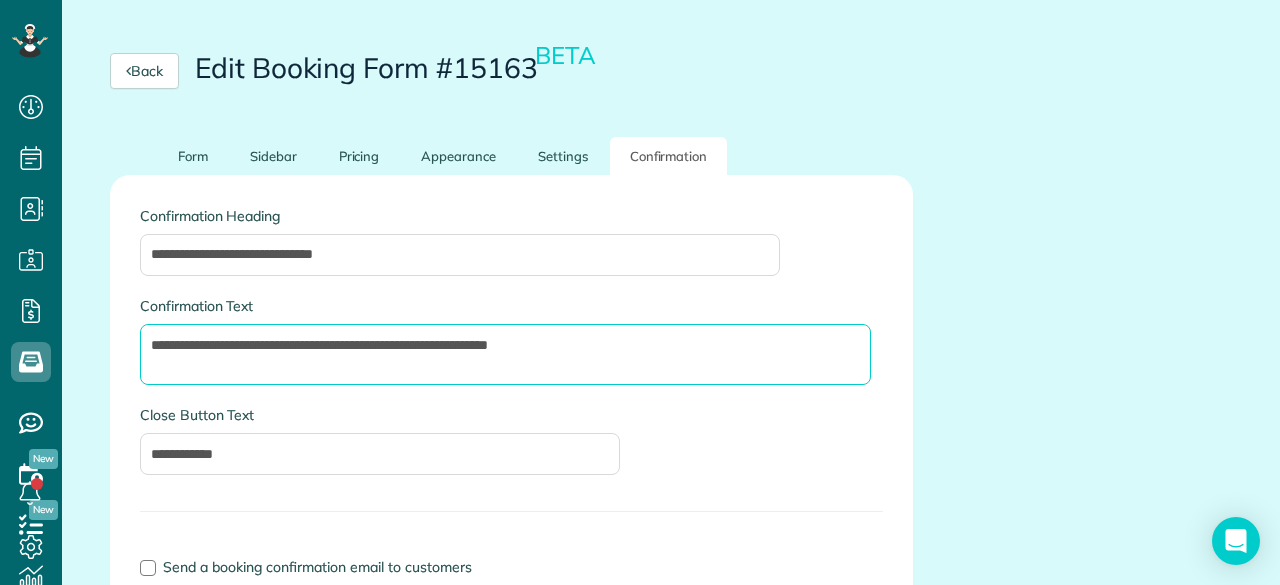 type on "**********" 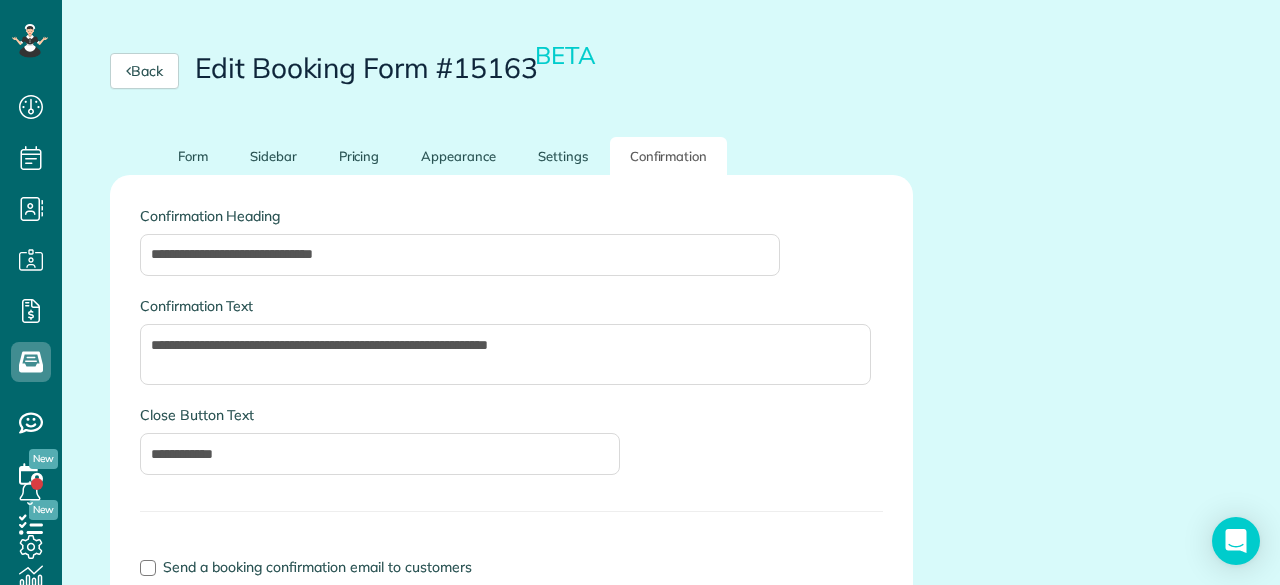 click on "**********" at bounding box center (511, 440) 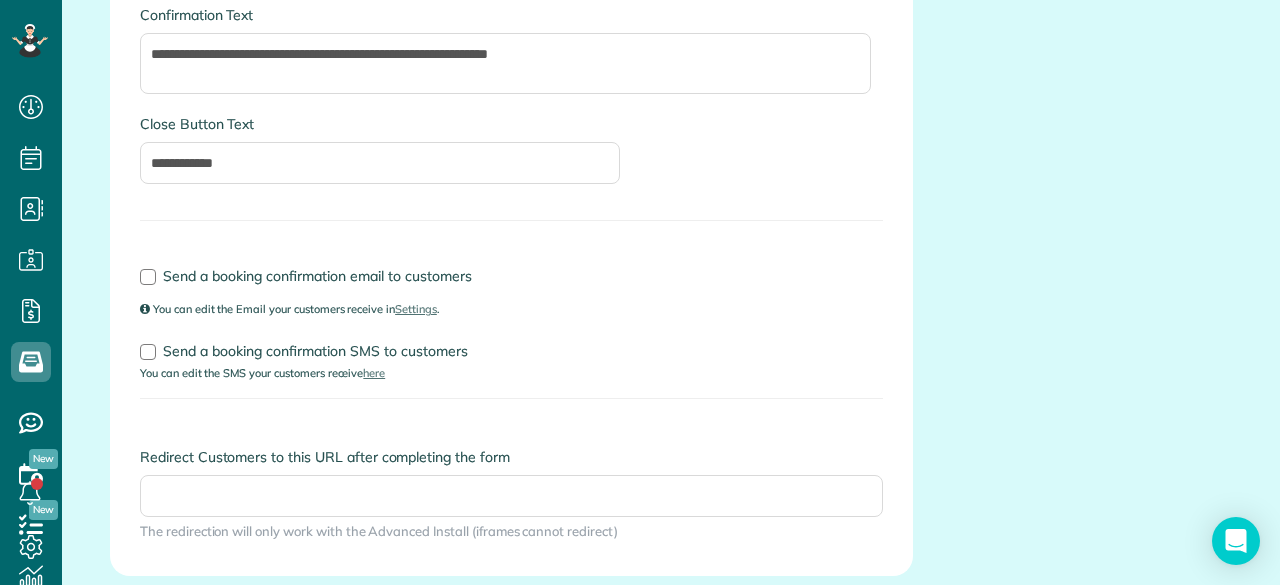 scroll, scrollTop: 490, scrollLeft: 0, axis: vertical 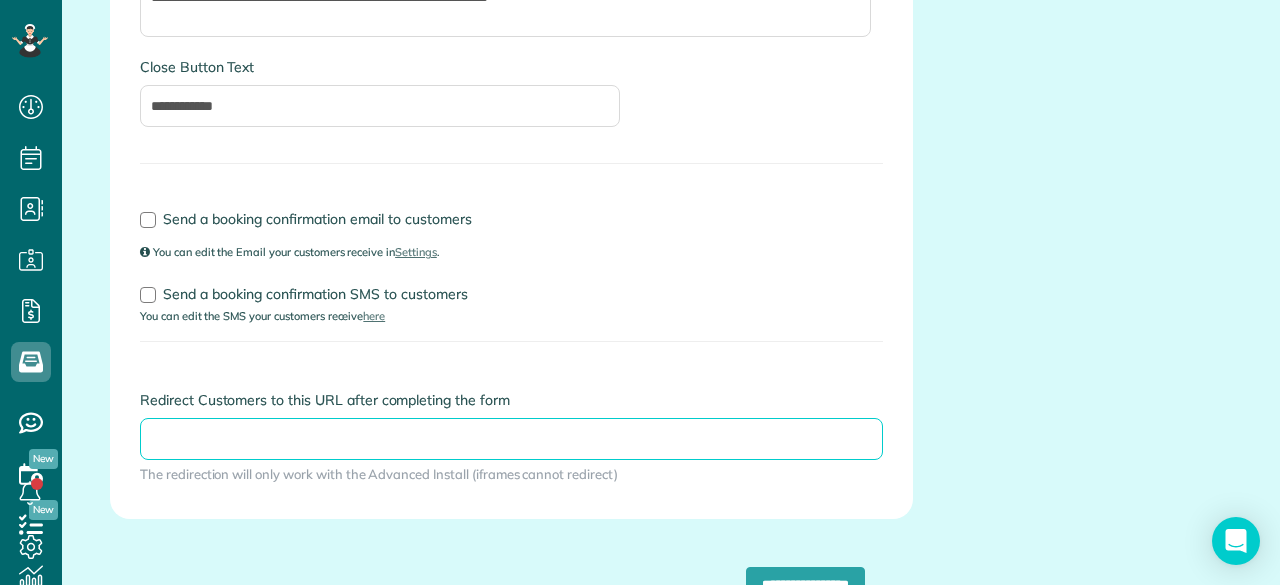 click on "Redirect Customers to this URL after completing the form" at bounding box center (511, 439) 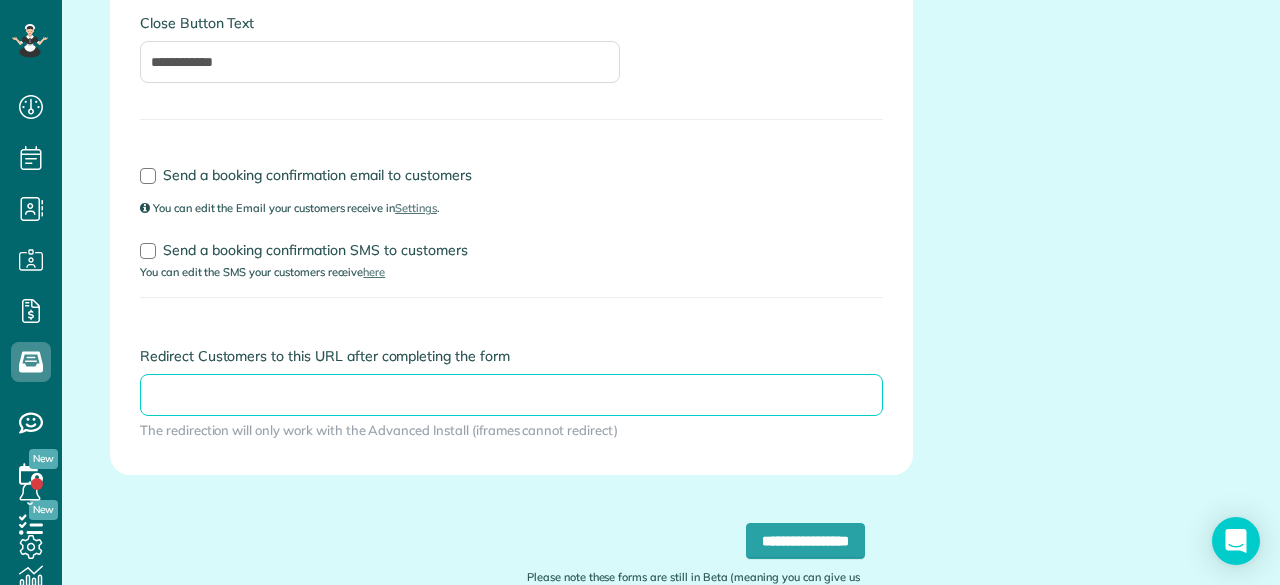 scroll, scrollTop: 0, scrollLeft: 0, axis: both 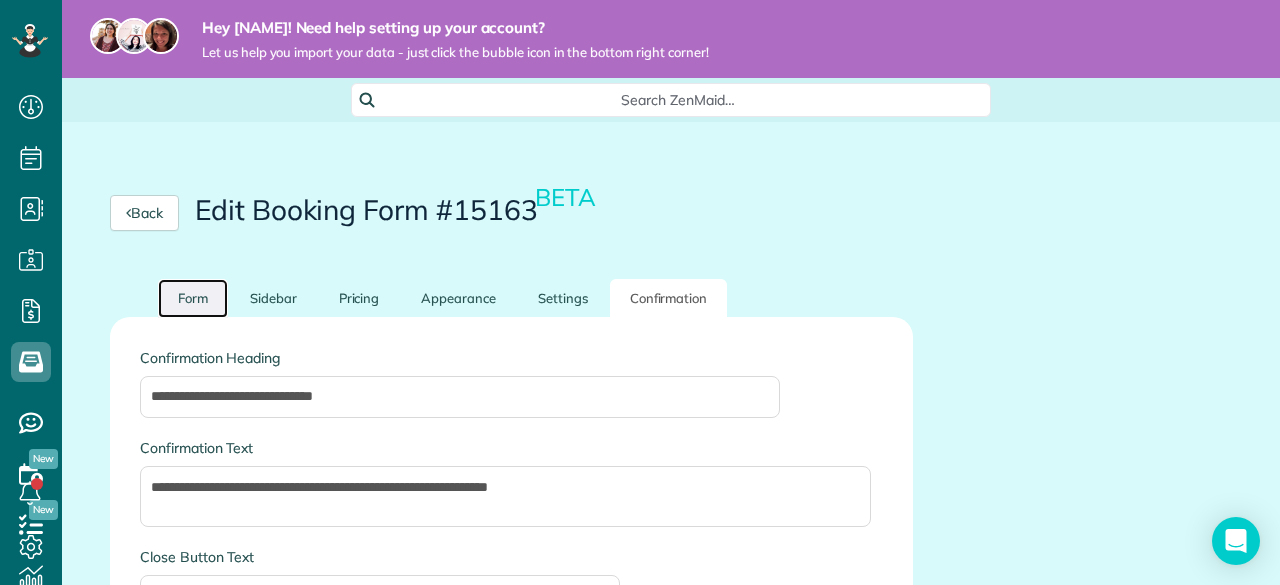 click on "Form" at bounding box center (193, 298) 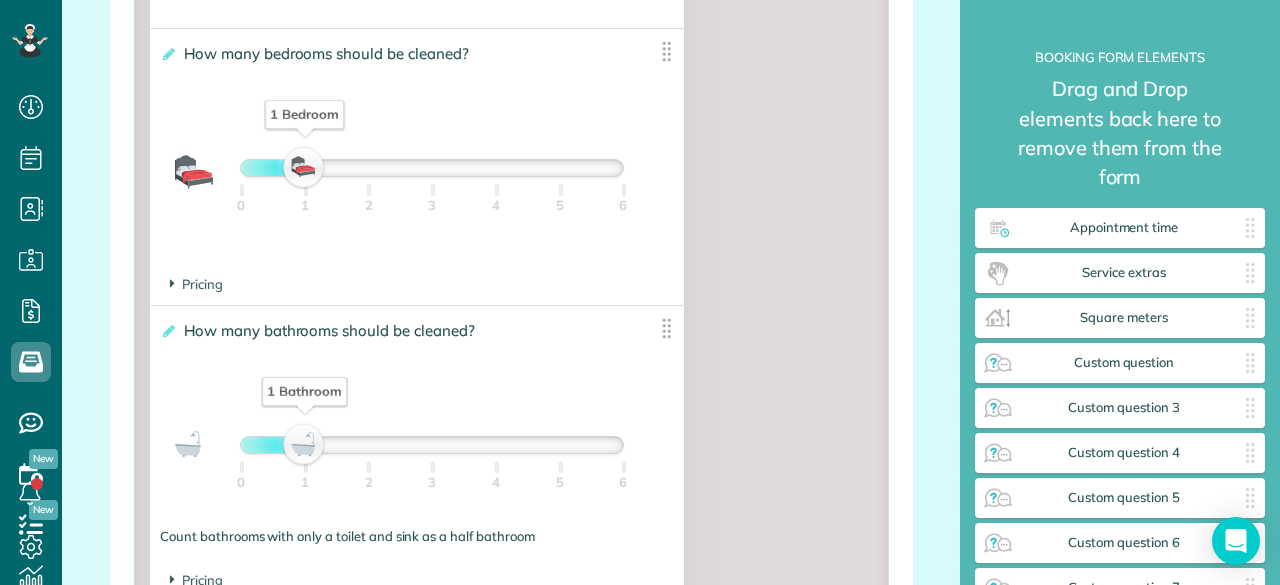 scroll, scrollTop: 1518, scrollLeft: 0, axis: vertical 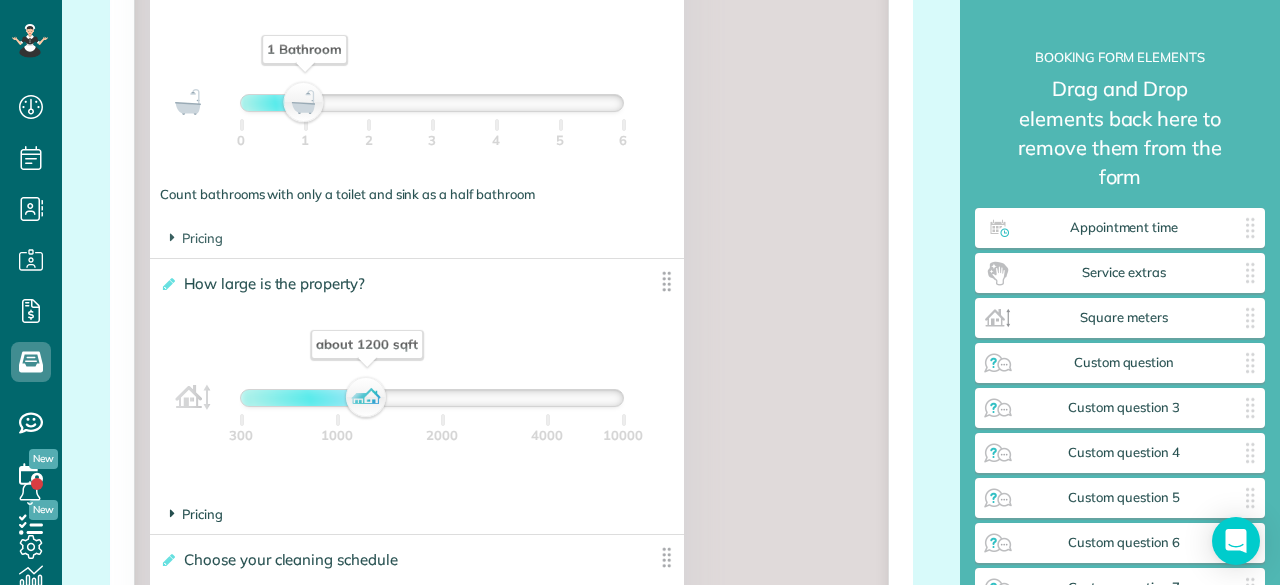 click on "Pricing" at bounding box center (196, 514) 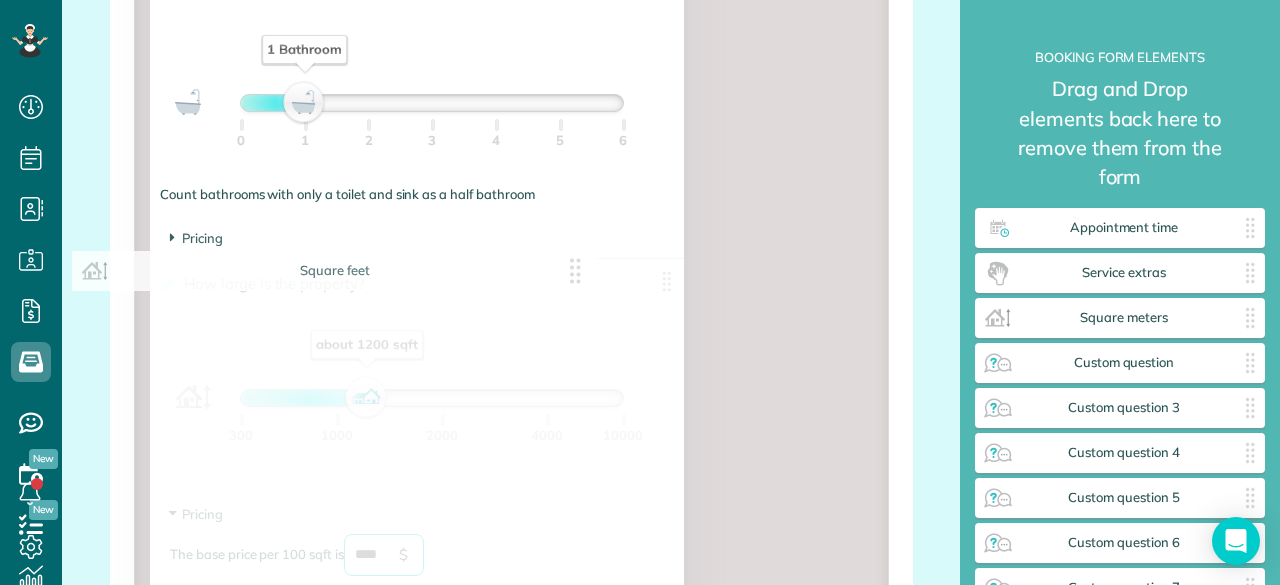 drag, startPoint x: 392, startPoint y: 553, endPoint x: 261, endPoint y: 537, distance: 131.97348 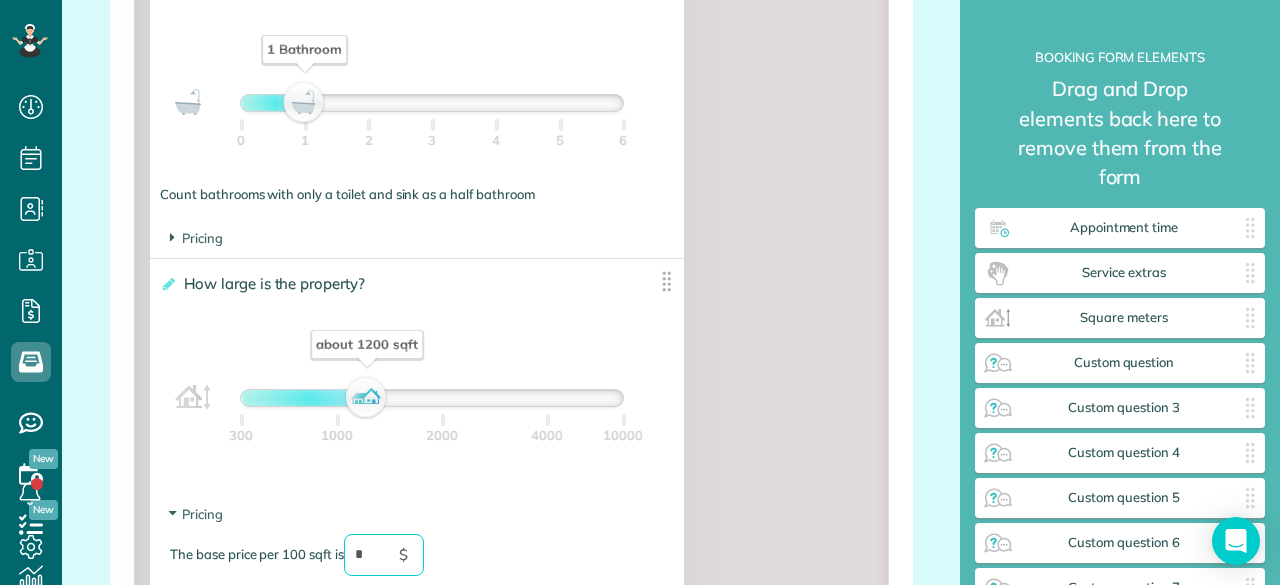 type on "**" 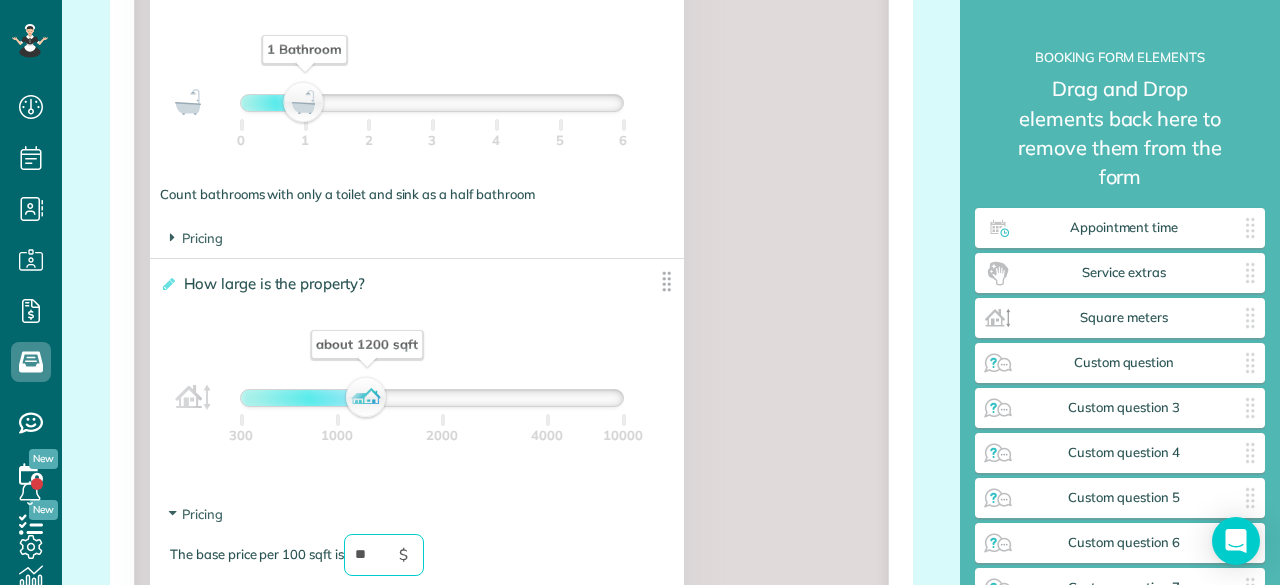 click on "Pricing
The base price per 100 sqft is
**
$" at bounding box center (417, 550) 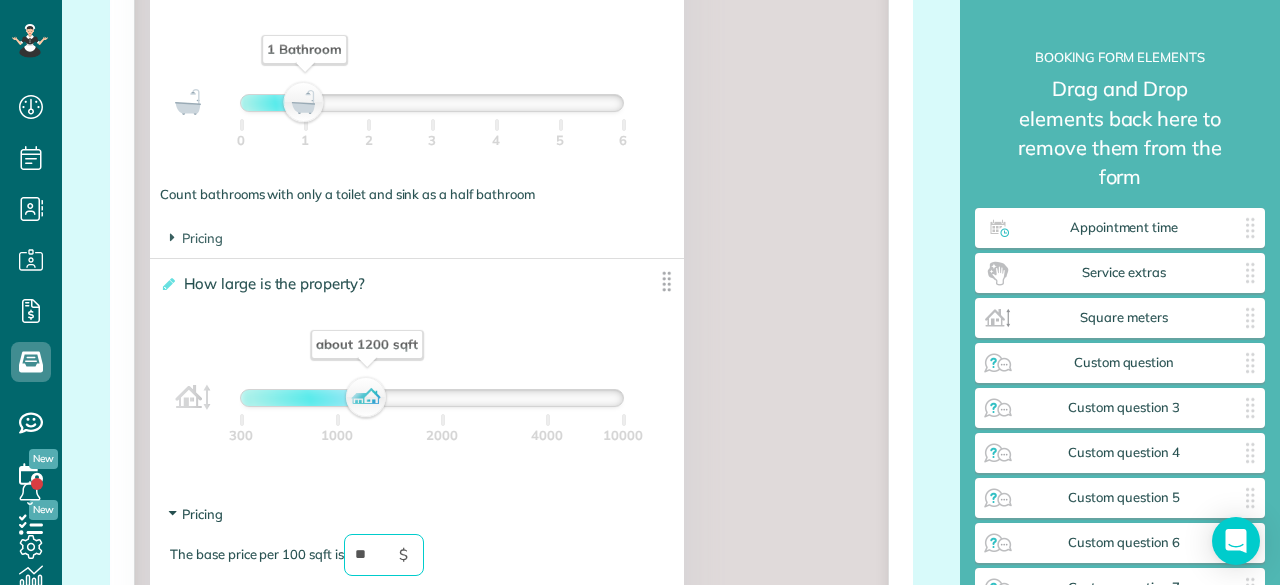click on "Pricing" at bounding box center [196, 514] 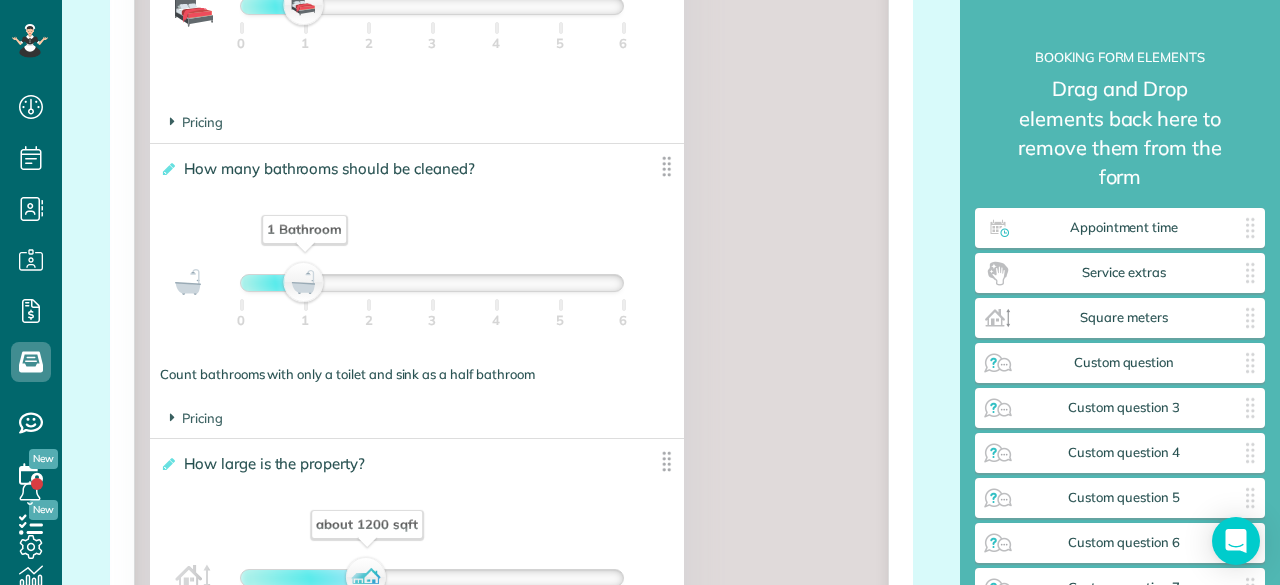 scroll, scrollTop: 1677, scrollLeft: 0, axis: vertical 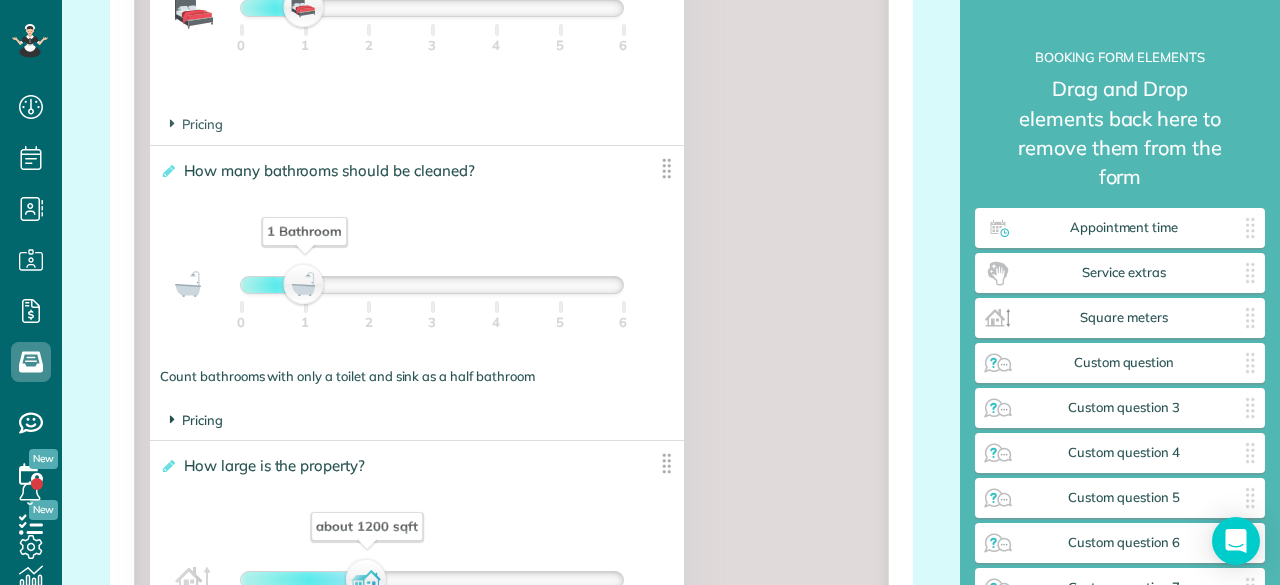 click on "Pricing" at bounding box center [196, 420] 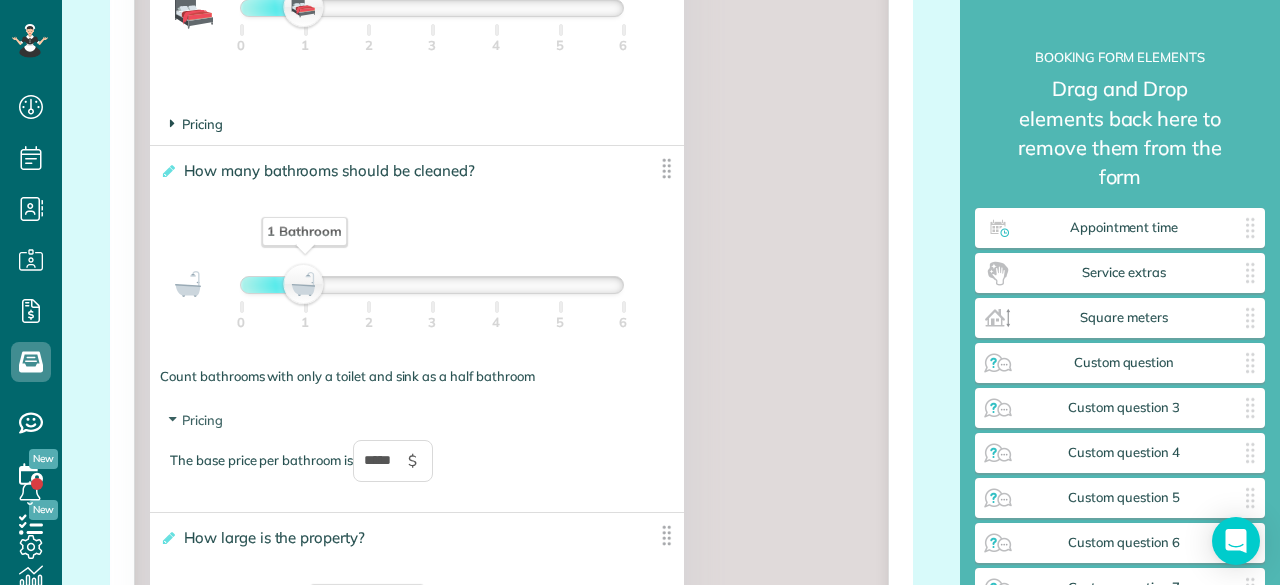 click on "Pricing" at bounding box center (196, 124) 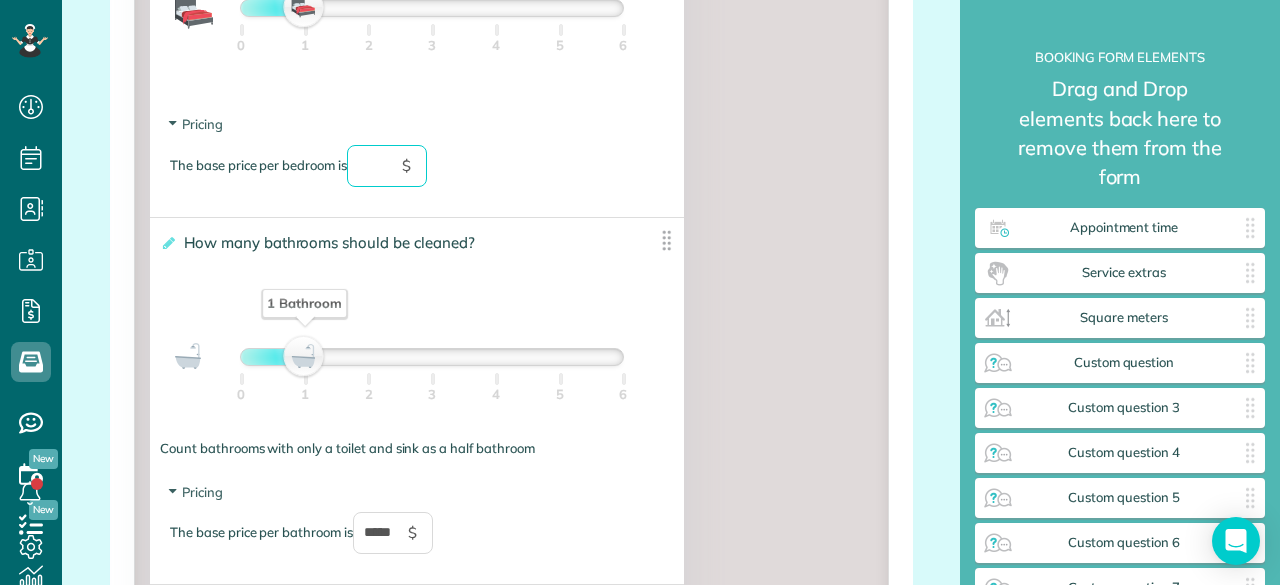 click at bounding box center (387, 166) 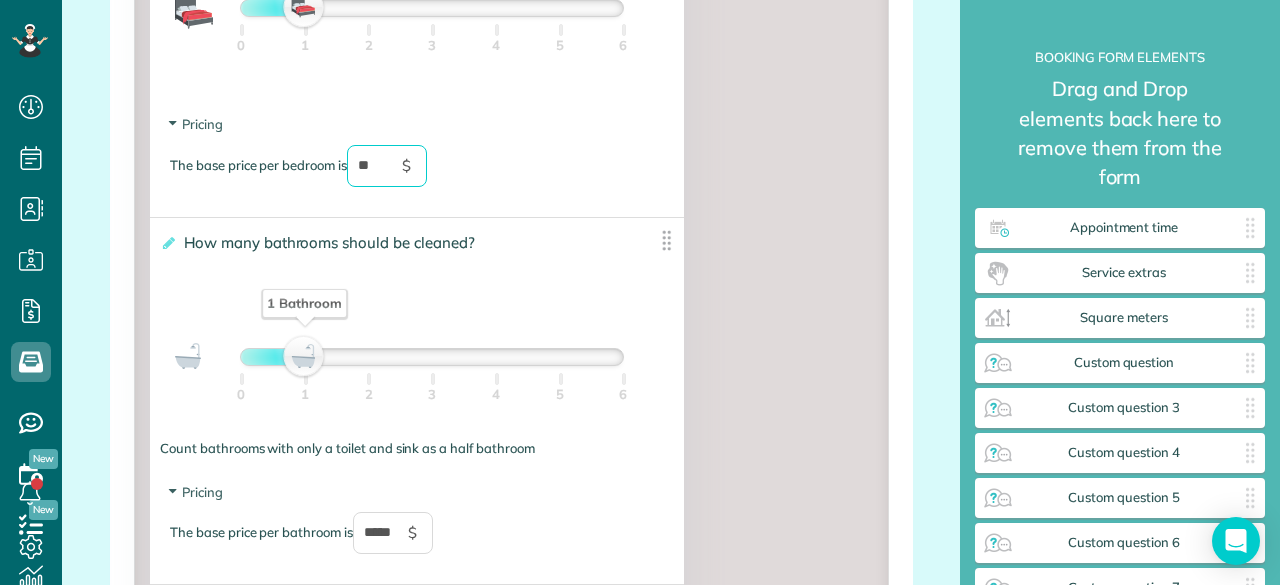 click on "The base price per bedroom is
**
$" at bounding box center [417, 176] 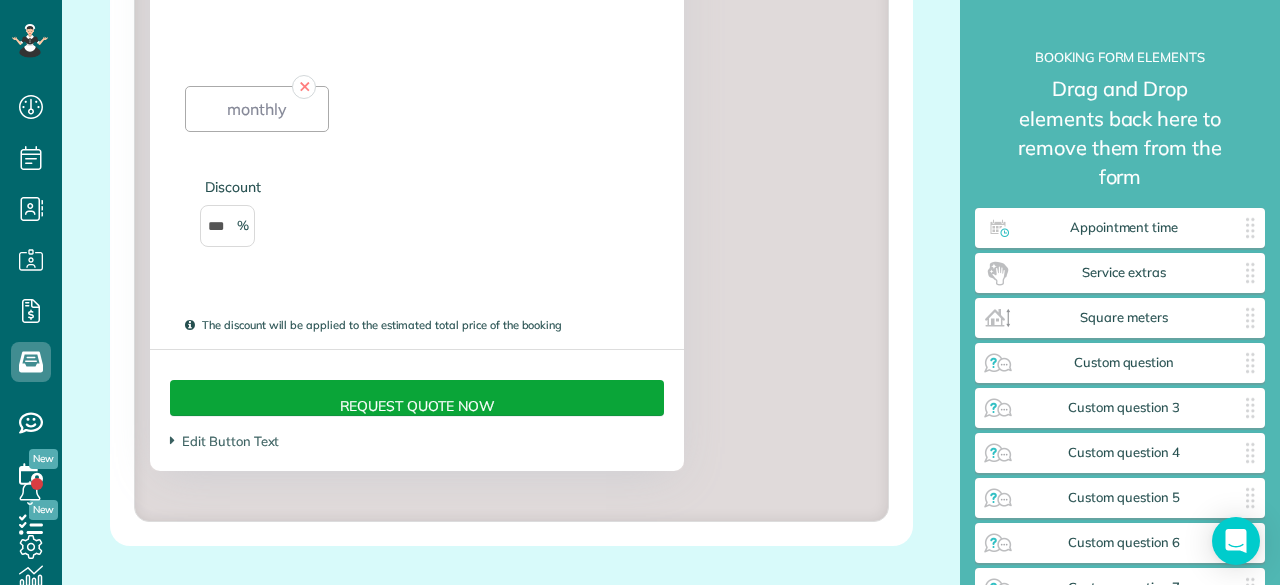 scroll, scrollTop: 3022, scrollLeft: 0, axis: vertical 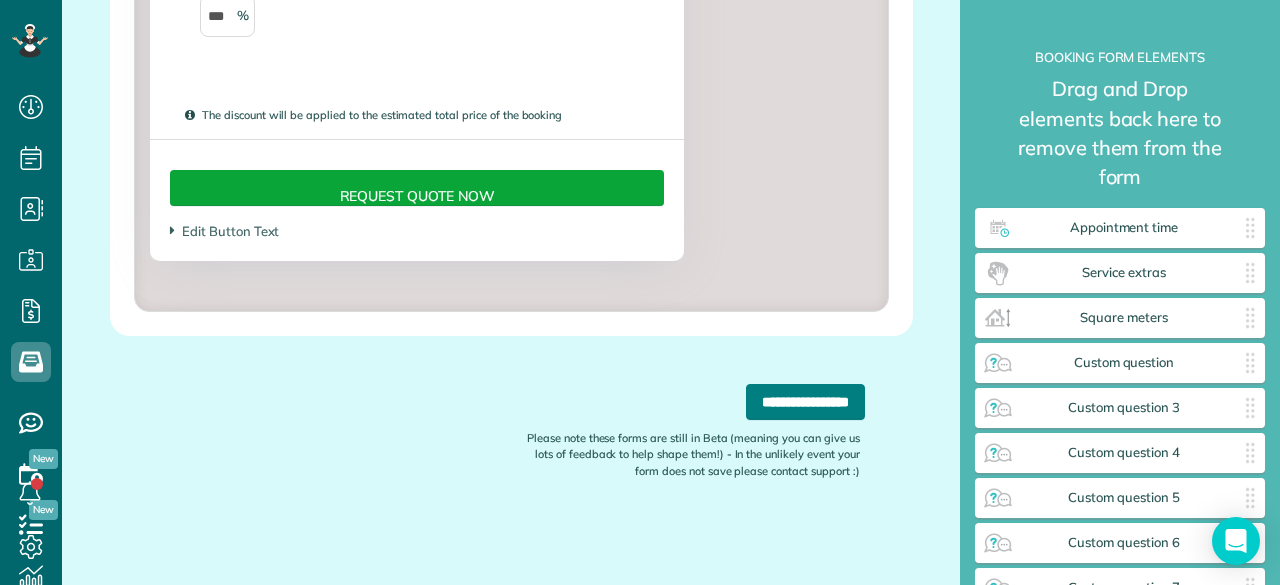 type on "**" 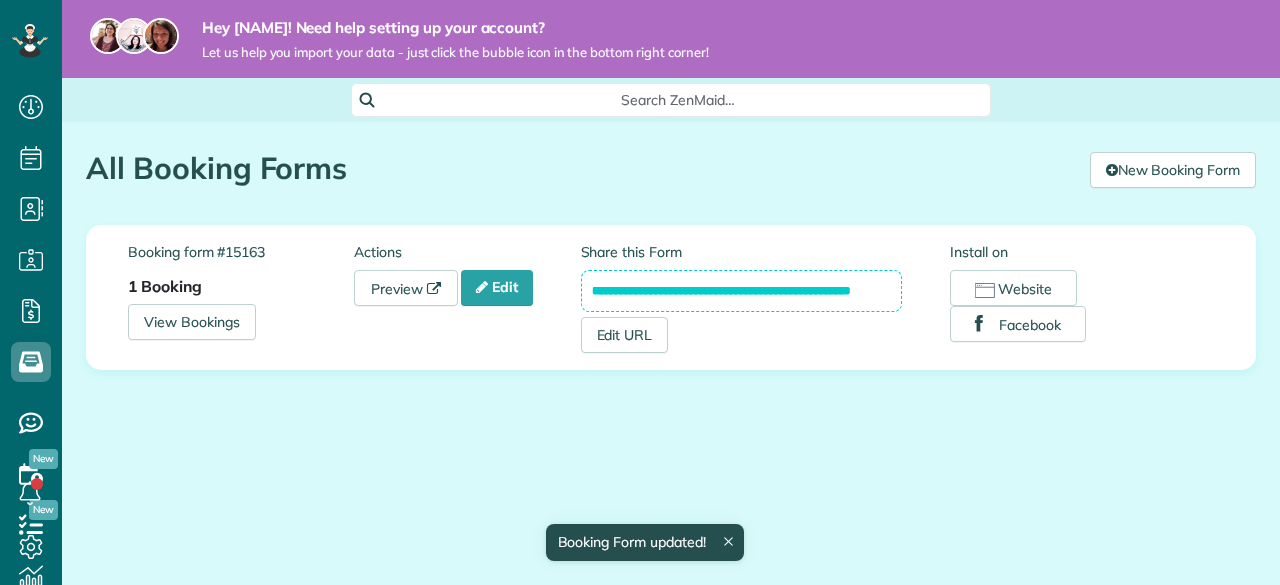 scroll, scrollTop: 0, scrollLeft: 0, axis: both 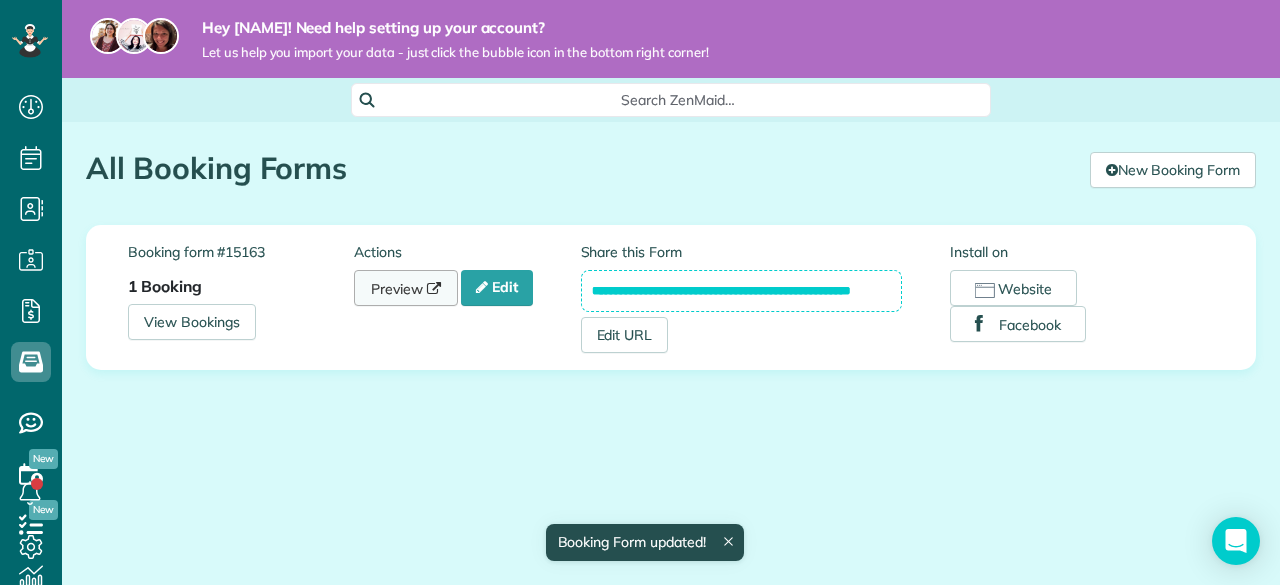 click on "Preview" at bounding box center (406, 288) 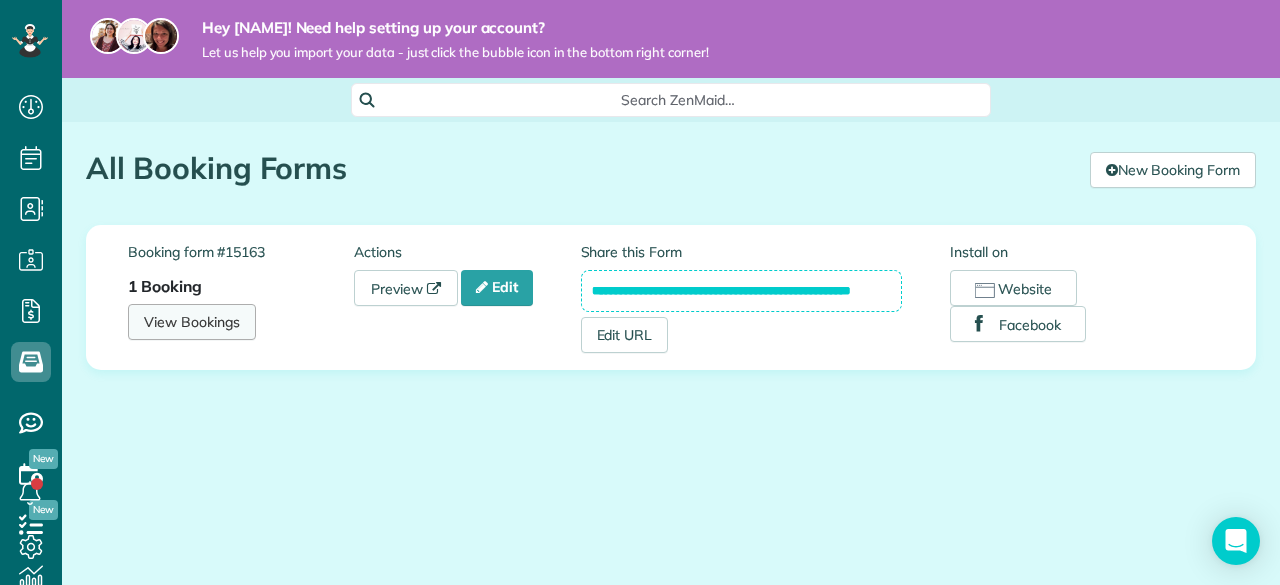 click on "View Bookings" at bounding box center [192, 322] 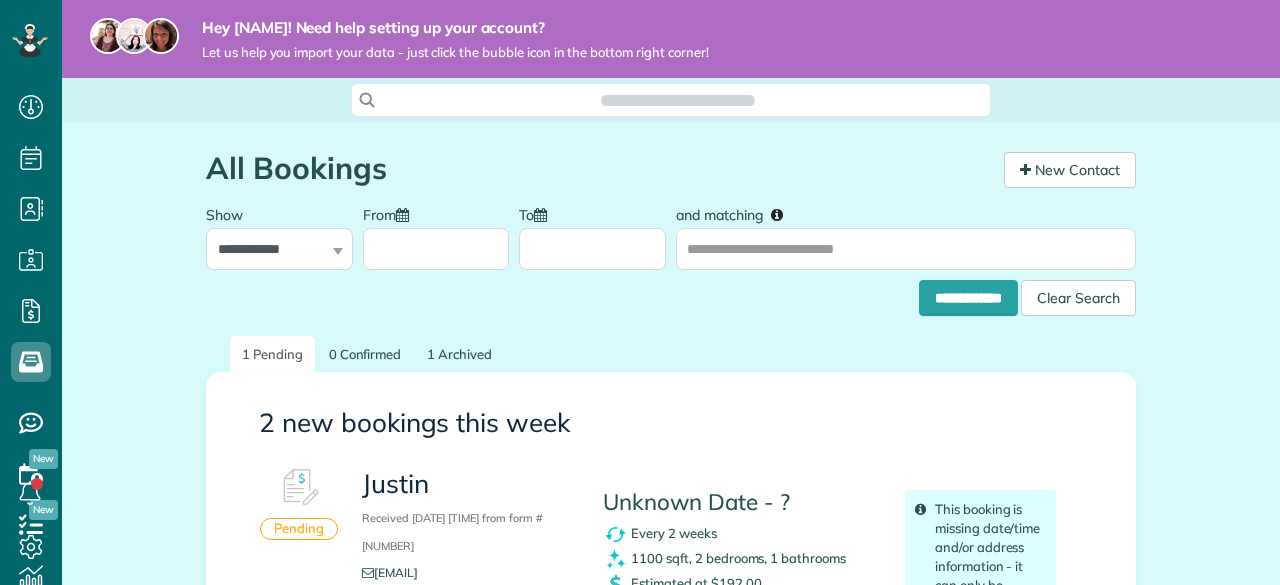scroll, scrollTop: 0, scrollLeft: 0, axis: both 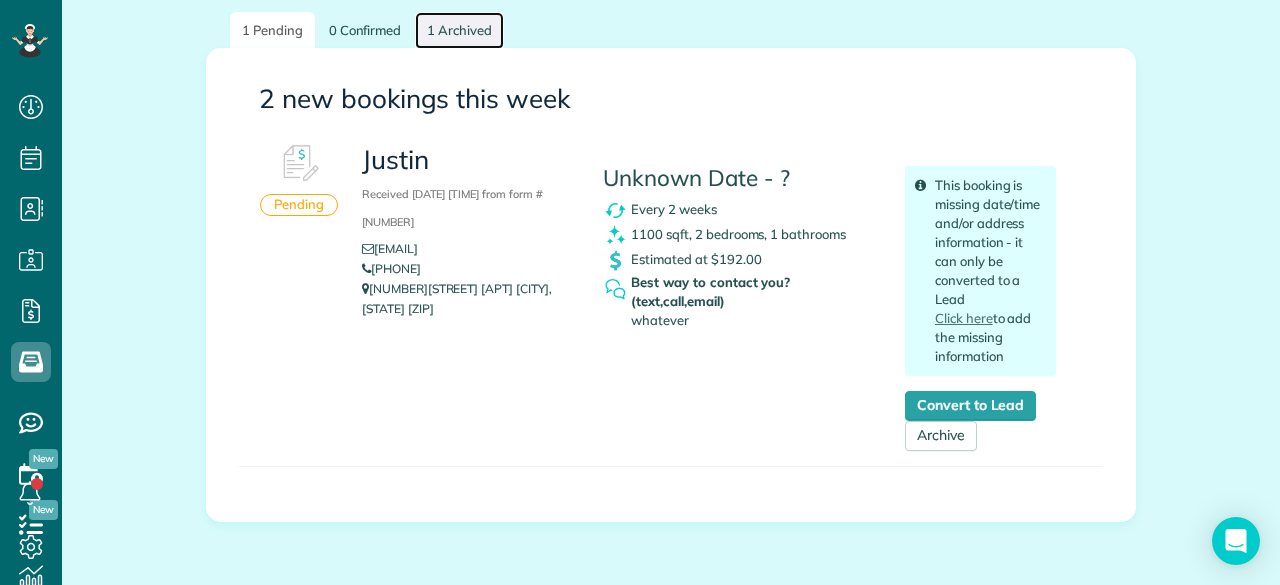 click on "1 Archived" at bounding box center [459, 30] 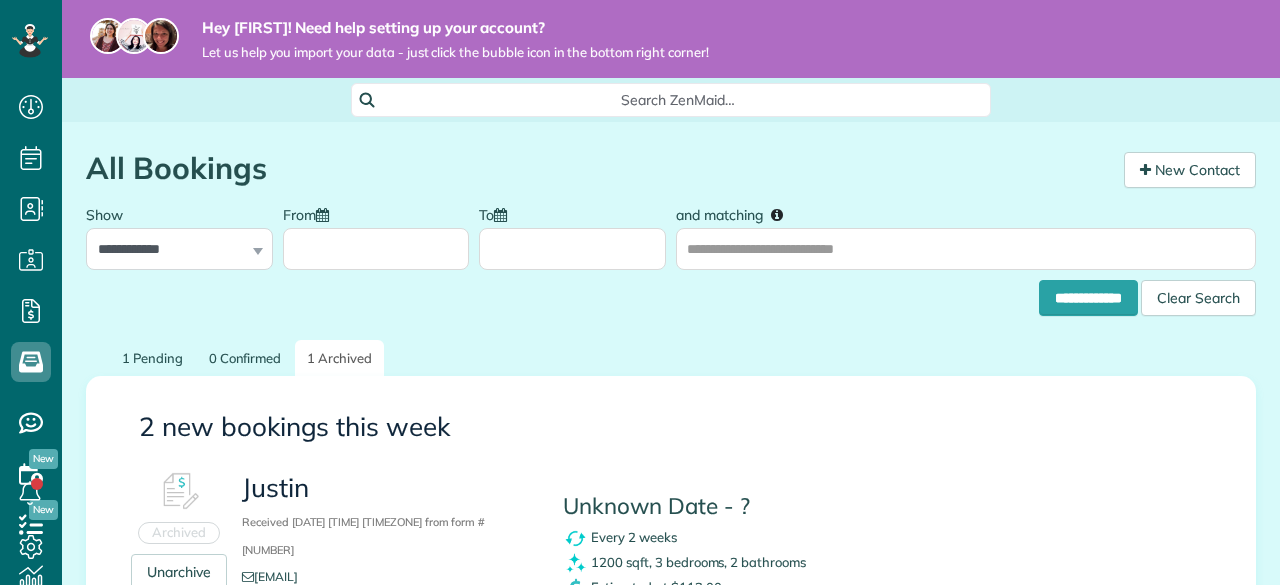 scroll, scrollTop: 0, scrollLeft: 0, axis: both 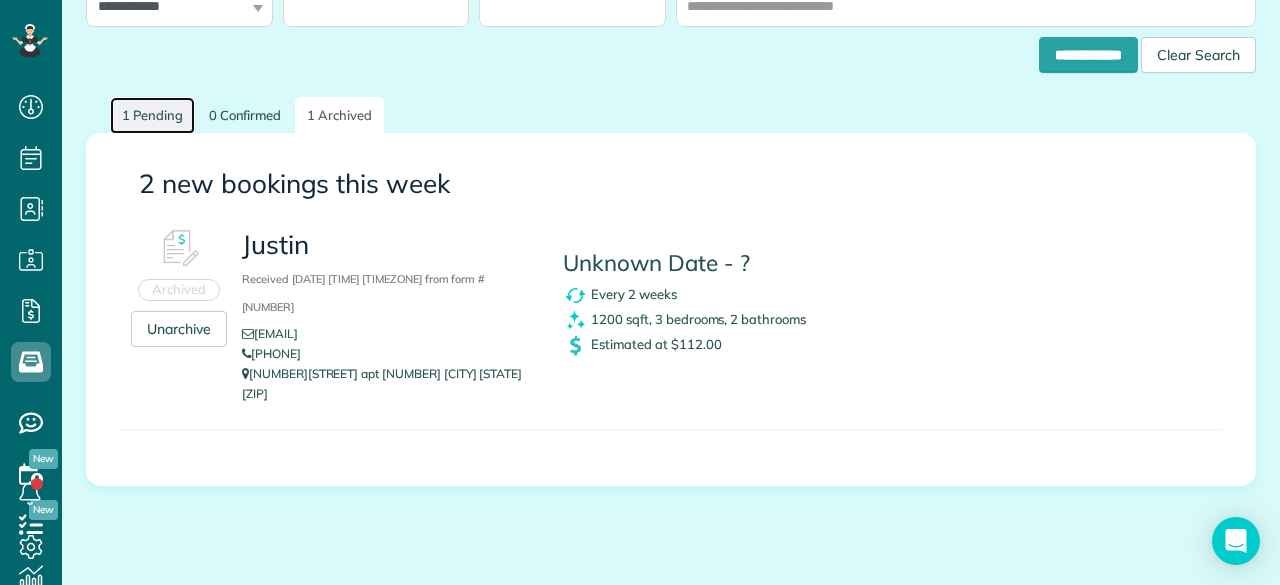 click on "1 Pending" at bounding box center [152, 115] 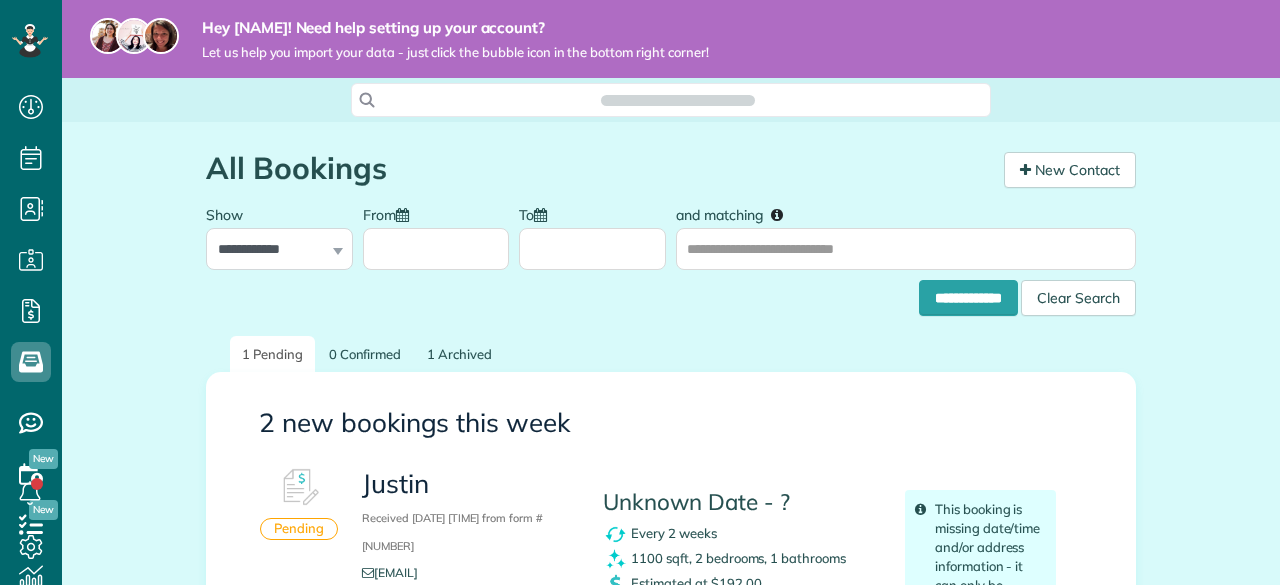 scroll, scrollTop: 0, scrollLeft: 0, axis: both 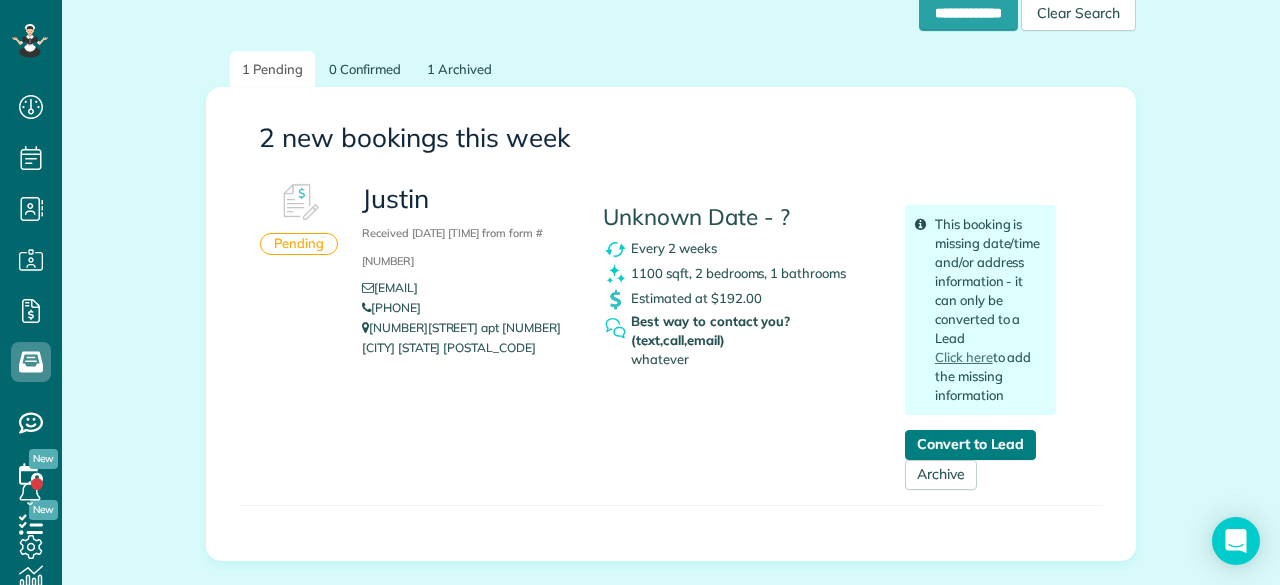click on "Convert to Lead" at bounding box center [970, 445] 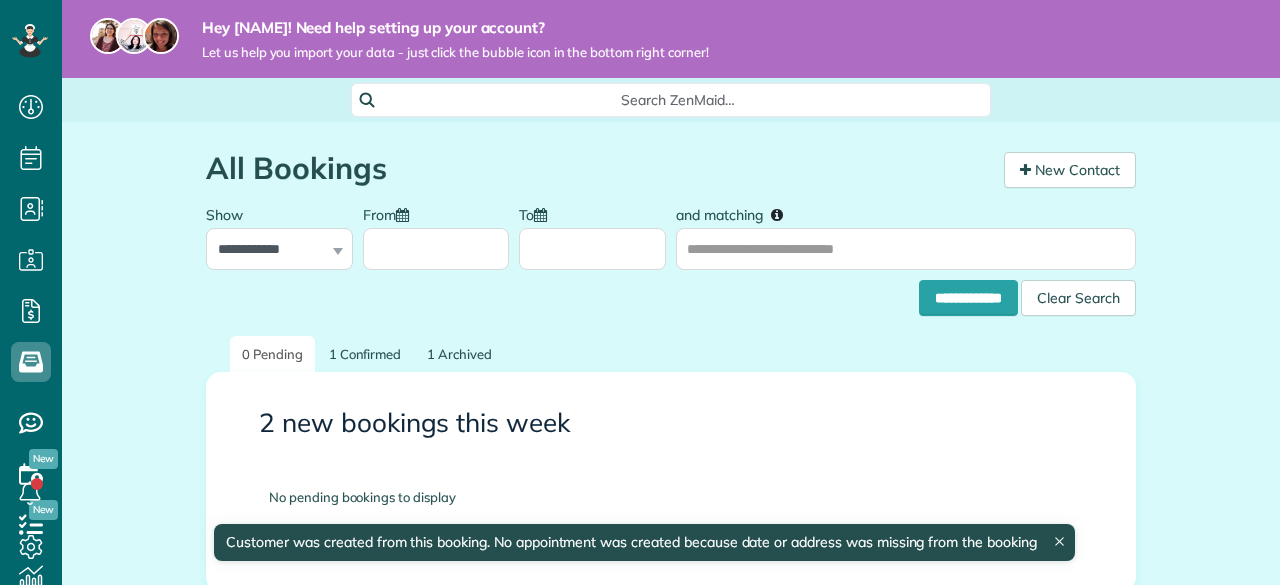 scroll, scrollTop: 0, scrollLeft: 0, axis: both 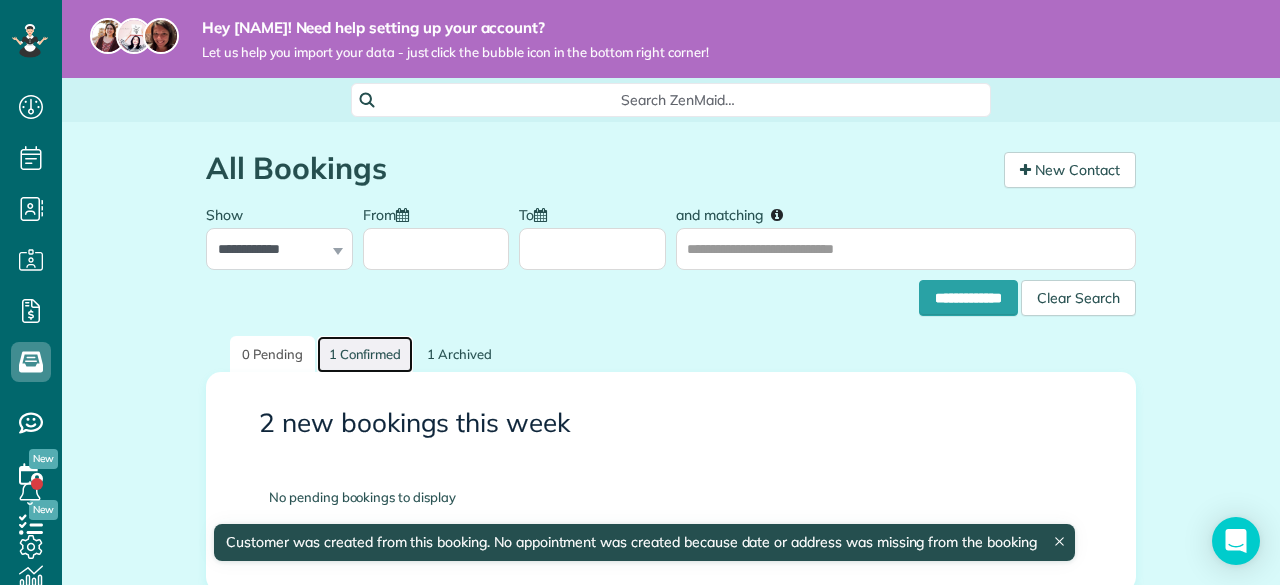 click on "1 Confirmed" at bounding box center (365, 354) 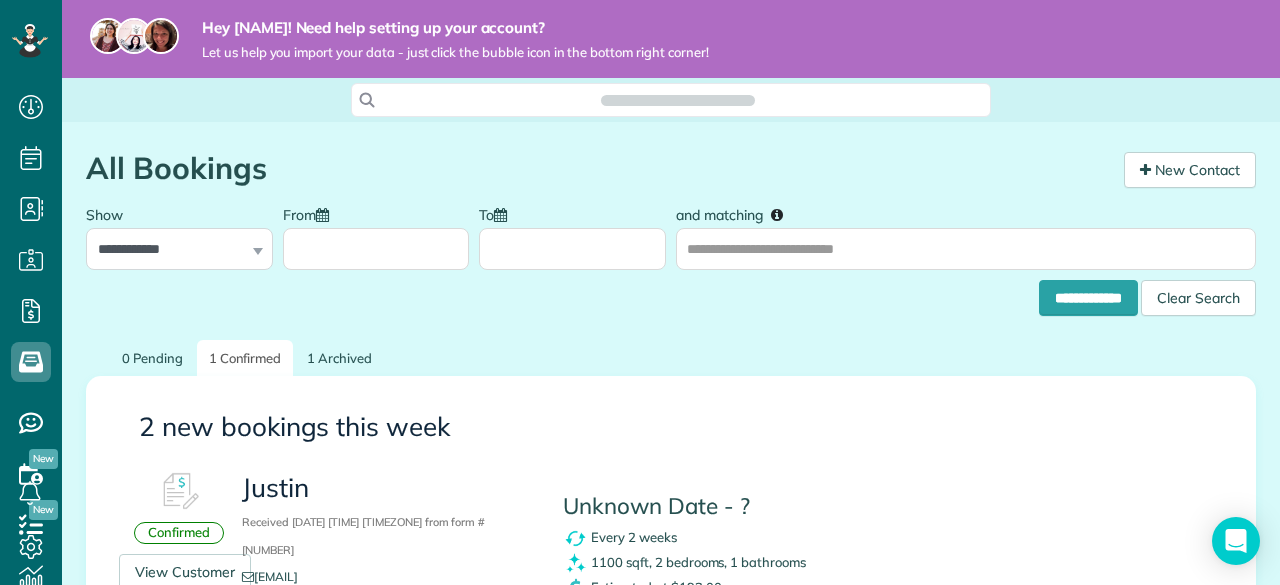 scroll, scrollTop: 0, scrollLeft: 0, axis: both 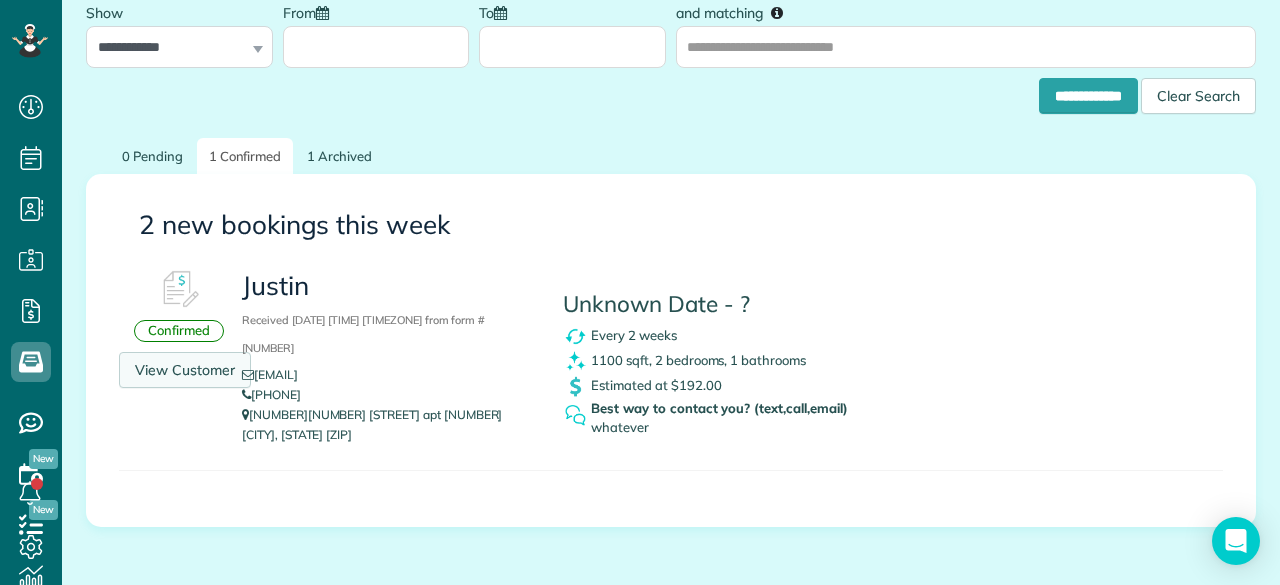 click on "View Customer" at bounding box center (185, 370) 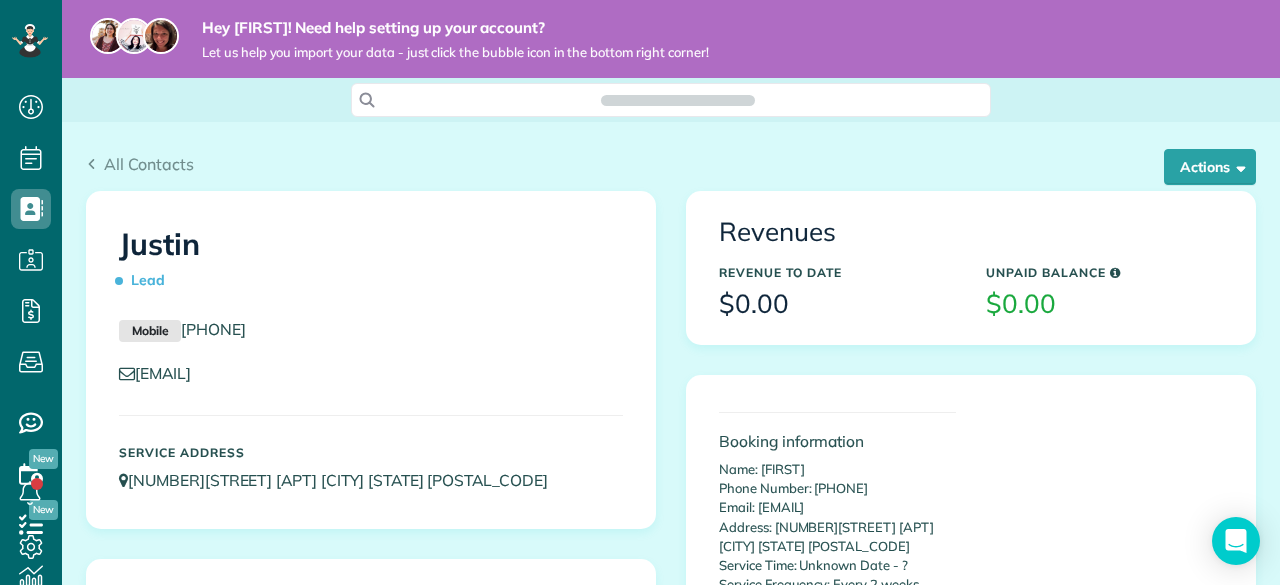 scroll, scrollTop: 0, scrollLeft: 0, axis: both 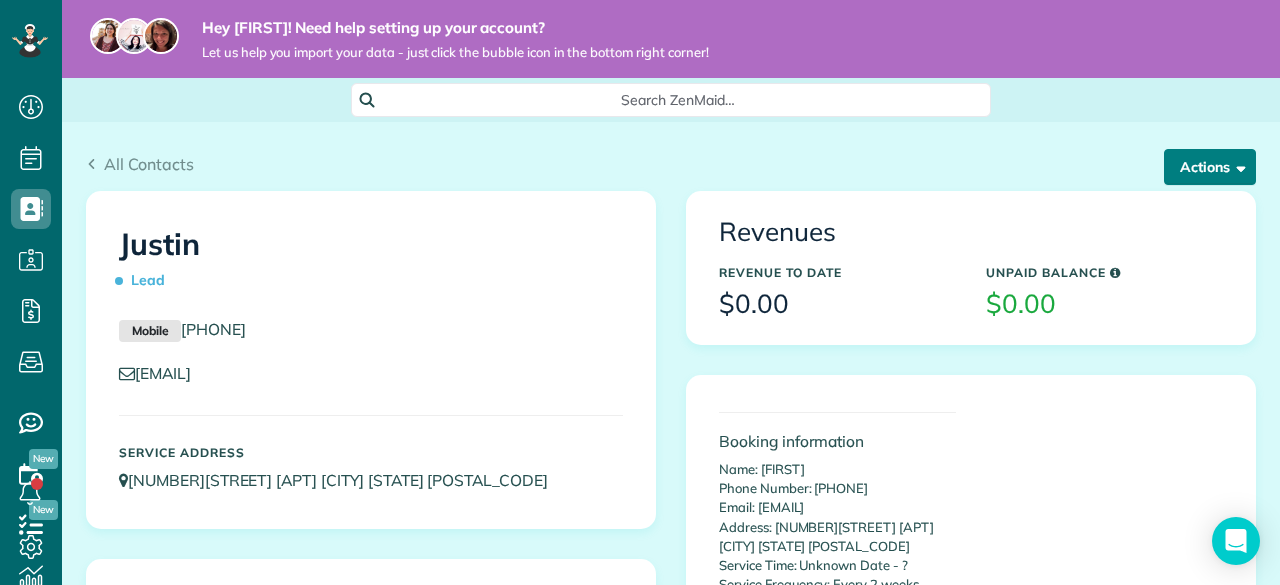 click on "Actions" at bounding box center [1210, 167] 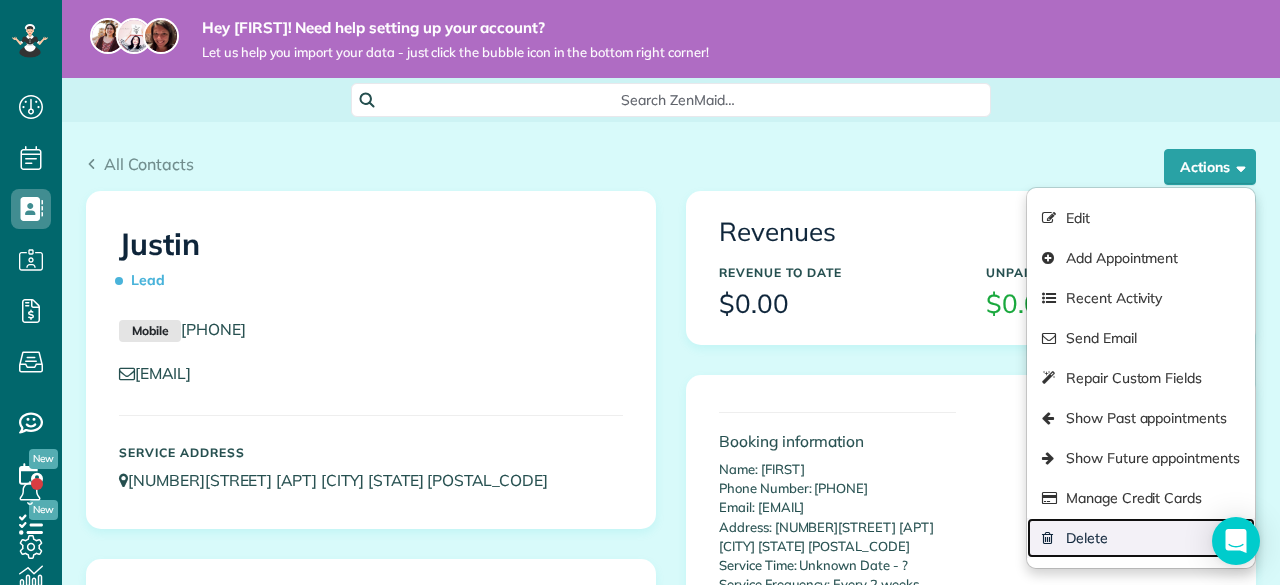 click on "Delete" at bounding box center [1141, 538] 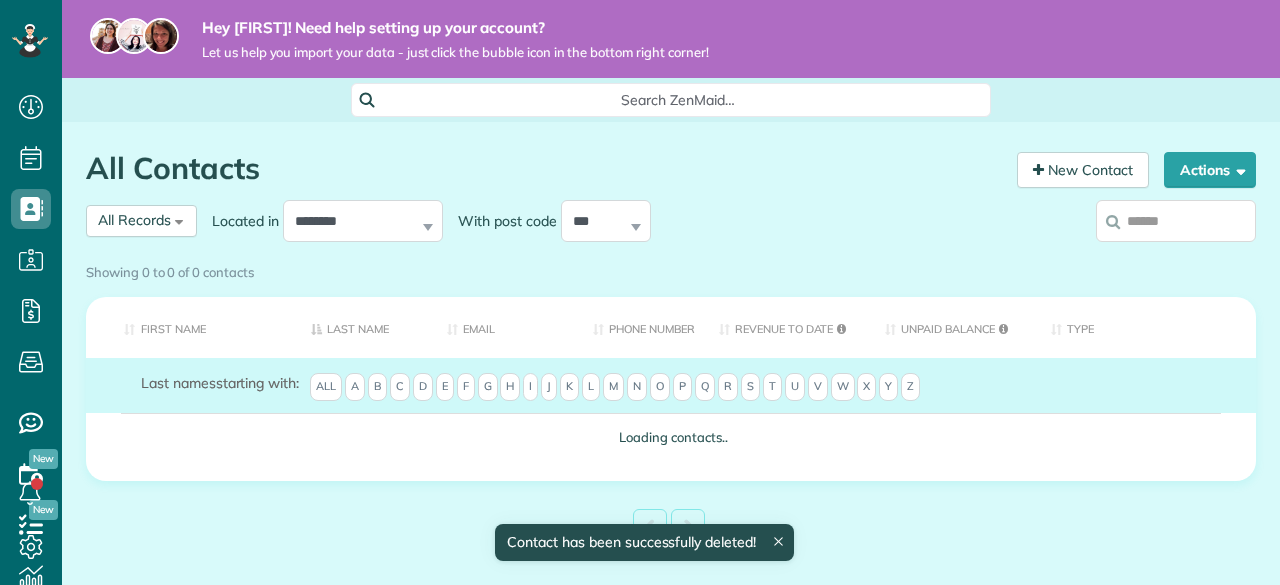 scroll, scrollTop: 0, scrollLeft: 0, axis: both 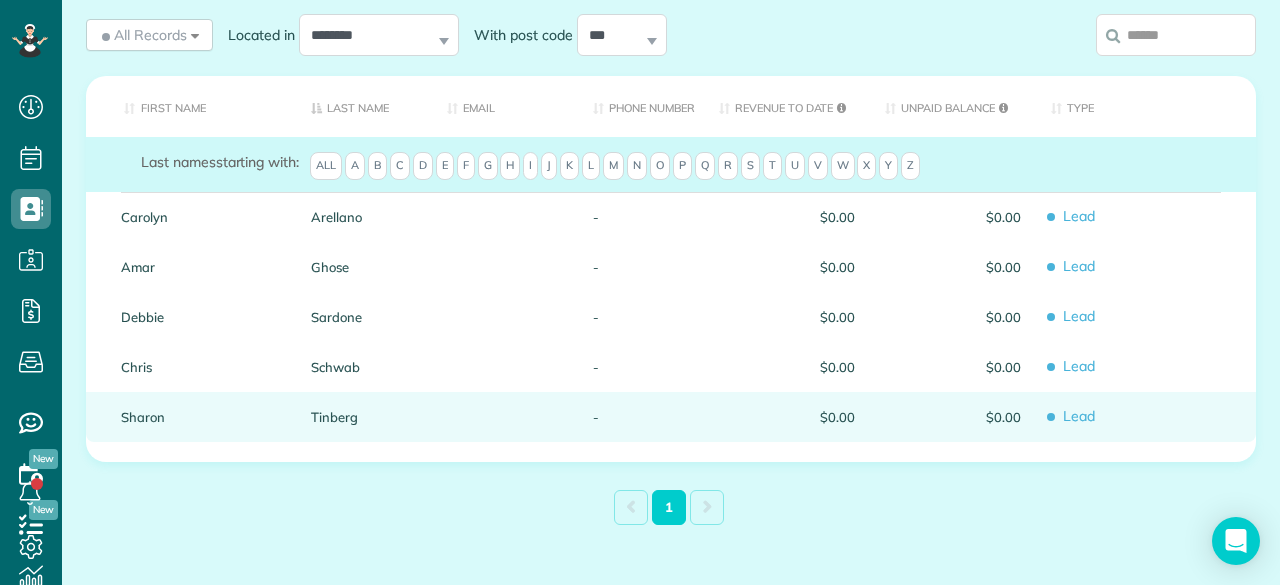 click at bounding box center (505, 417) 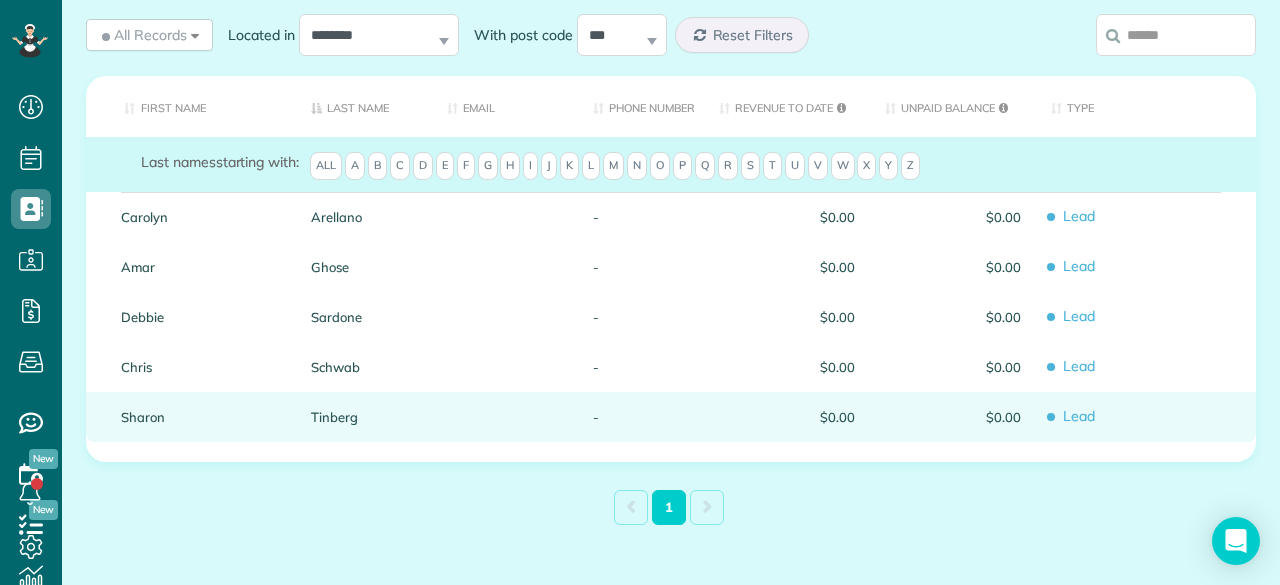 click at bounding box center (505, 417) 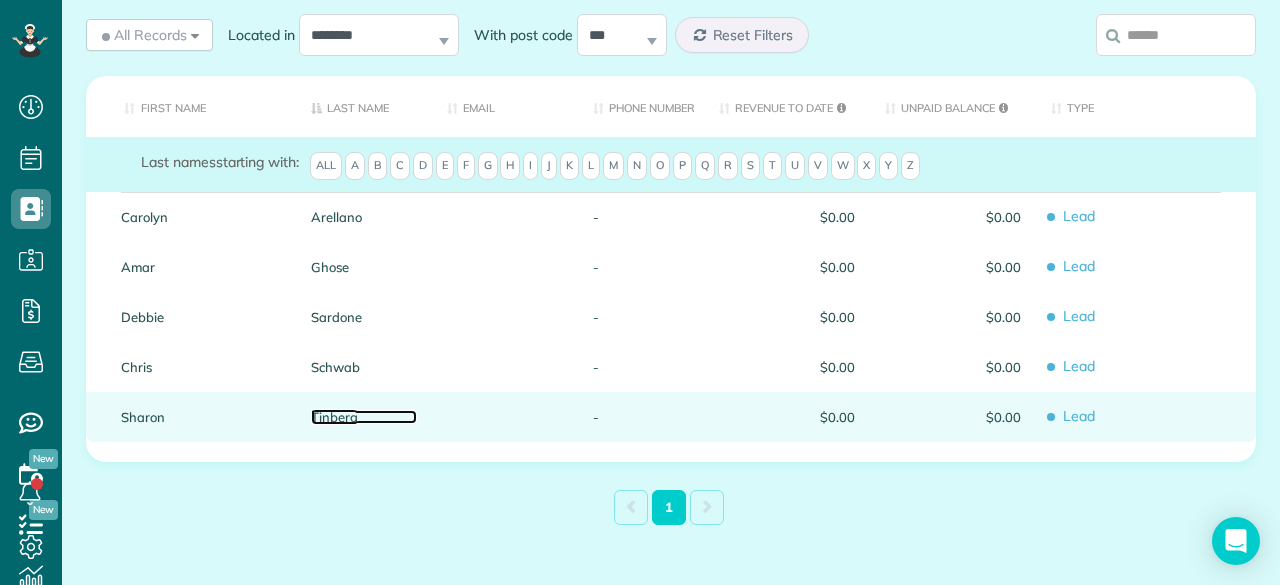 click on "Tinberg" at bounding box center (364, 417) 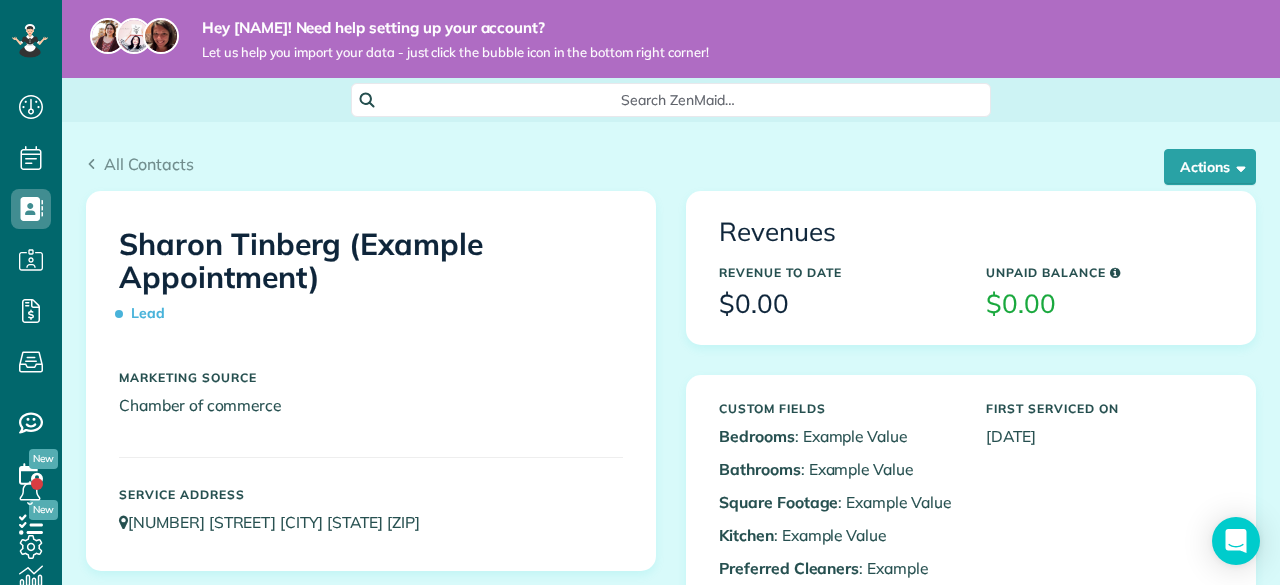 scroll, scrollTop: 0, scrollLeft: 0, axis: both 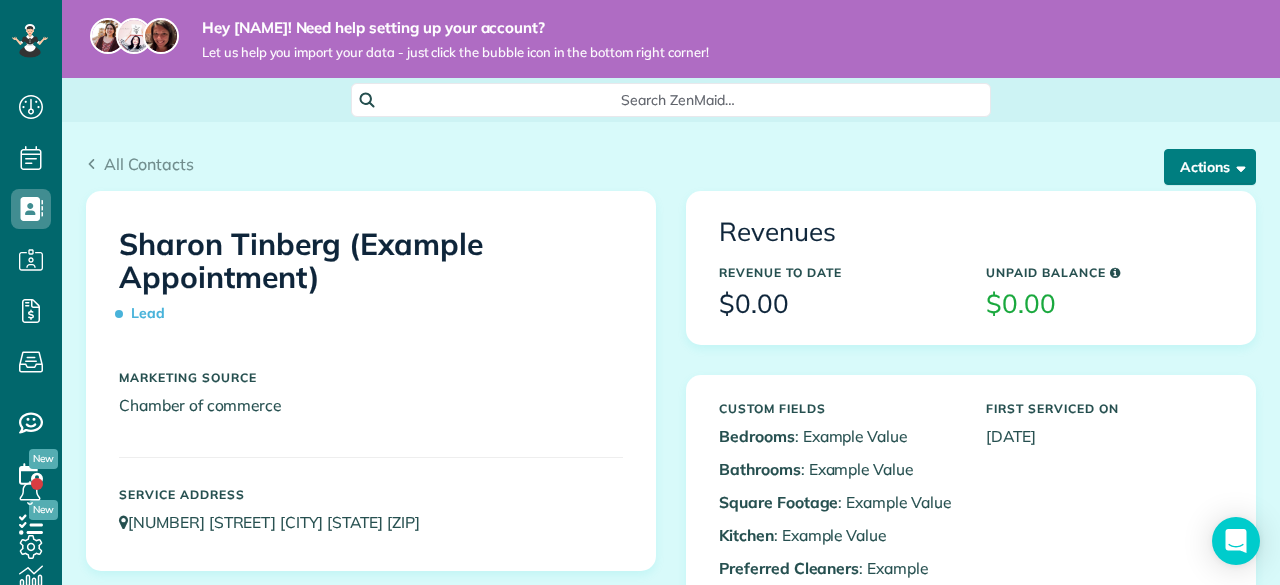 click on "Actions" at bounding box center (1210, 167) 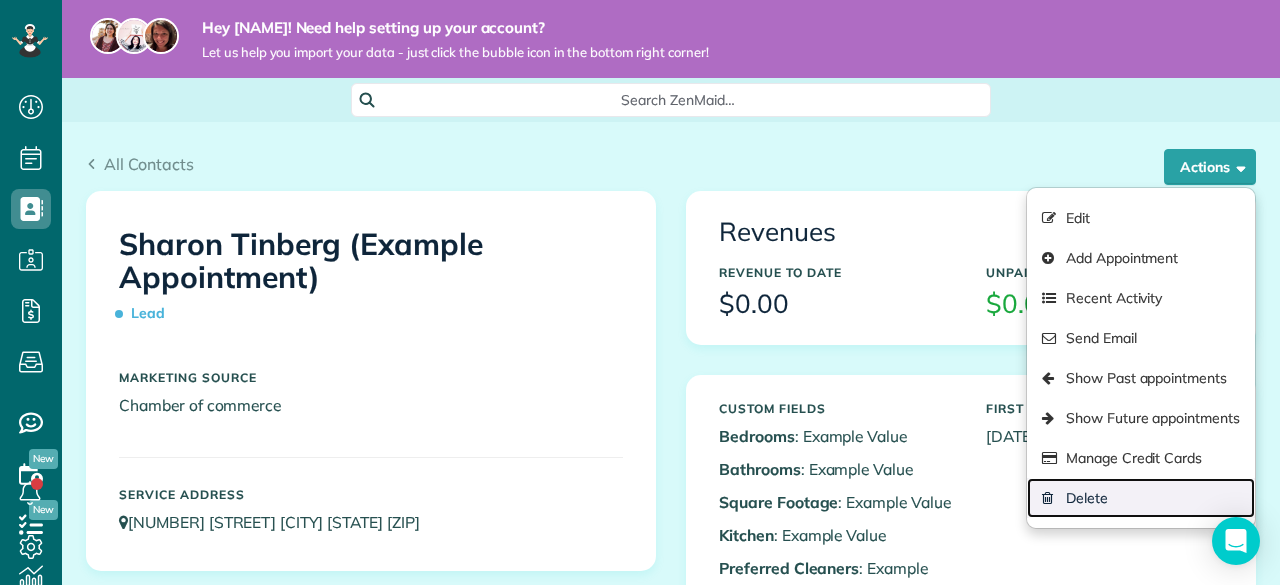 click on "Delete" at bounding box center [1141, 498] 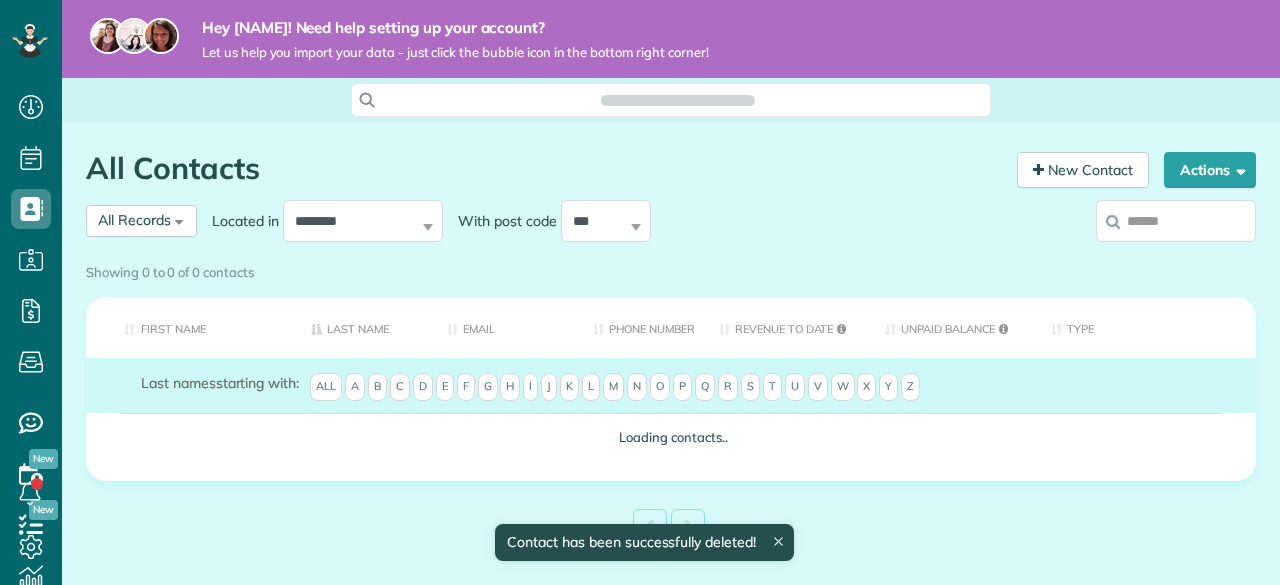 scroll, scrollTop: 0, scrollLeft: 0, axis: both 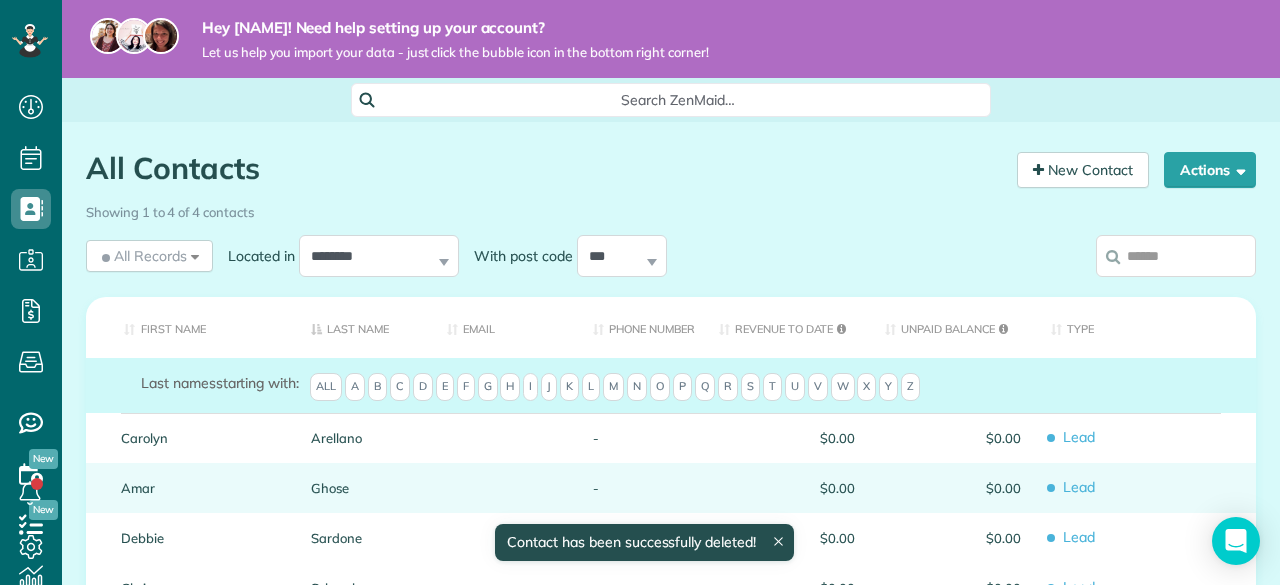 click at bounding box center (505, 488) 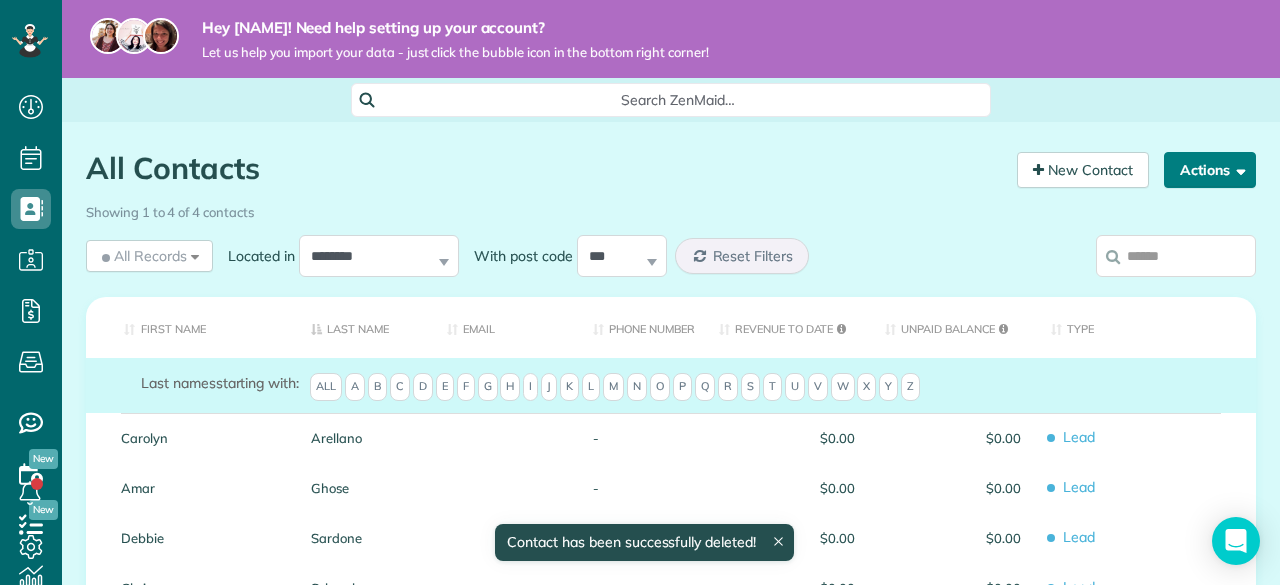 click on "Actions" at bounding box center (1210, 170) 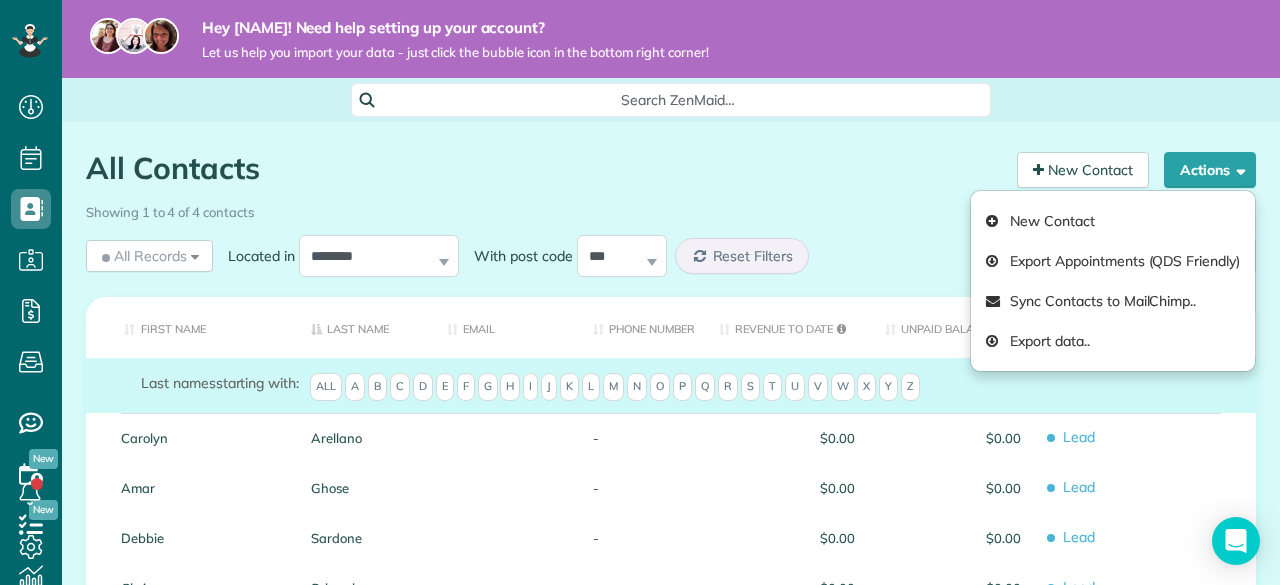 click on "Showing 1 to 4 of 4 contacts" at bounding box center (671, 212) 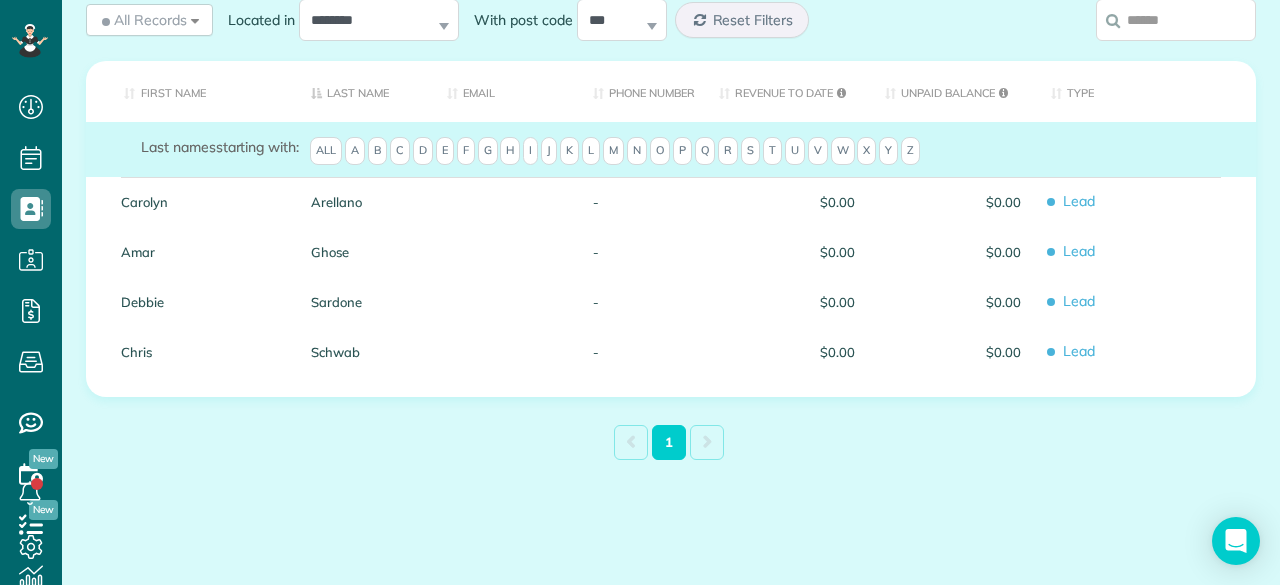 scroll, scrollTop: 0, scrollLeft: 0, axis: both 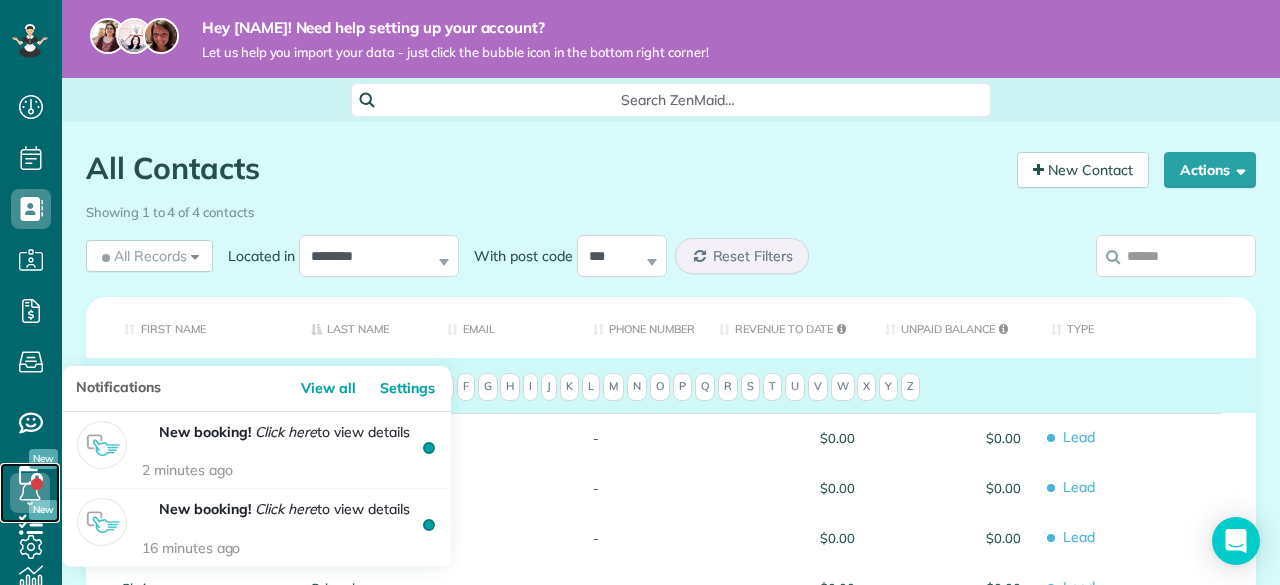 click 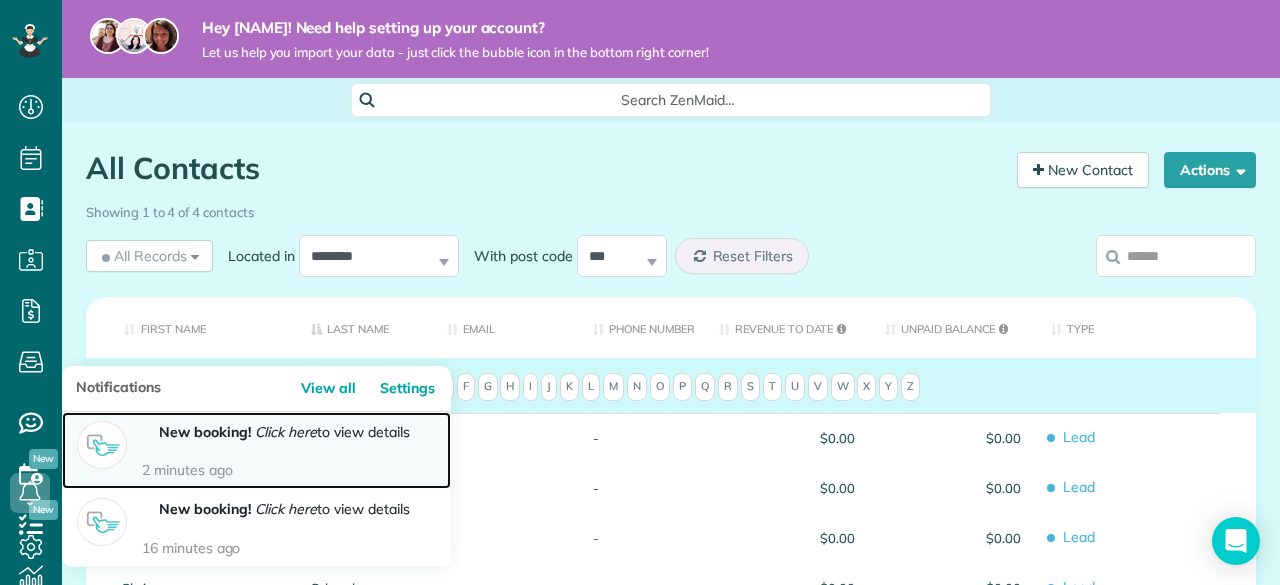 click on "Click here" at bounding box center [286, 432] 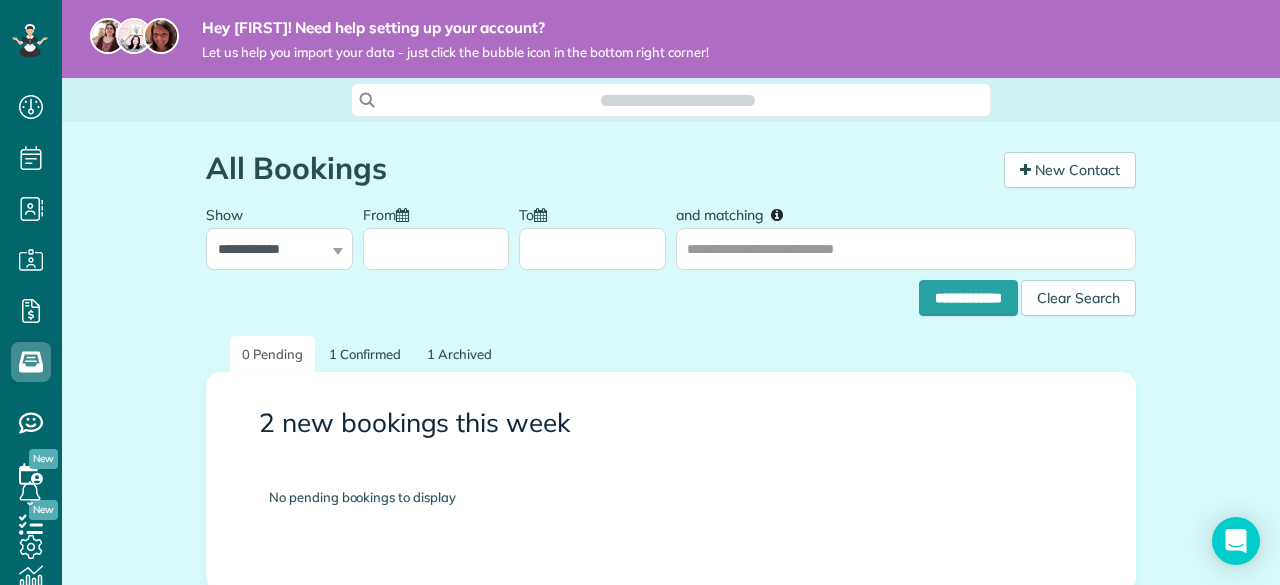 scroll, scrollTop: 0, scrollLeft: 0, axis: both 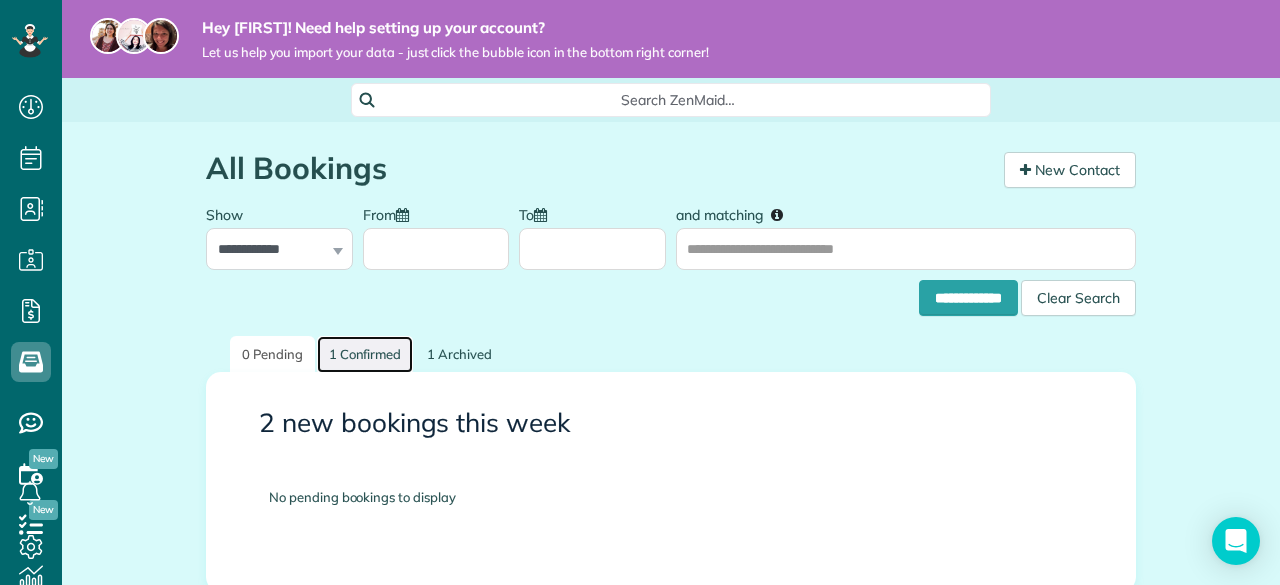 click on "1 Confirmed" at bounding box center (365, 354) 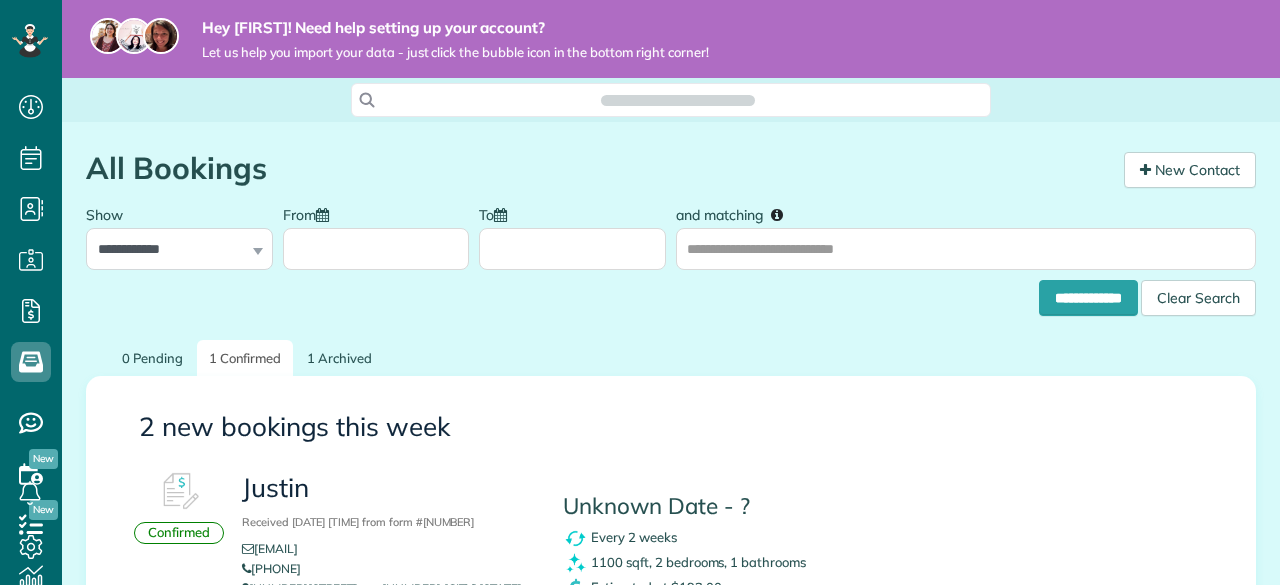 scroll, scrollTop: 0, scrollLeft: 0, axis: both 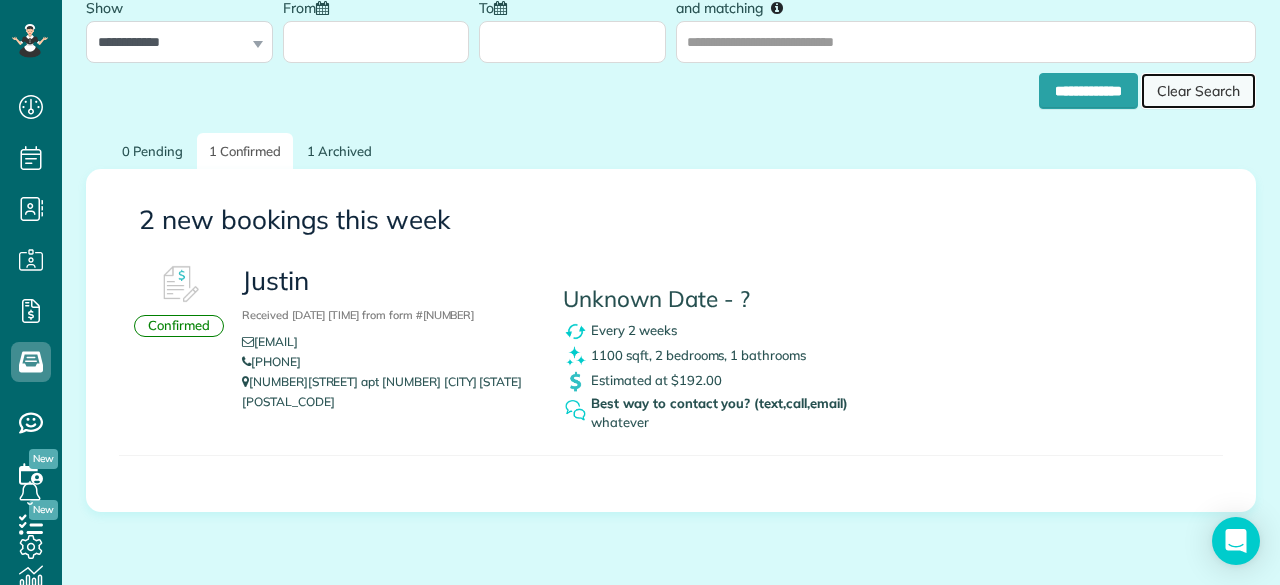 click on "Clear Search" at bounding box center [1198, 91] 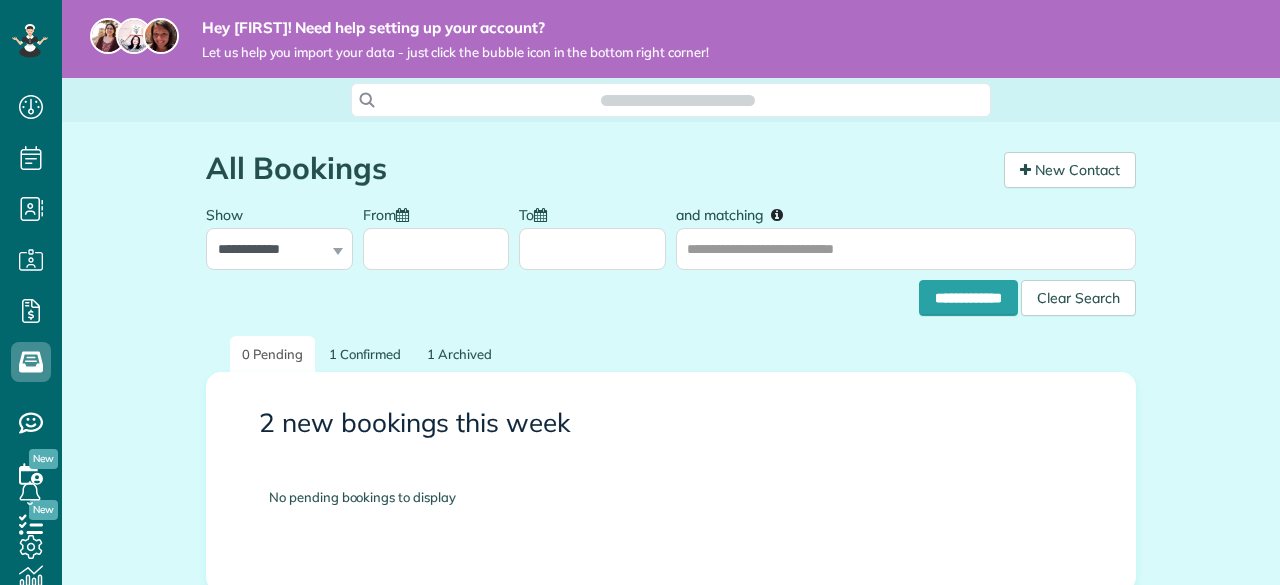 scroll, scrollTop: 0, scrollLeft: 0, axis: both 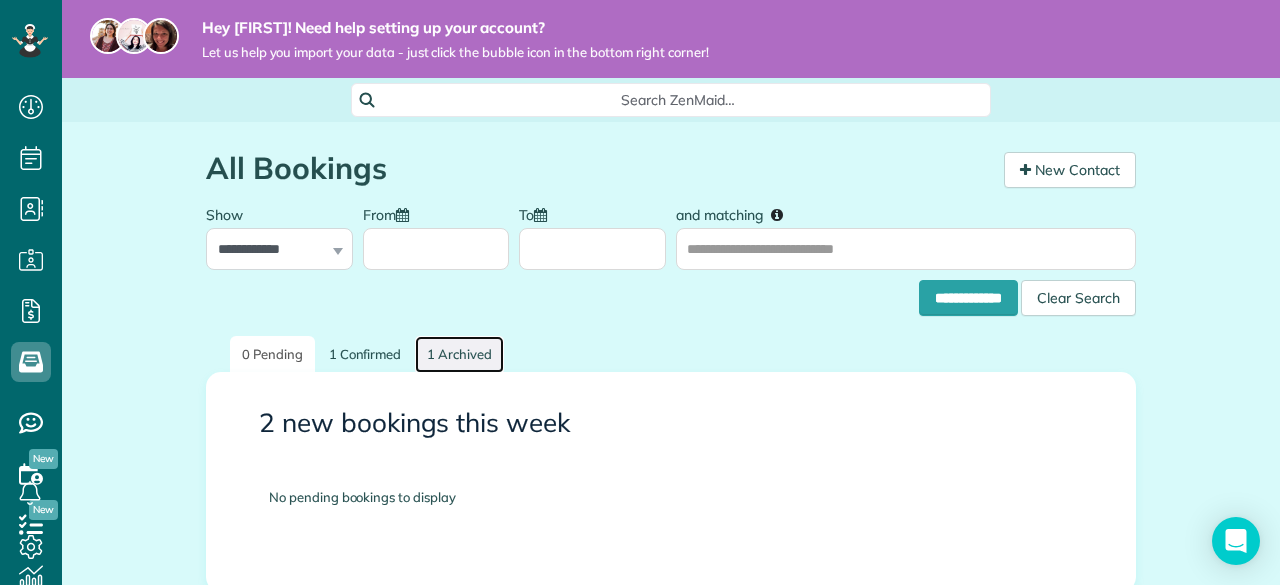 click on "1 Archived" at bounding box center [459, 354] 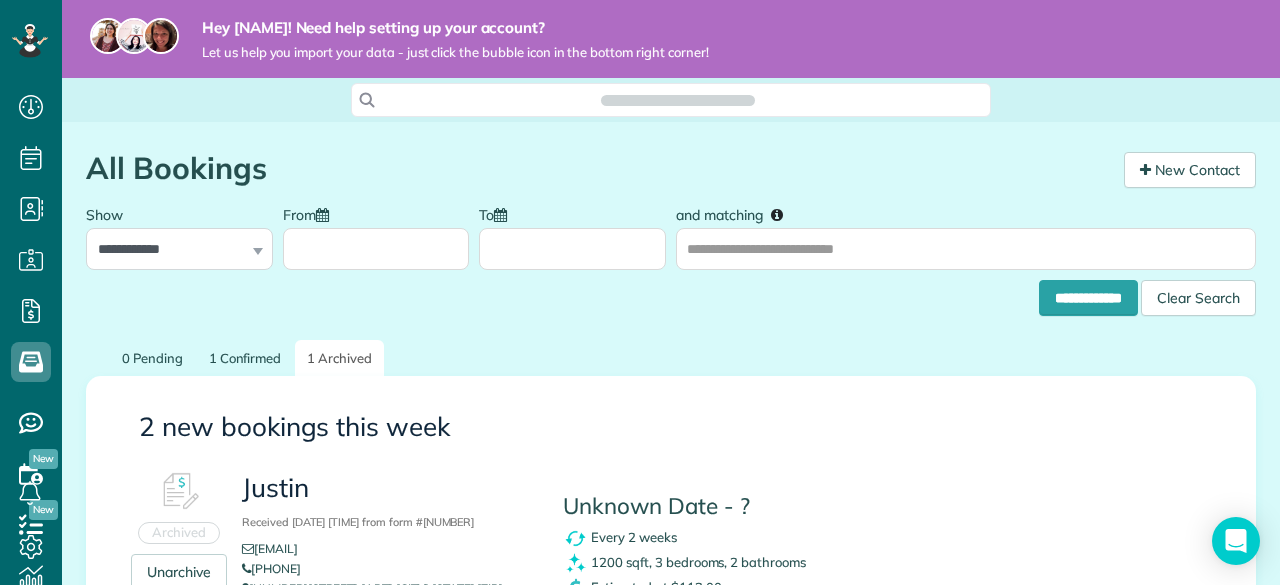 scroll, scrollTop: 0, scrollLeft: 0, axis: both 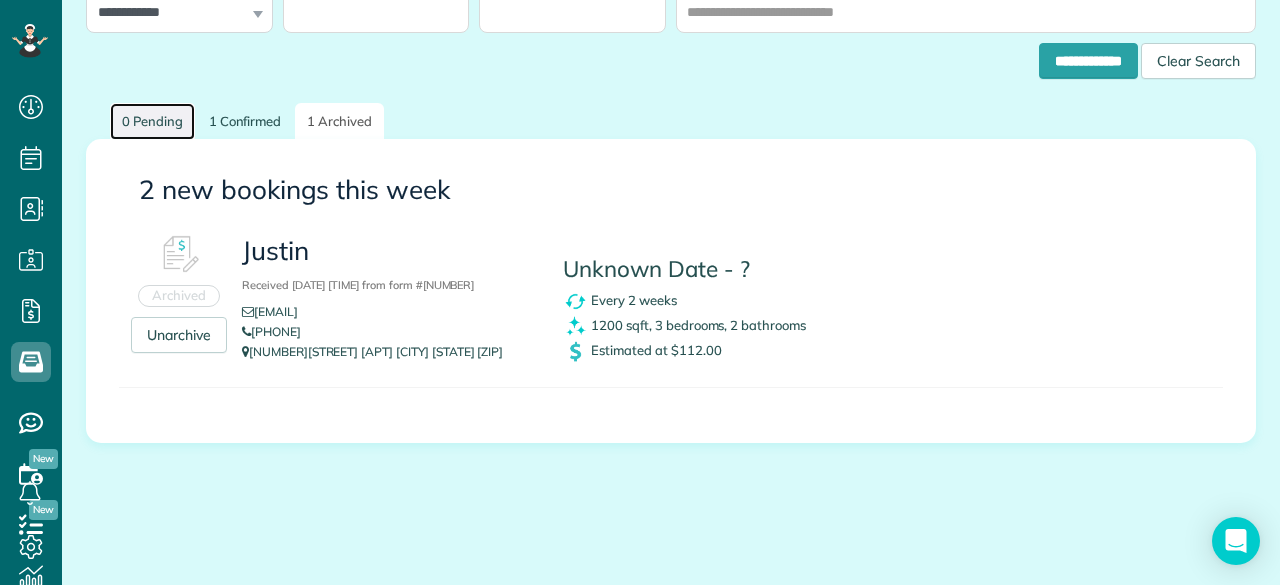 click on "0 Pending" at bounding box center (152, 121) 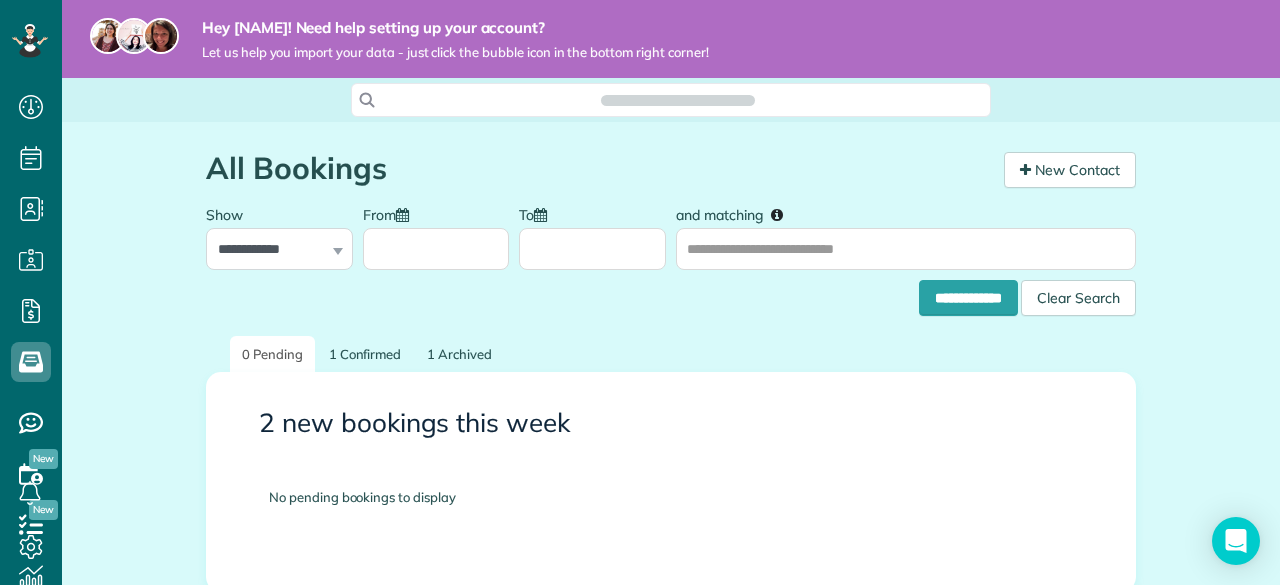 scroll, scrollTop: 0, scrollLeft: 0, axis: both 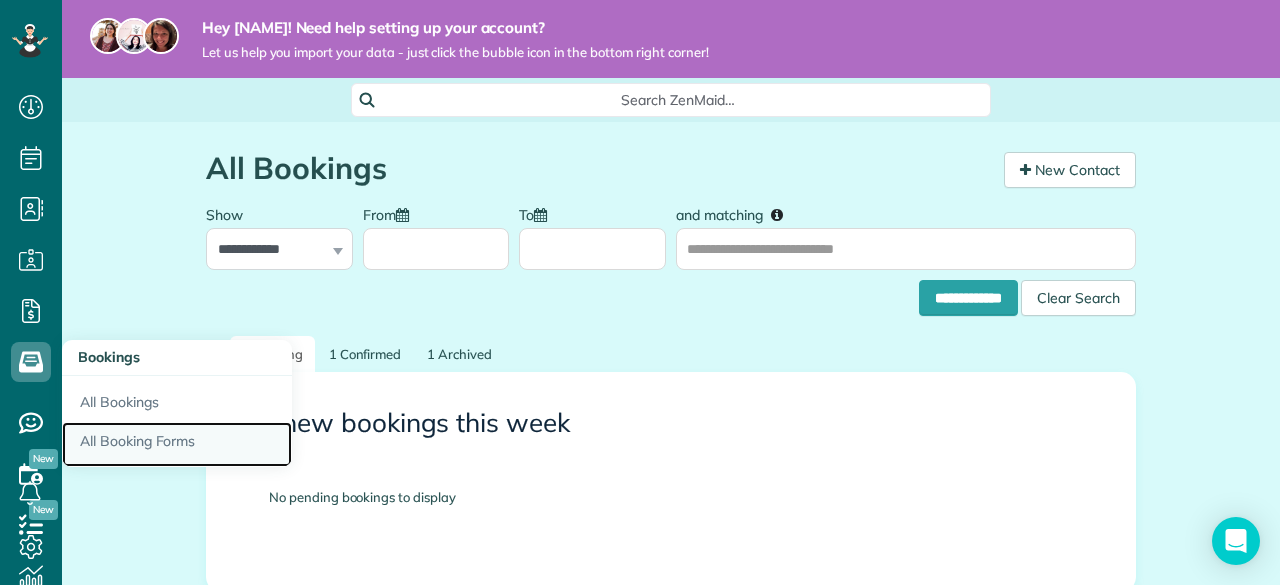 click on "All Booking Forms" at bounding box center [177, 445] 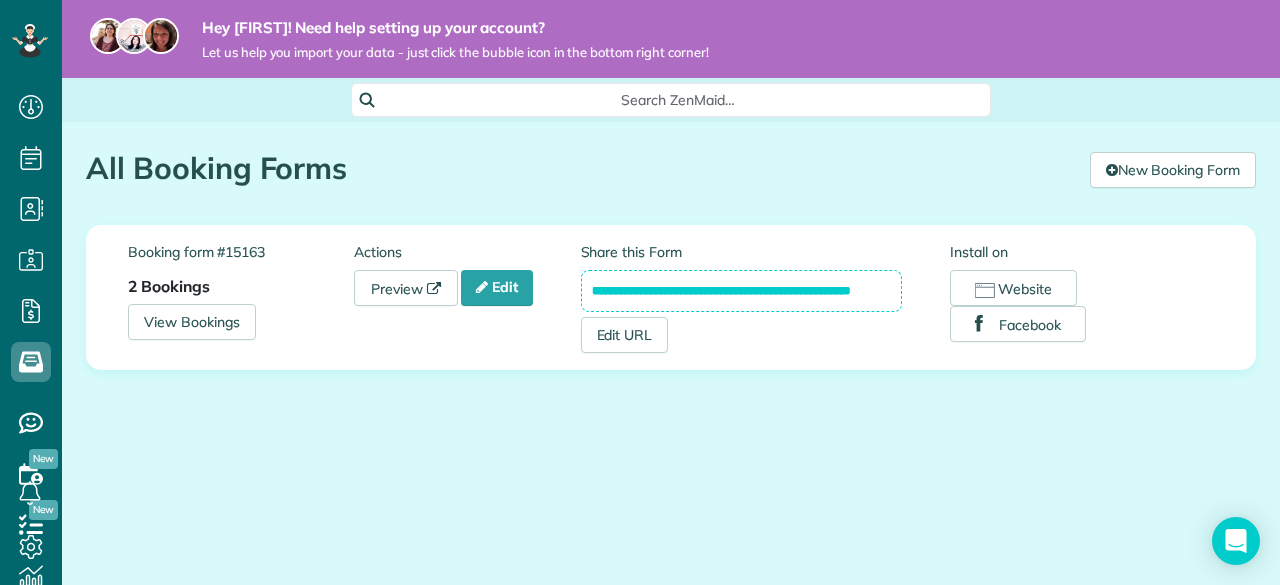scroll, scrollTop: 0, scrollLeft: 0, axis: both 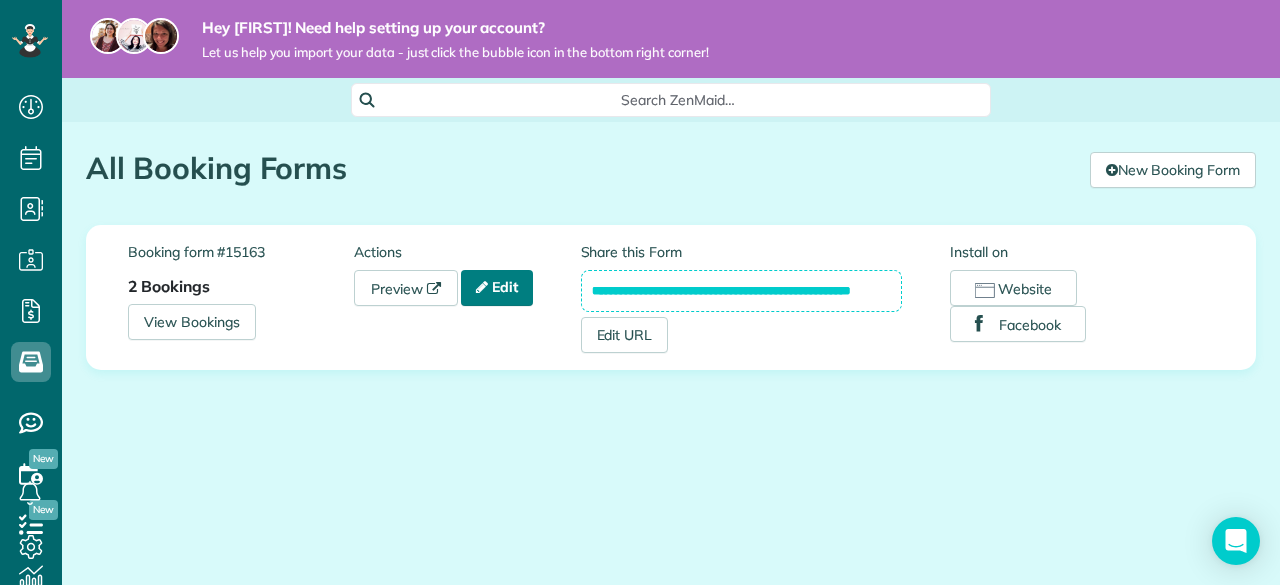 click on "Edit" at bounding box center (497, 288) 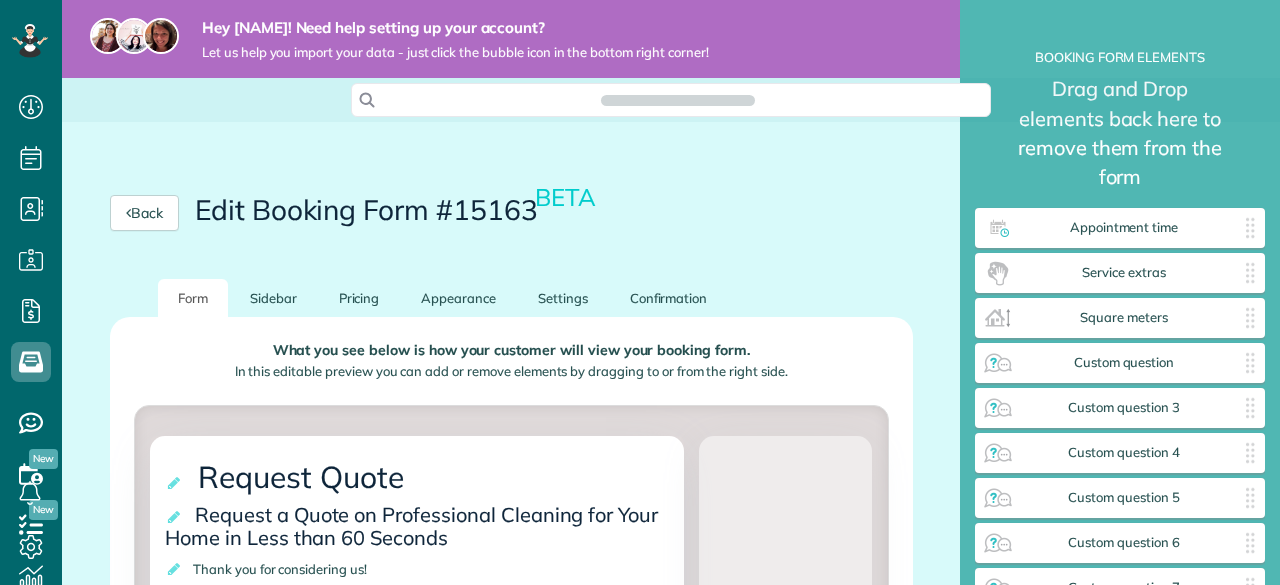 scroll, scrollTop: 0, scrollLeft: 0, axis: both 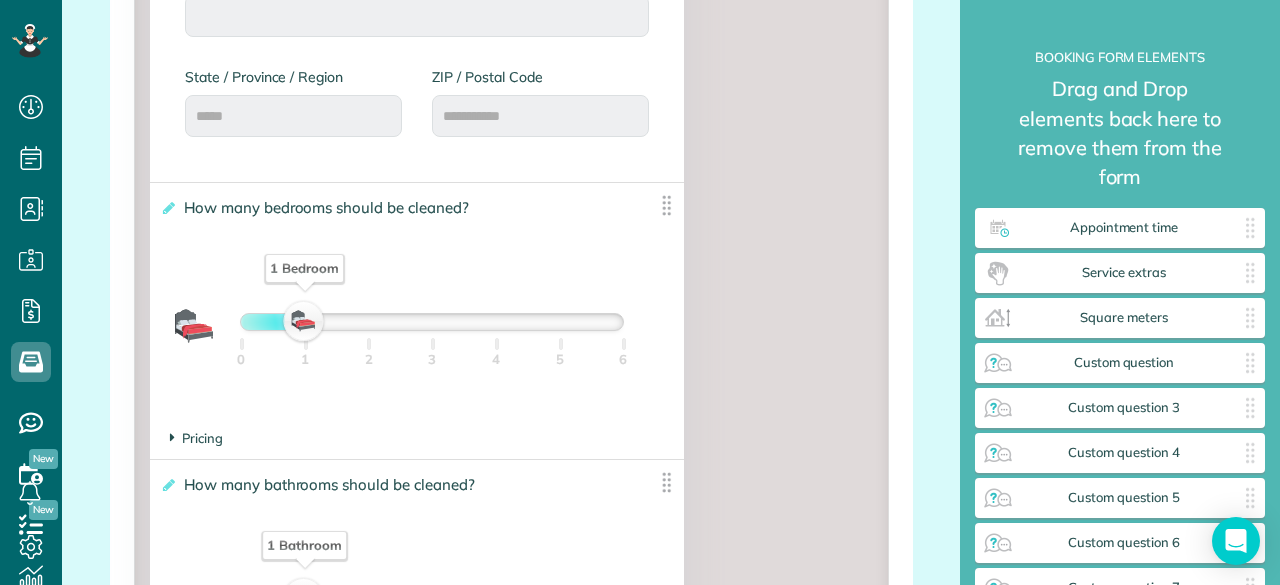 click on "Pricing" at bounding box center [196, 438] 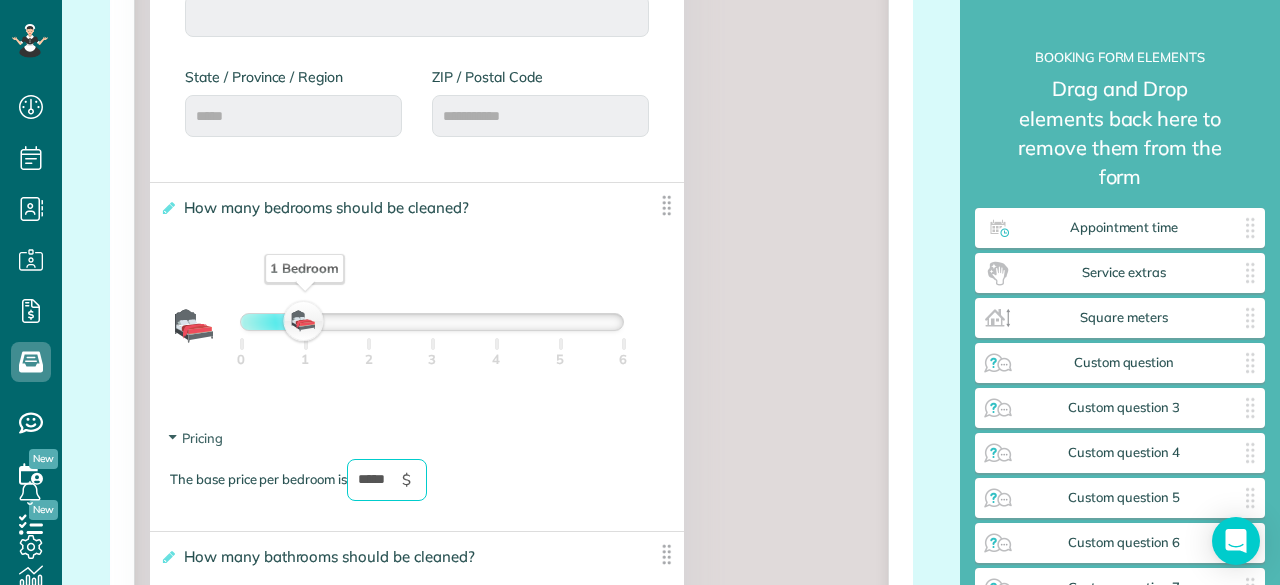 type 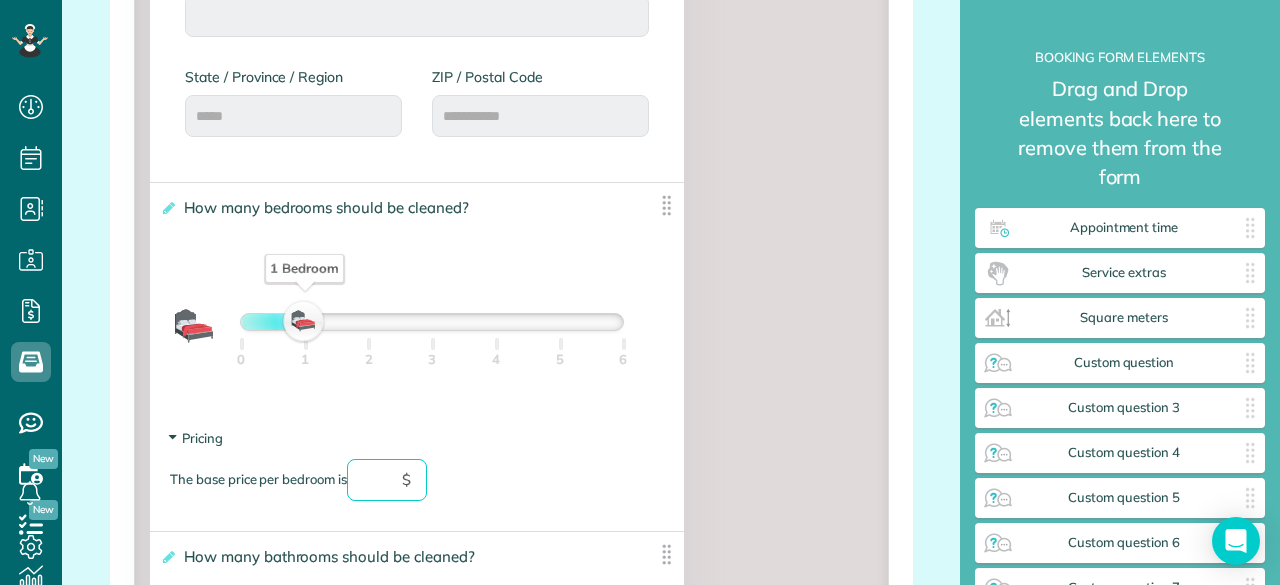 click on "Pricing" at bounding box center (196, 438) 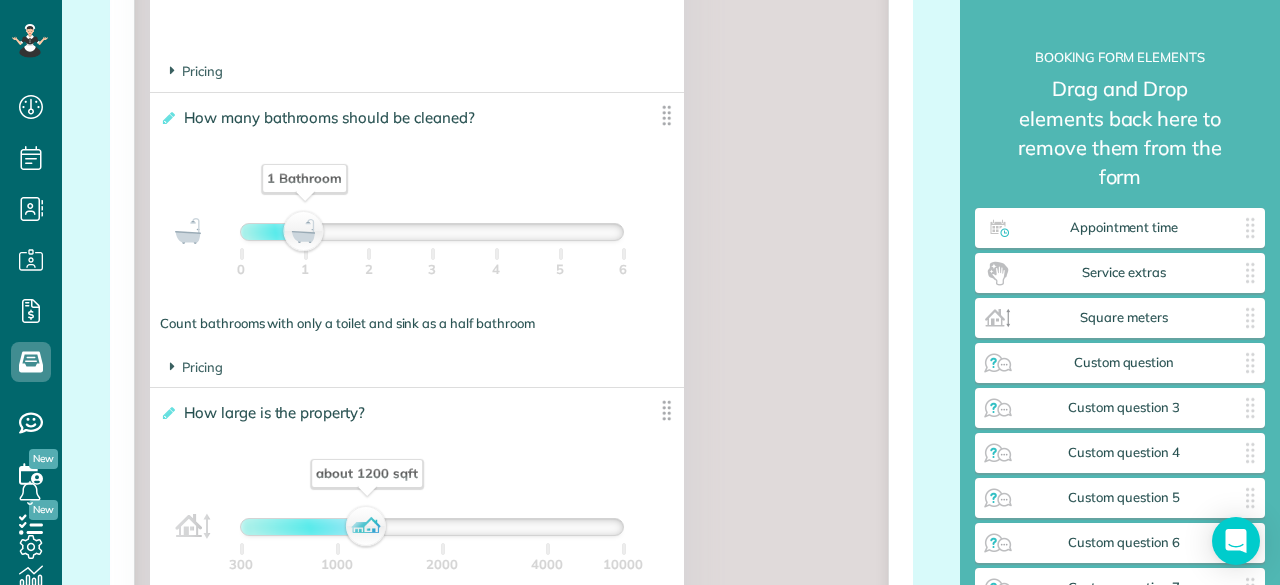 scroll, scrollTop: 1731, scrollLeft: 0, axis: vertical 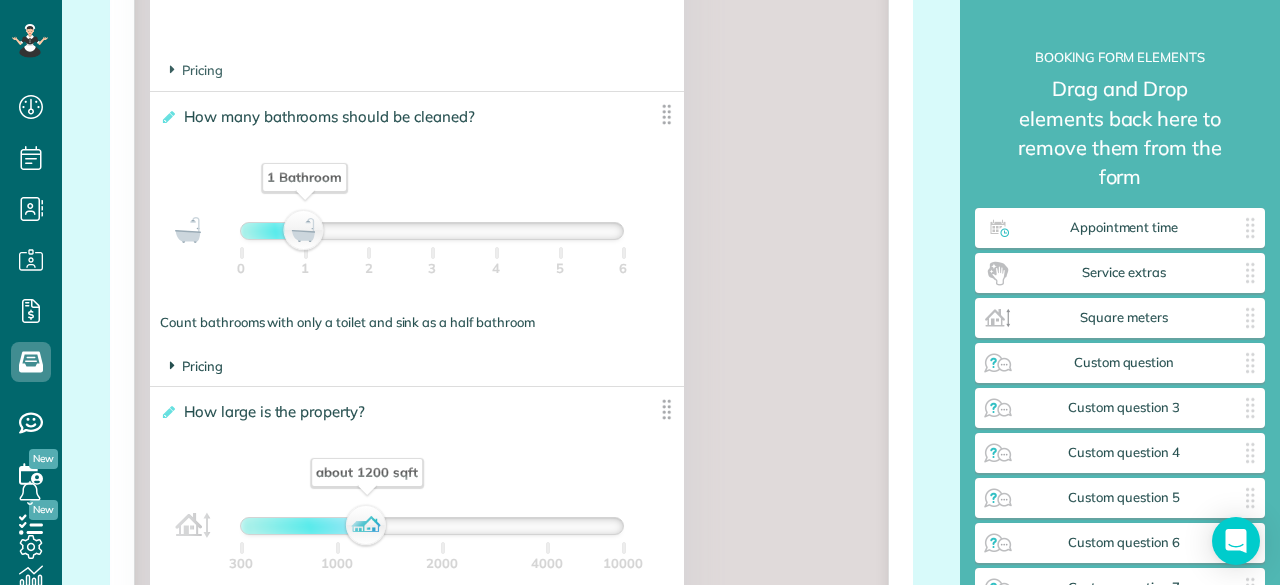 click on "Pricing" at bounding box center (196, 366) 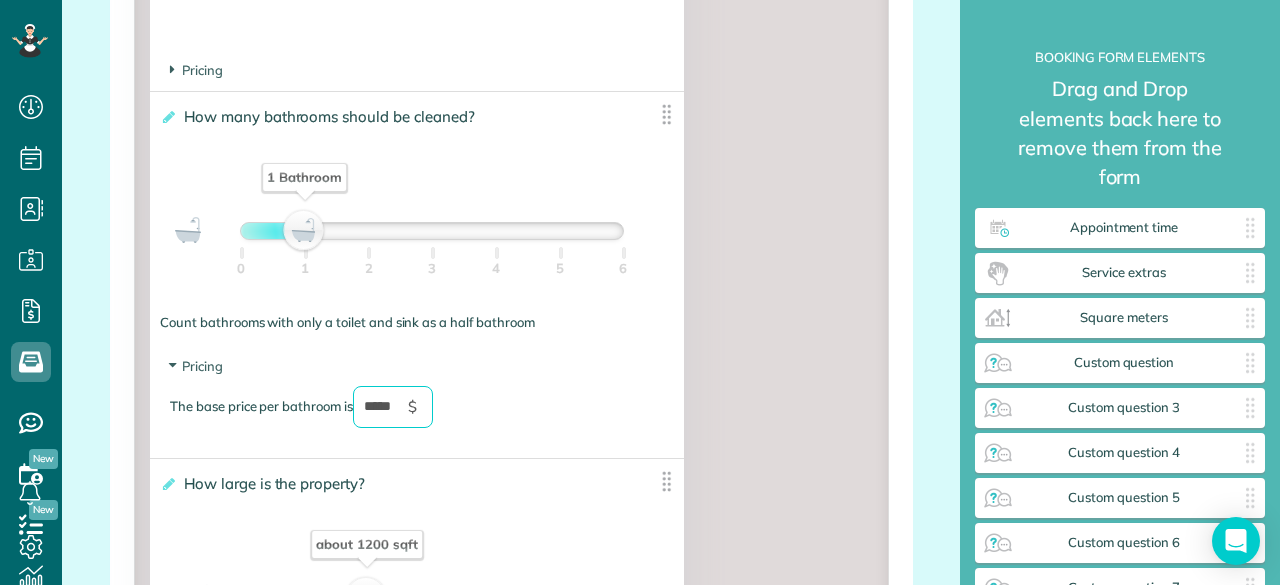 click on "*****" at bounding box center [393, 407] 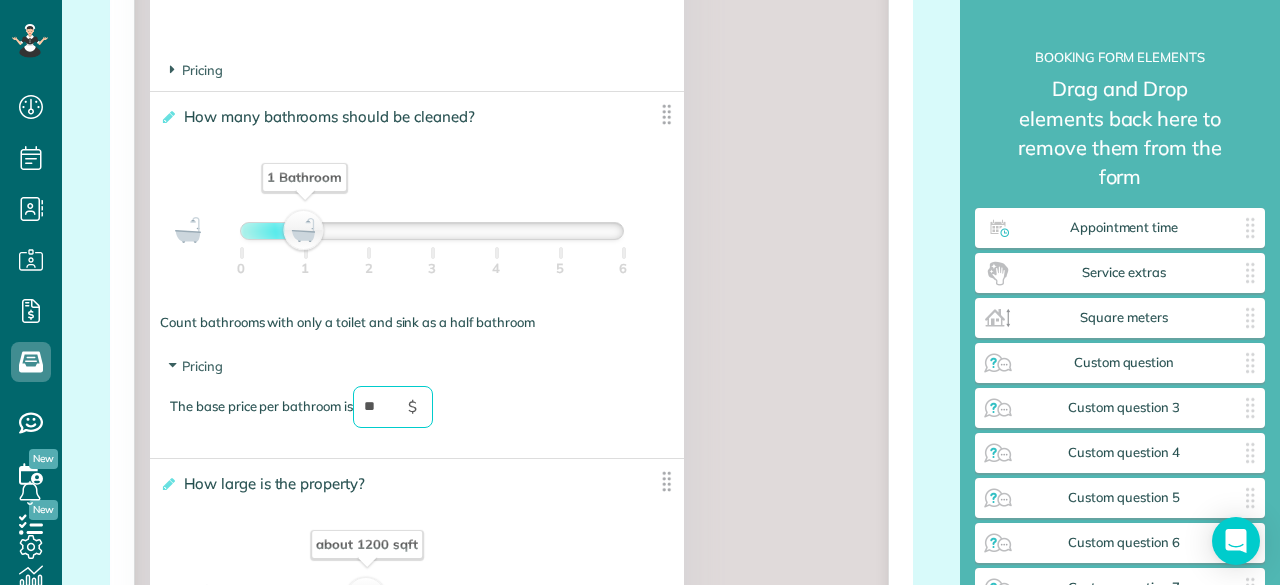 type on "*" 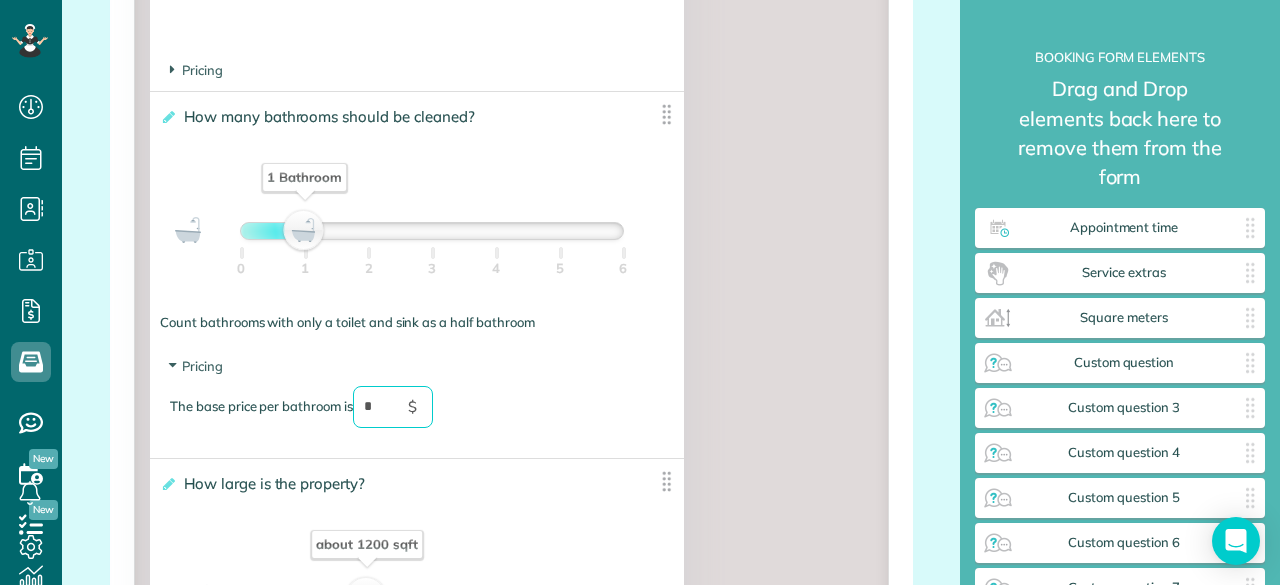 type 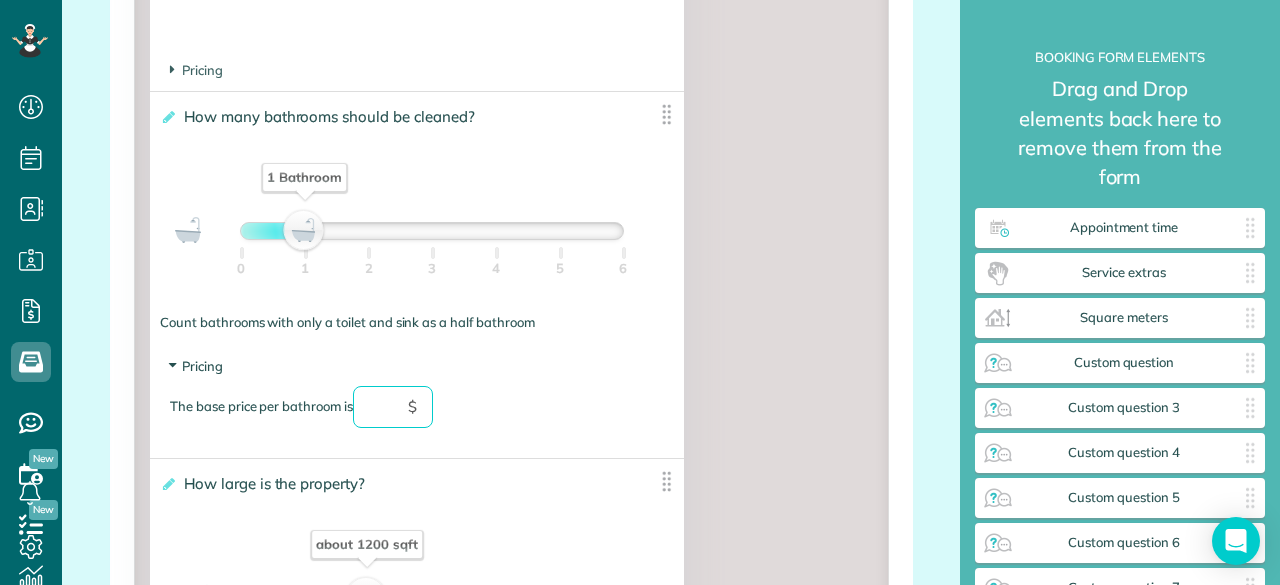 click on "Pricing" at bounding box center (196, 366) 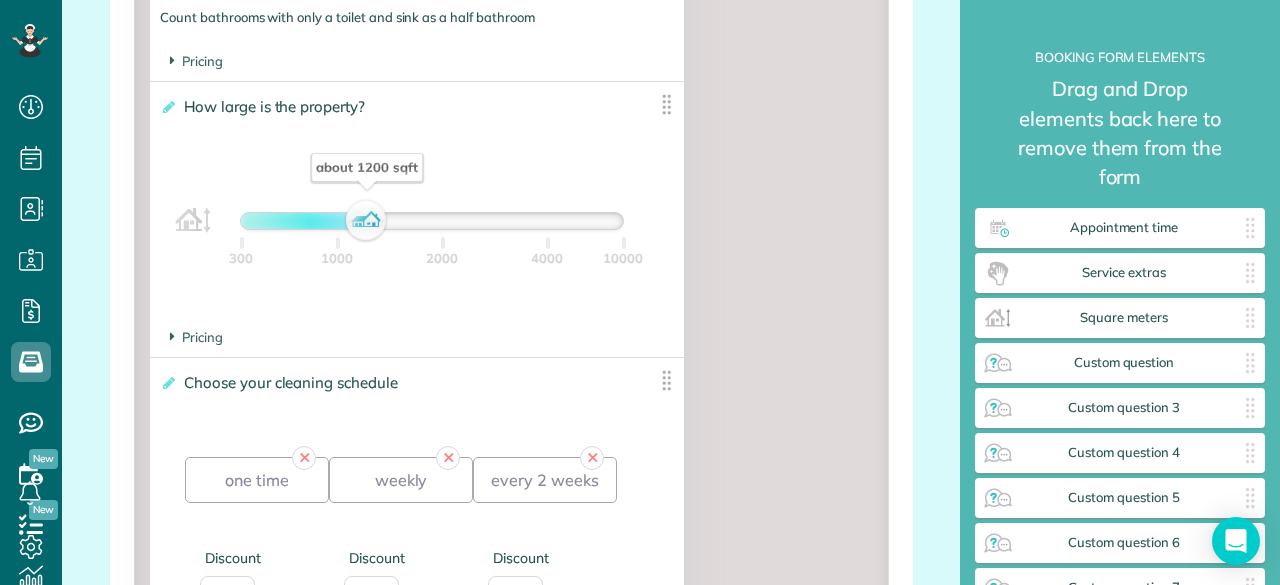 scroll, scrollTop: 2032, scrollLeft: 0, axis: vertical 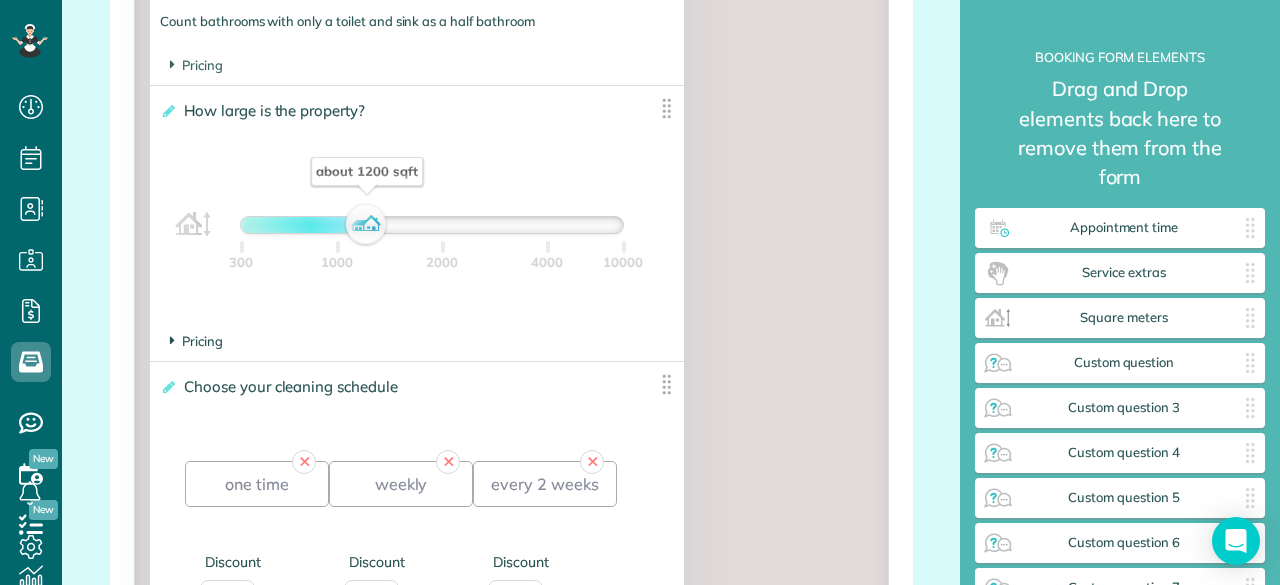 click on "Pricing" at bounding box center [196, 341] 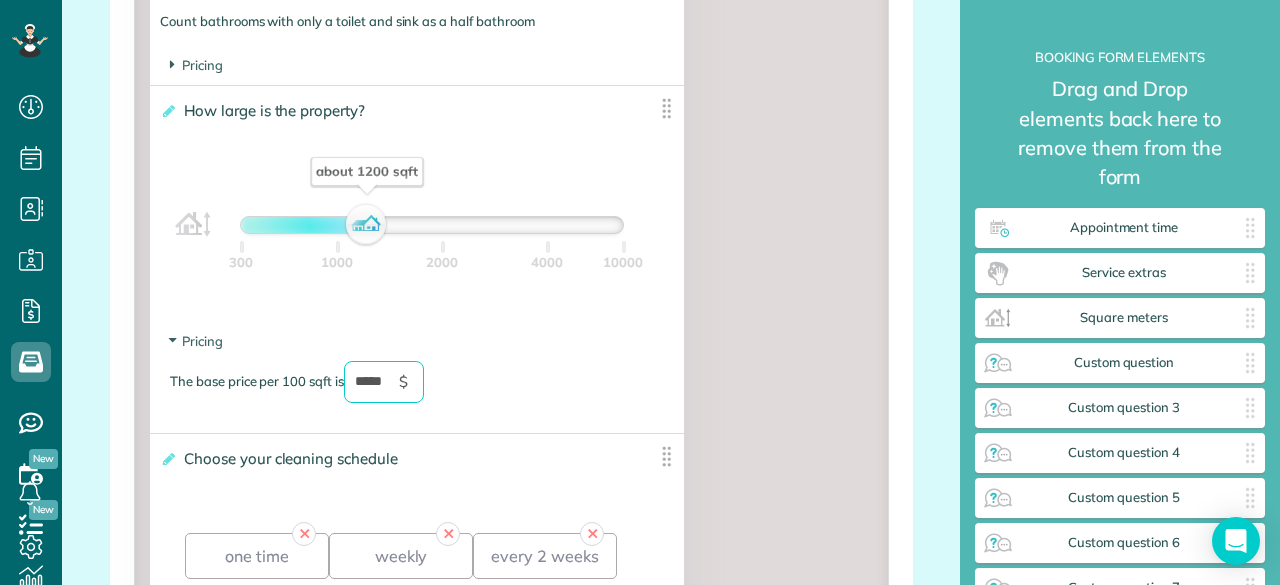 type 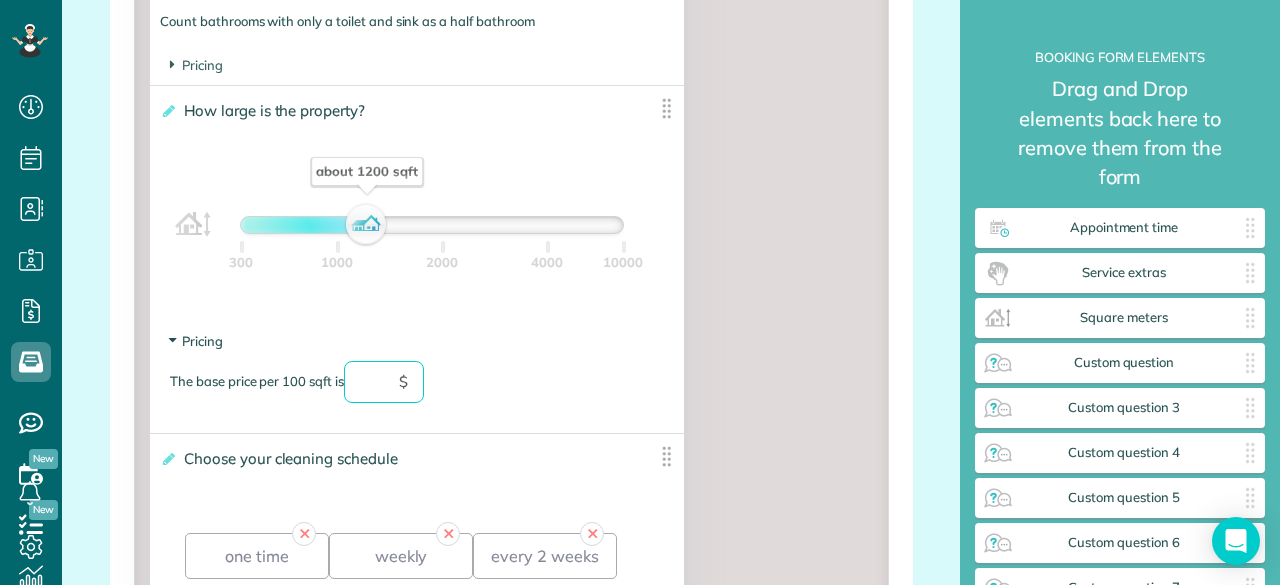 click on "Pricing" at bounding box center (196, 341) 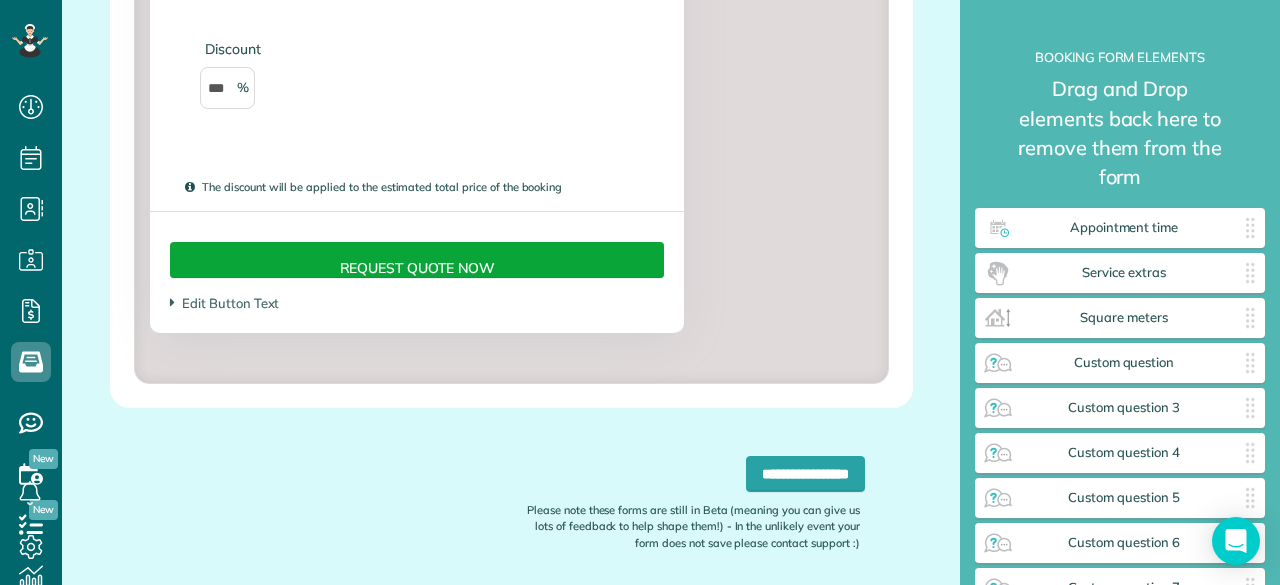 scroll, scrollTop: 2820, scrollLeft: 0, axis: vertical 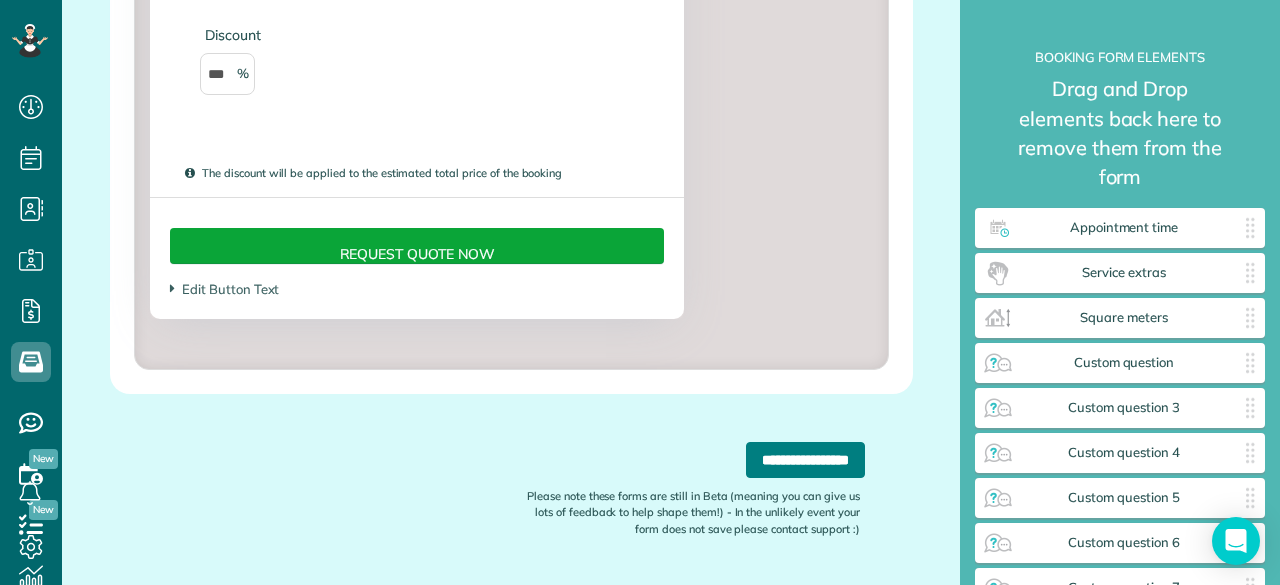 click on "**********" at bounding box center (805, 460) 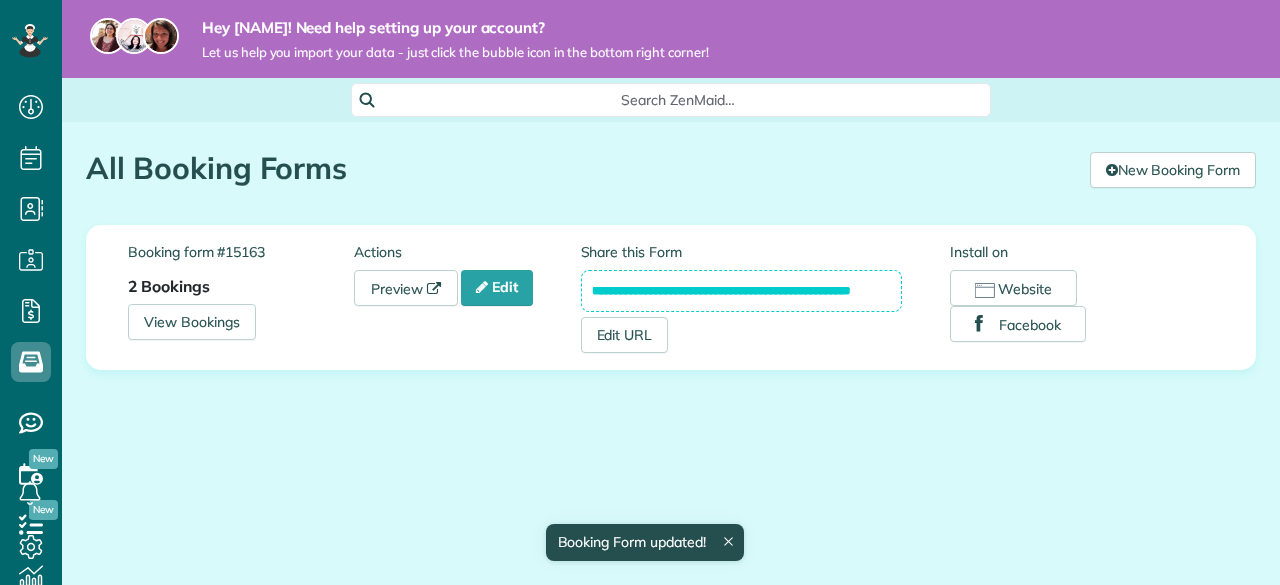 scroll, scrollTop: 0, scrollLeft: 0, axis: both 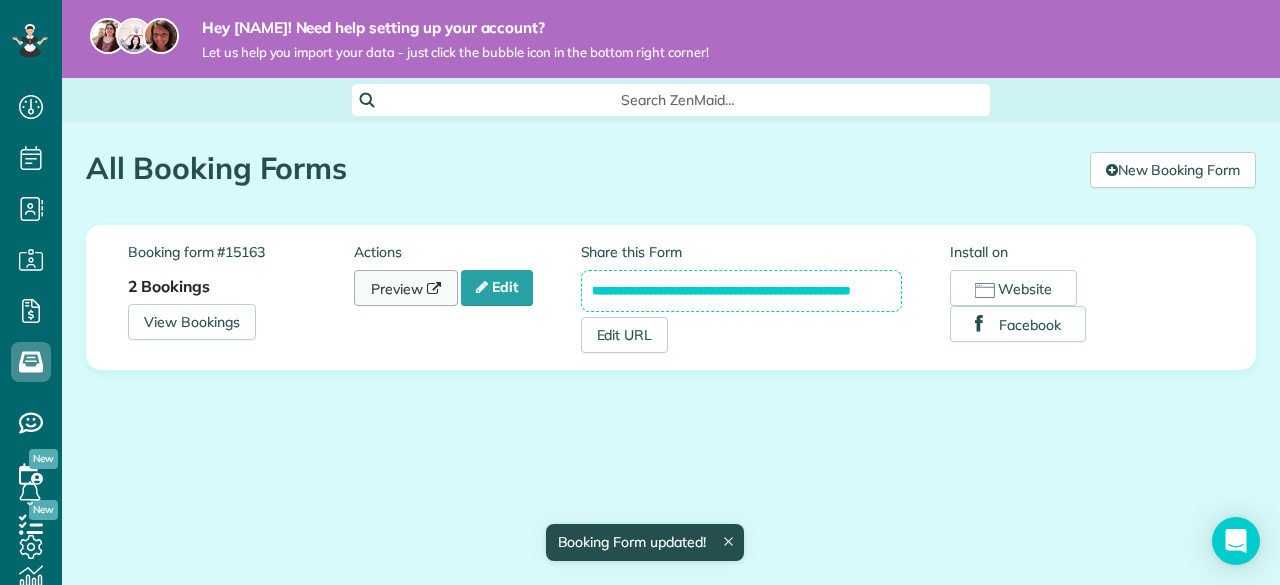 click on "Preview" at bounding box center [406, 288] 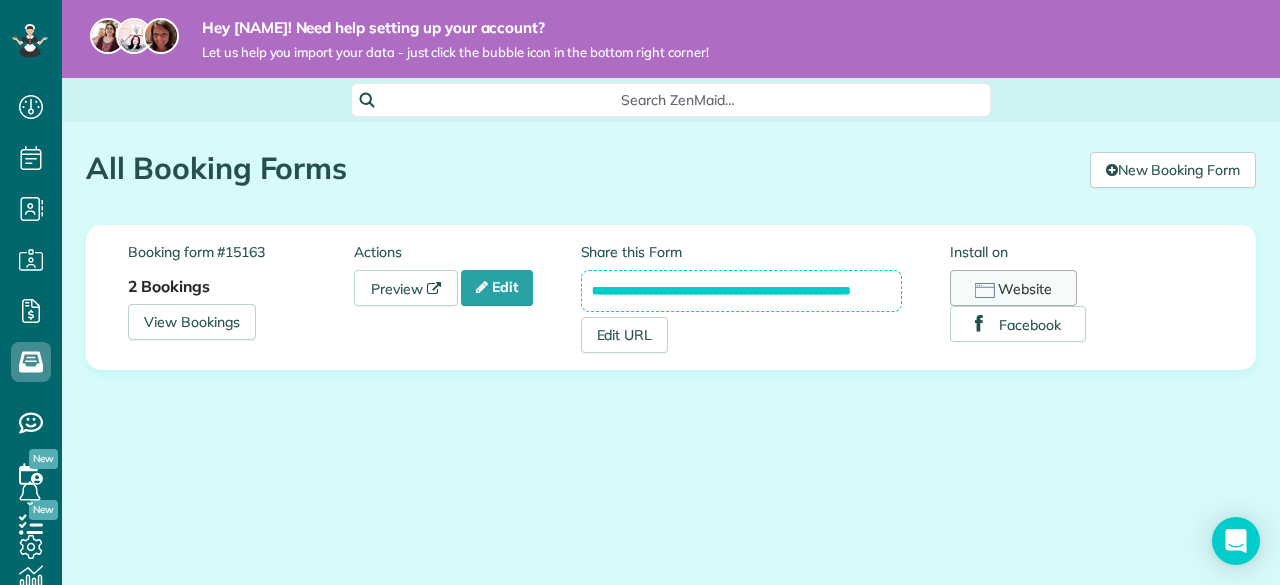 click on "Website" at bounding box center [1013, 288] 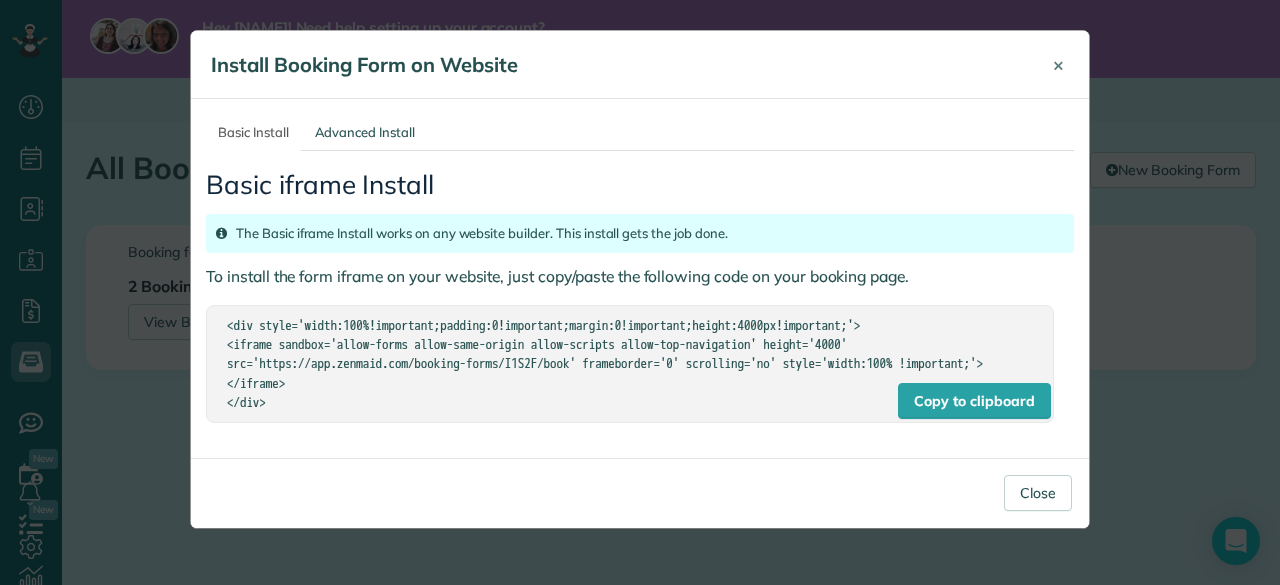 click on "×" at bounding box center (1058, 64) 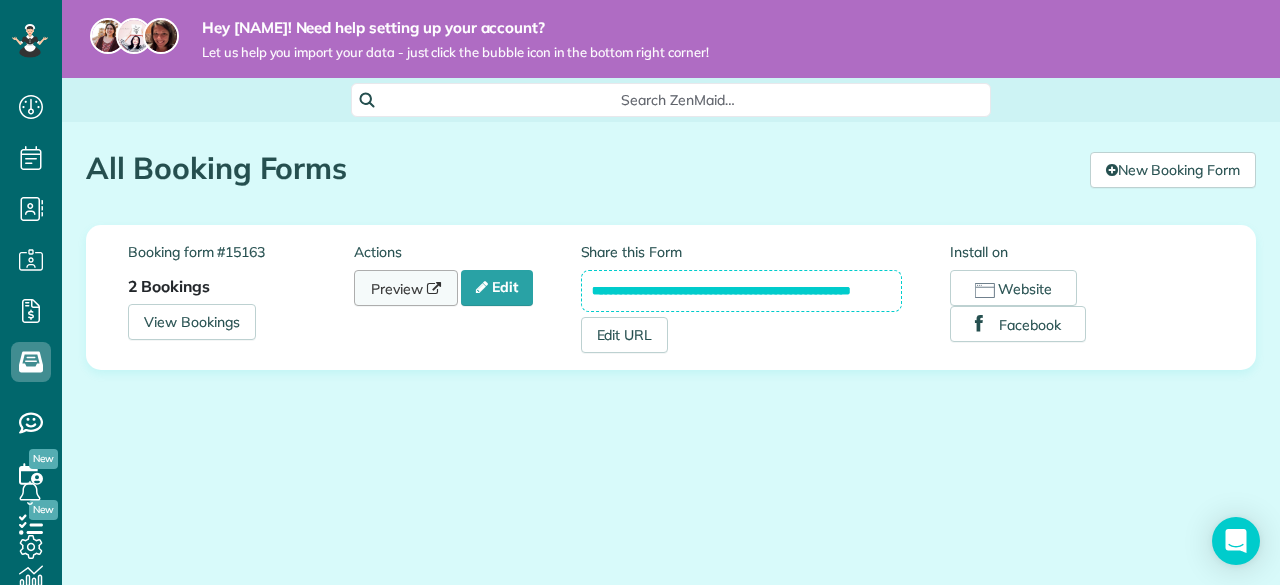 click on "Preview" at bounding box center [406, 288] 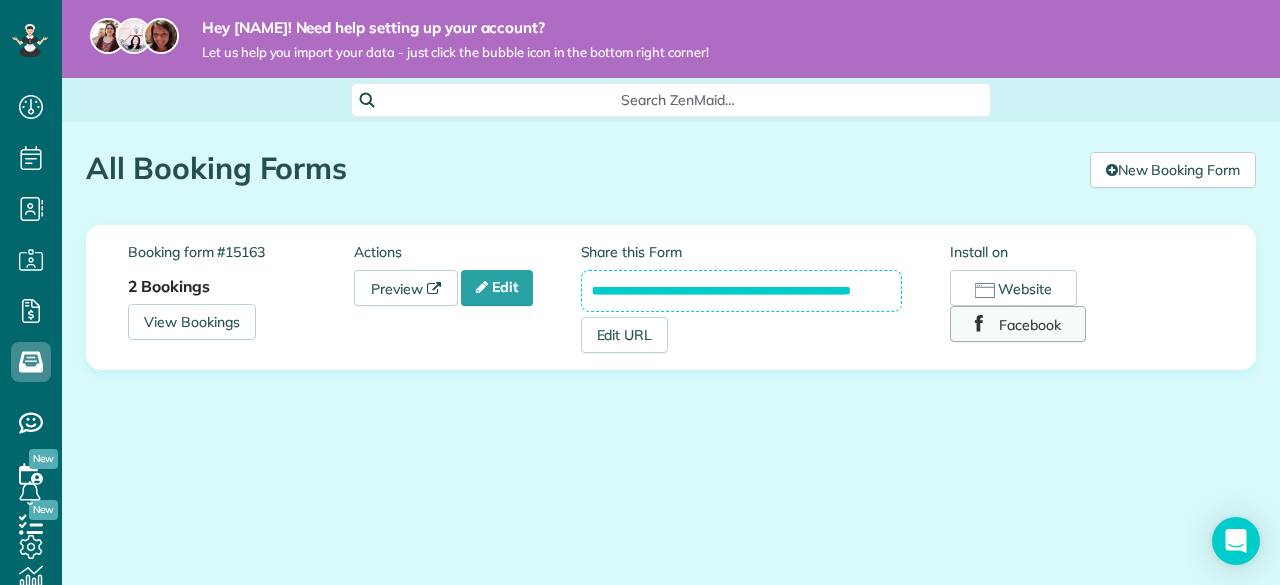 click on "Facebook" at bounding box center [1018, 324] 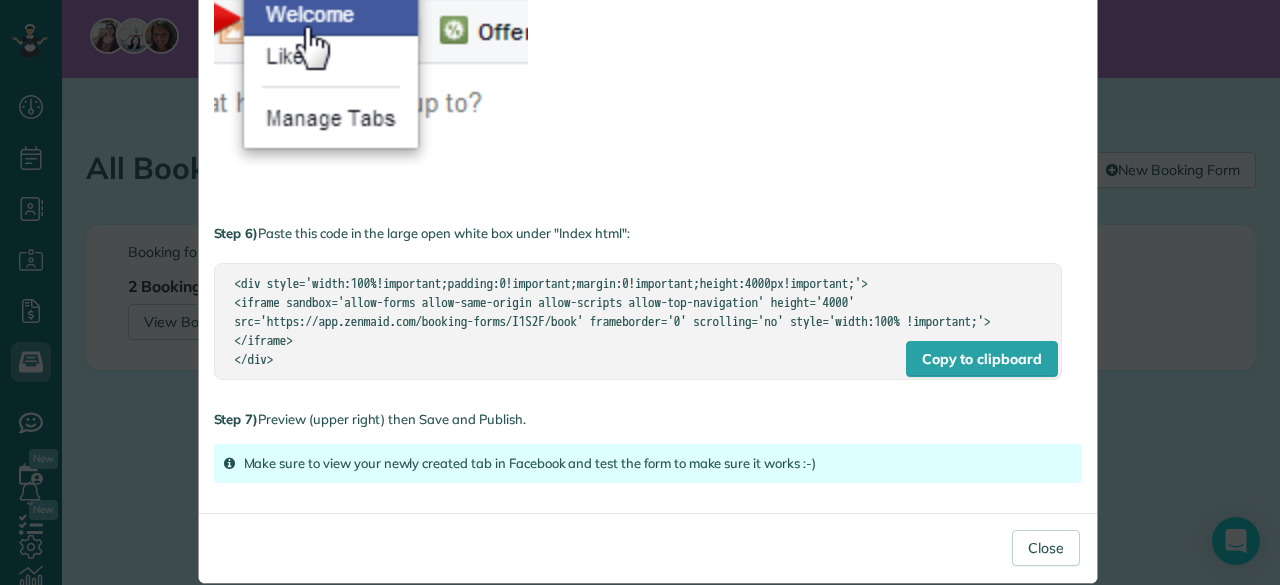 scroll, scrollTop: 1238, scrollLeft: 0, axis: vertical 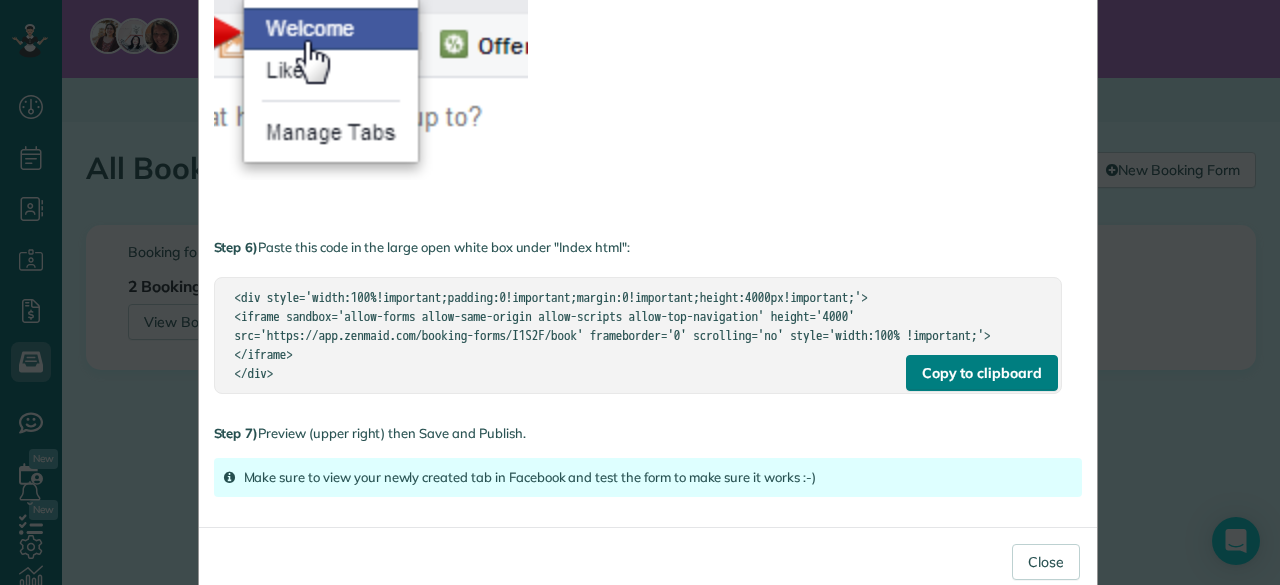click on "Copy to clipboard" at bounding box center (982, 373) 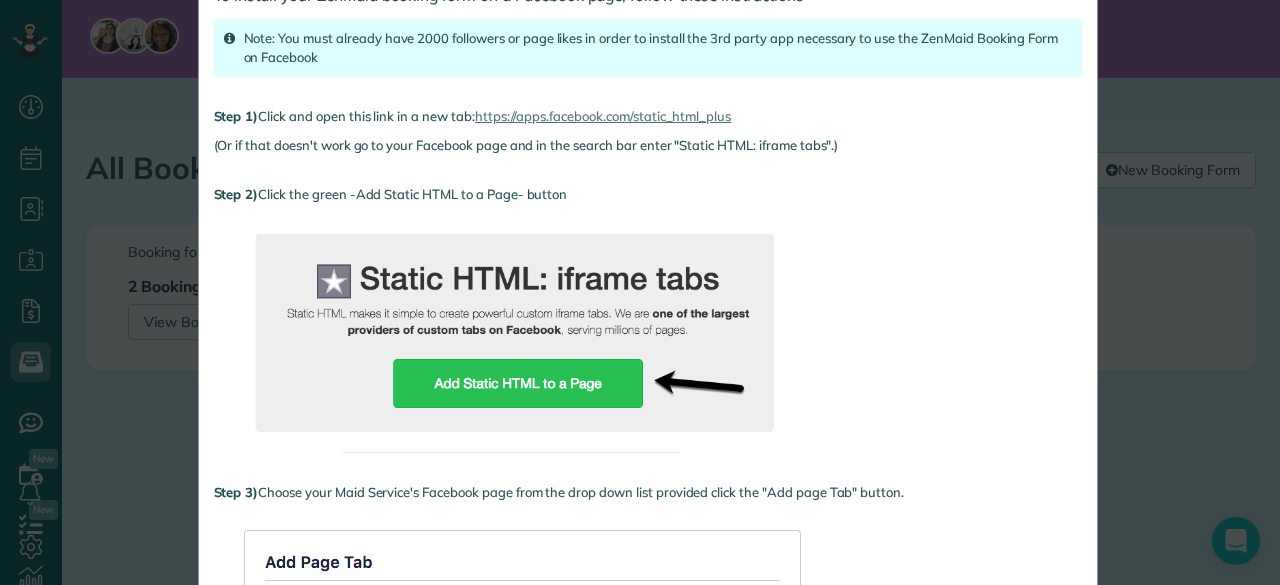 scroll, scrollTop: 166, scrollLeft: 0, axis: vertical 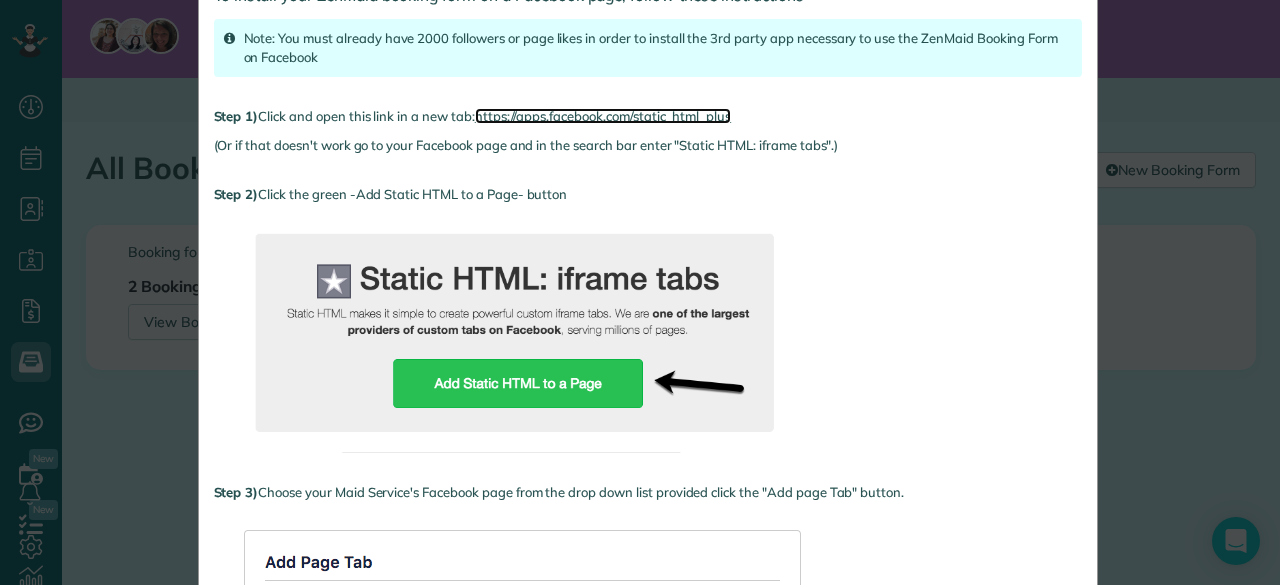 click on "https://apps.facebook.com/static_html_plus" at bounding box center (603, 116) 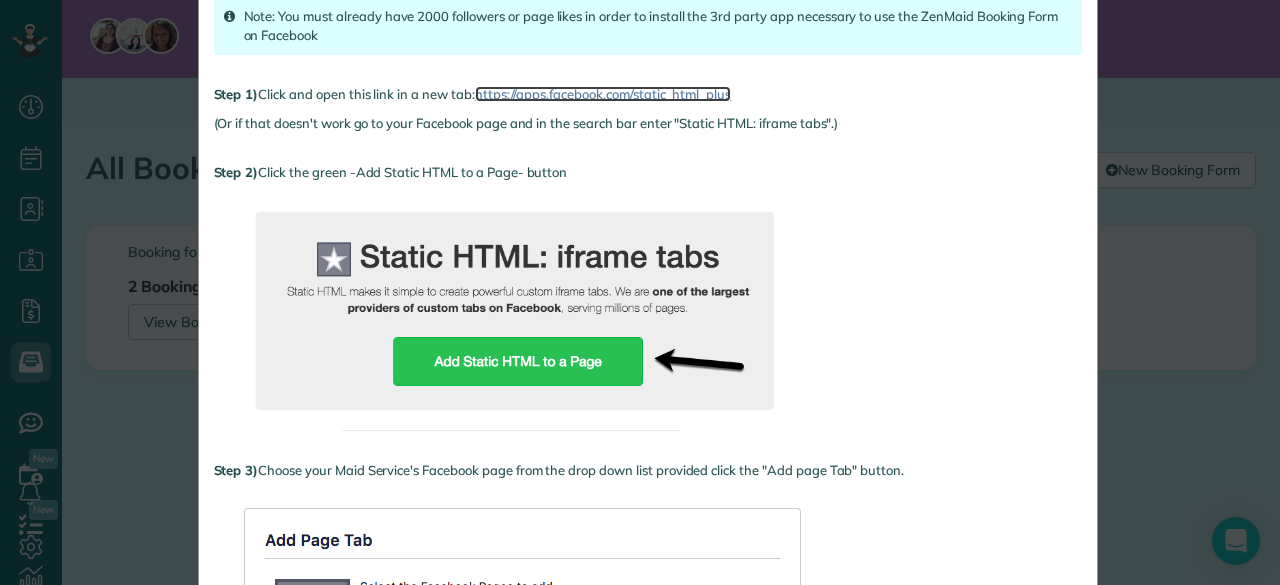 scroll, scrollTop: 190, scrollLeft: 0, axis: vertical 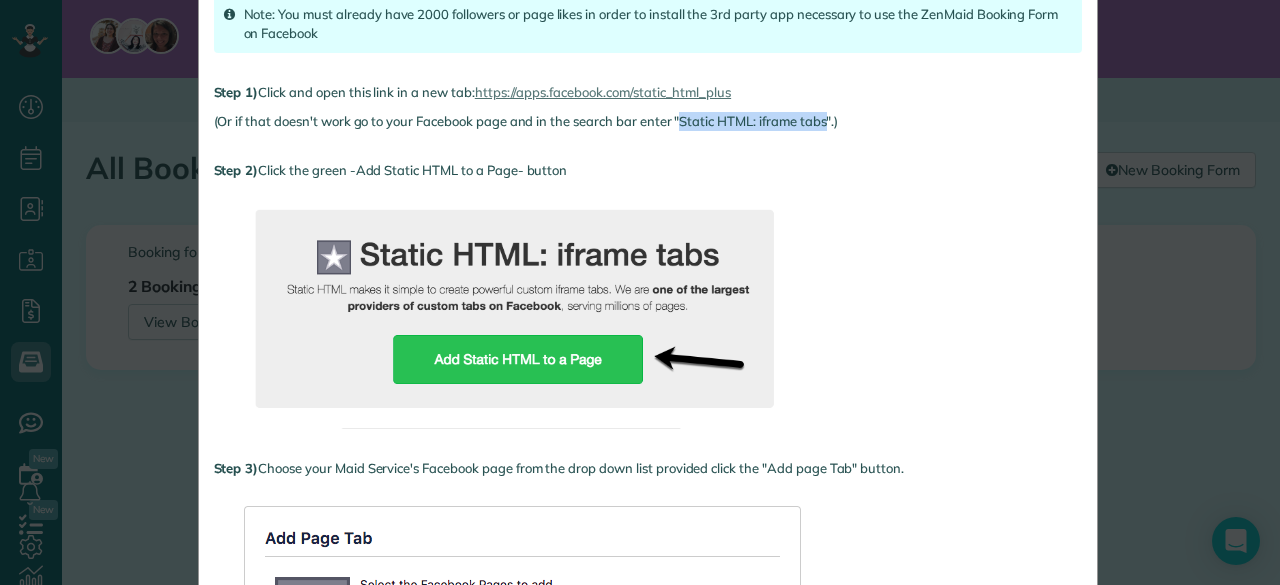 drag, startPoint x: 820, startPoint y: 125, endPoint x: 674, endPoint y: 123, distance: 146.0137 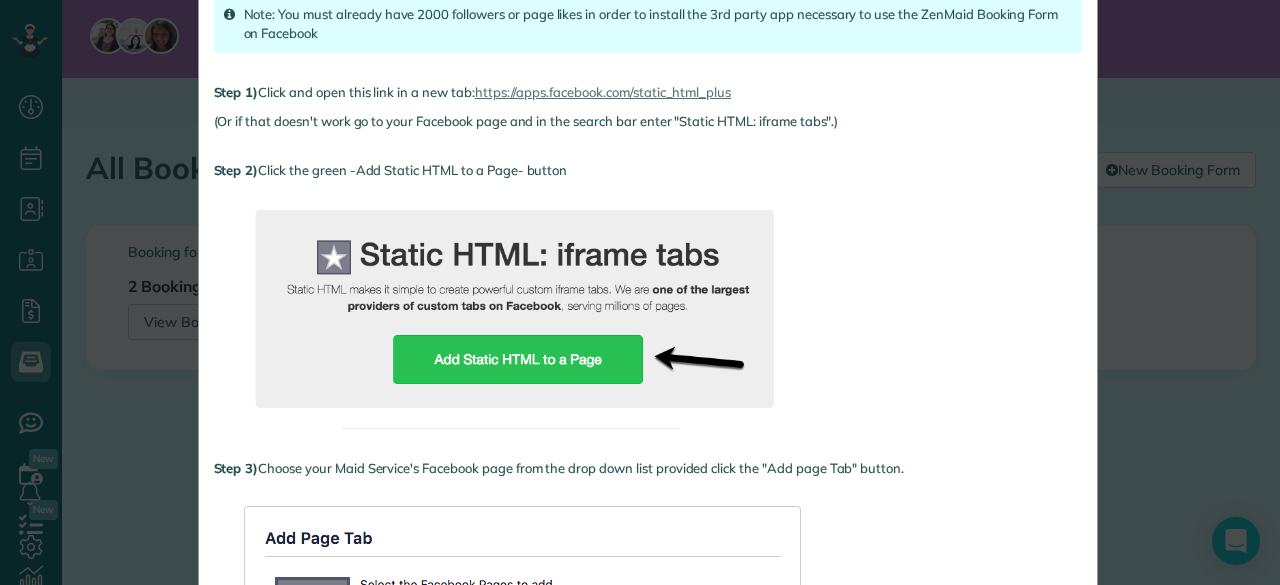 click on "Facebook iframe Install
To install your ZenMaid booking form on a Facebook page, follow these instructions
Note: You must already have 2000 followers or page likes in order to install the 3rd party app necessary to use the ZenMaid Booking Form on Facebook
Step 1)
Click and open this link in a new tab:  https://apps.facebook.com/static_html_plus
(Or if that doesn't work go to your Facebook page and in the search bar enter "Static HTML: iframe tabs".)
Step 2)  Click the green -Add Static HTML to a Page- button
Step 3)  Choose your Maid Service's Facebook page from the drop down list provided click the "Add page Tab" button.
Step 4)  On your Facebook page, you will notice the newly installed tab labeled "Welcome".  If you don't see it right away, it may be in the tab labeled "More".
Step 5)
Step 6)  Paste this code in the large open white box under "Index html":
Copy to clipboard
</iframe>
</div>" at bounding box center [648, 742] 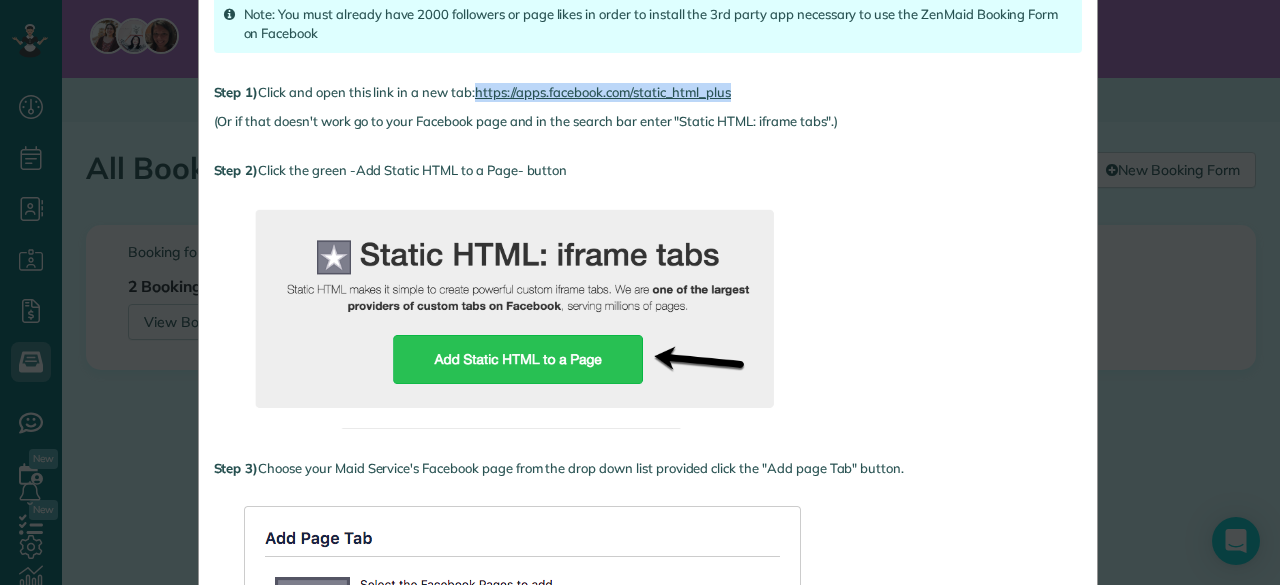 drag, startPoint x: 735, startPoint y: 91, endPoint x: 472, endPoint y: 92, distance: 263.0019 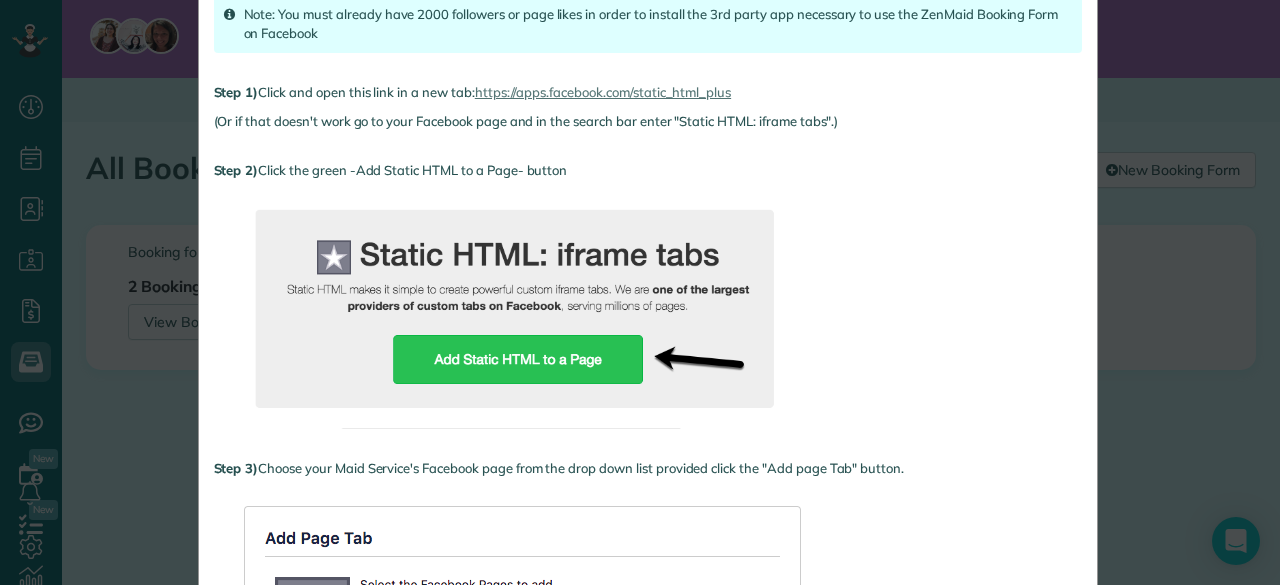 click on "Step 2)  Click the green -Add Static HTML to a Page- button" at bounding box center (648, 170) 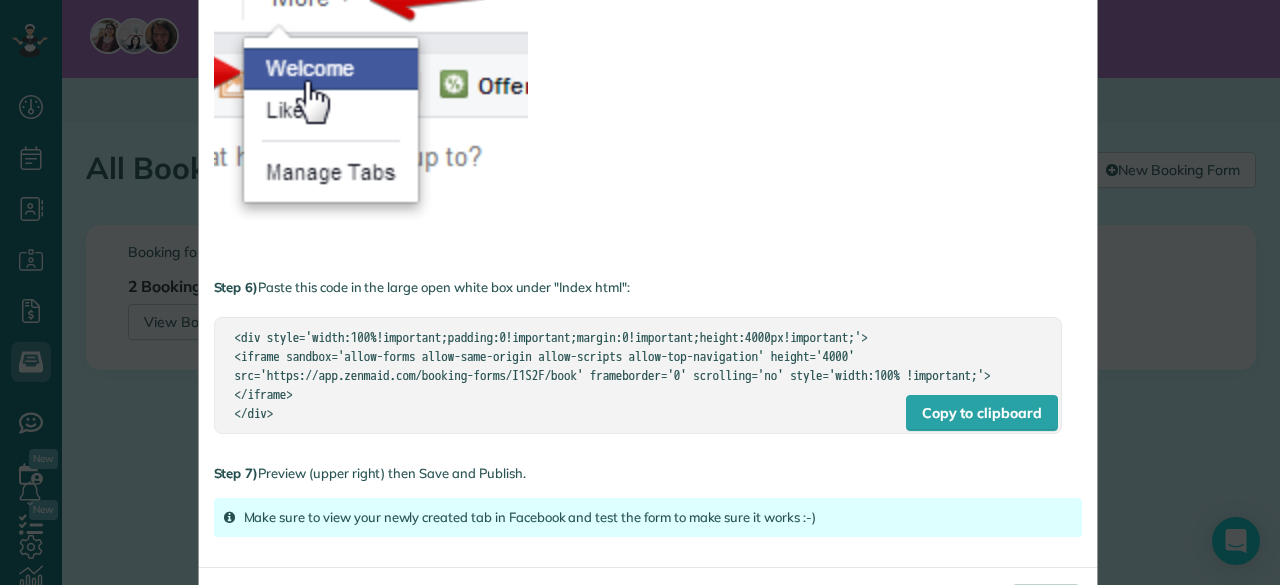 scroll, scrollTop: 1298, scrollLeft: 0, axis: vertical 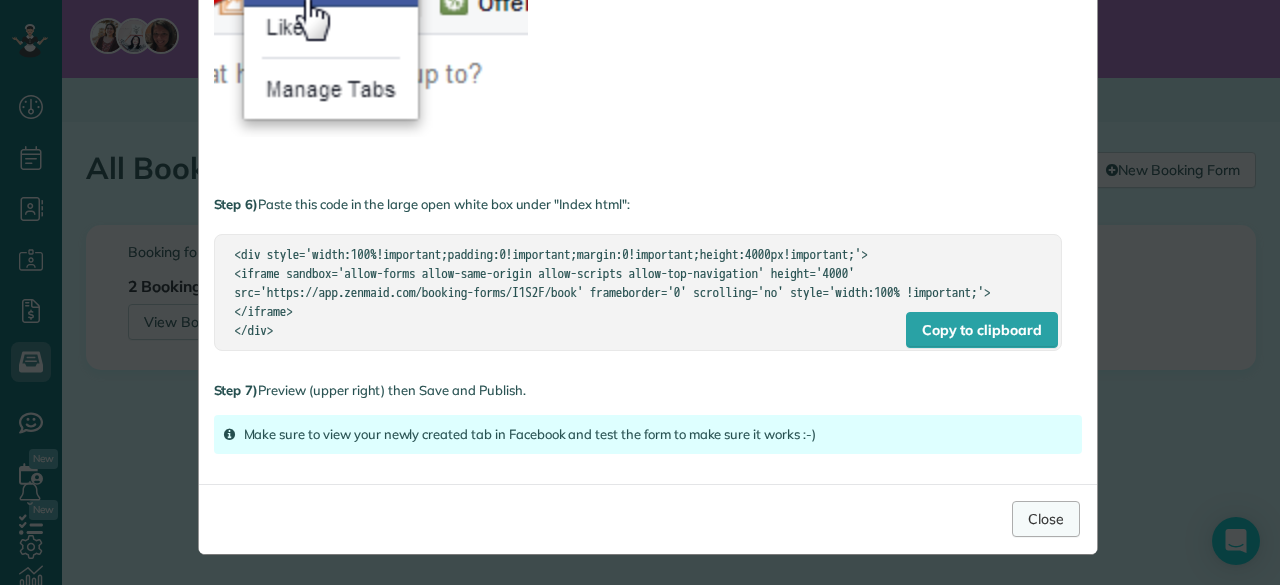 click on "Close" at bounding box center [1046, 519] 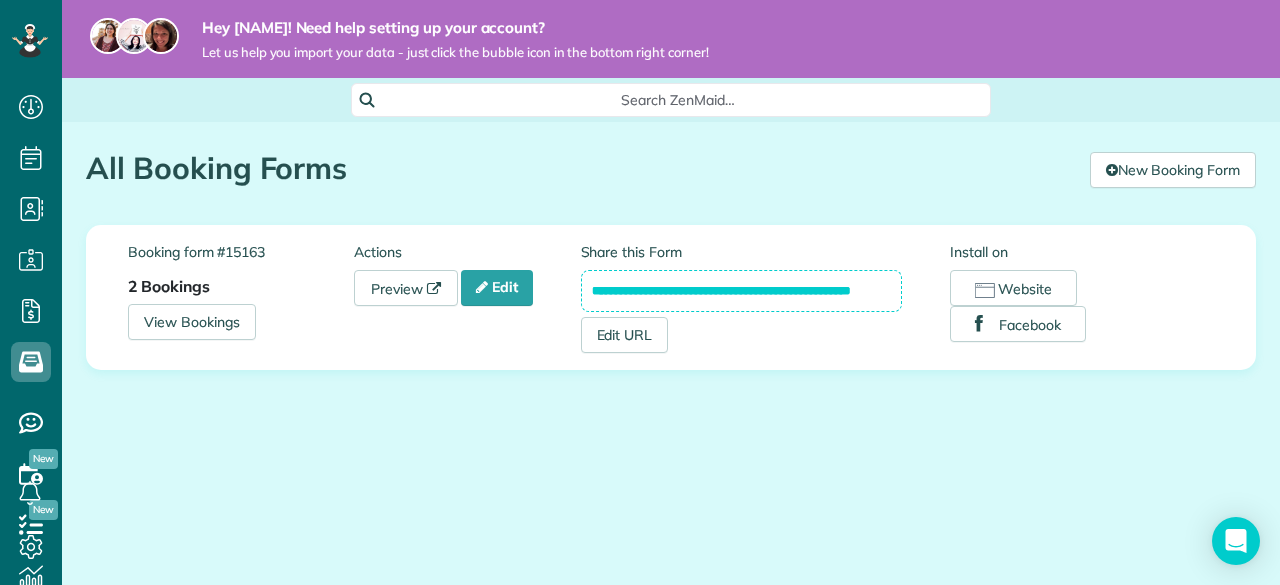 click on "**********" at bounding box center [671, 321] 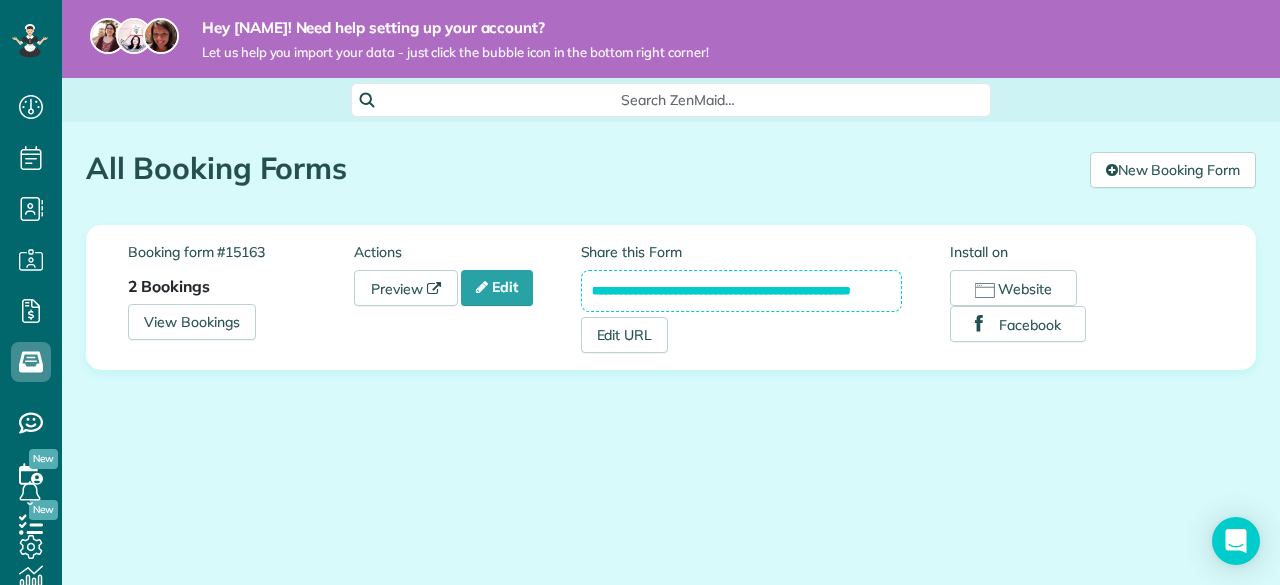 click on "**********" at bounding box center [742, 291] 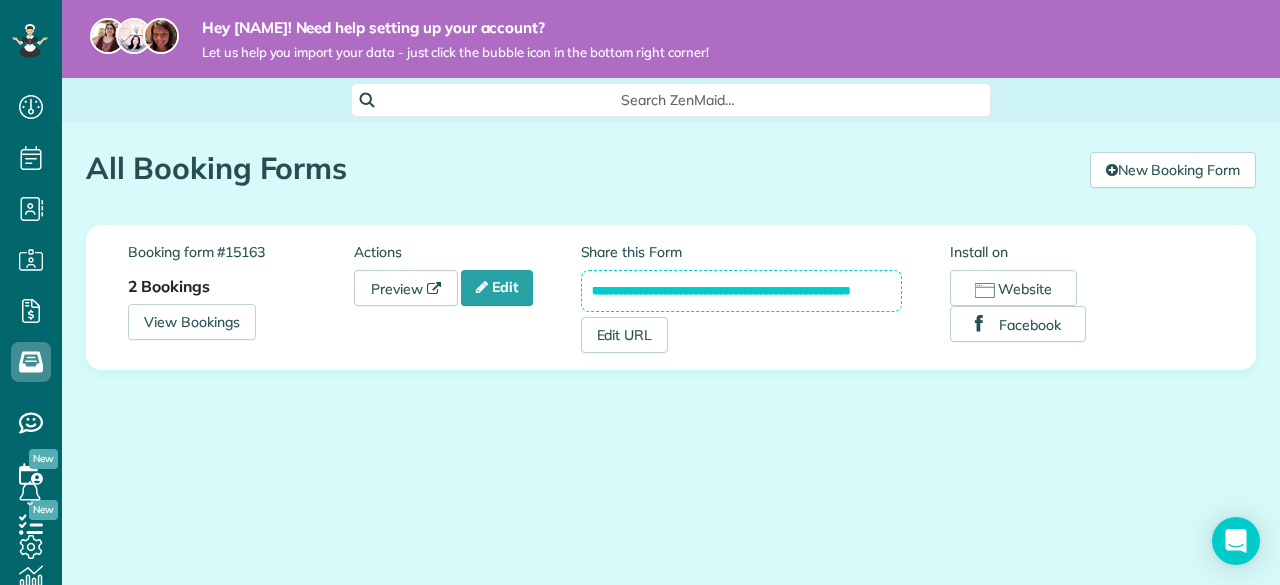 drag, startPoint x: 588, startPoint y: 292, endPoint x: 925, endPoint y: 303, distance: 337.17947 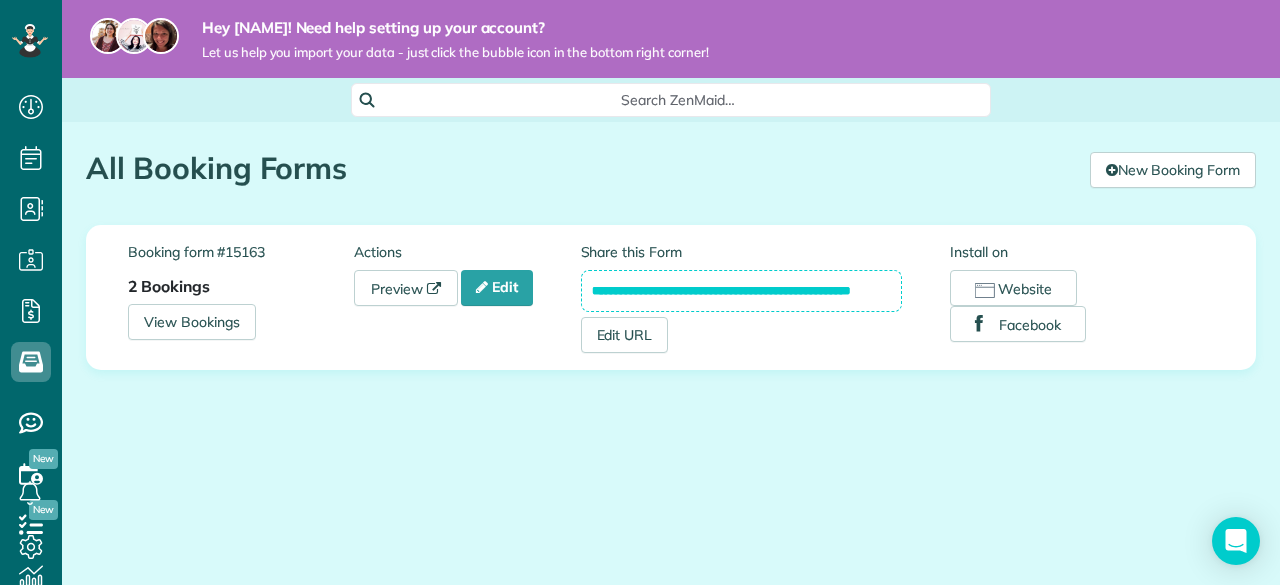 click on "**********" at bounding box center (766, 297) 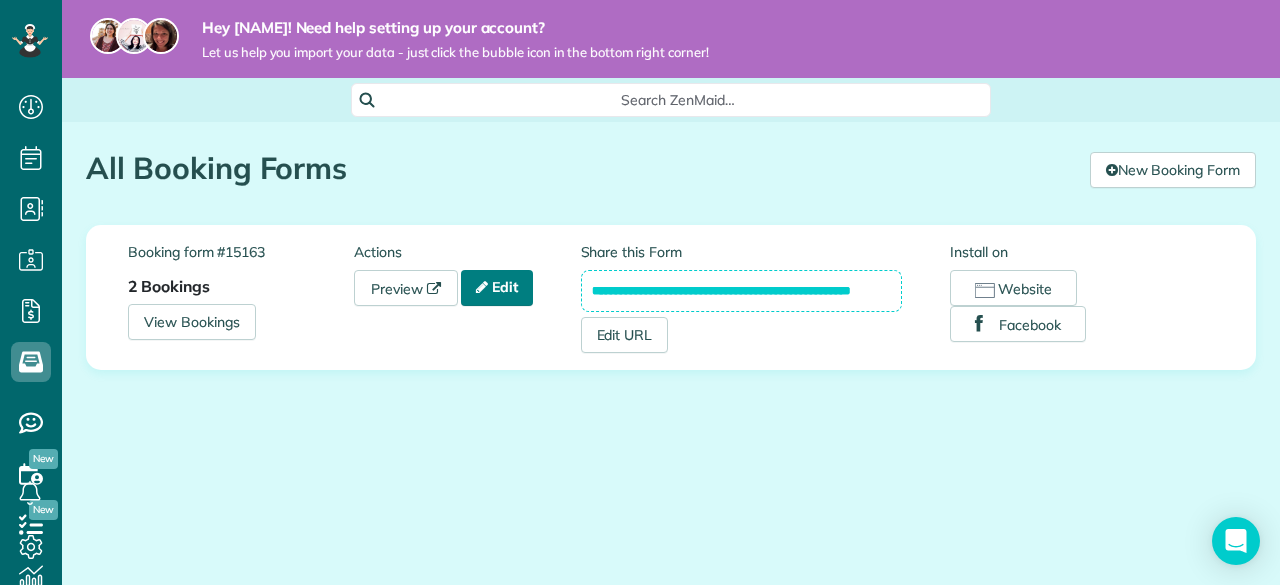 click on "Edit" at bounding box center [497, 288] 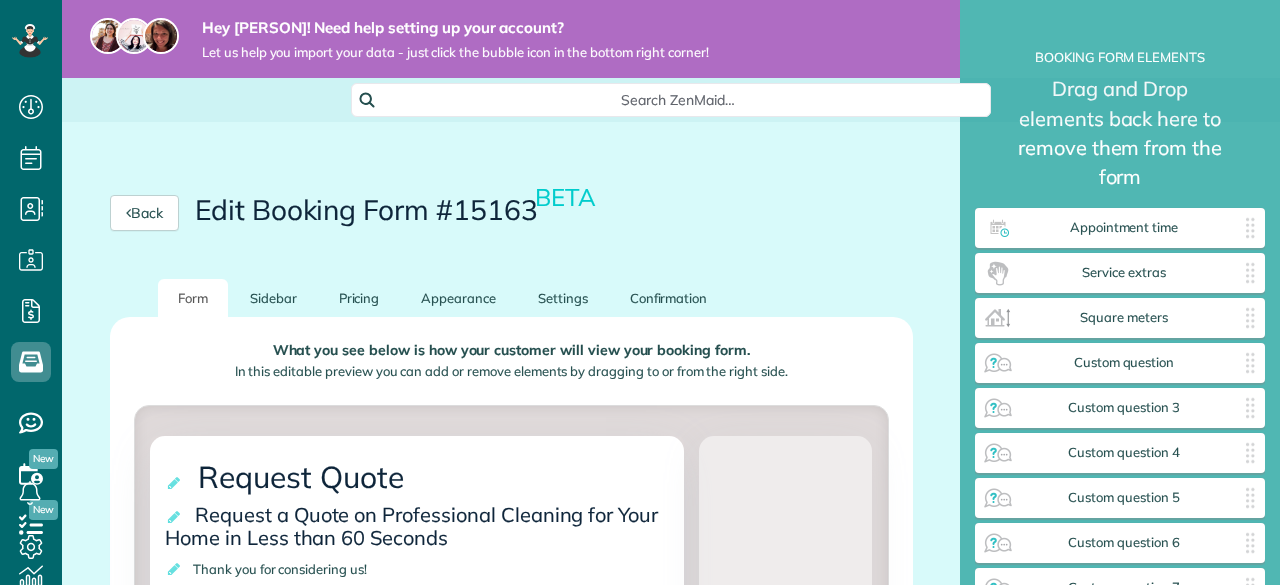 scroll, scrollTop: 0, scrollLeft: 0, axis: both 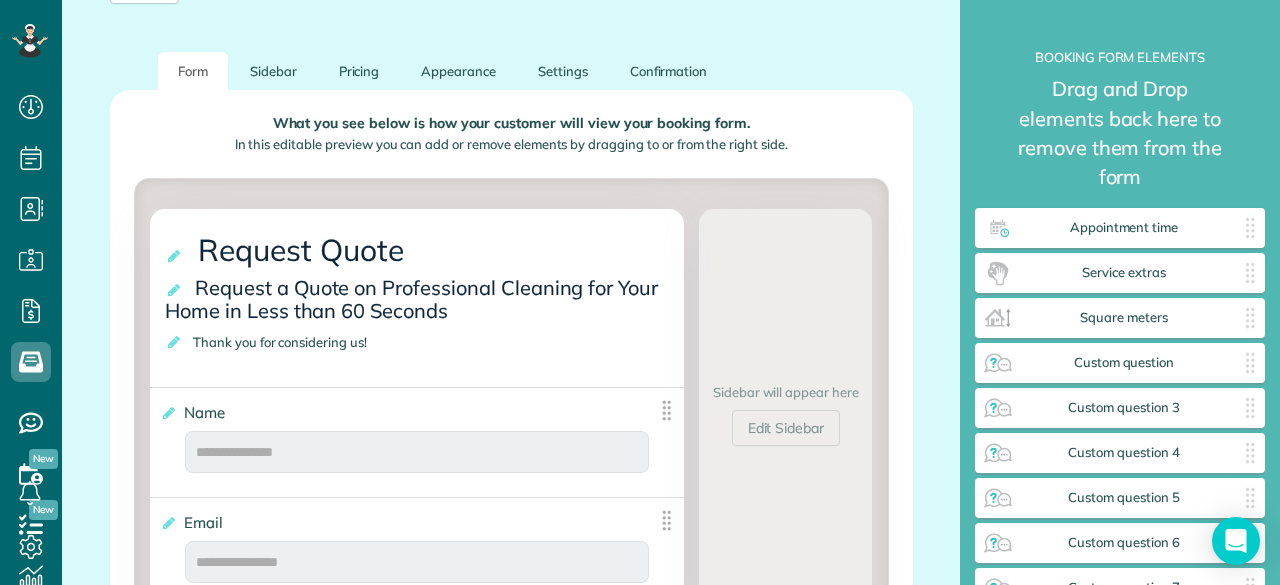 click on "**********" at bounding box center [417, 298] 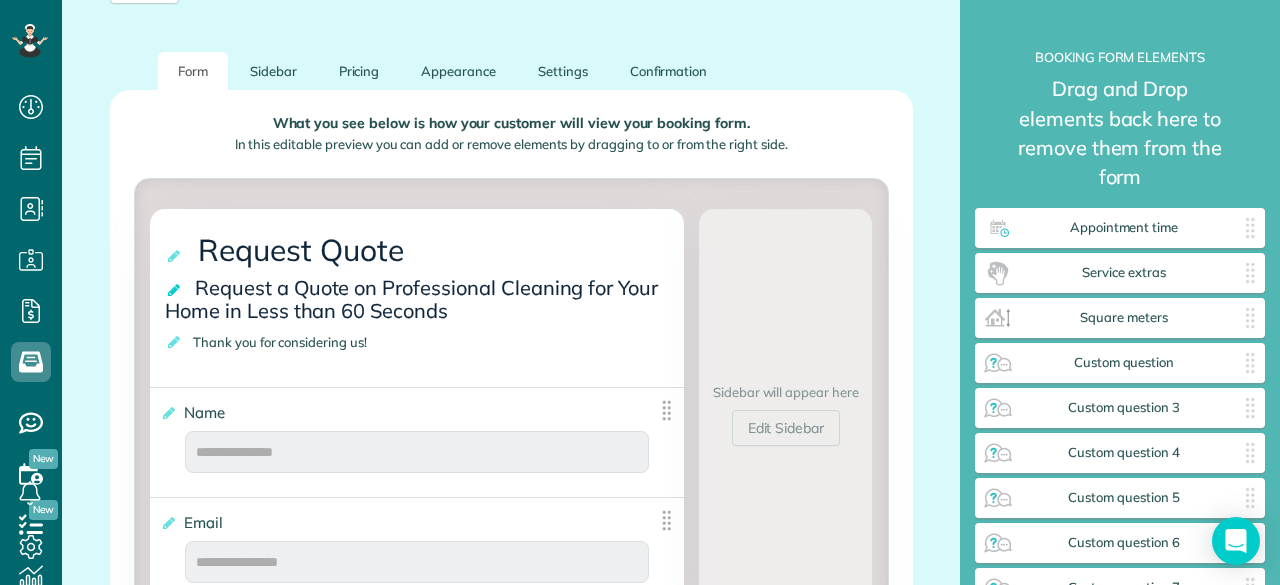 click at bounding box center (175, 290) 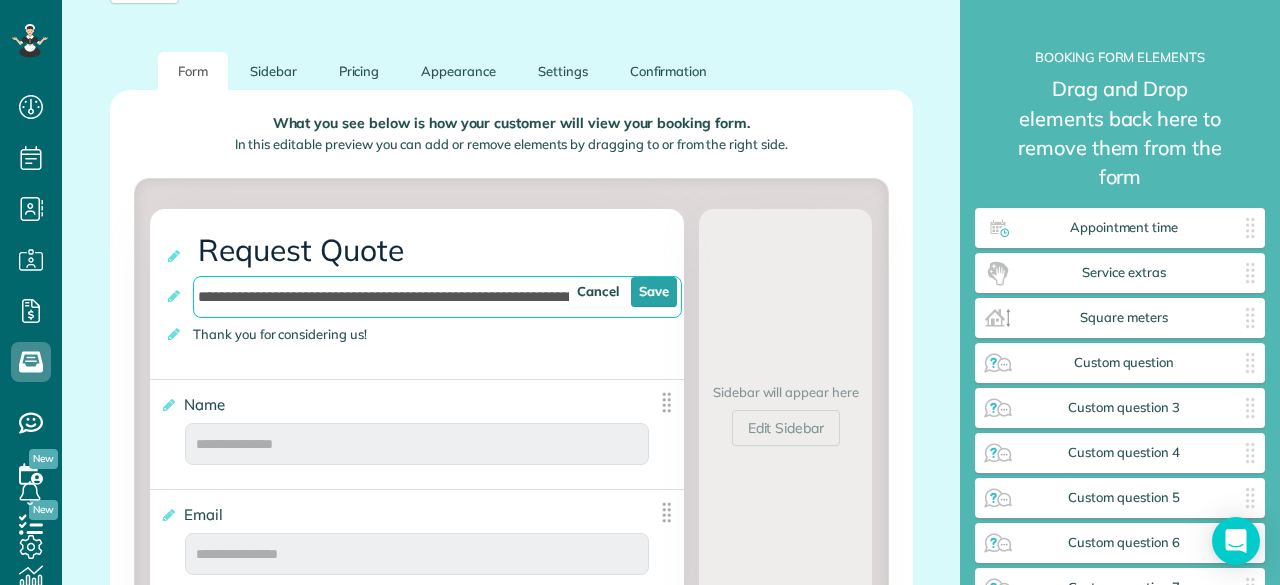 click on "**********" at bounding box center [437, 297] 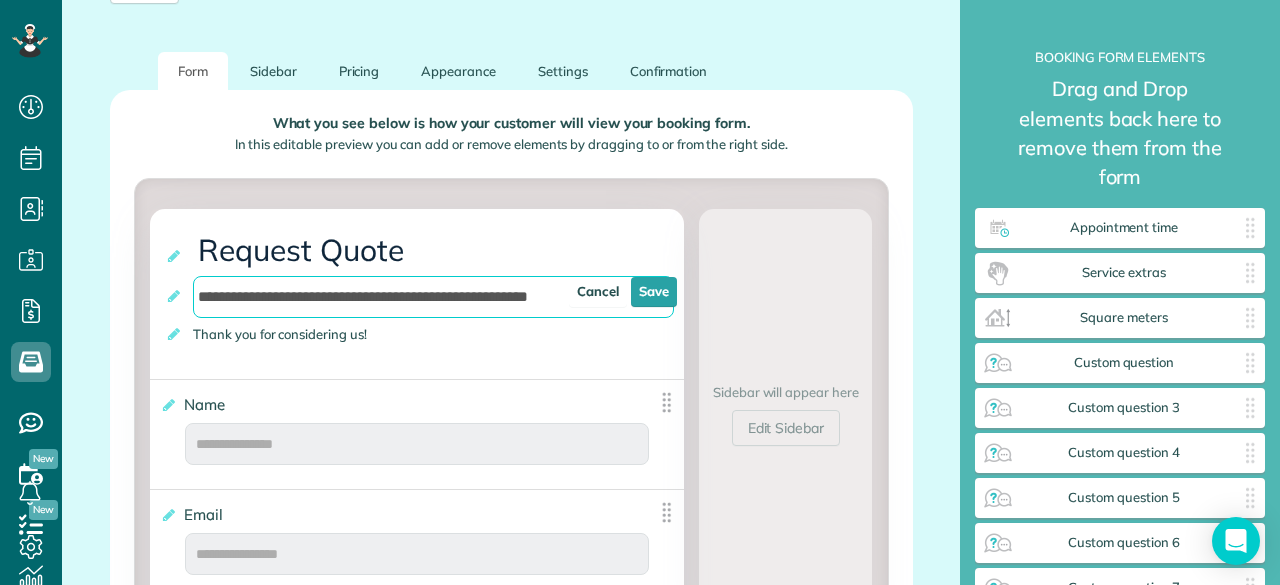 scroll, scrollTop: 0, scrollLeft: 31, axis: horizontal 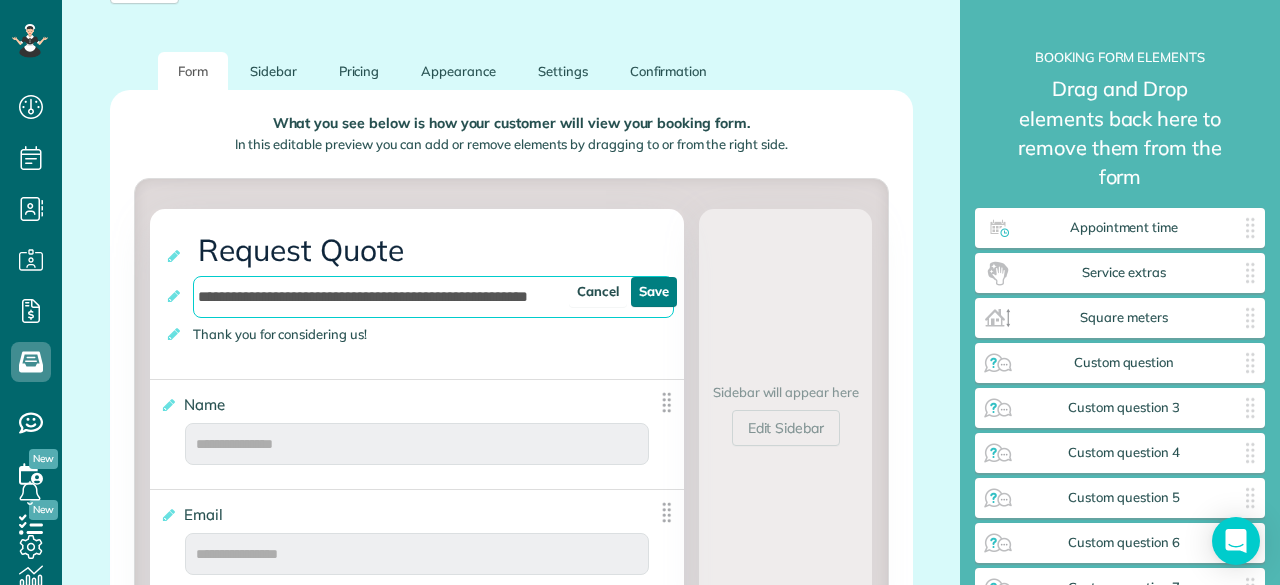 type on "**********" 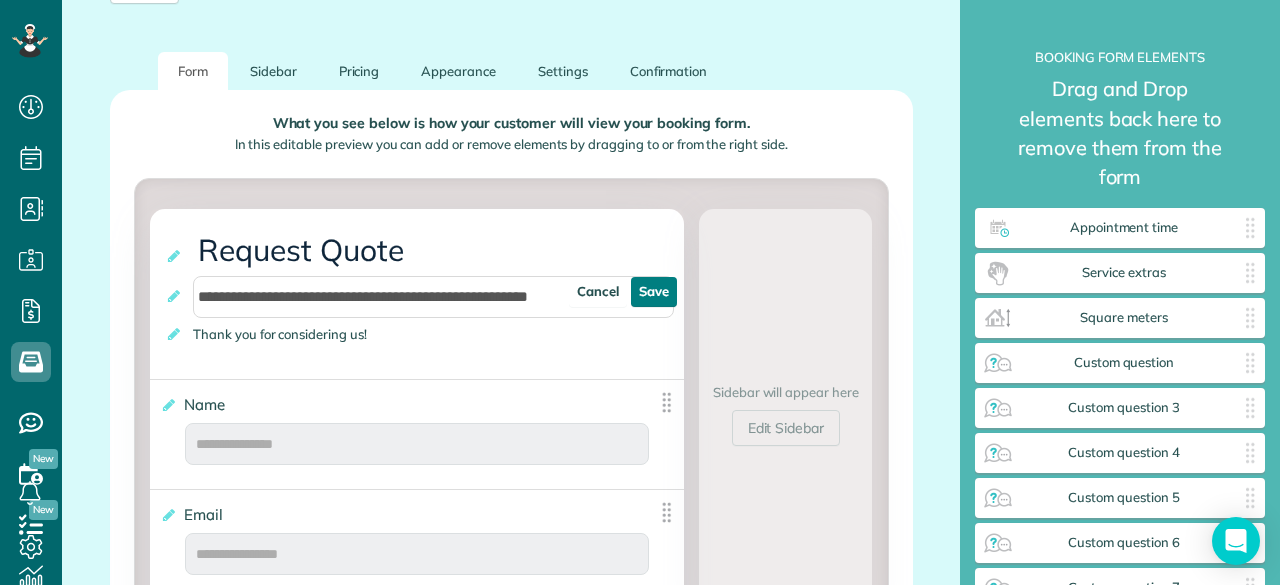 click on "Save" at bounding box center (654, 292) 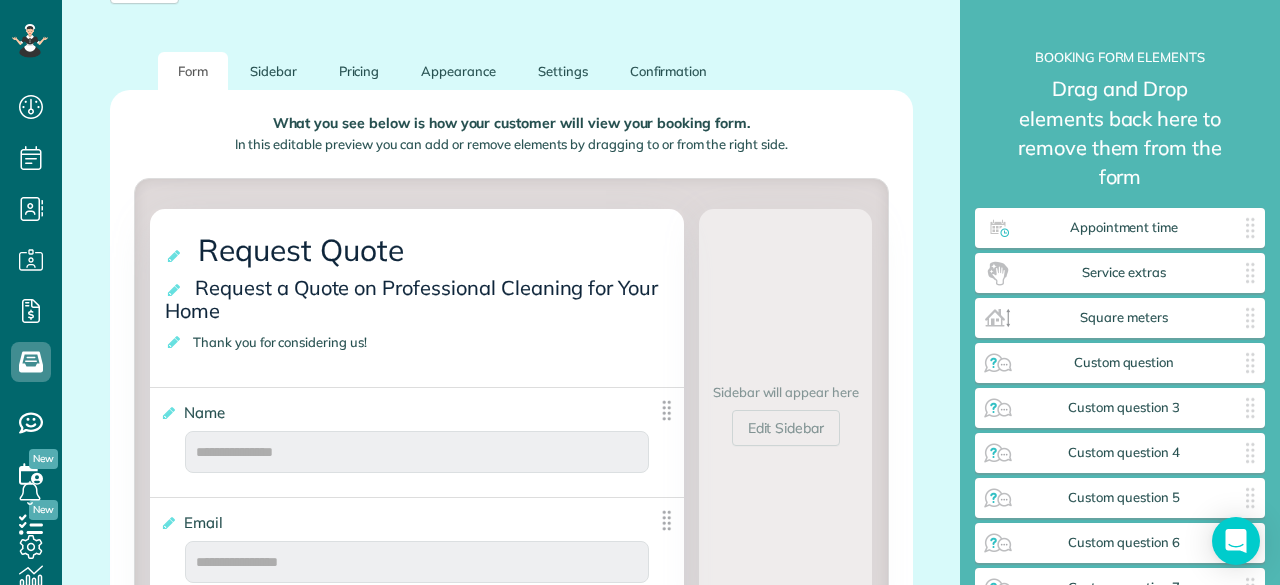 scroll, scrollTop: 0, scrollLeft: 0, axis: both 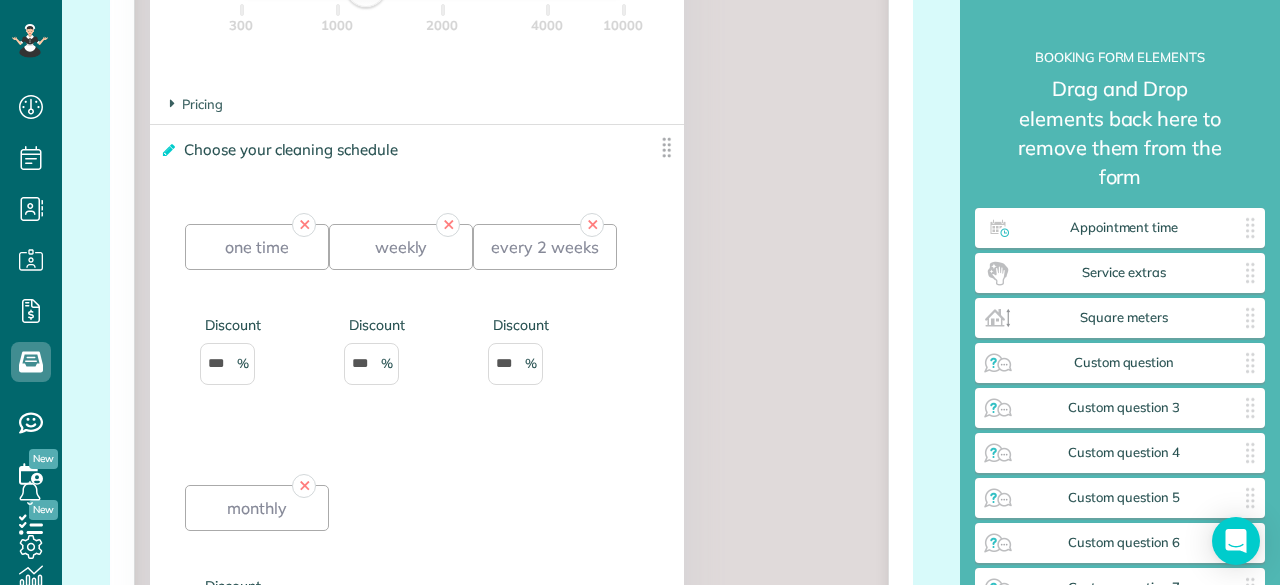 click at bounding box center [167, 150] 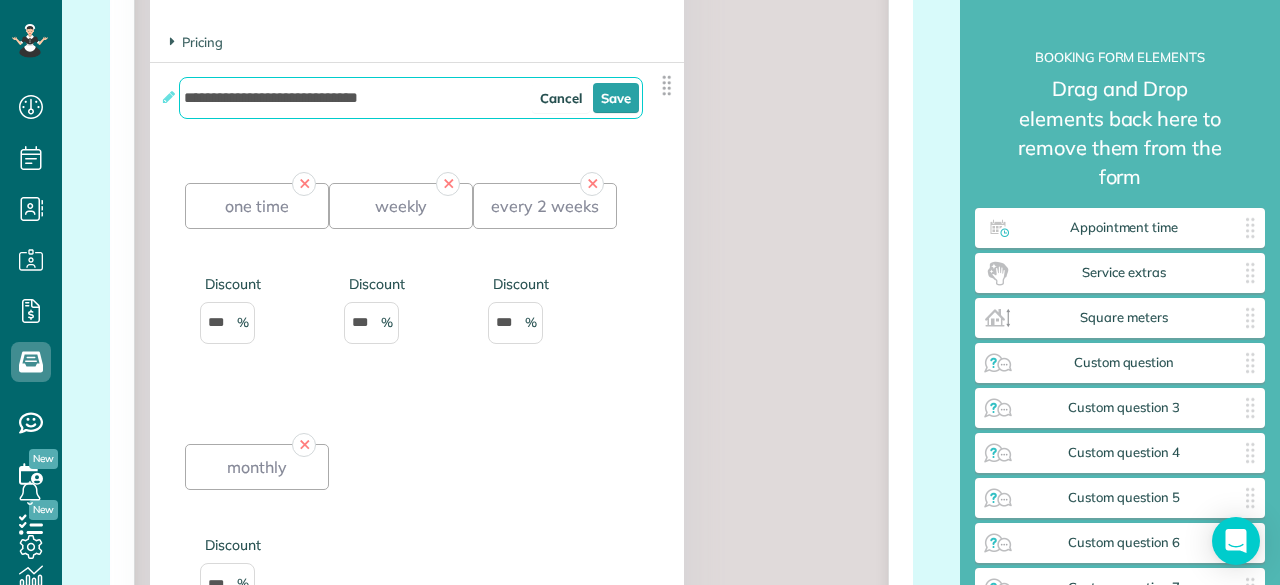 scroll, scrollTop: 2311, scrollLeft: 0, axis: vertical 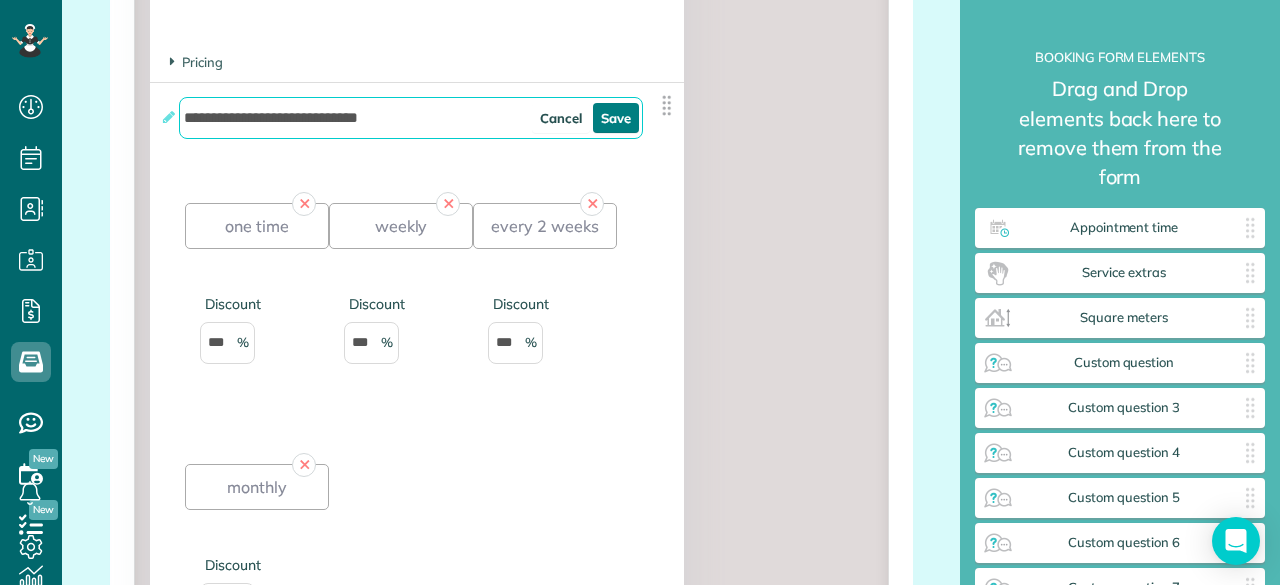 click on "Save" at bounding box center [616, 118] 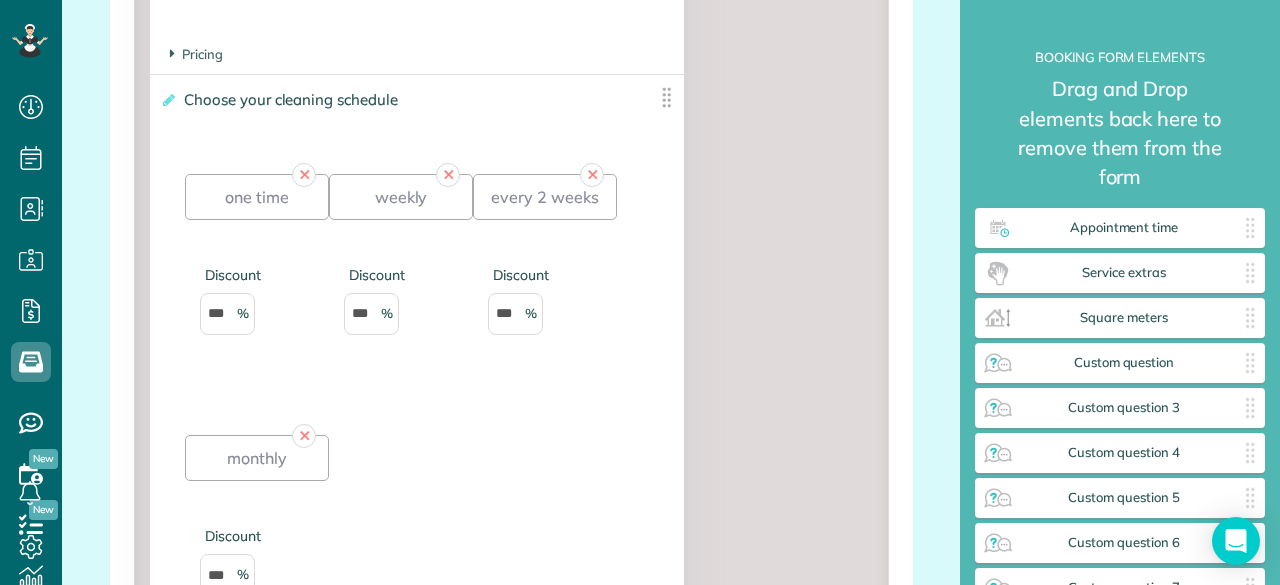 scroll, scrollTop: 2318, scrollLeft: 0, axis: vertical 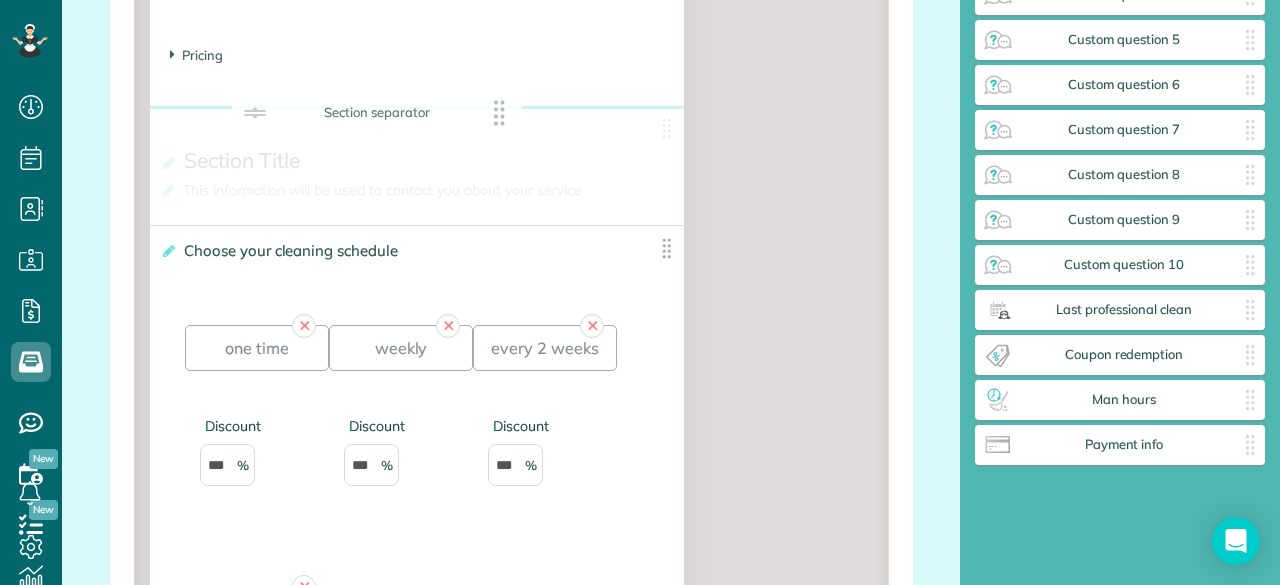 drag, startPoint x: 1089, startPoint y: 459, endPoint x: 344, endPoint y: 110, distance: 822.69434 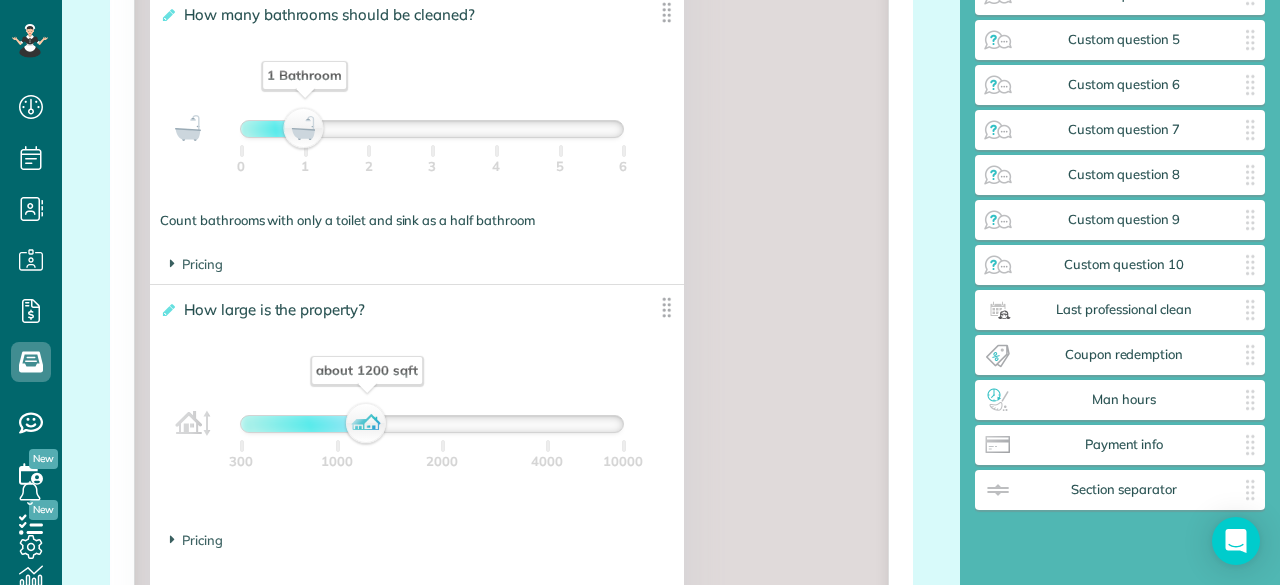 scroll, scrollTop: 1814, scrollLeft: 0, axis: vertical 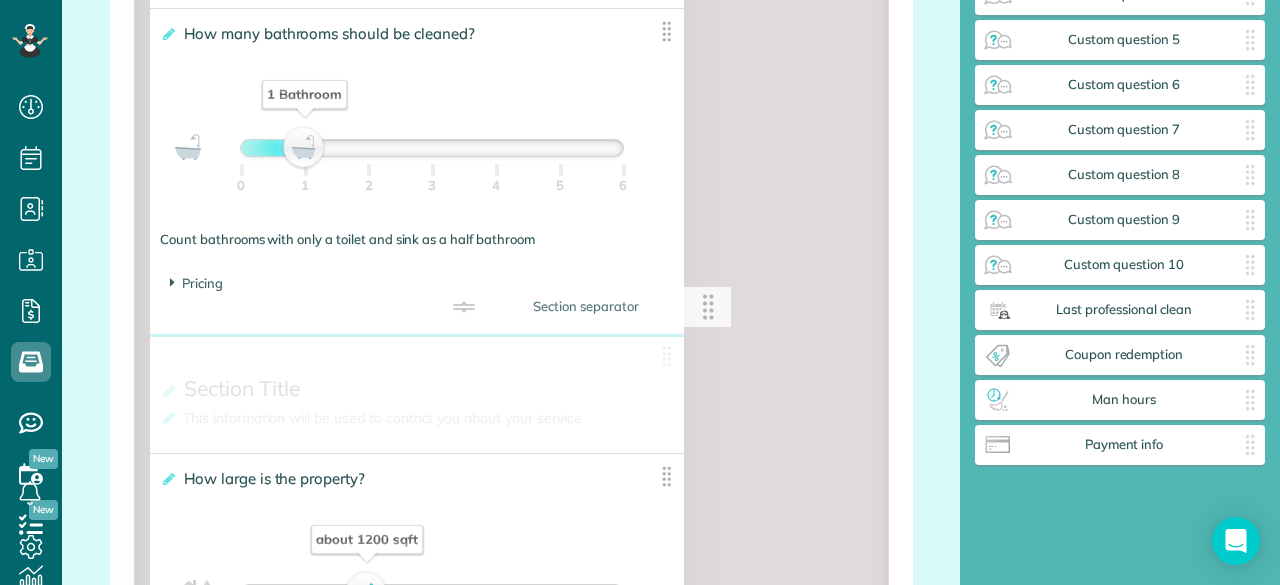 drag, startPoint x: 1077, startPoint y: 471, endPoint x: 531, endPoint y: 314, distance: 568.1241 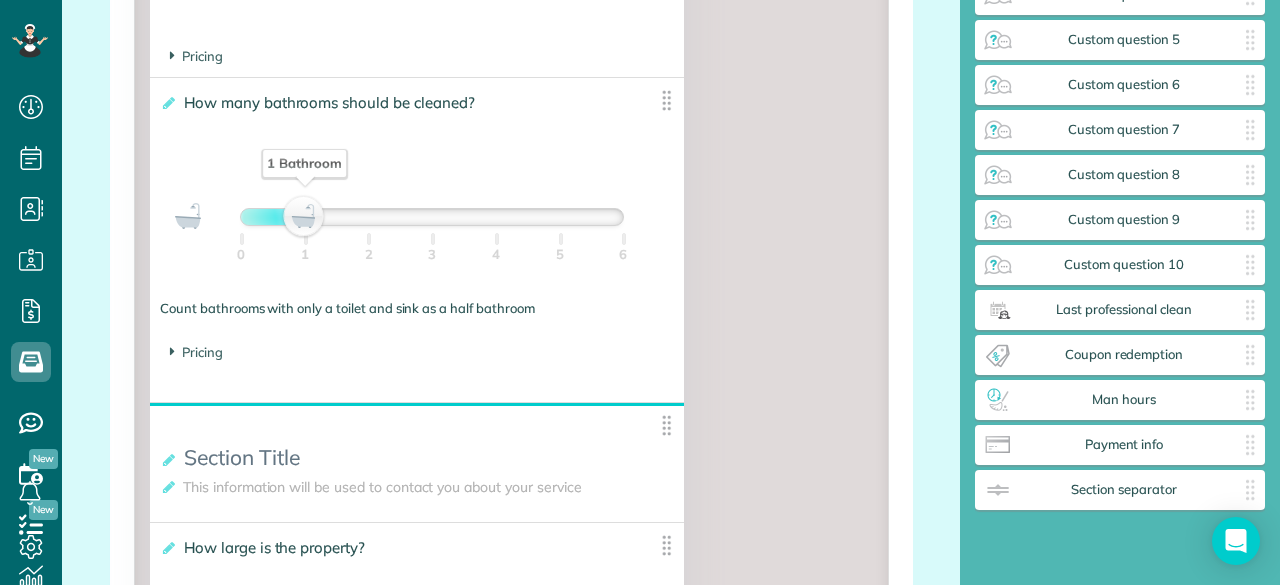 scroll, scrollTop: 1744, scrollLeft: 0, axis: vertical 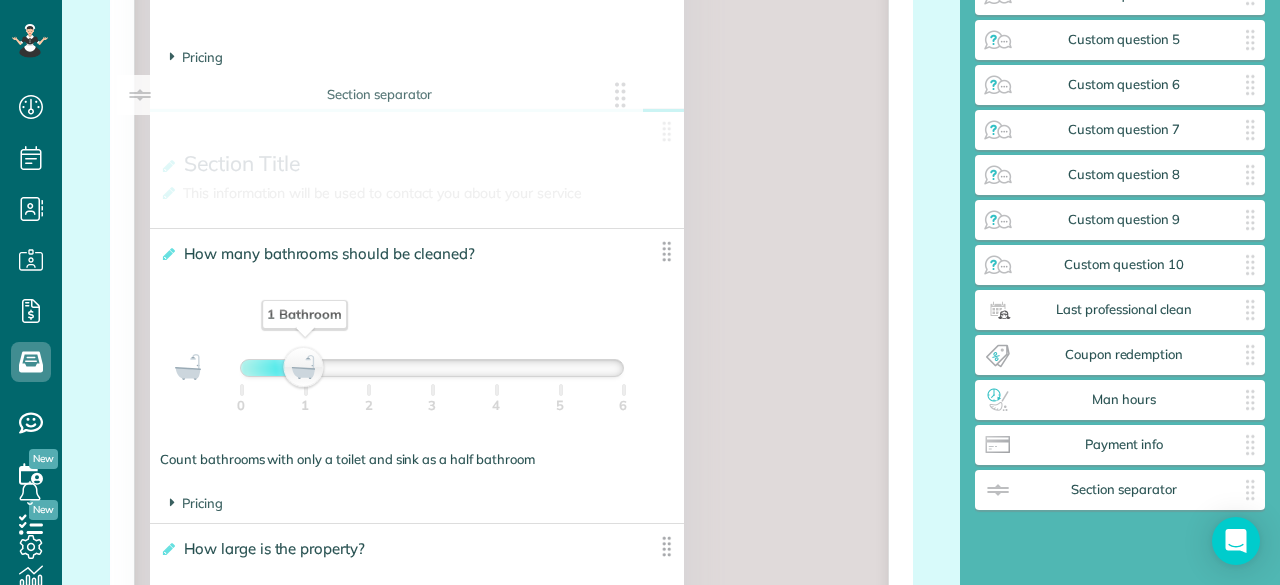 drag, startPoint x: 588, startPoint y: 407, endPoint x: 556, endPoint y: 80, distance: 328.562 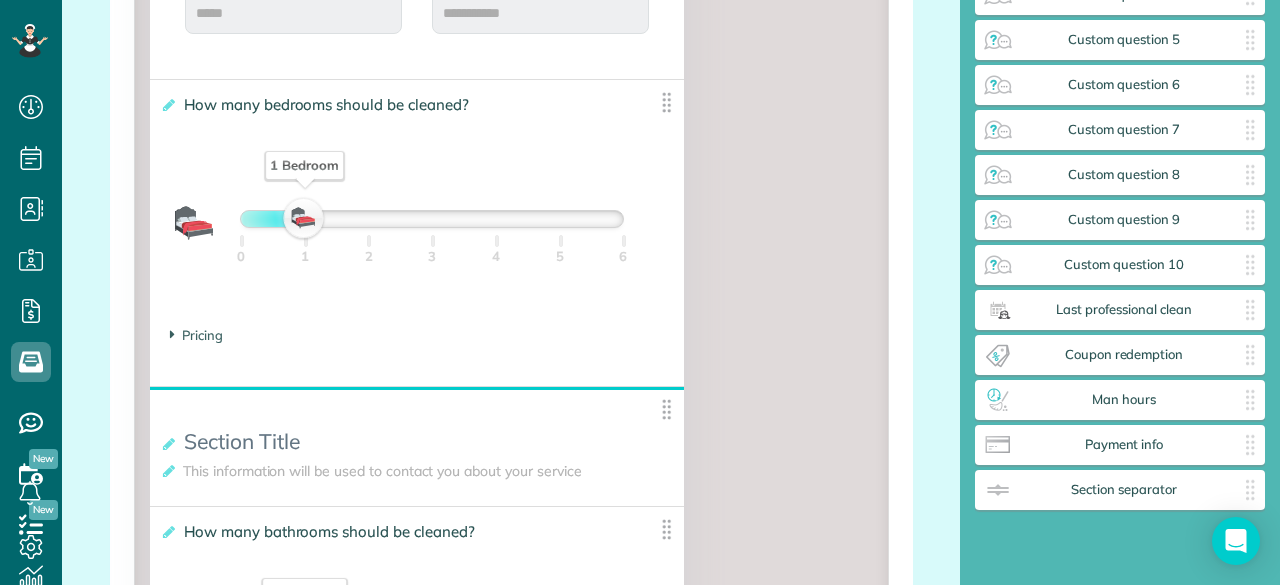 scroll, scrollTop: 1426, scrollLeft: 0, axis: vertical 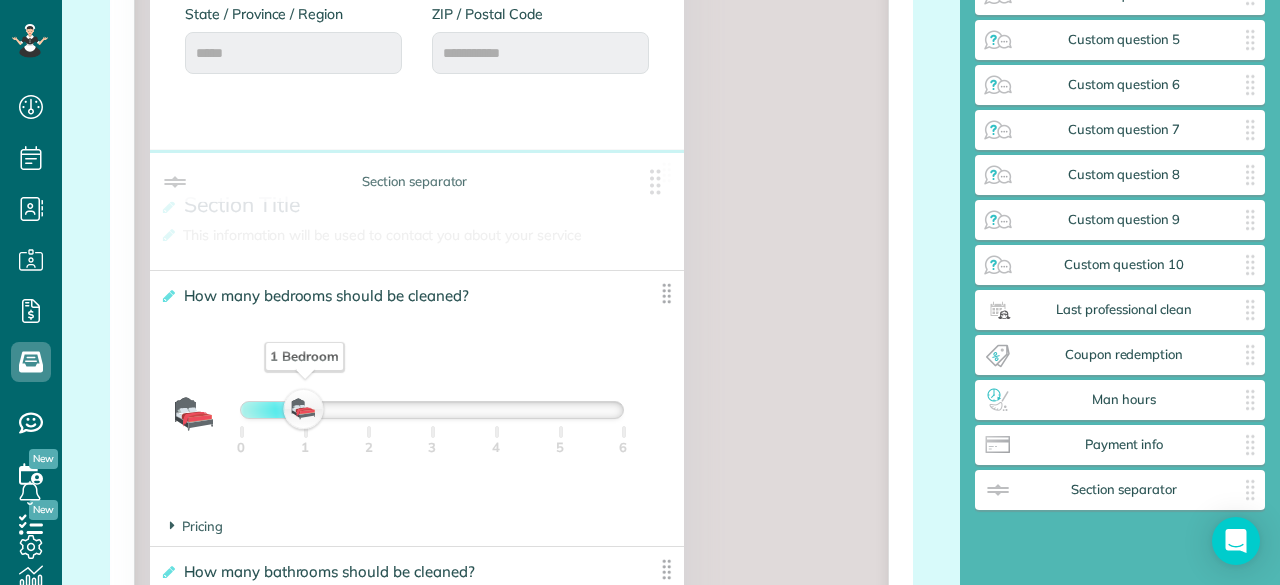 drag, startPoint x: 482, startPoint y: 427, endPoint x: 484, endPoint y: 161, distance: 266.0075 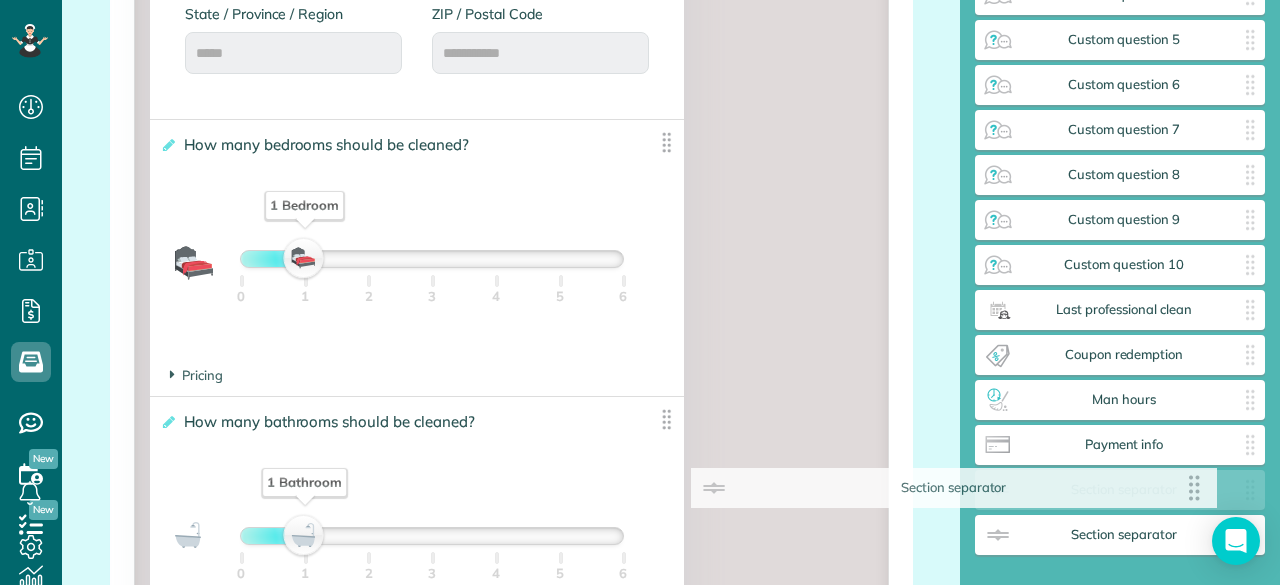 drag, startPoint x: 554, startPoint y: 151, endPoint x: 1152, endPoint y: 475, distance: 680.1323 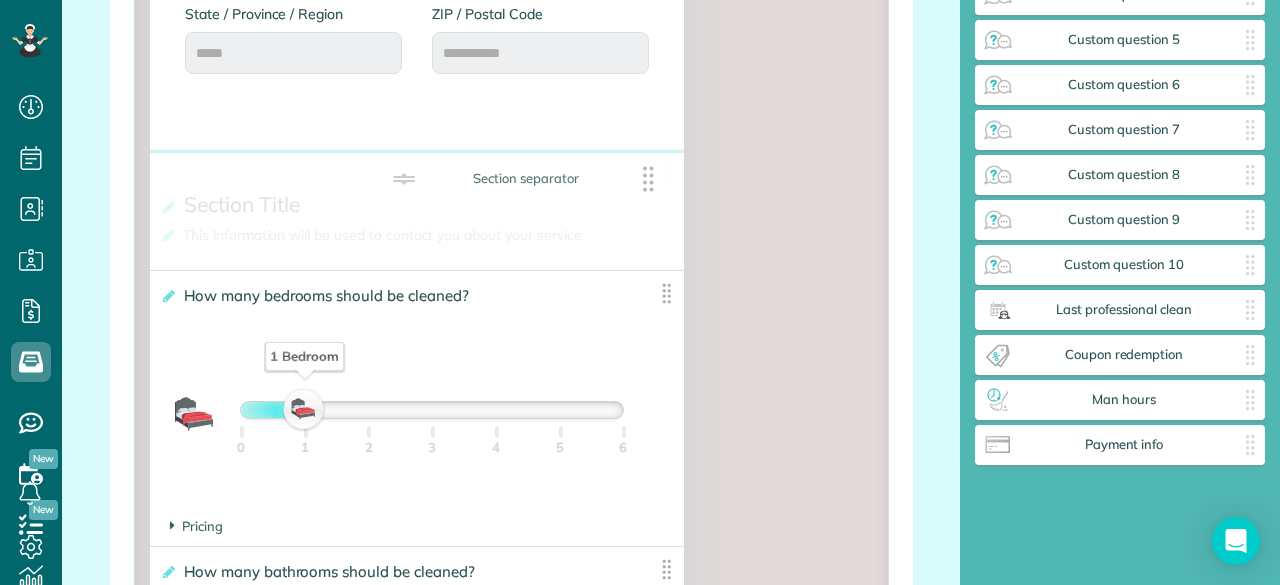 drag, startPoint x: 1150, startPoint y: 468, endPoint x: 545, endPoint y: 176, distance: 671.78046 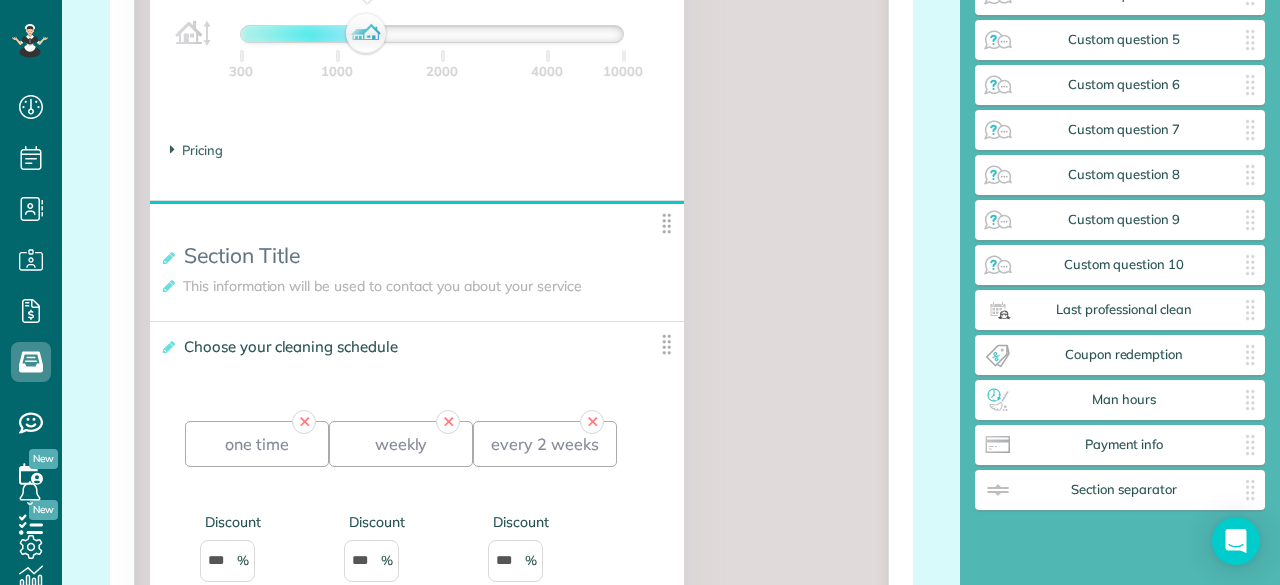 scroll, scrollTop: 2374, scrollLeft: 0, axis: vertical 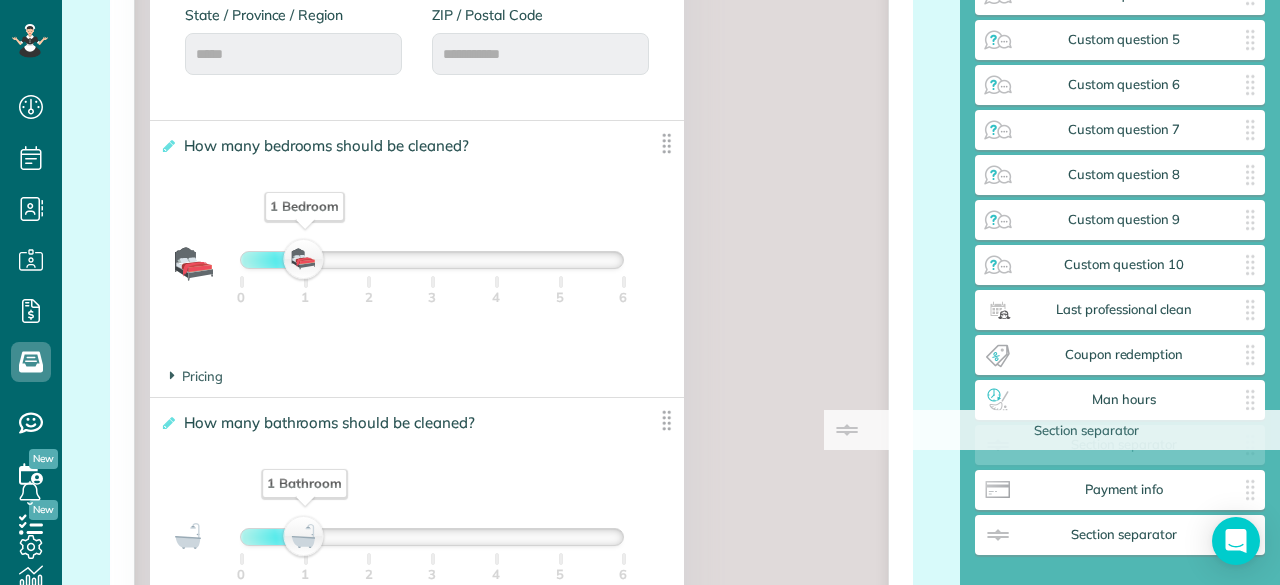 drag, startPoint x: 522, startPoint y: 175, endPoint x: 1200, endPoint y: 435, distance: 726.14325 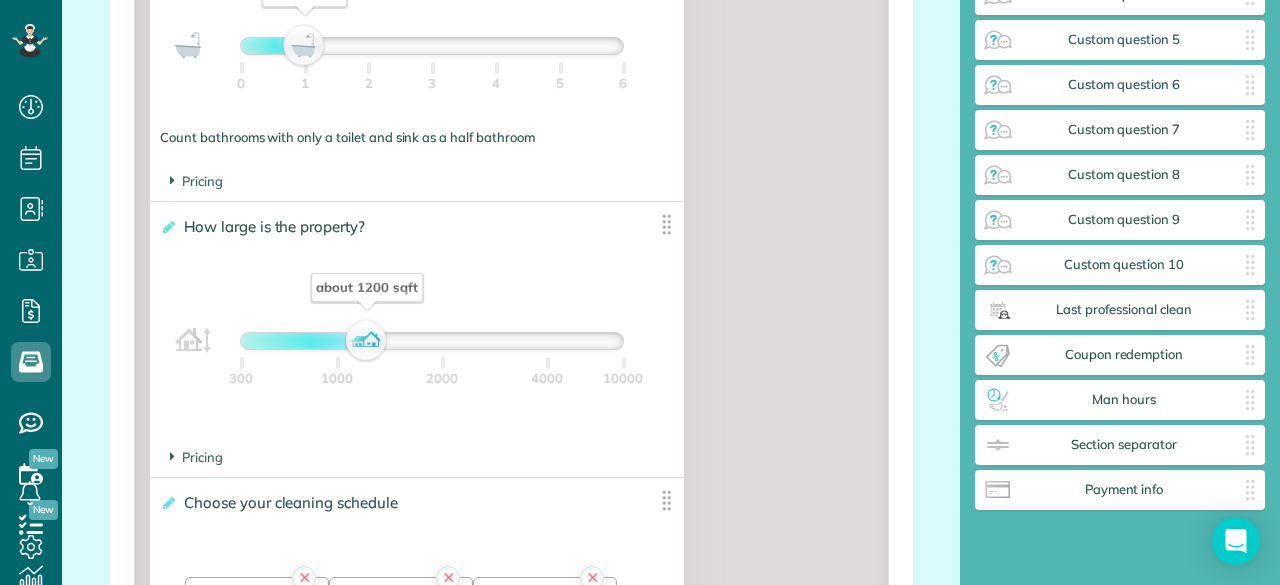 scroll, scrollTop: 1917, scrollLeft: 0, axis: vertical 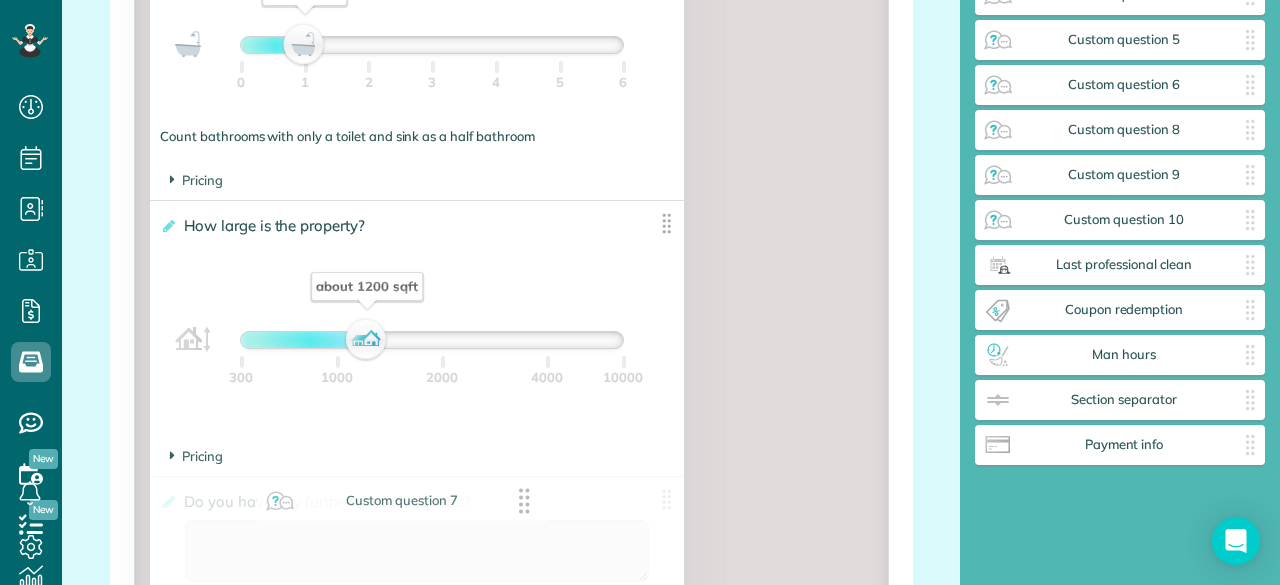 drag, startPoint x: 1128, startPoint y: 104, endPoint x: 406, endPoint y: 505, distance: 825.8844 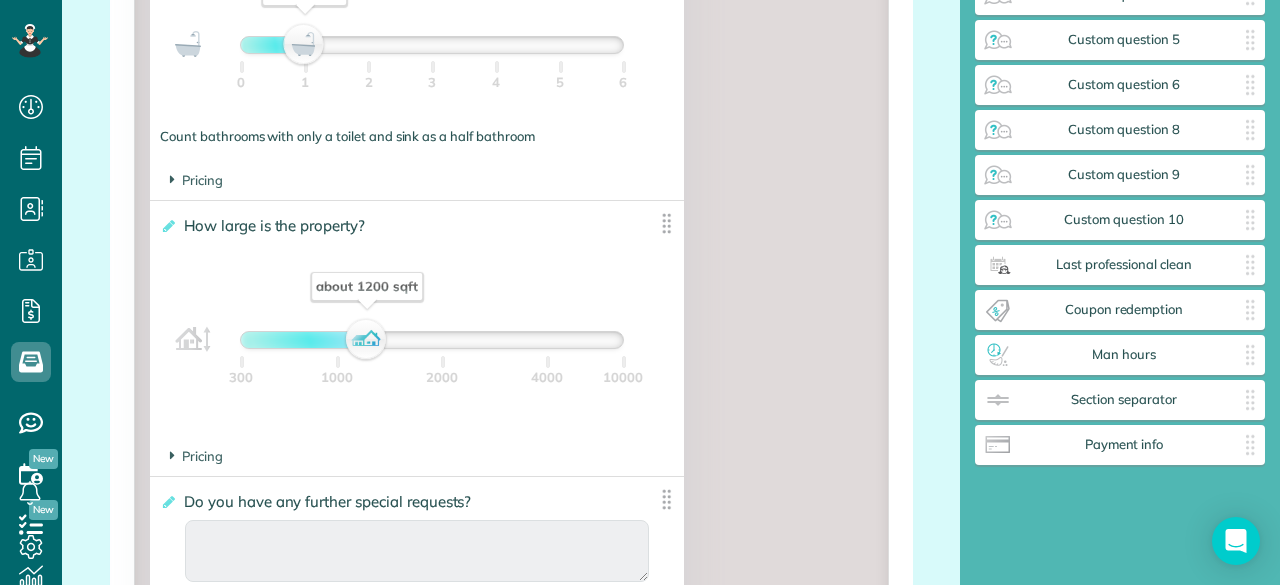 click on "**********" at bounding box center (511, -69) 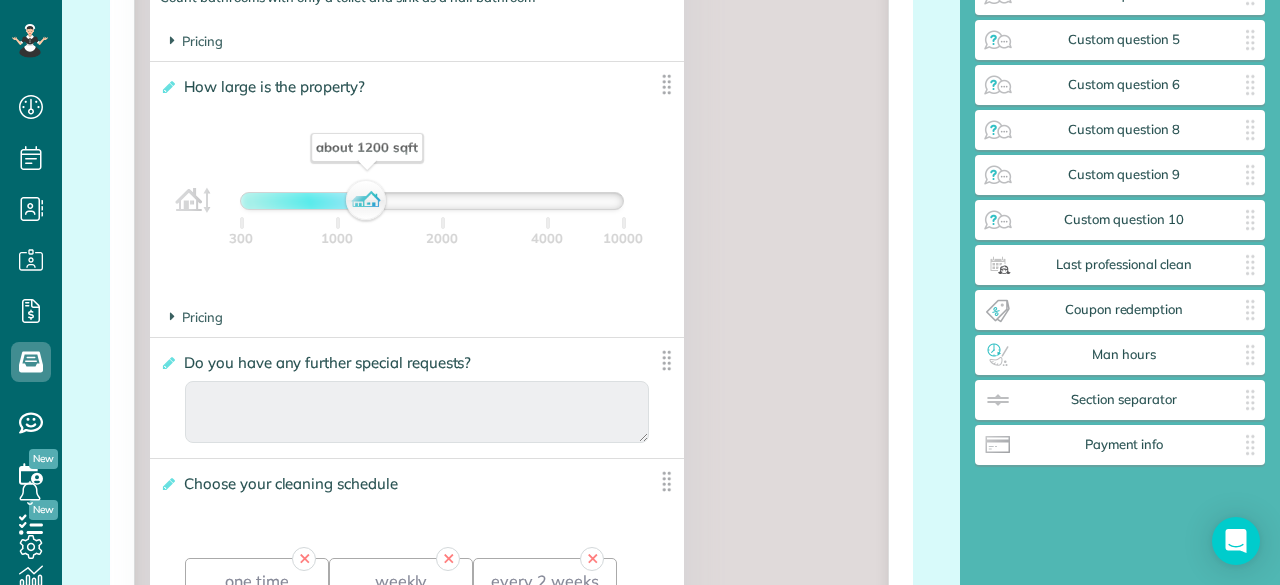 scroll, scrollTop: 2083, scrollLeft: 0, axis: vertical 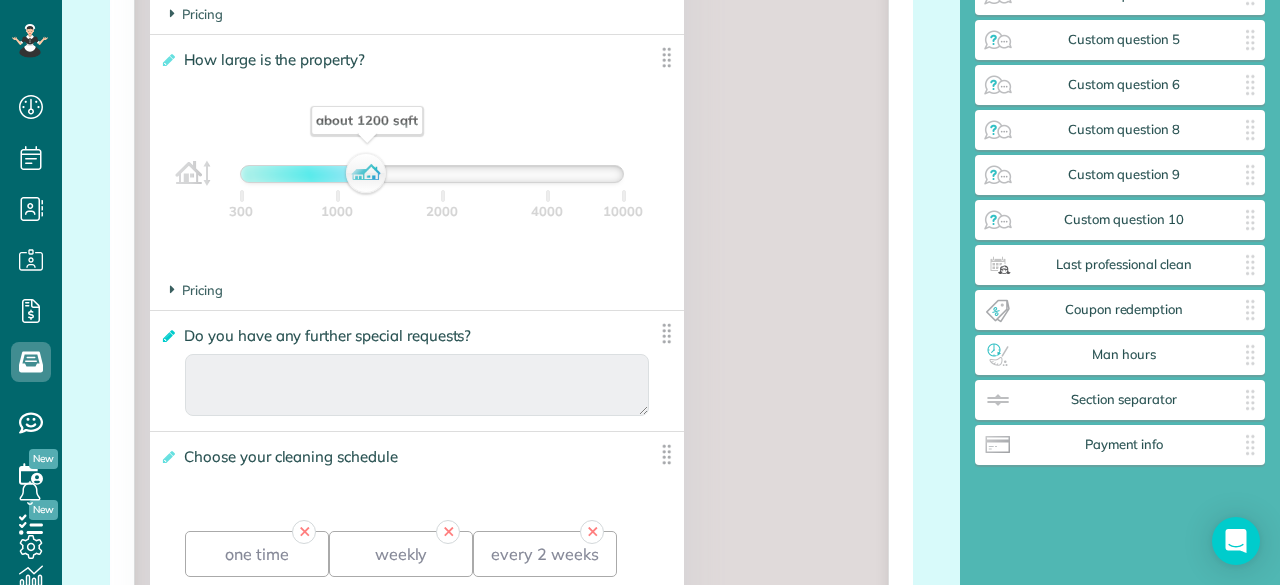 click at bounding box center [167, 336] 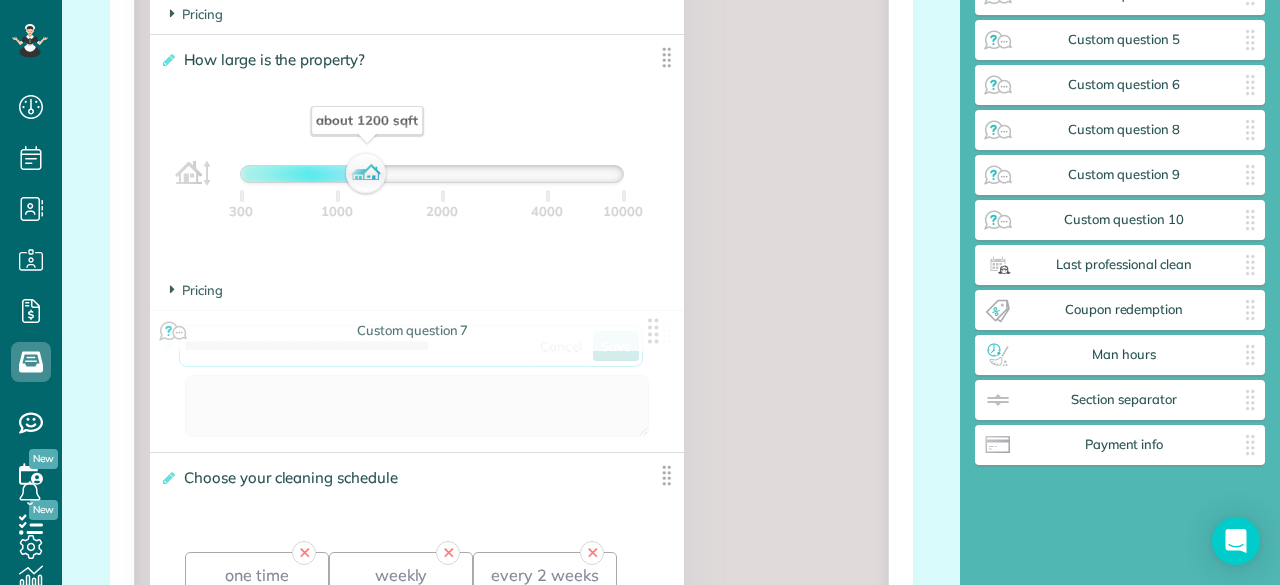 drag, startPoint x: 492, startPoint y: 349, endPoint x: 84, endPoint y: 357, distance: 408.07843 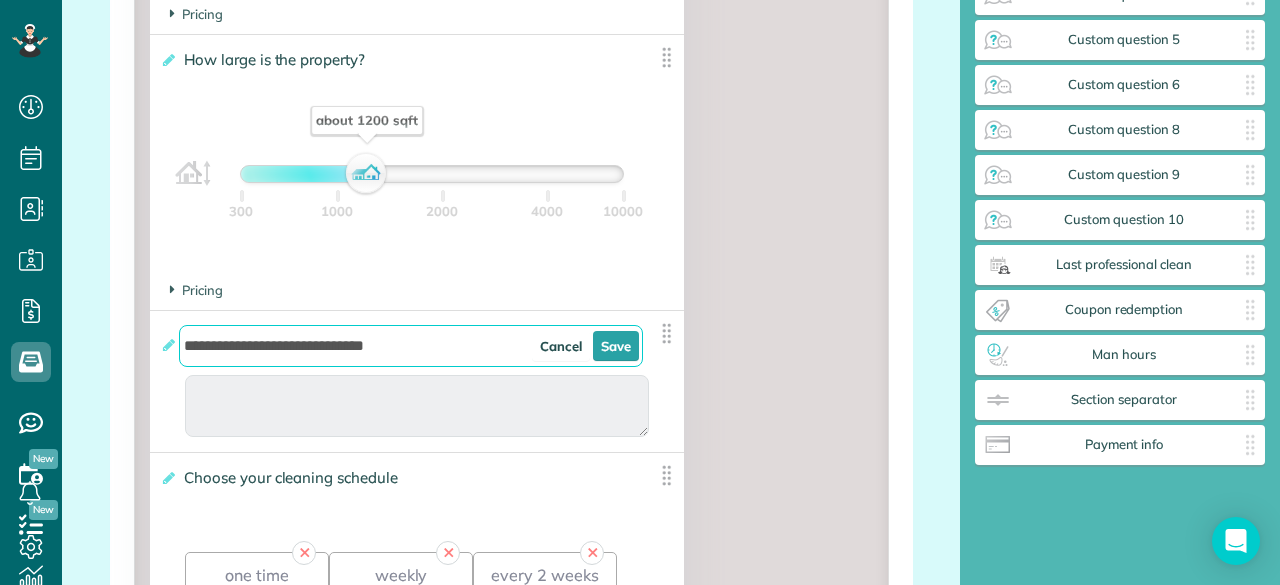 type on "**********" 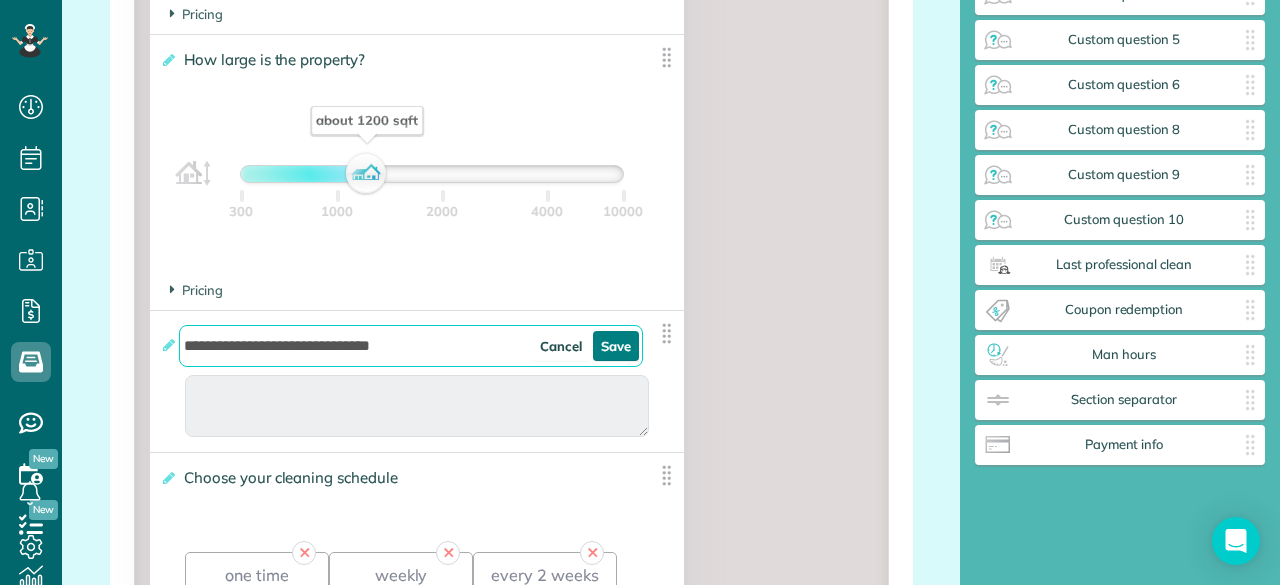 click on "Save" at bounding box center [616, 346] 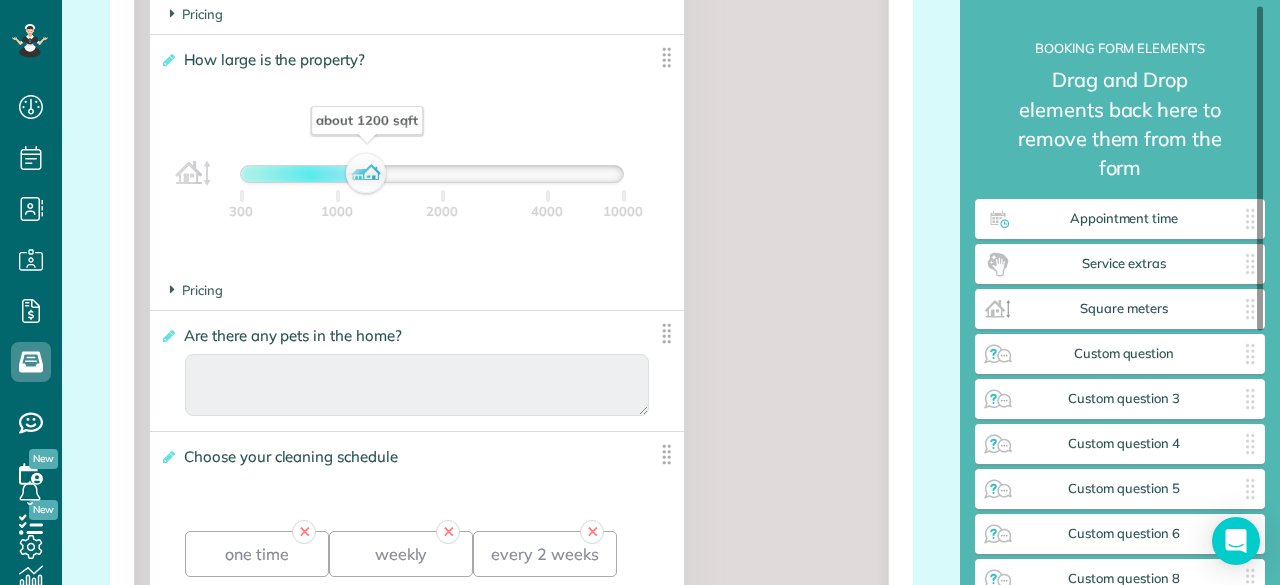 scroll, scrollTop: 8, scrollLeft: 0, axis: vertical 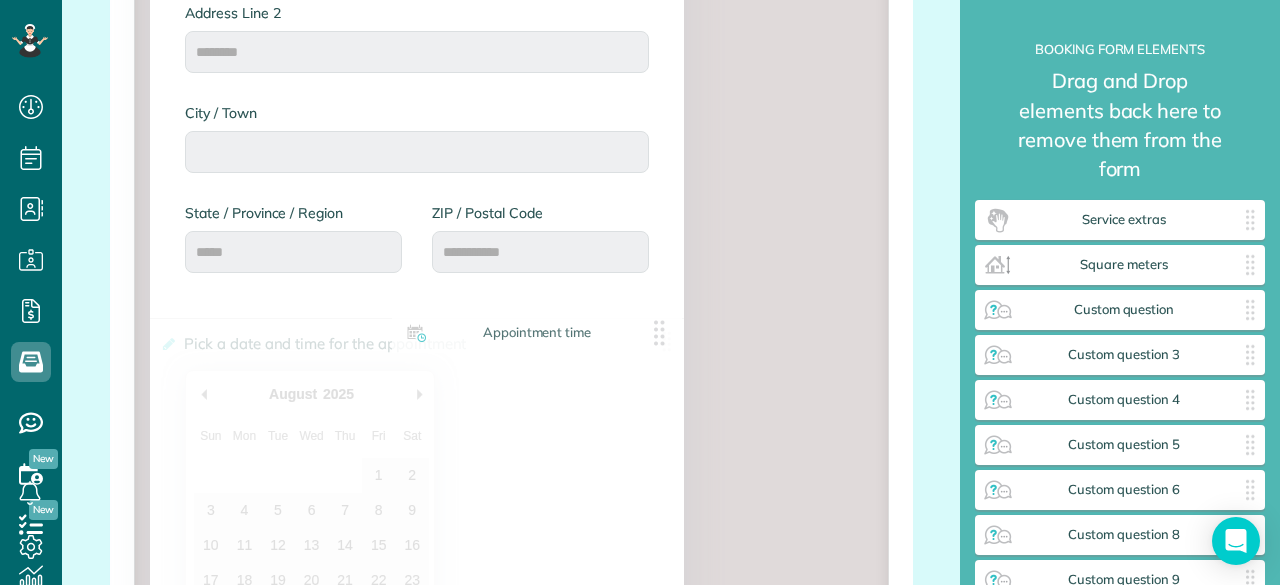 drag, startPoint x: 1097, startPoint y: 209, endPoint x: 492, endPoint y: 355, distance: 622.36725 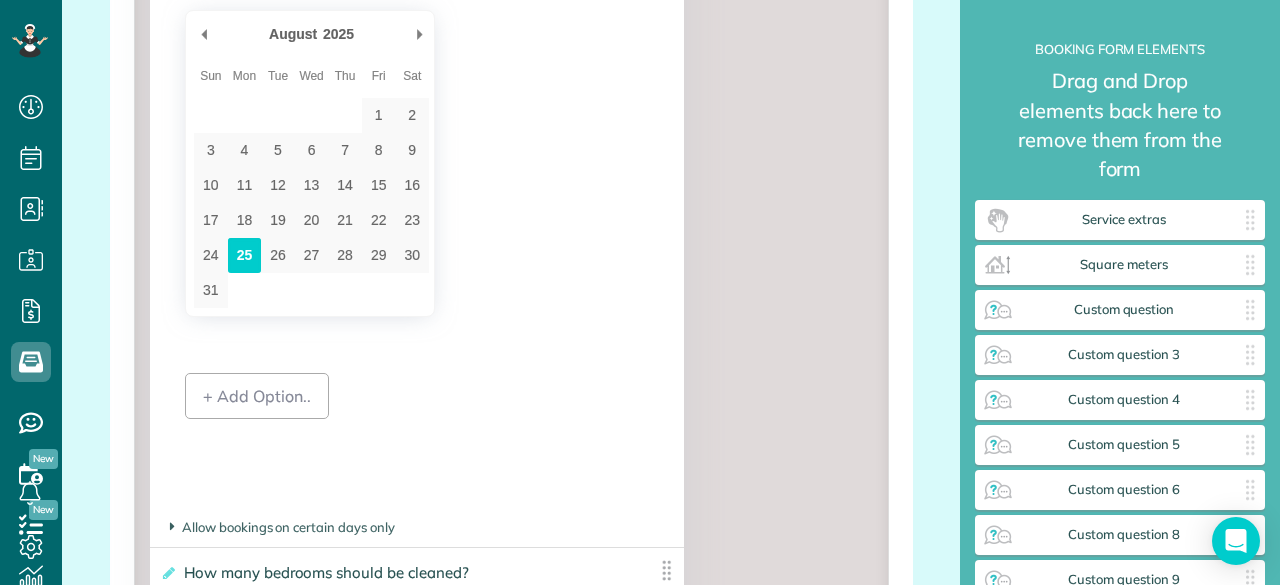 scroll, scrollTop: 1594, scrollLeft: 0, axis: vertical 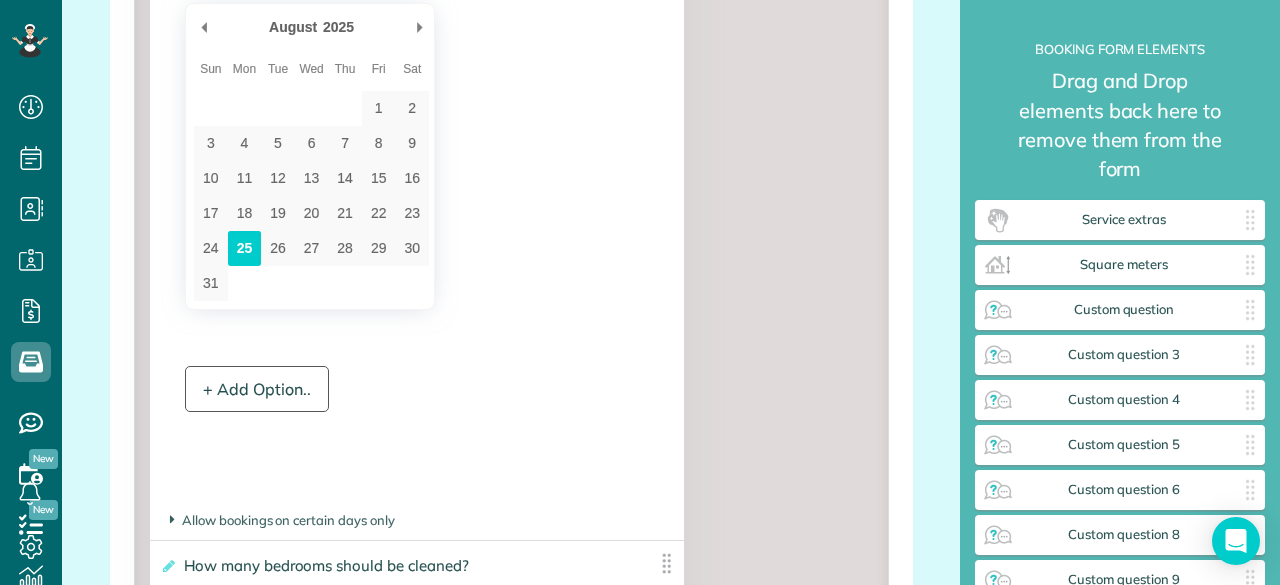 click on "+ Add Option.." at bounding box center [257, 389] 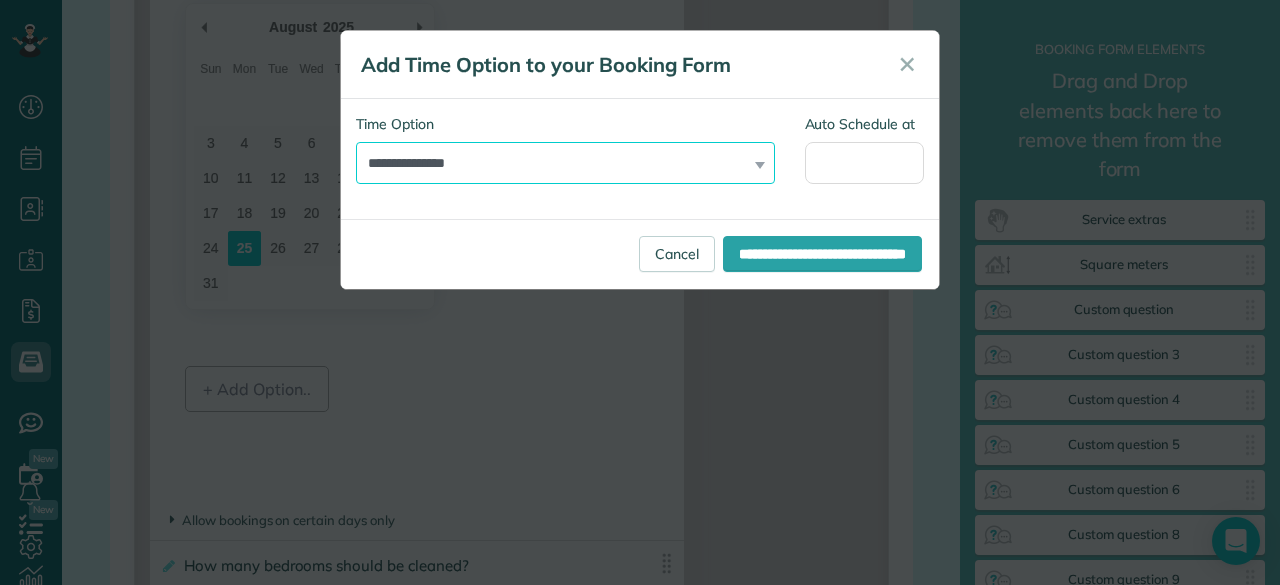 click on "**********" at bounding box center (565, 163) 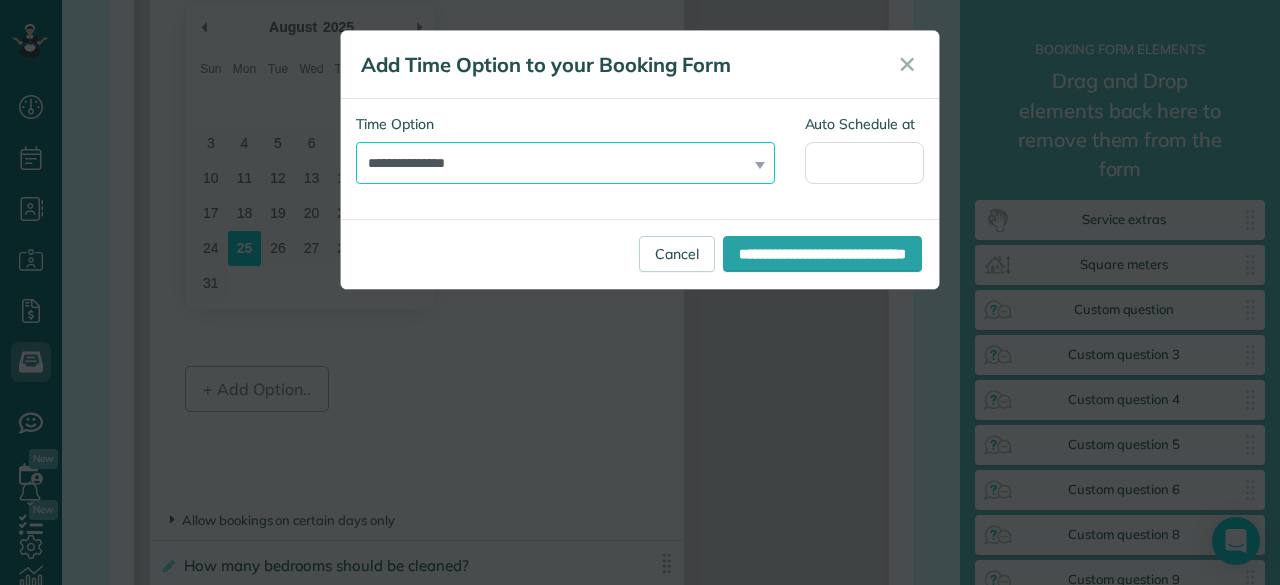 click on "**********" at bounding box center [565, 163] 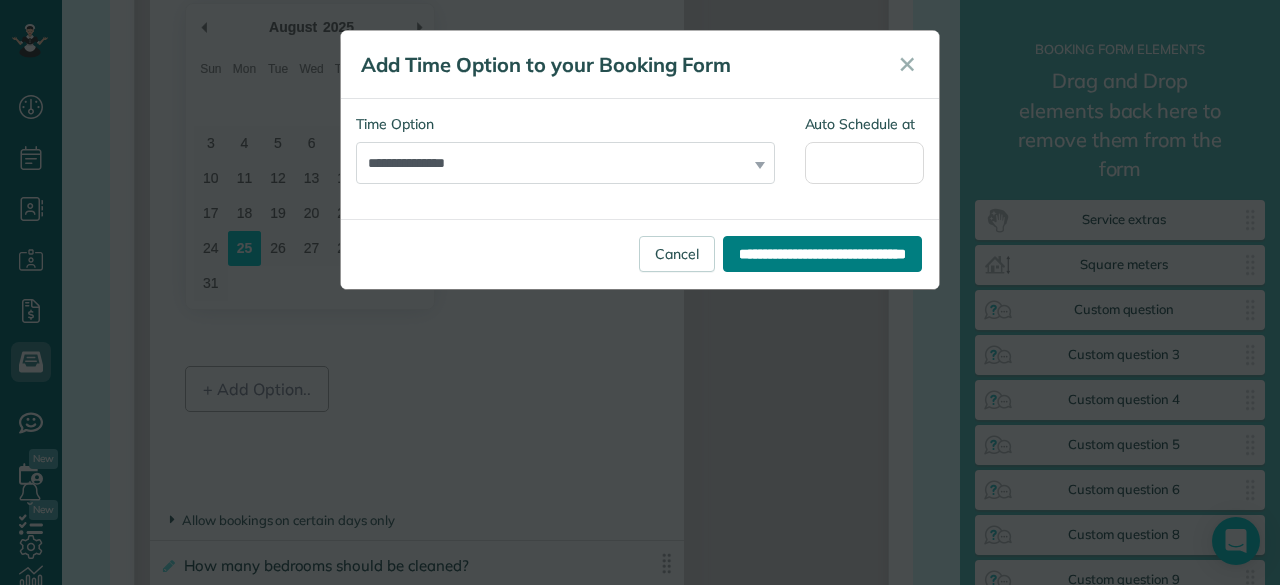 click on "**********" at bounding box center (822, 254) 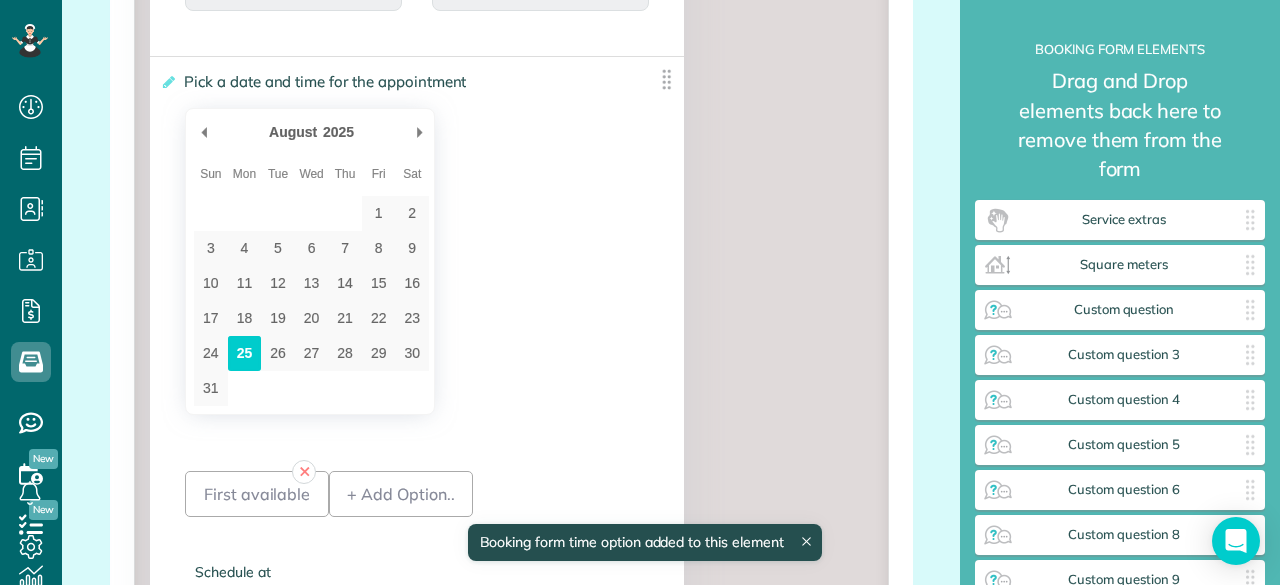scroll, scrollTop: 1495, scrollLeft: 0, axis: vertical 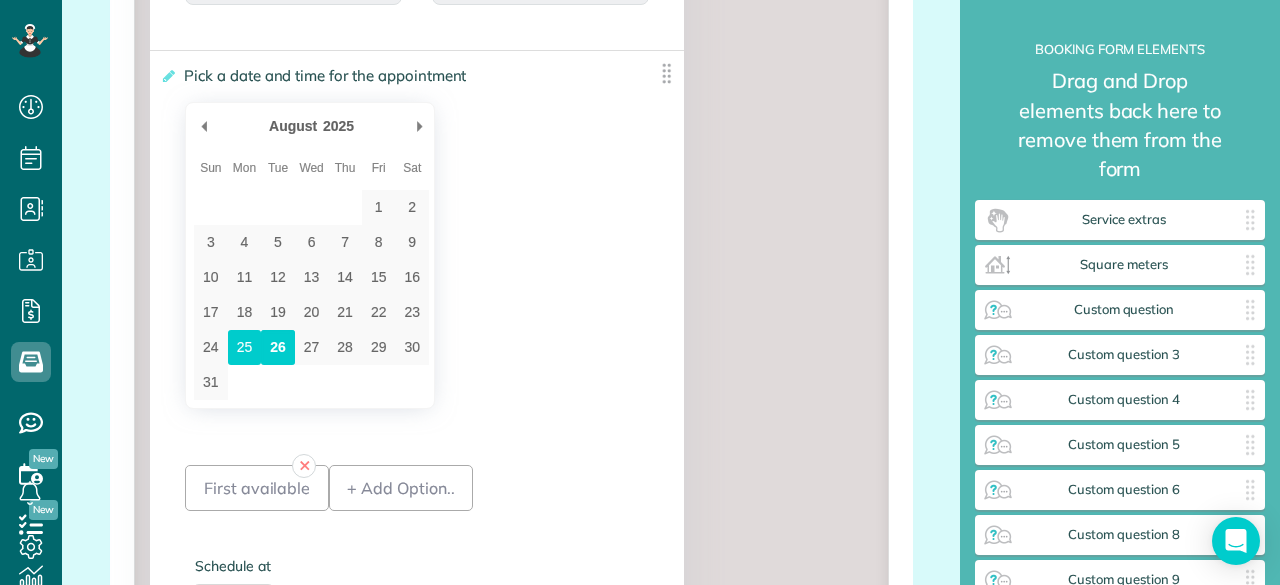 type on "2025-08-25" 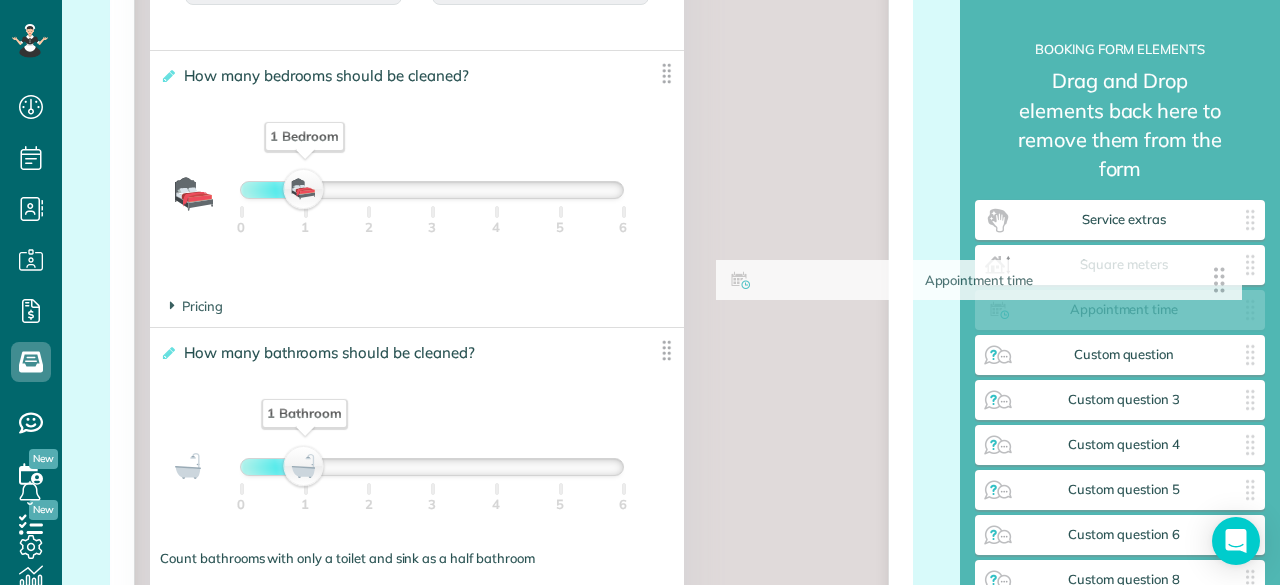drag, startPoint x: 483, startPoint y: 78, endPoint x: 1070, endPoint y: 304, distance: 629.0032 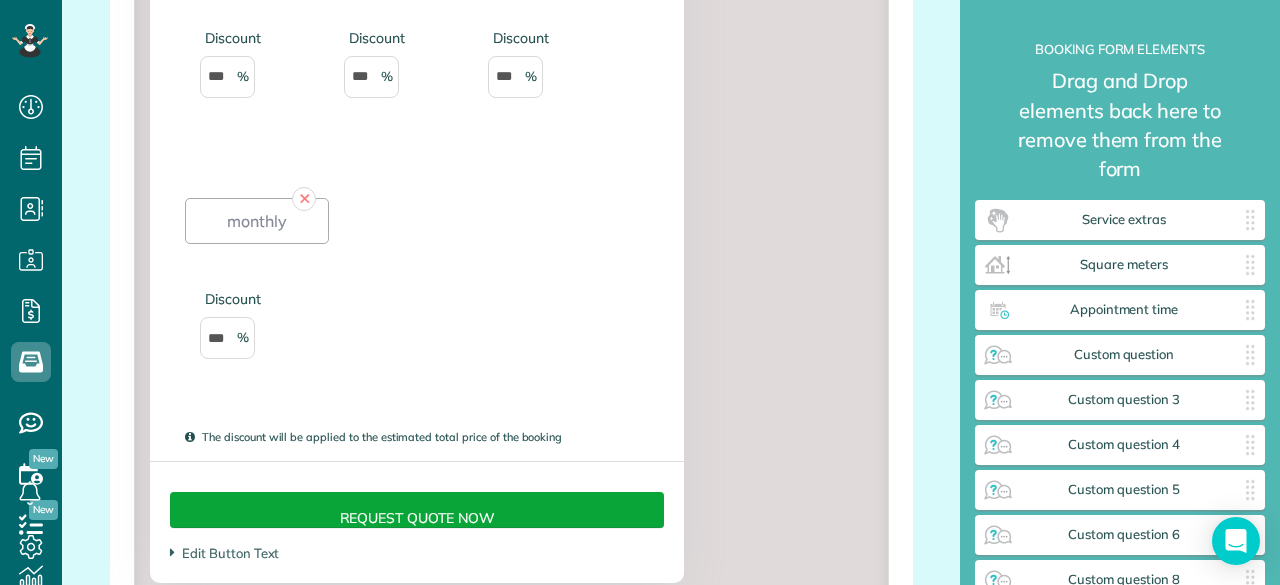 scroll, scrollTop: 2686, scrollLeft: 0, axis: vertical 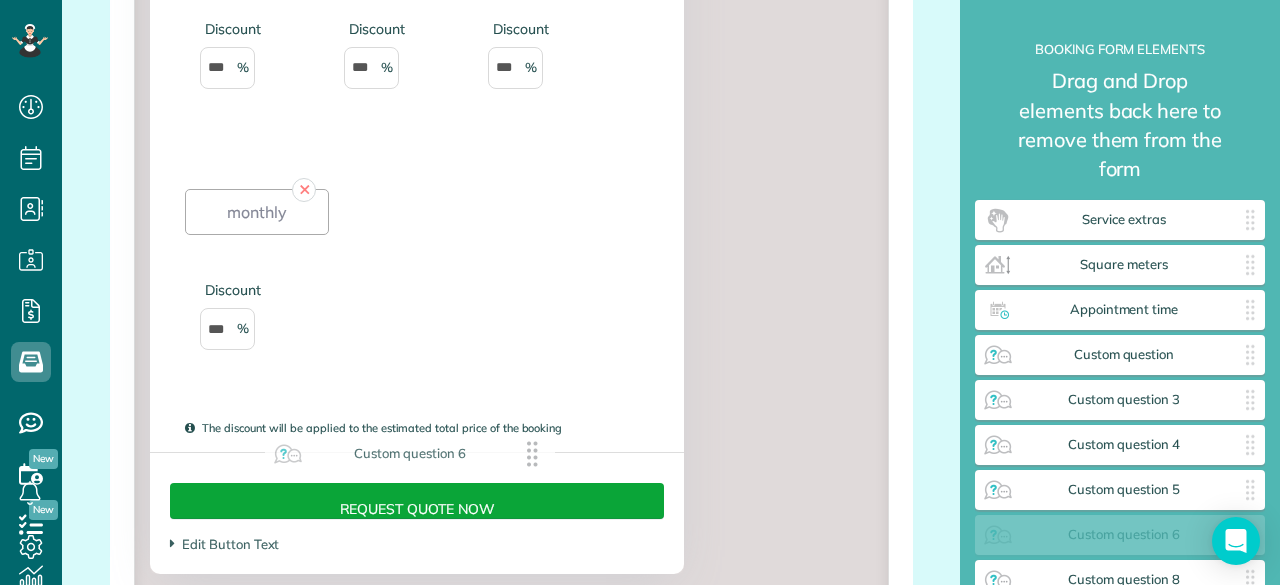 drag, startPoint x: 1060, startPoint y: 509, endPoint x: 348, endPoint y: 456, distance: 713.9699 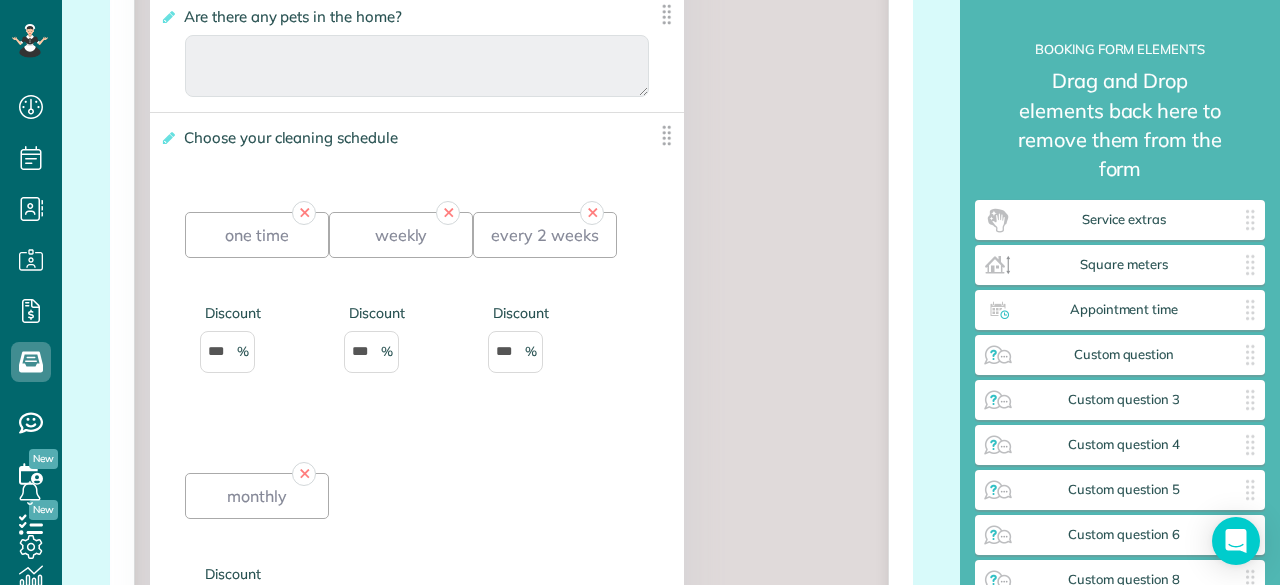scroll, scrollTop: 2371, scrollLeft: 0, axis: vertical 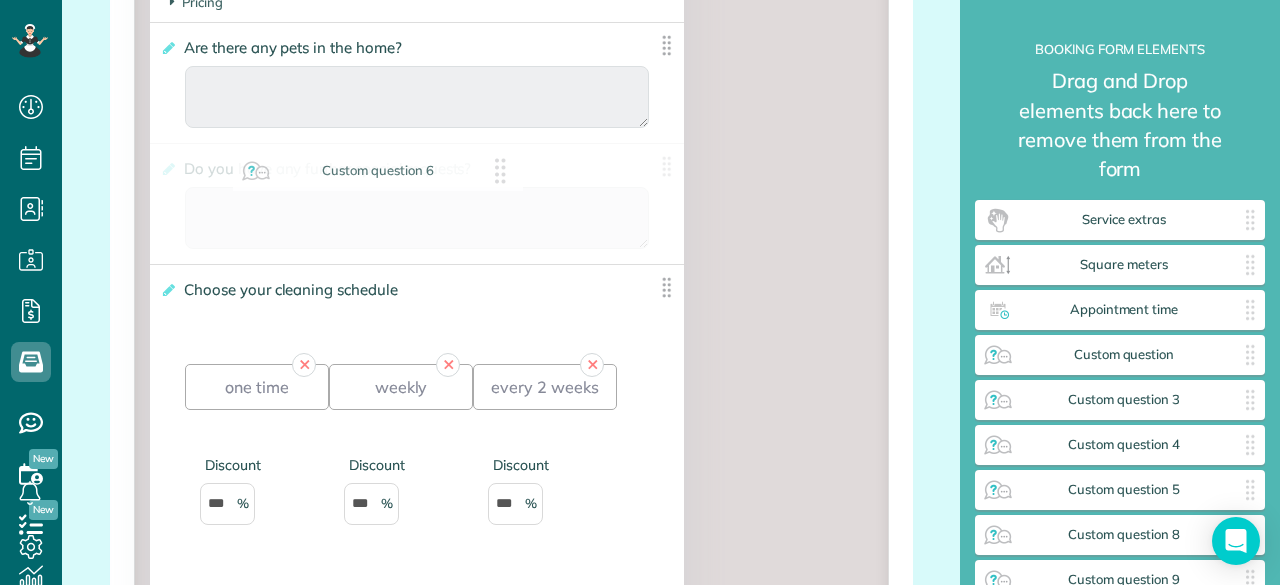 drag, startPoint x: 1062, startPoint y: 516, endPoint x: 318, endPoint y: 181, distance: 815.9418 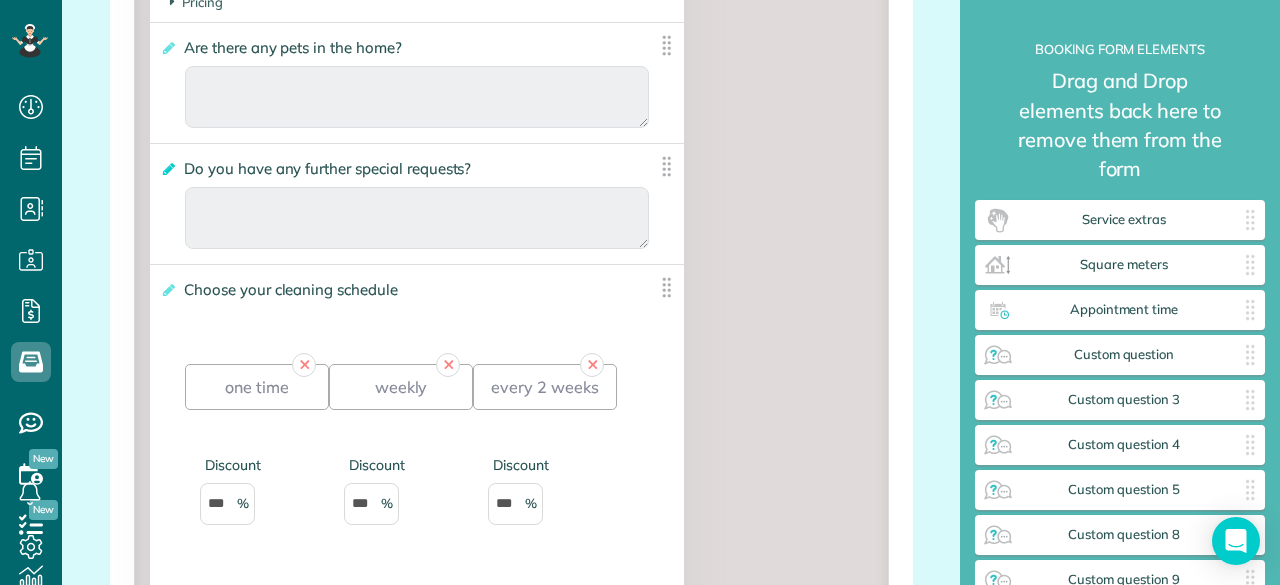 click at bounding box center (167, 169) 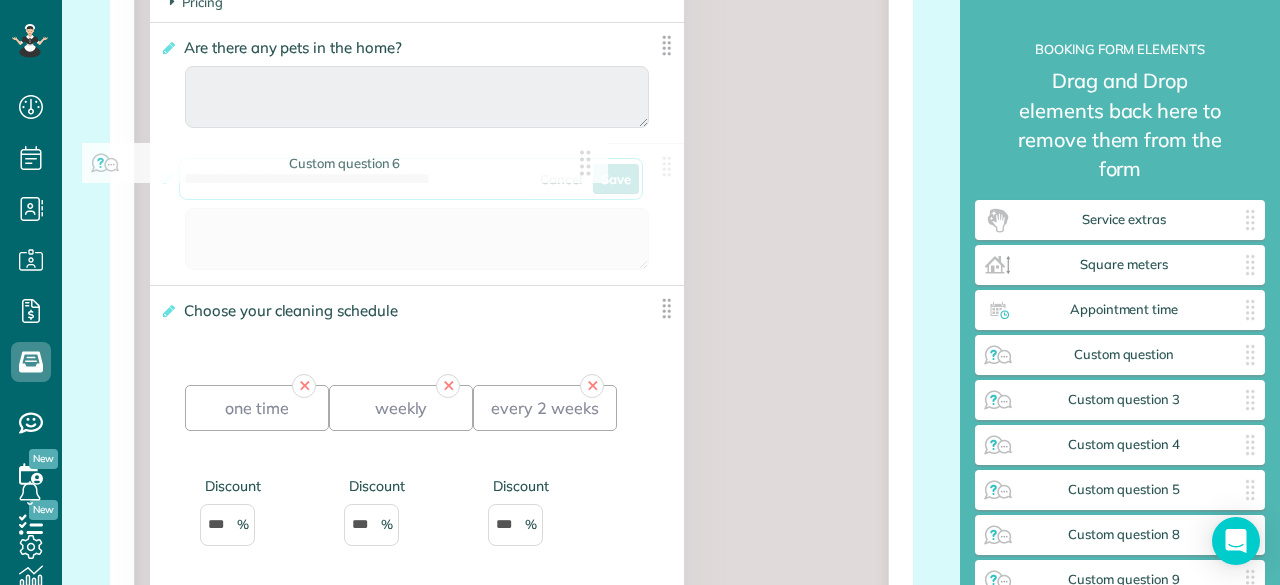 drag, startPoint x: 486, startPoint y: 177, endPoint x: 146, endPoint y: 193, distance: 340.37625 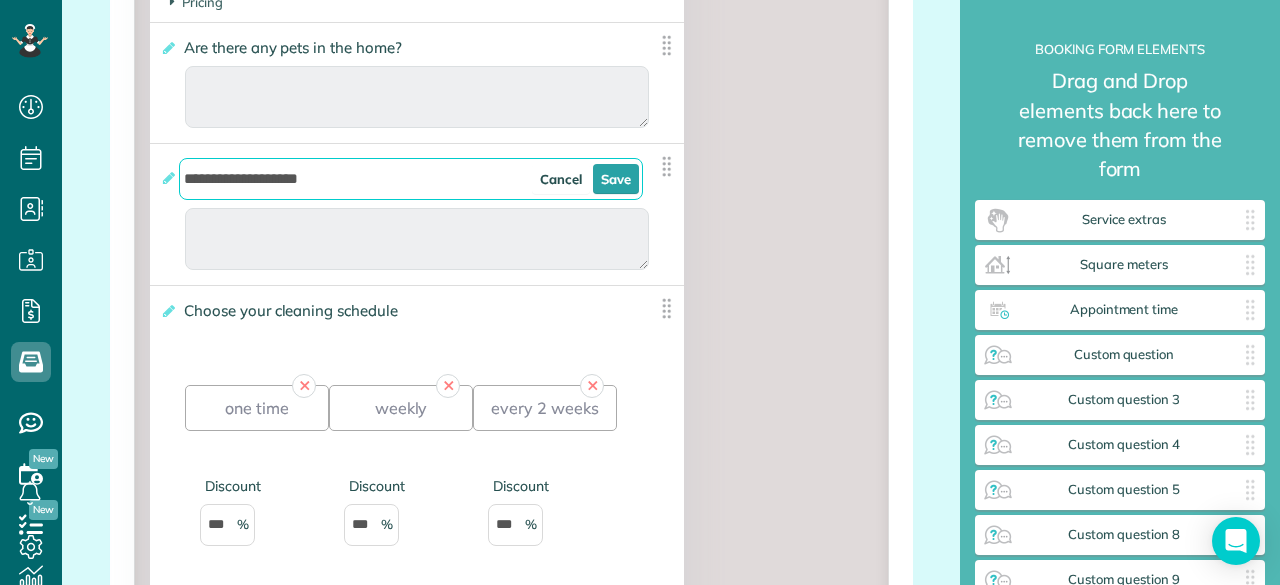 type on "**********" 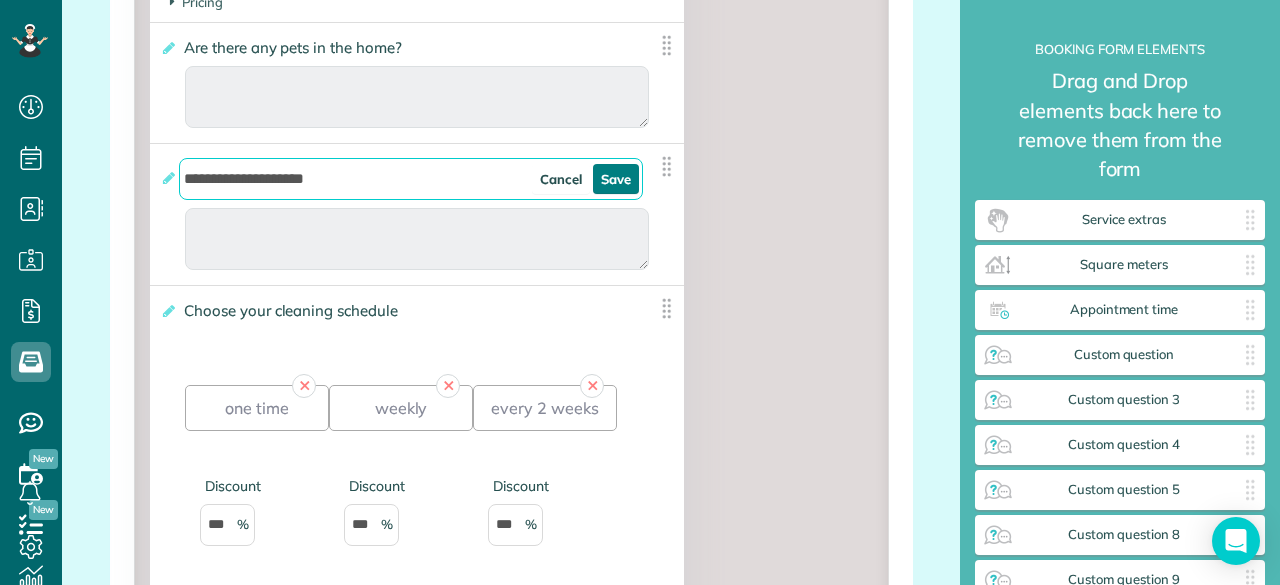 click on "Save" at bounding box center [616, 179] 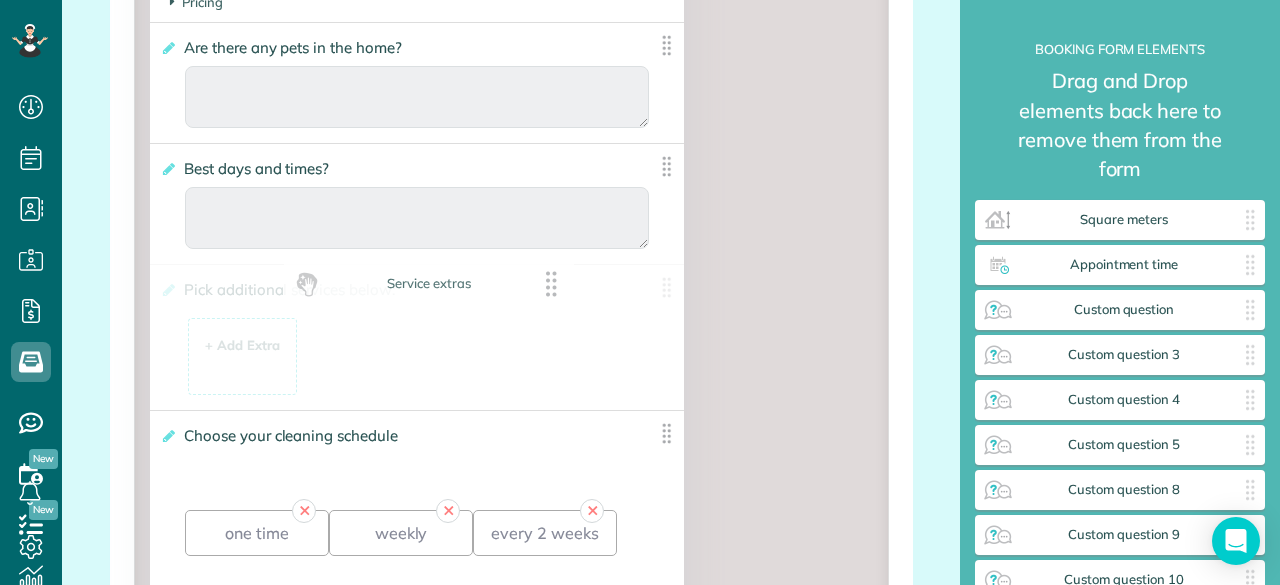 drag, startPoint x: 1156, startPoint y: 185, endPoint x: 461, endPoint y: 279, distance: 701.328 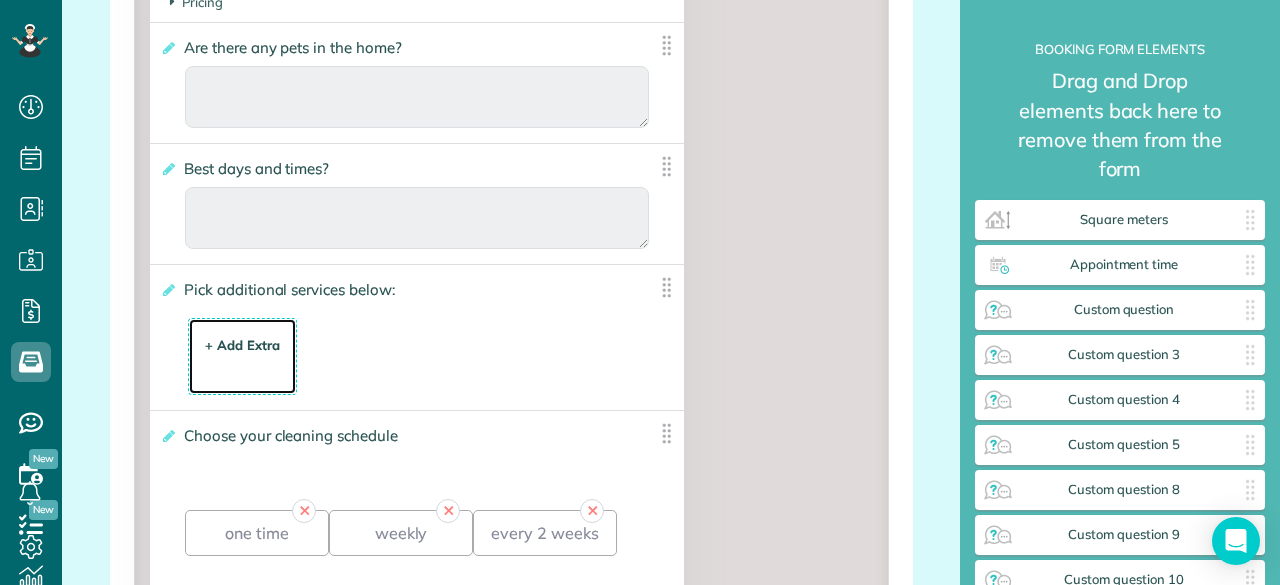 click on "+ Add Extra" at bounding box center [242, 345] 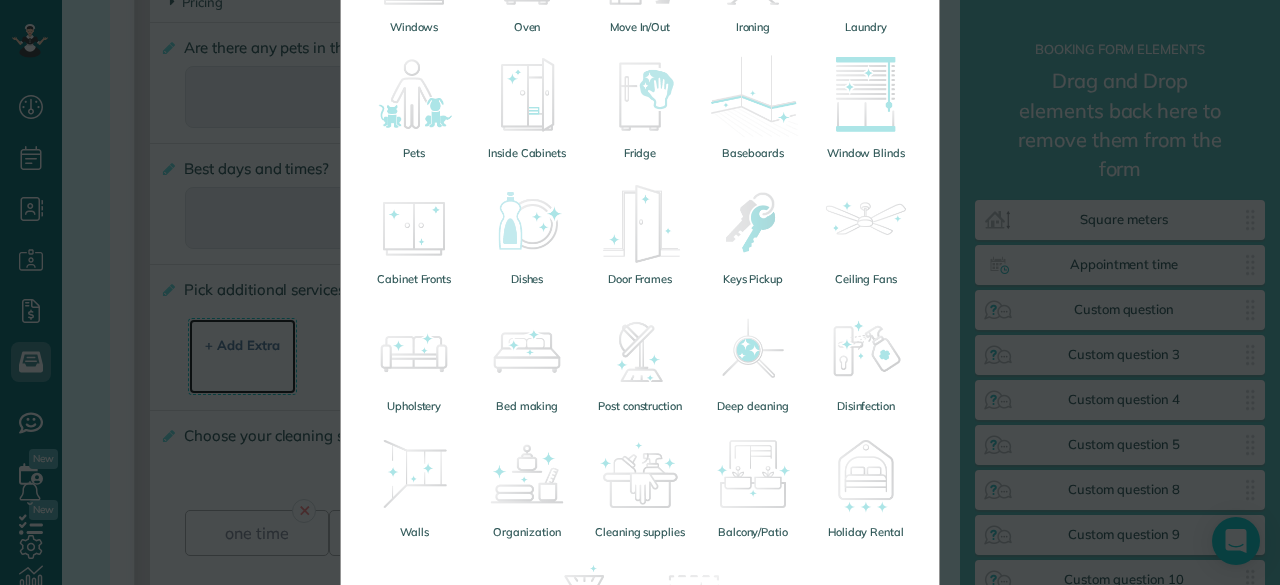 scroll, scrollTop: 422, scrollLeft: 0, axis: vertical 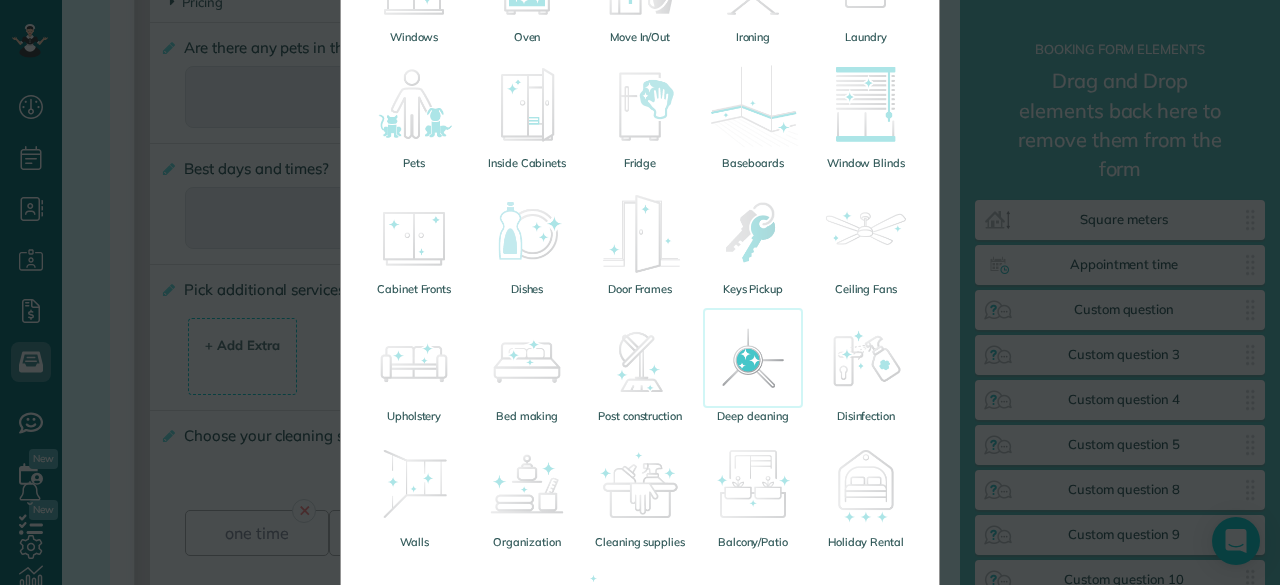 click at bounding box center (753, 358) 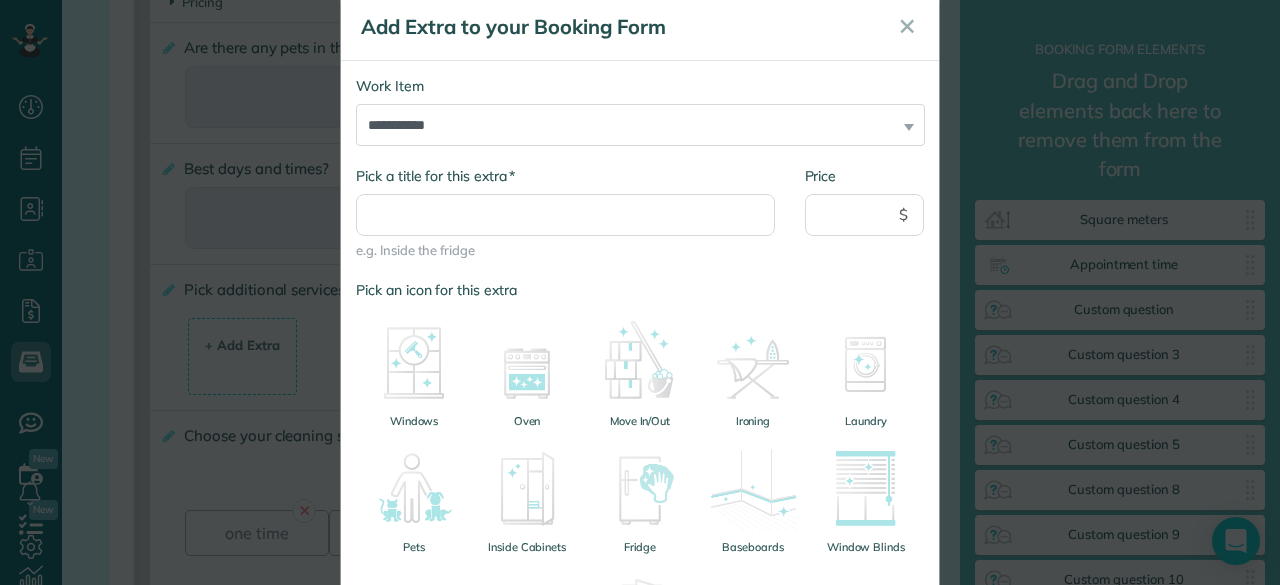 scroll, scrollTop: 0, scrollLeft: 0, axis: both 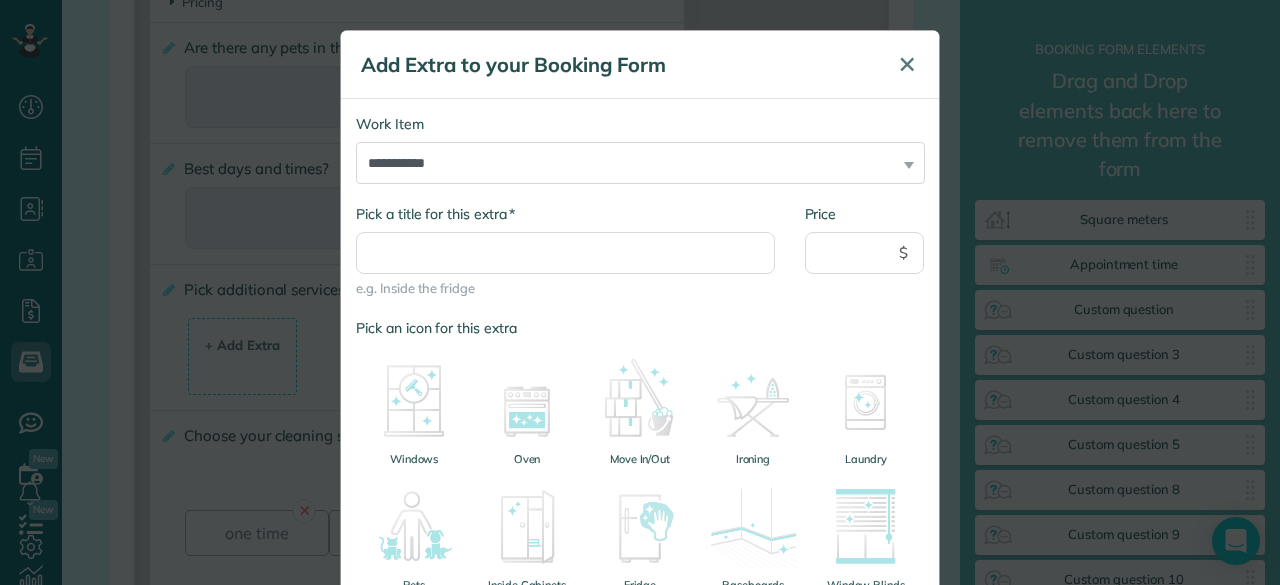 click on "✕" at bounding box center [907, 64] 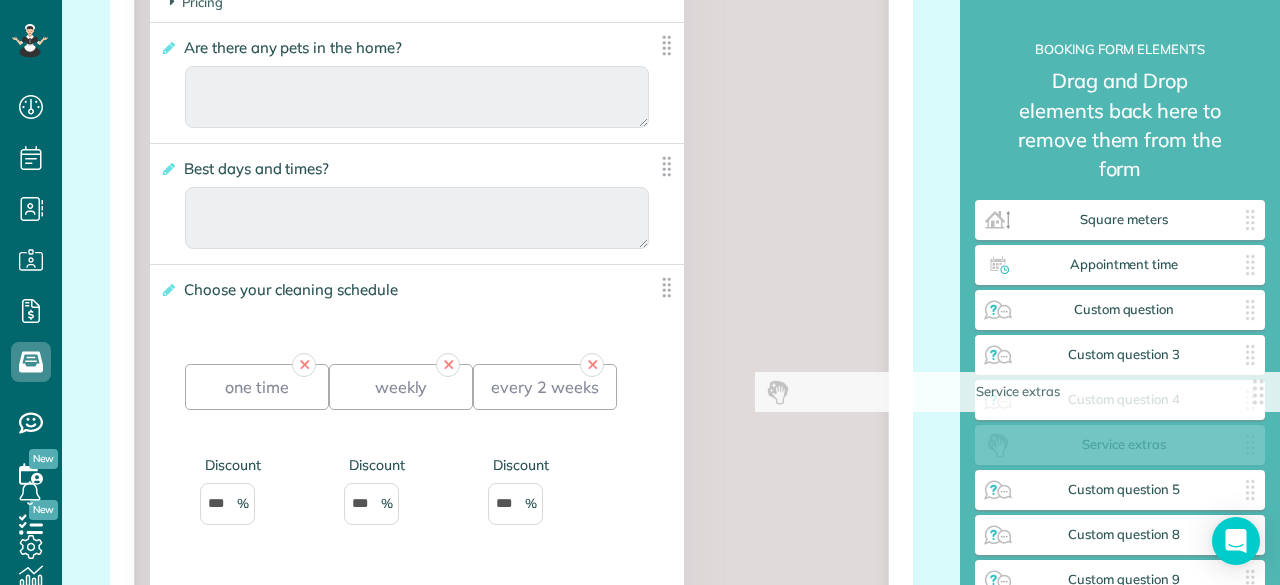 drag, startPoint x: 472, startPoint y: 301, endPoint x: 1079, endPoint y: 409, distance: 616.533 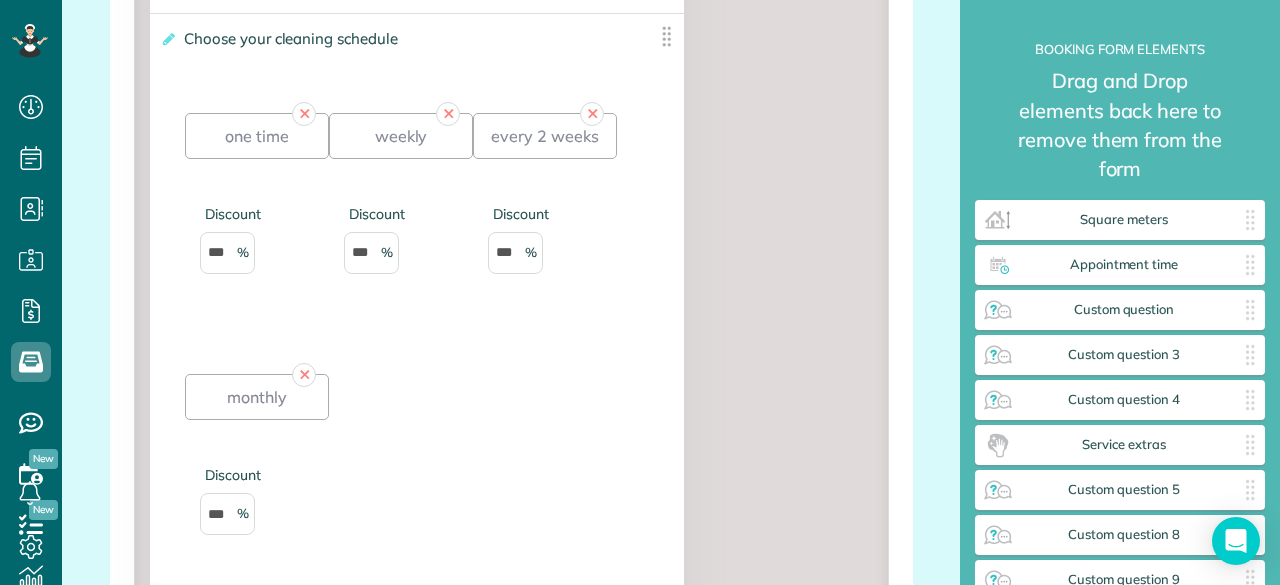 scroll, scrollTop: 2604, scrollLeft: 0, axis: vertical 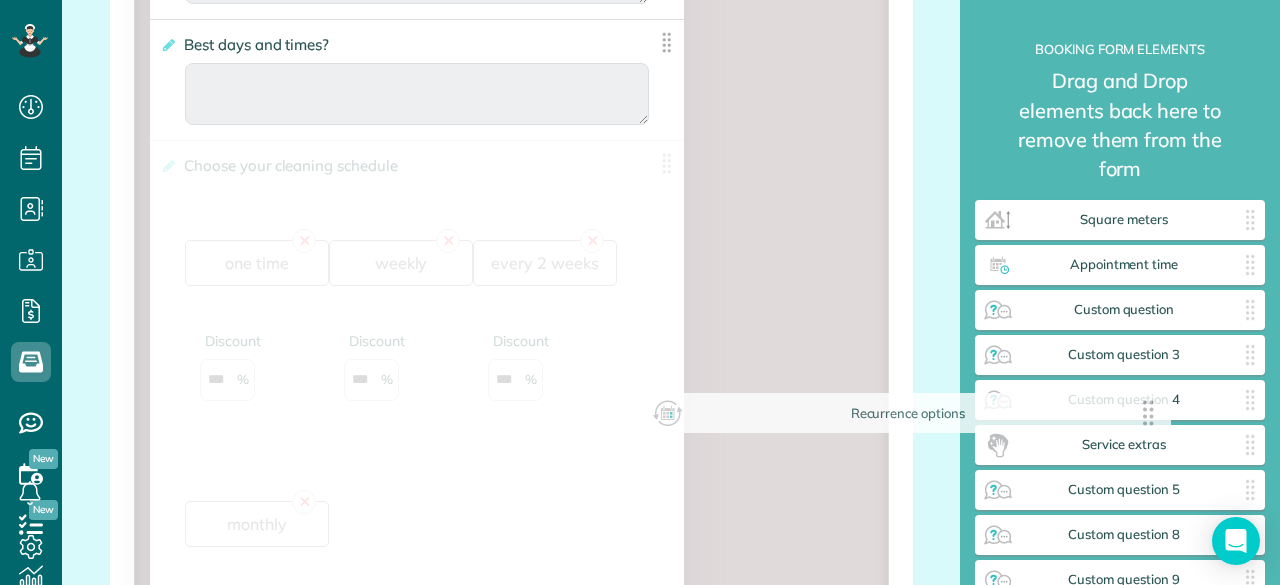 drag, startPoint x: 433, startPoint y: 53, endPoint x: 1034, endPoint y: 466, distance: 729.22565 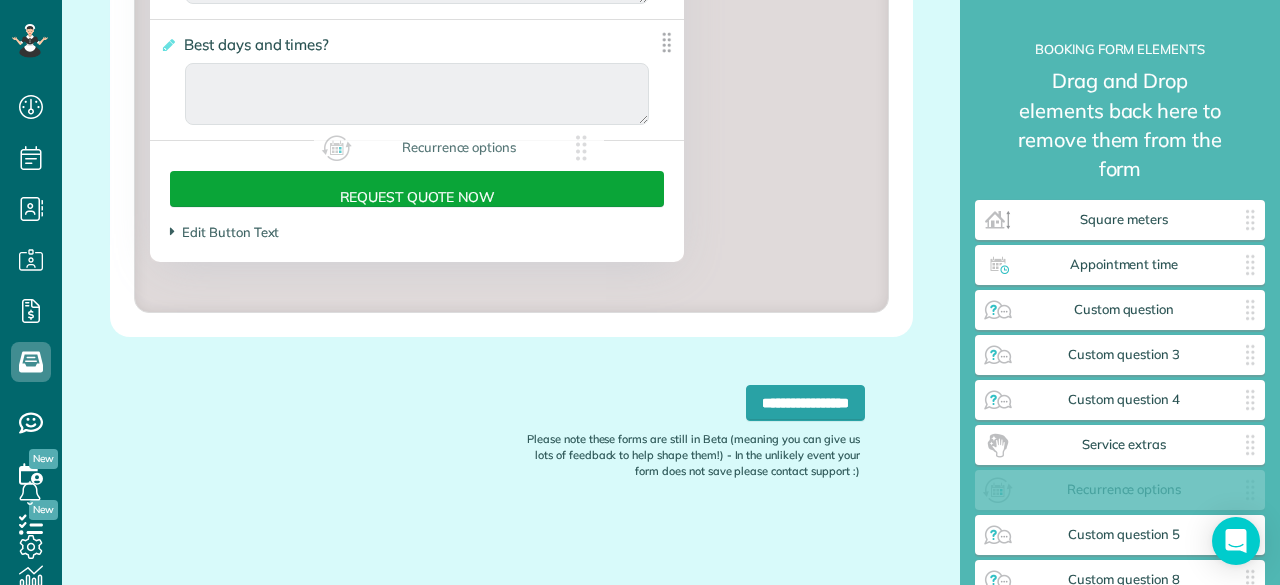 drag, startPoint x: 1041, startPoint y: 465, endPoint x: 348, endPoint y: 153, distance: 759.9954 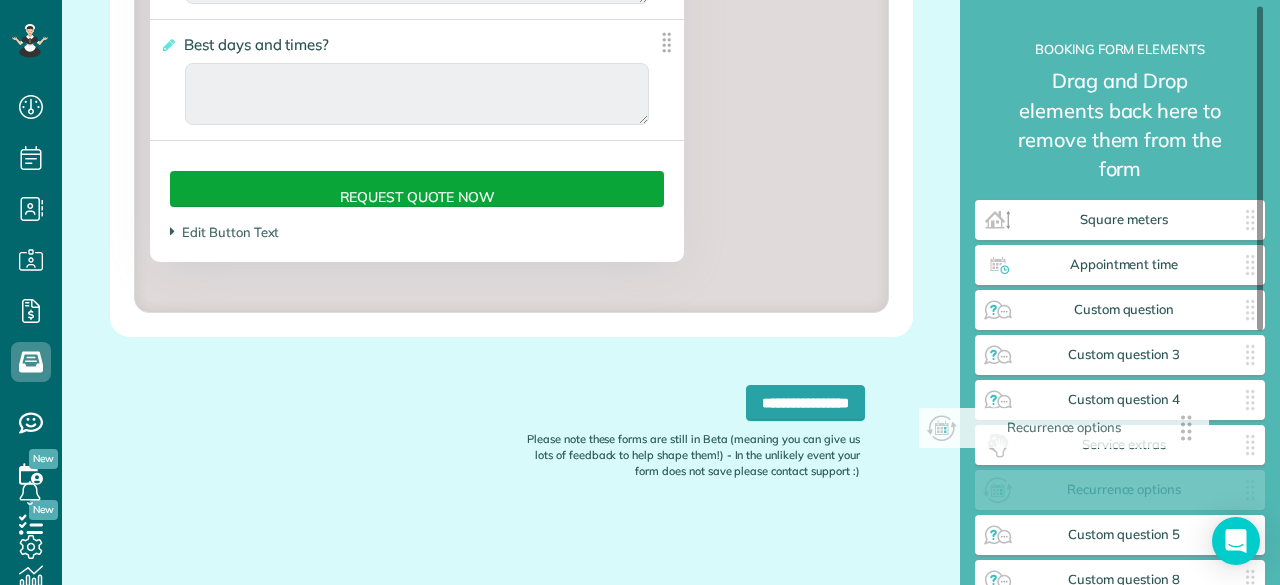 scroll, scrollTop: 2604, scrollLeft: 0, axis: vertical 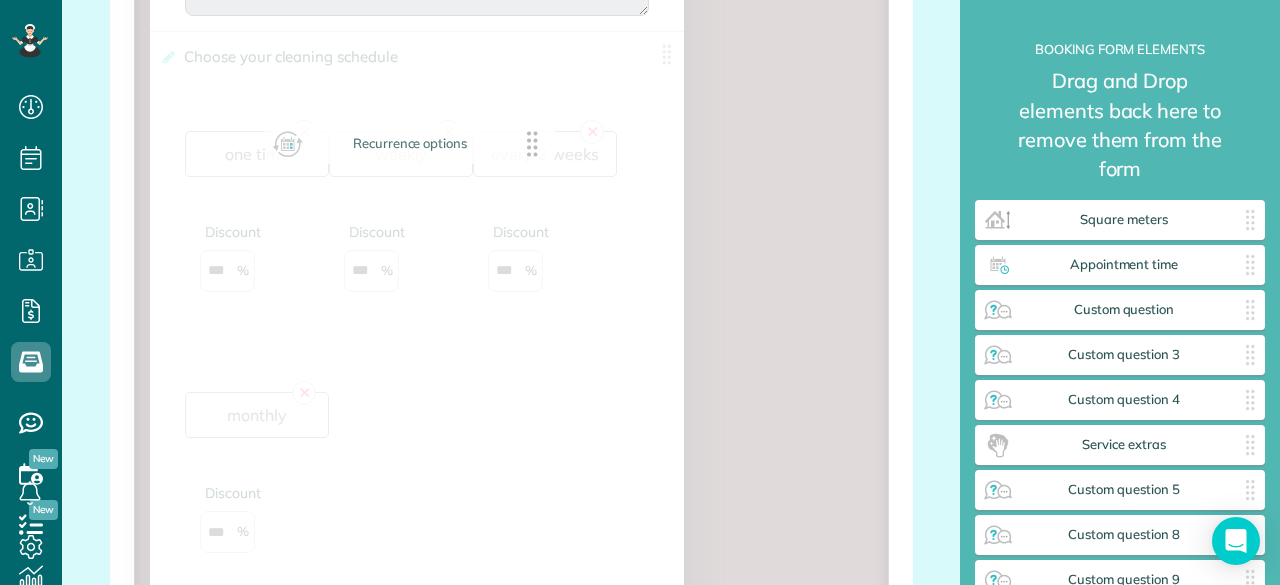drag, startPoint x: 1127, startPoint y: 467, endPoint x: 412, endPoint y: 149, distance: 782.52734 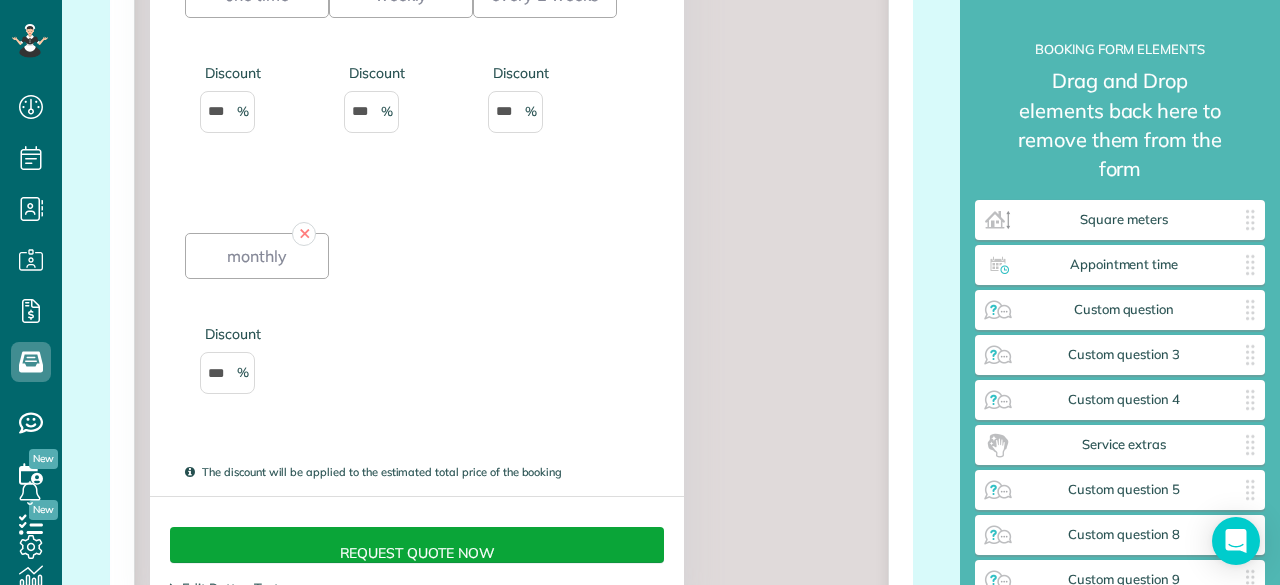 scroll, scrollTop: 3120, scrollLeft: 0, axis: vertical 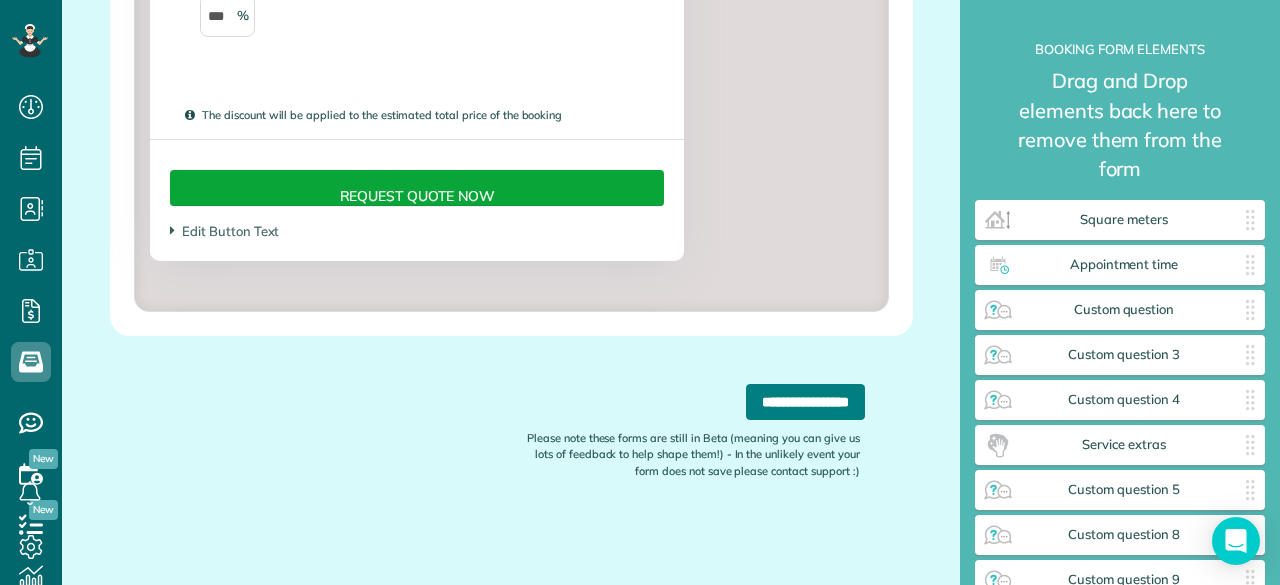 click on "**********" at bounding box center [805, 402] 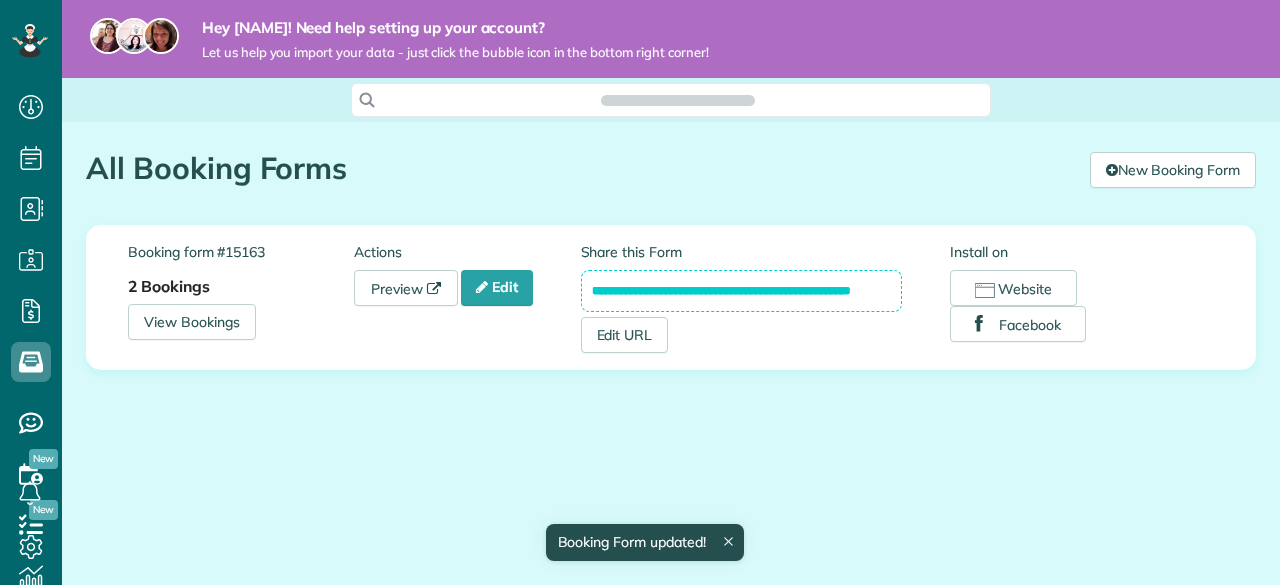 scroll, scrollTop: 0, scrollLeft: 0, axis: both 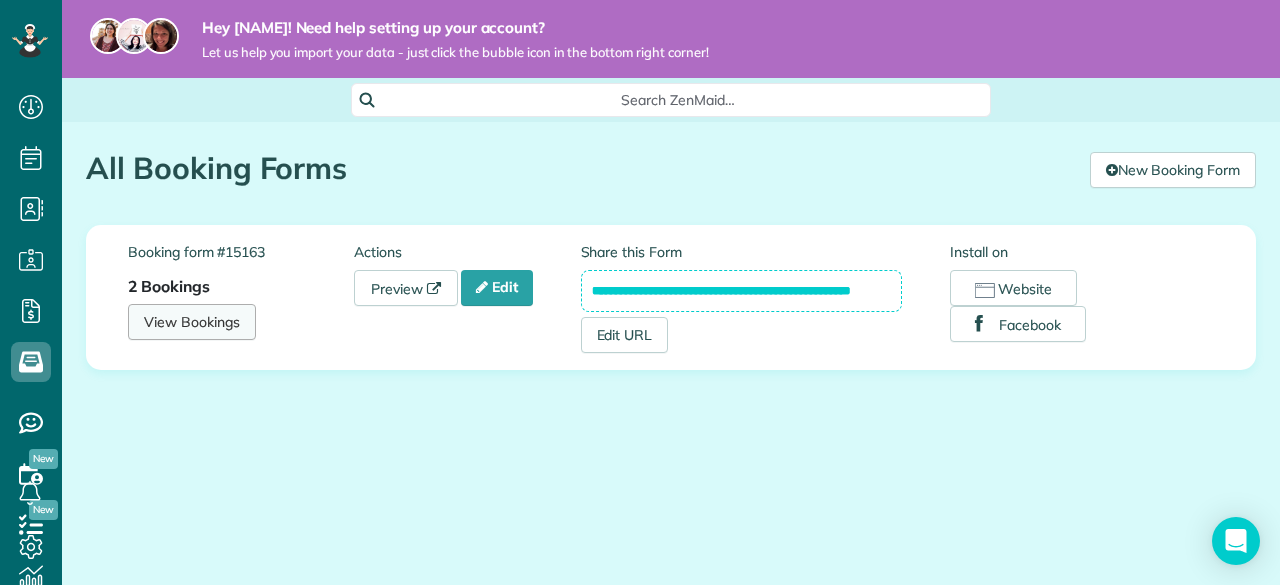 click on "View Bookings" at bounding box center (192, 322) 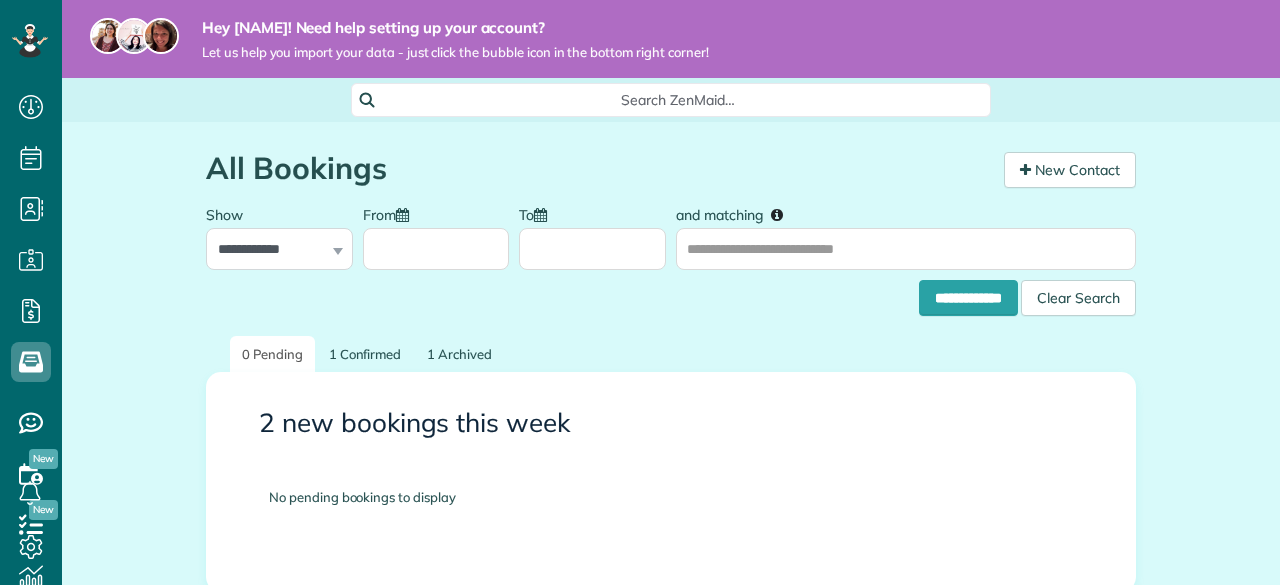 scroll, scrollTop: 0, scrollLeft: 0, axis: both 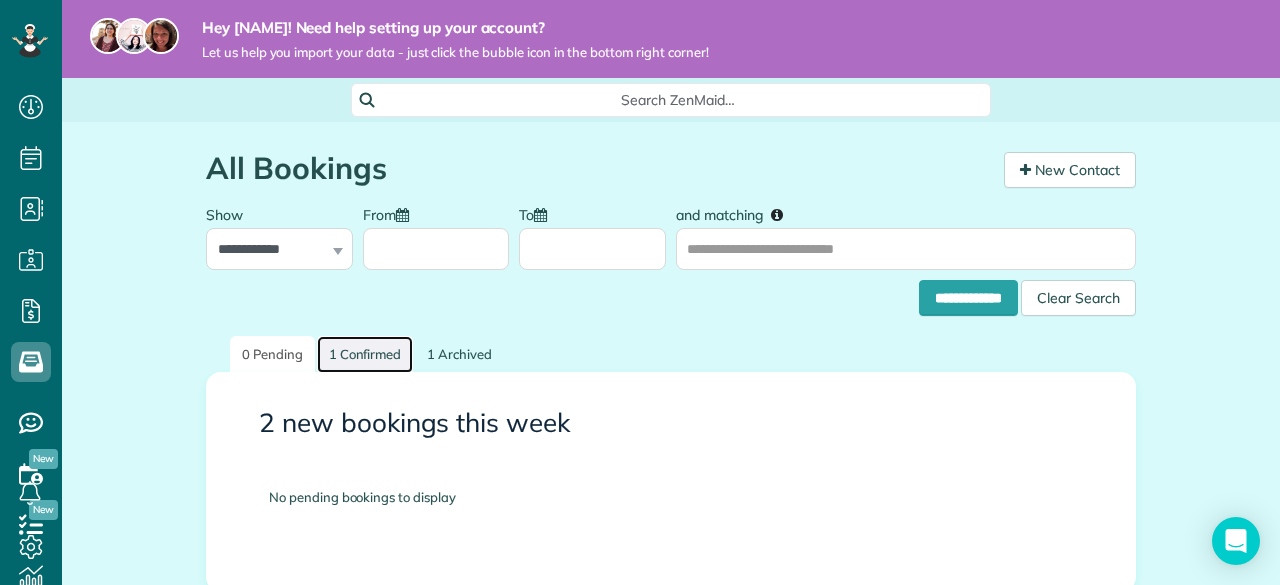click on "1 Confirmed" at bounding box center (365, 354) 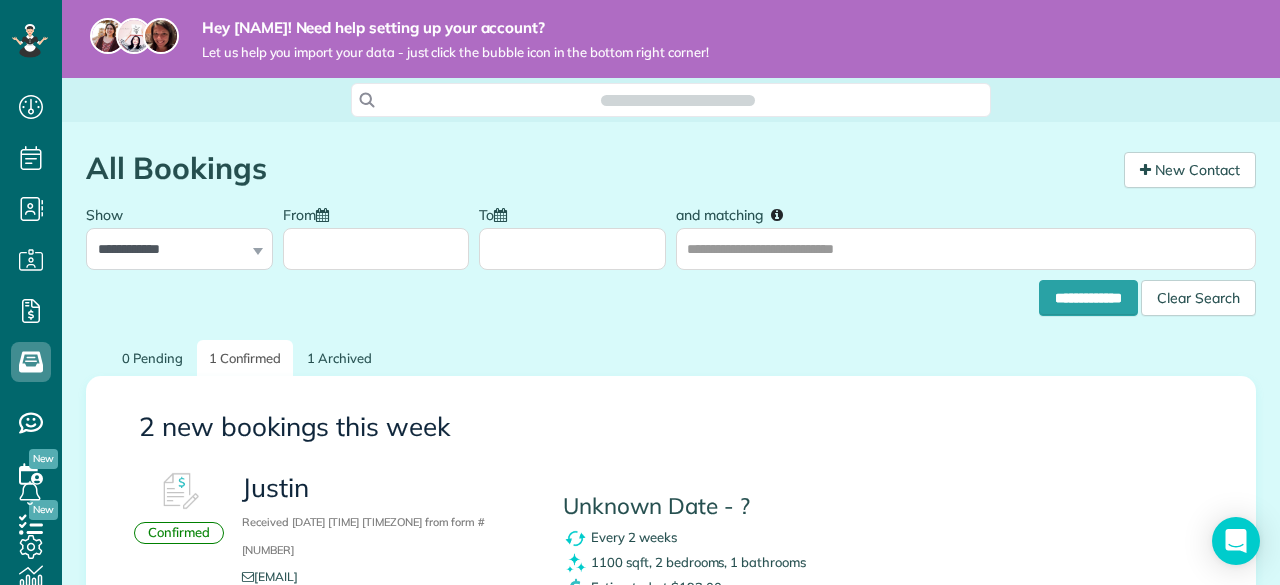 scroll, scrollTop: 0, scrollLeft: 0, axis: both 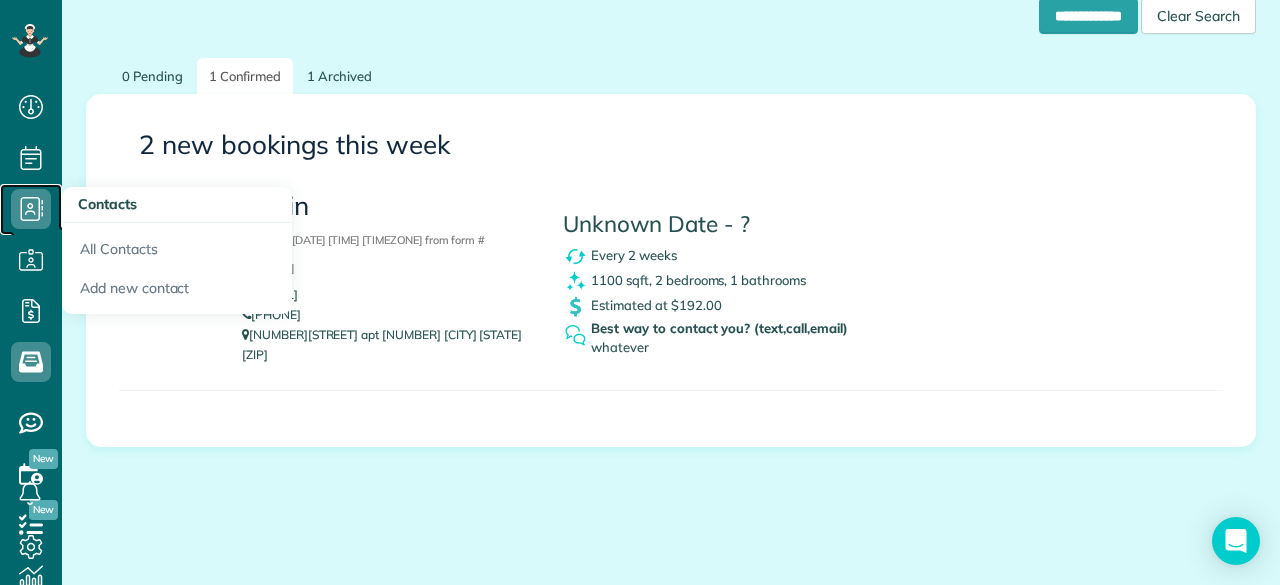 click 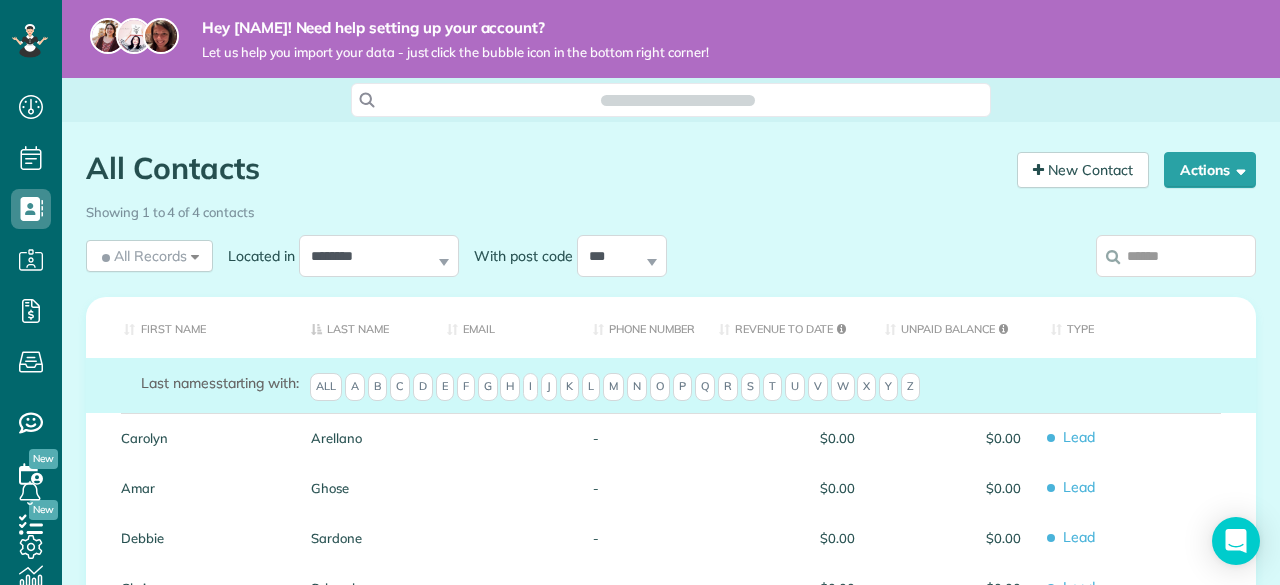 scroll, scrollTop: 0, scrollLeft: 0, axis: both 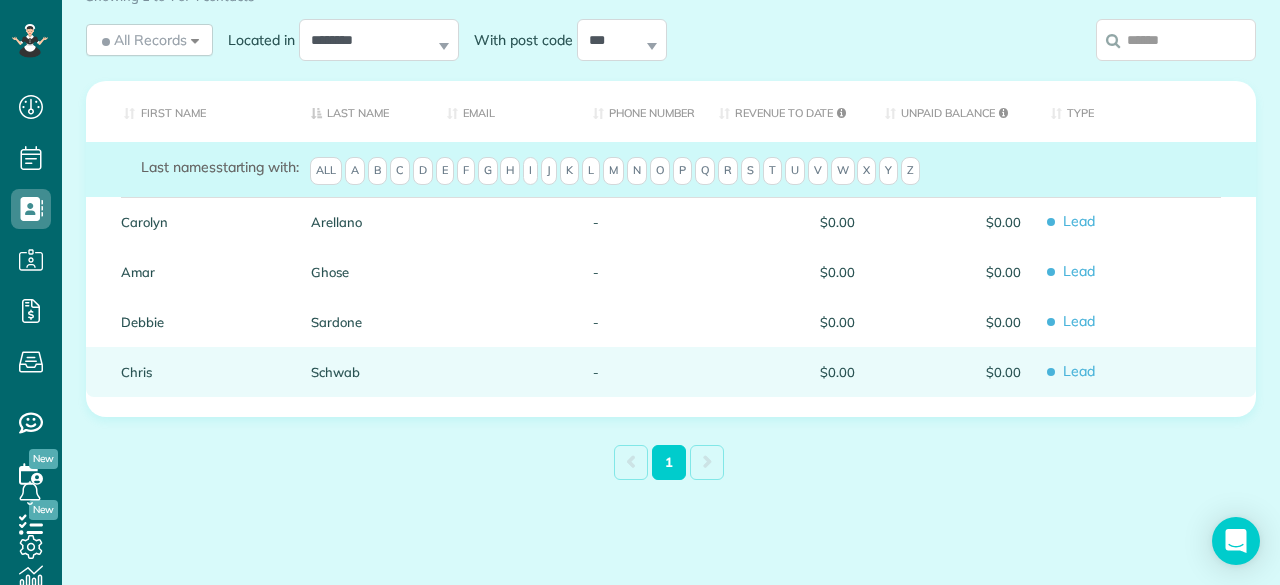 click on "Schwab" at bounding box center (364, 372) 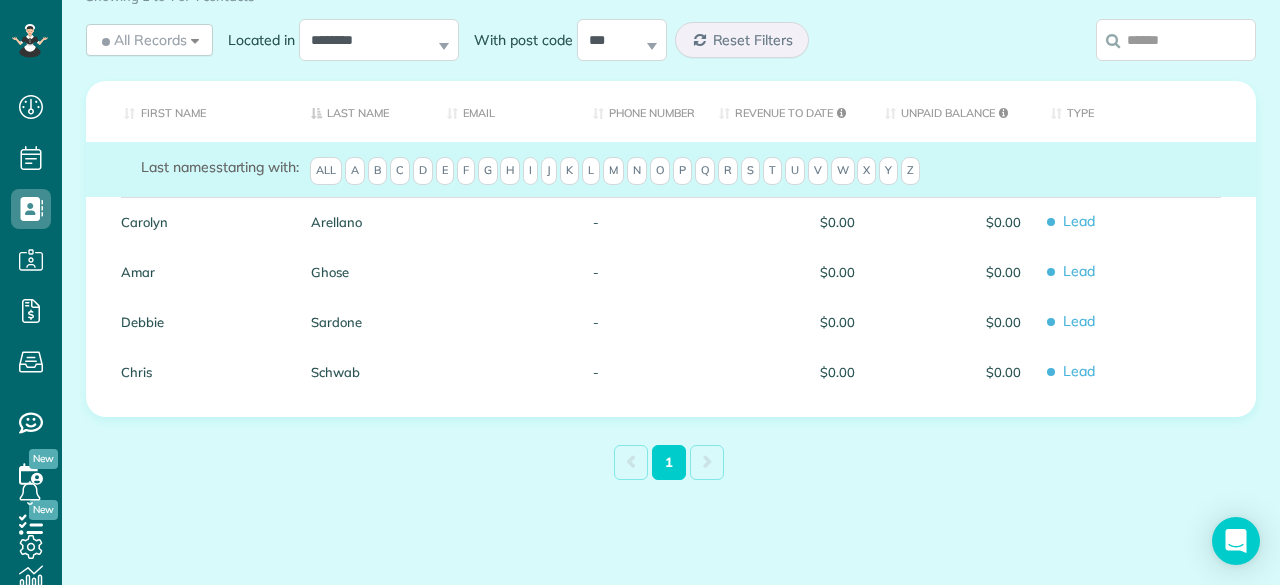 click on "Schwab" at bounding box center [364, 372] 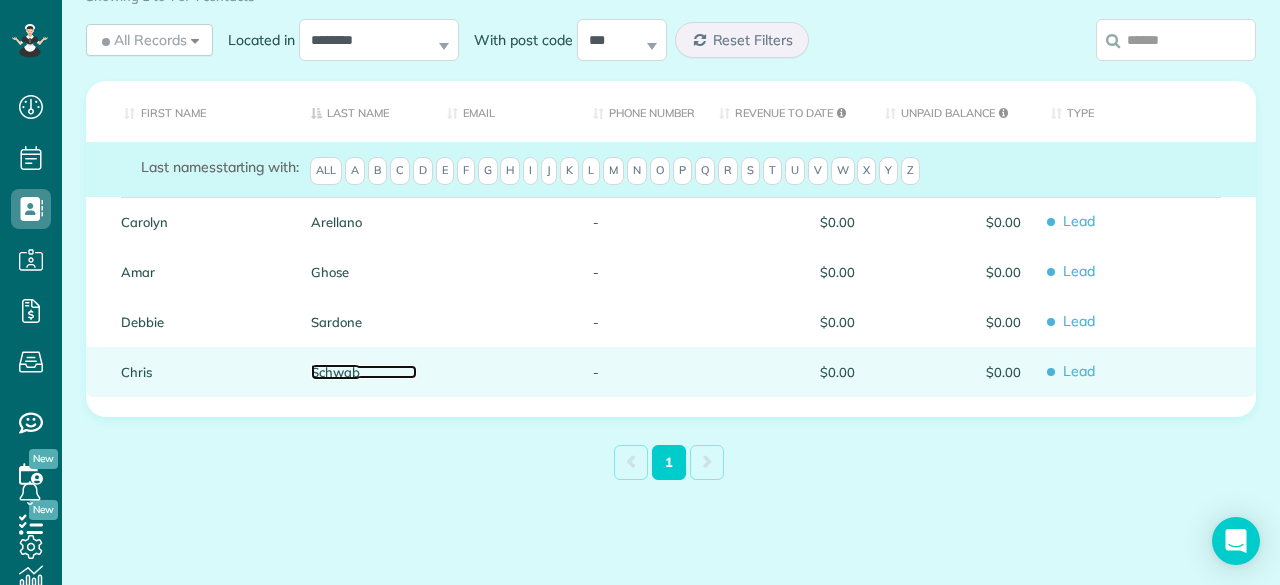 click on "Schwab" at bounding box center (364, 372) 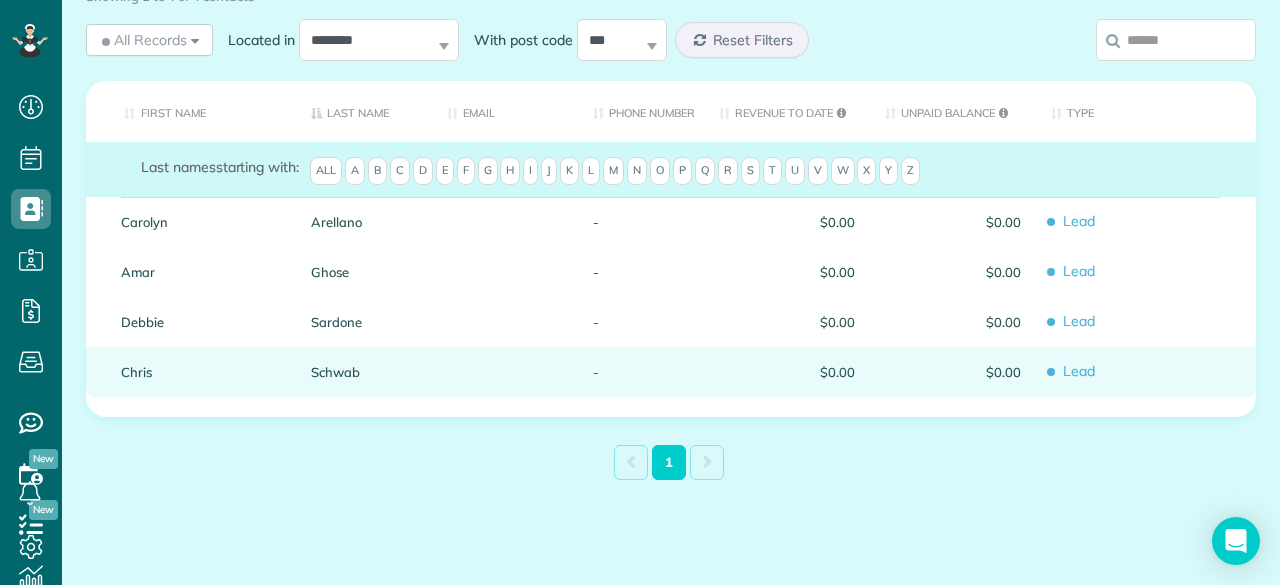 scroll, scrollTop: 86, scrollLeft: 0, axis: vertical 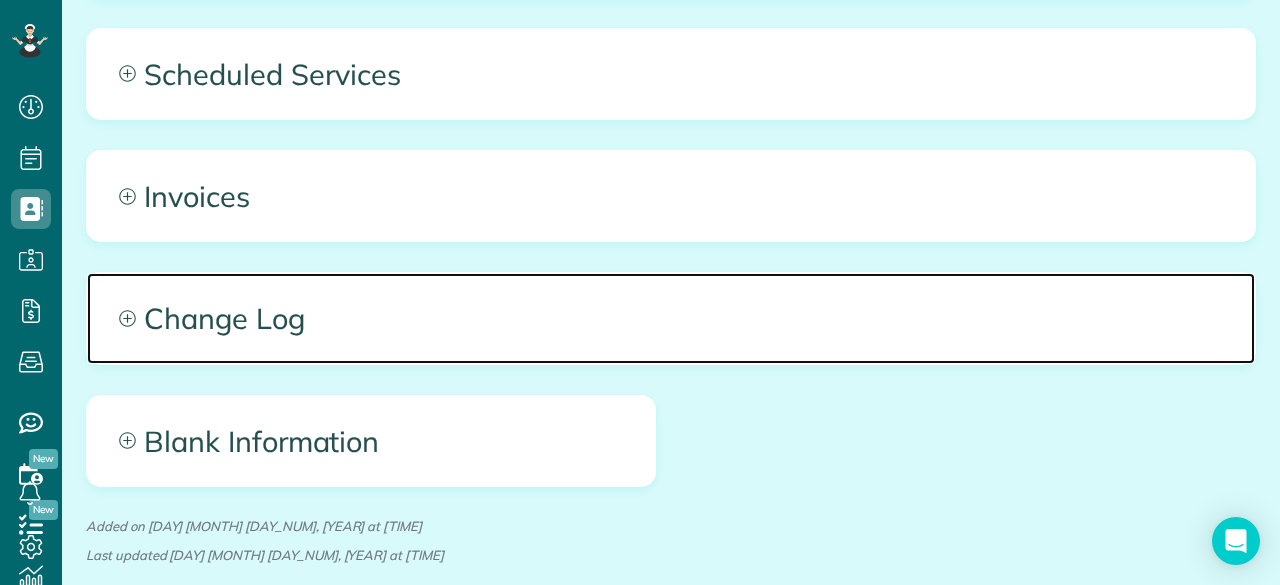 click 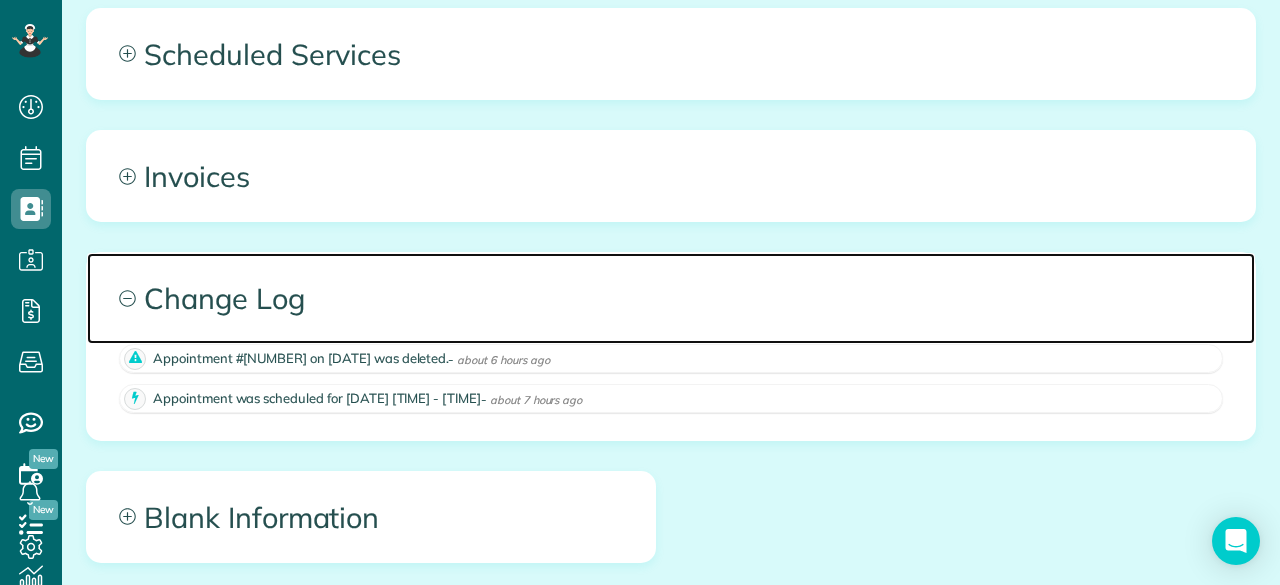 scroll, scrollTop: 1006, scrollLeft: 0, axis: vertical 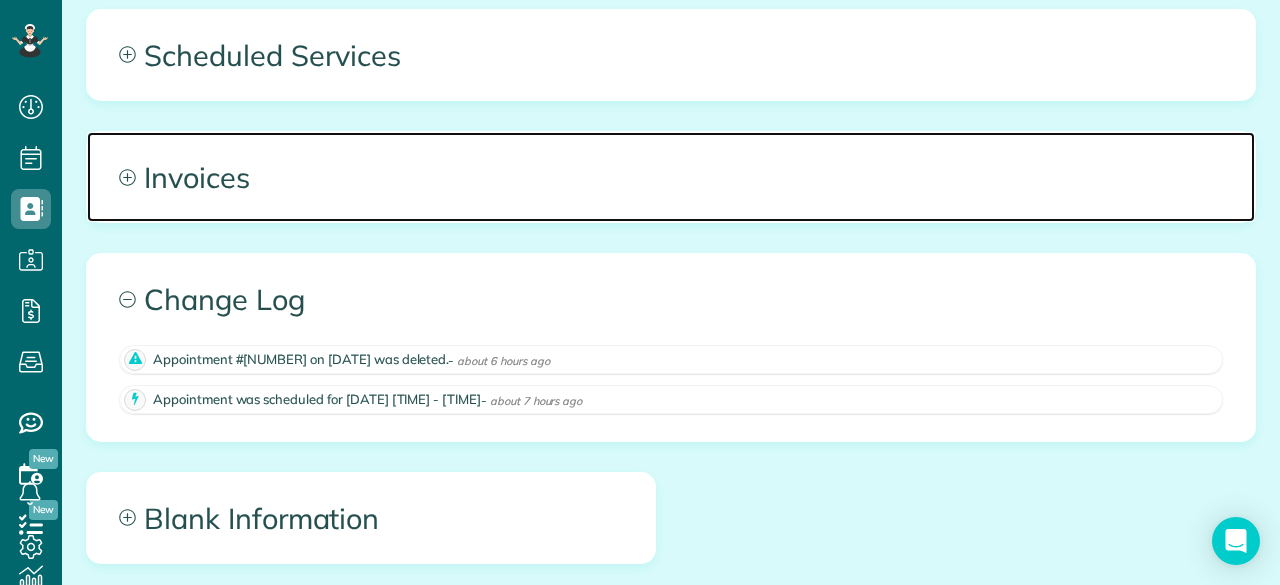 click 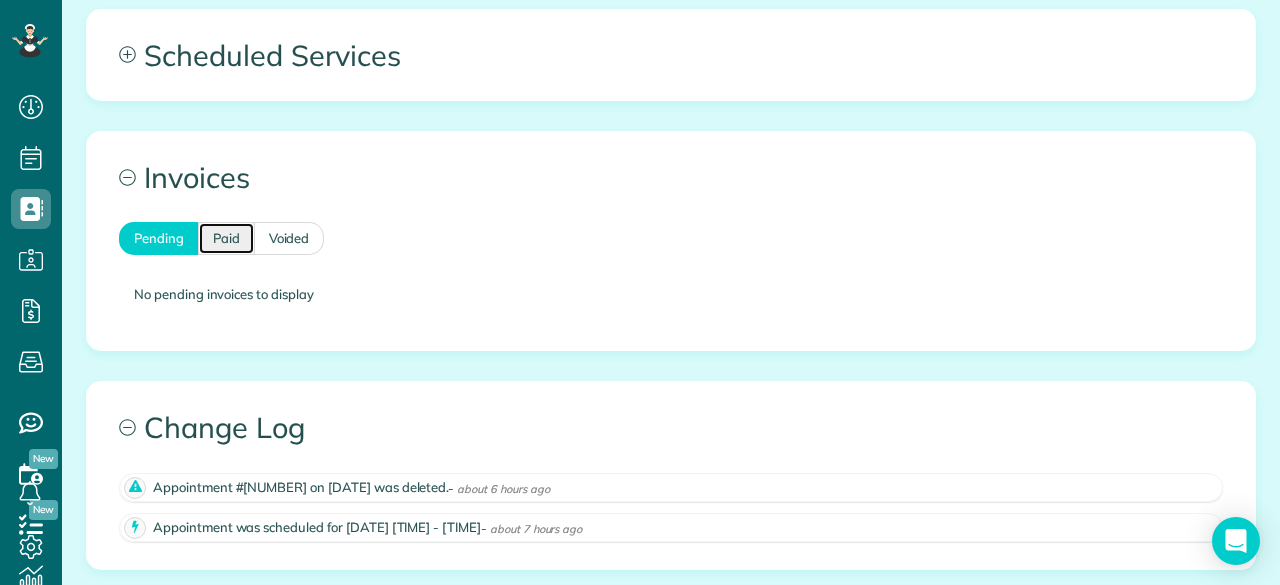 click on "Paid" at bounding box center [226, 238] 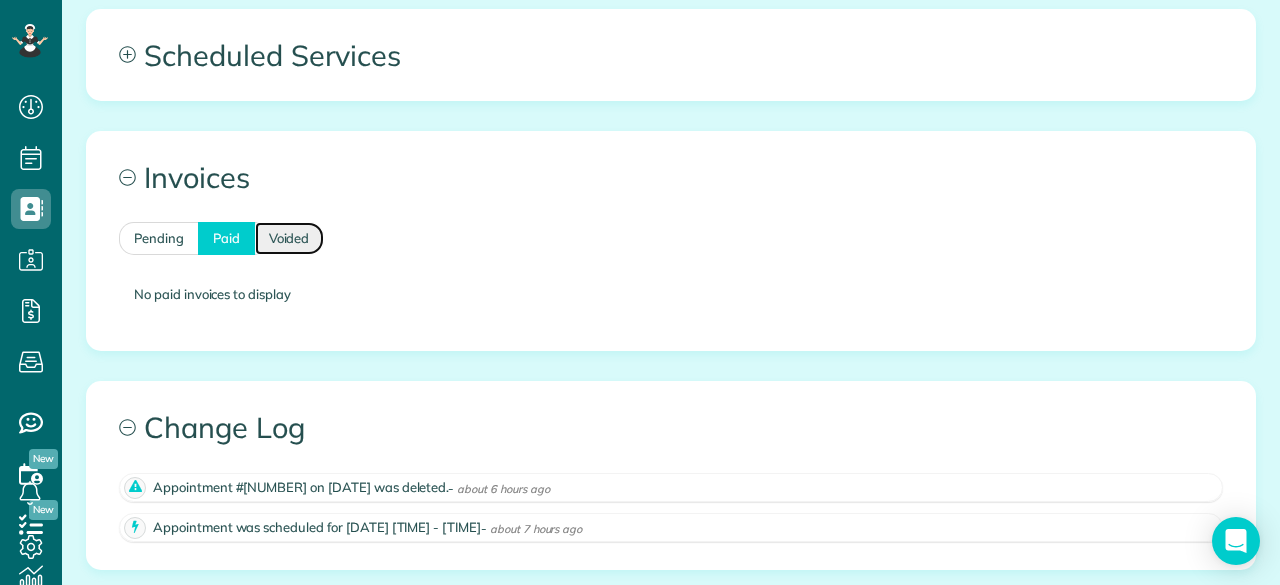 click on "Voided" at bounding box center [290, 238] 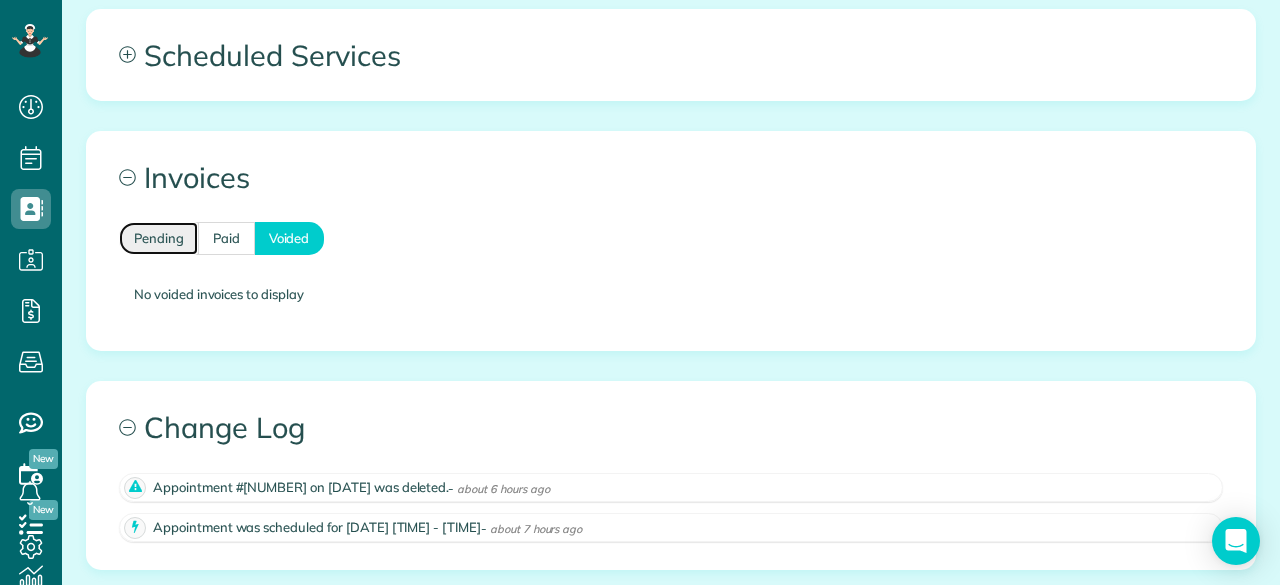 click on "Pending" at bounding box center [158, 238] 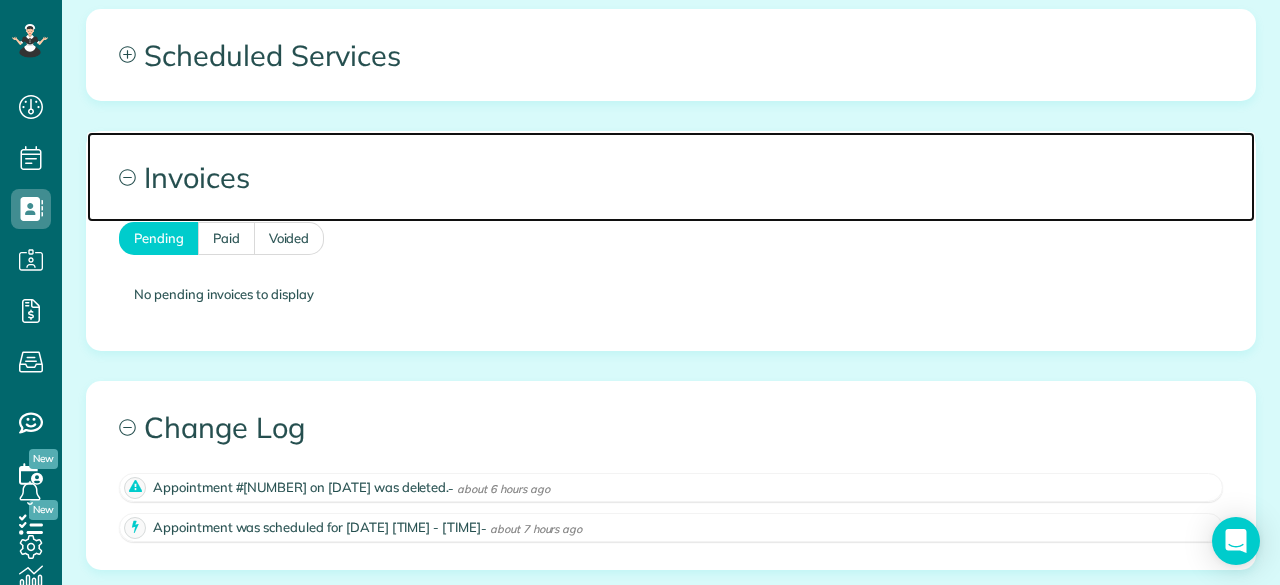 click 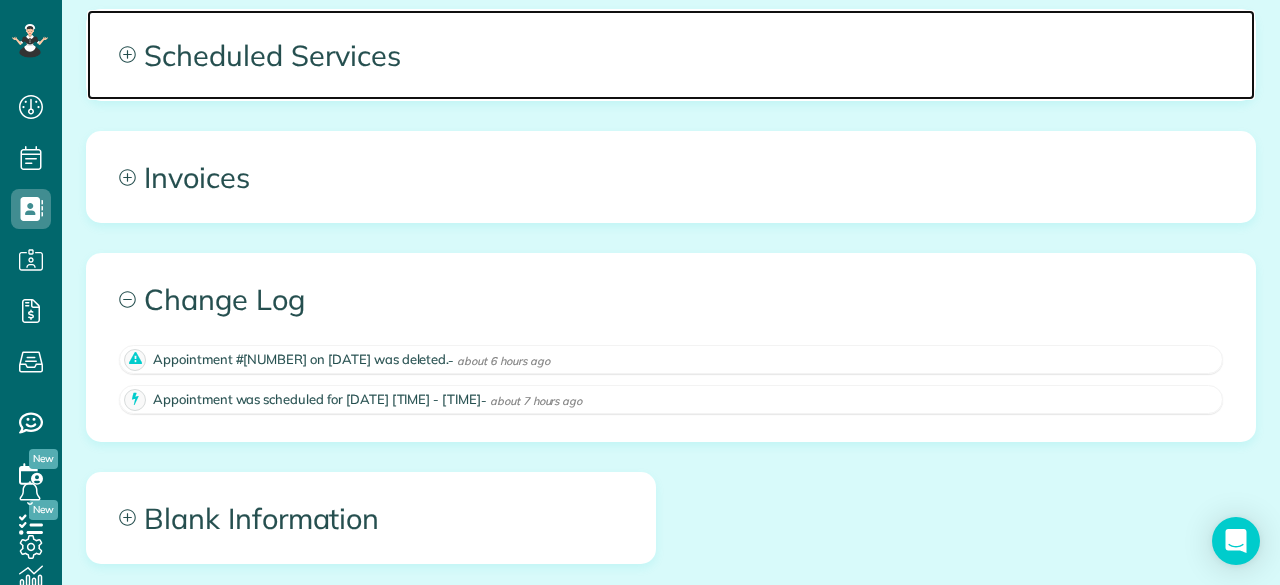 click 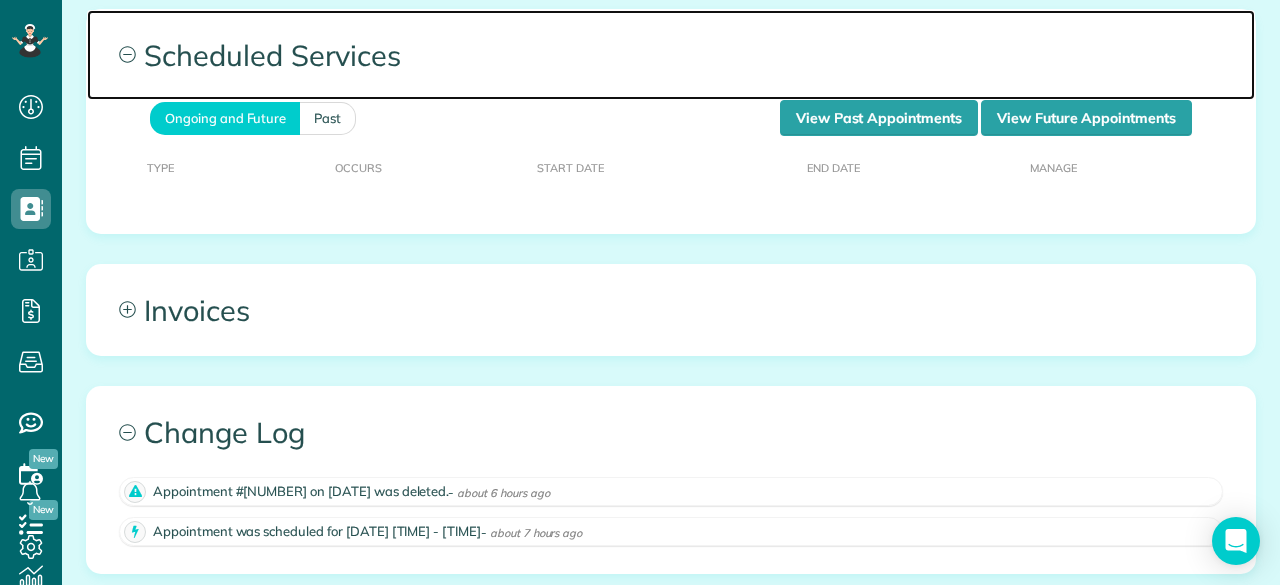 click 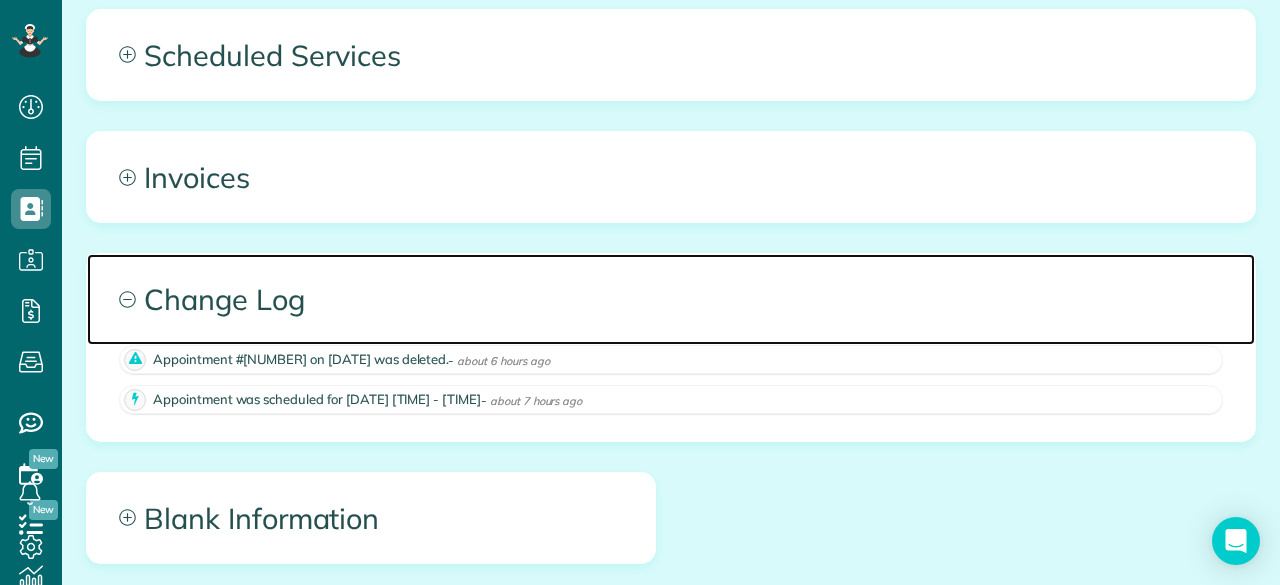 click 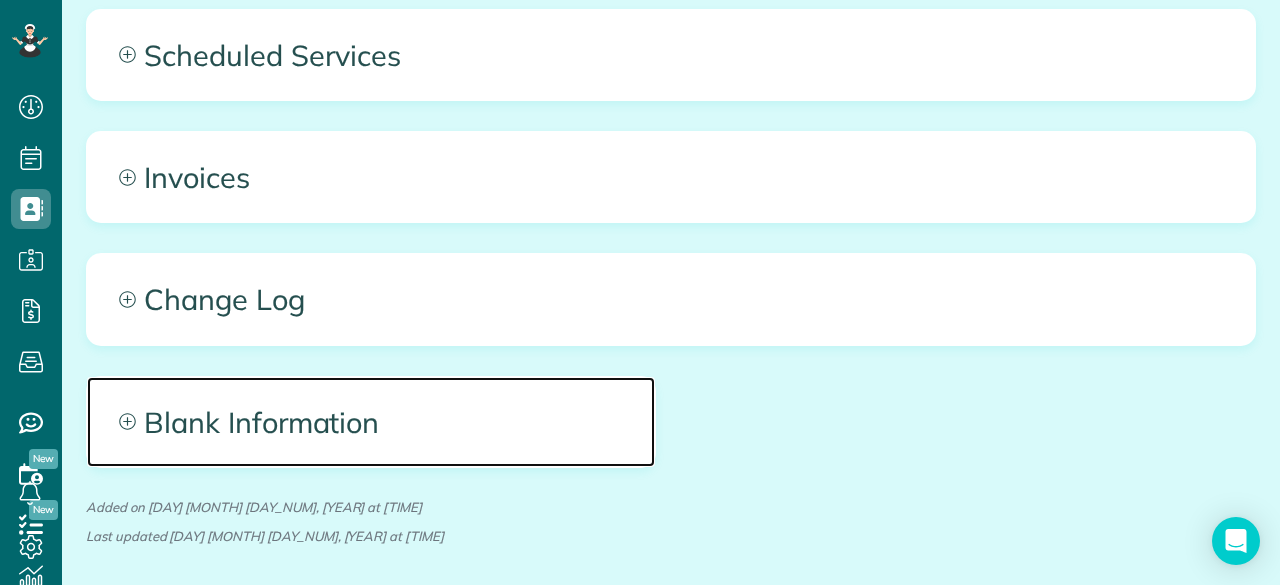 click on "Blank Information" at bounding box center (371, 422) 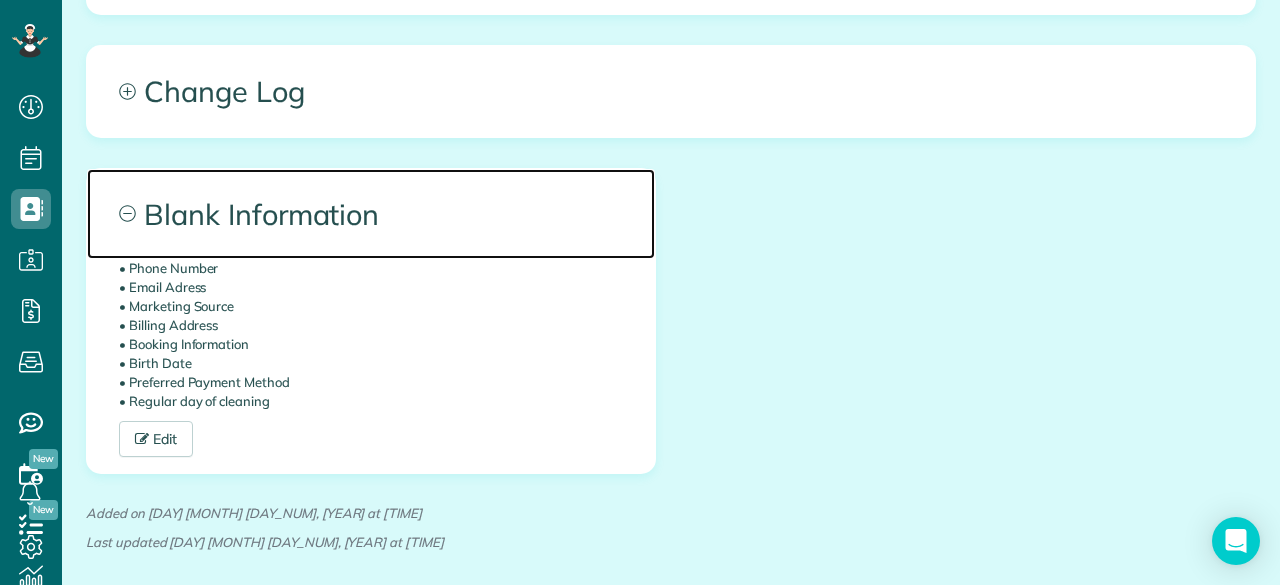 scroll, scrollTop: 1225, scrollLeft: 0, axis: vertical 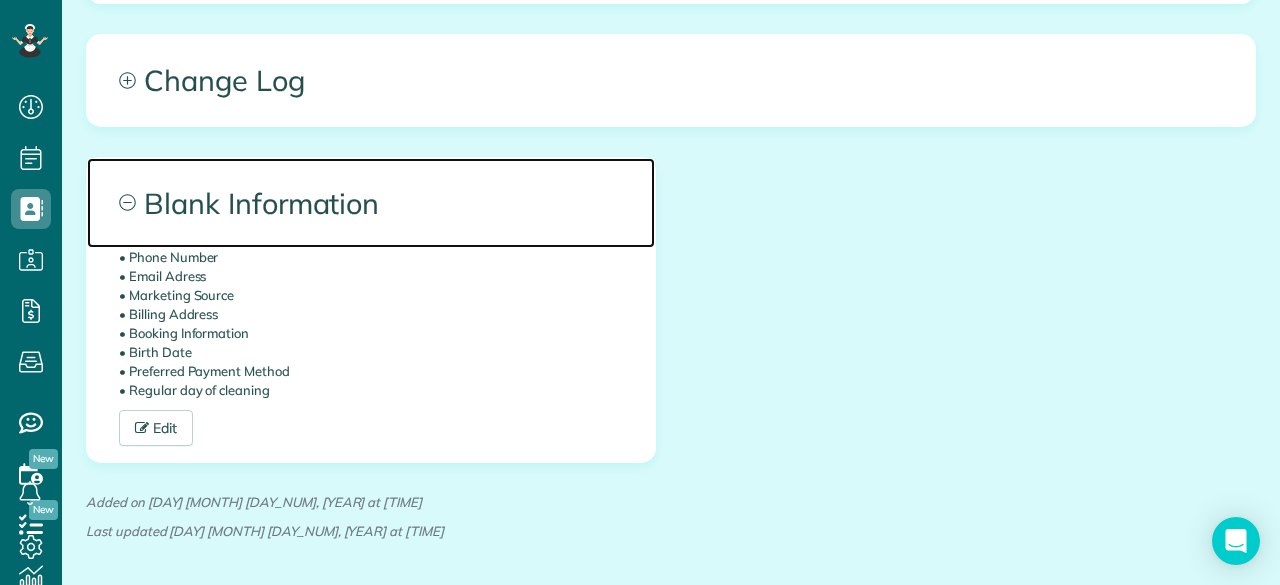click 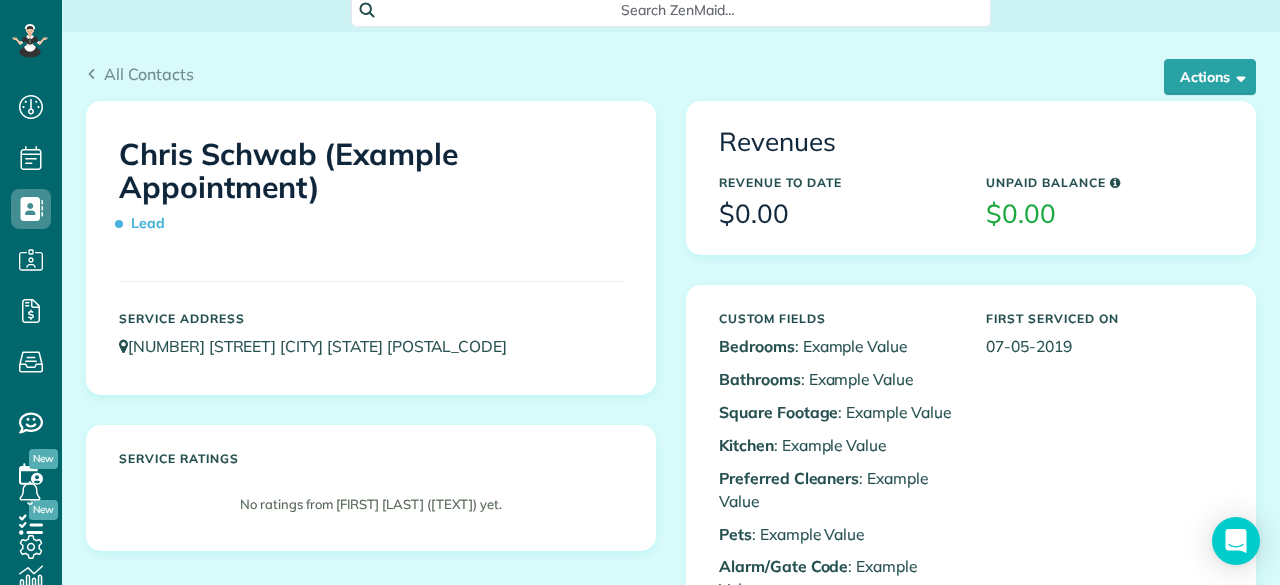 scroll, scrollTop: 0, scrollLeft: 0, axis: both 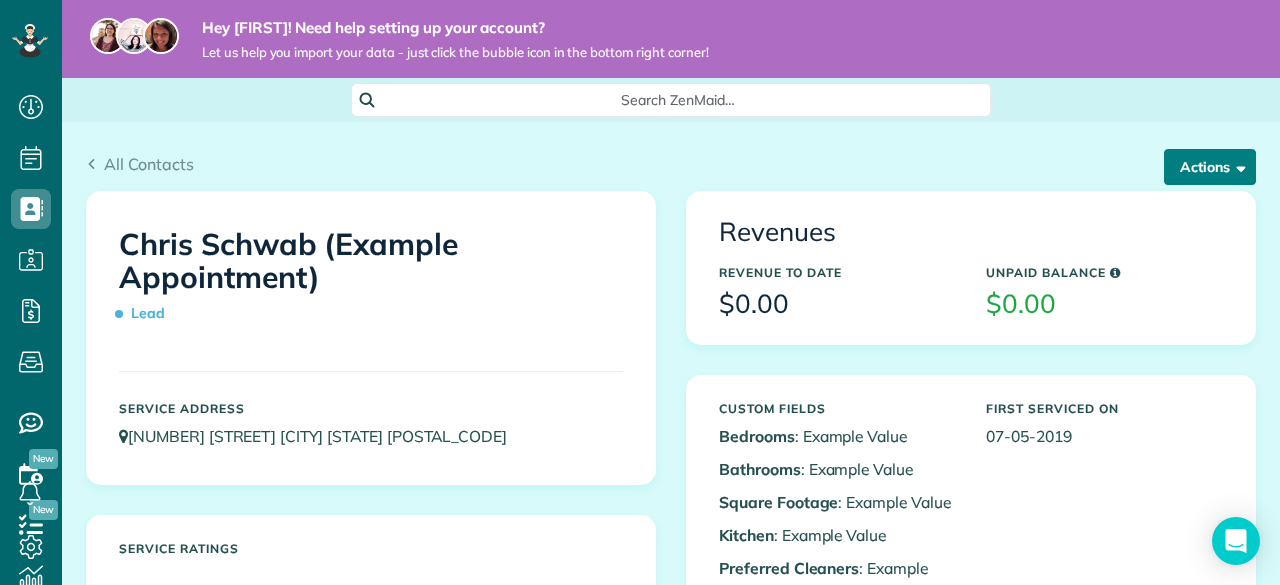 click on "Actions" at bounding box center (1210, 167) 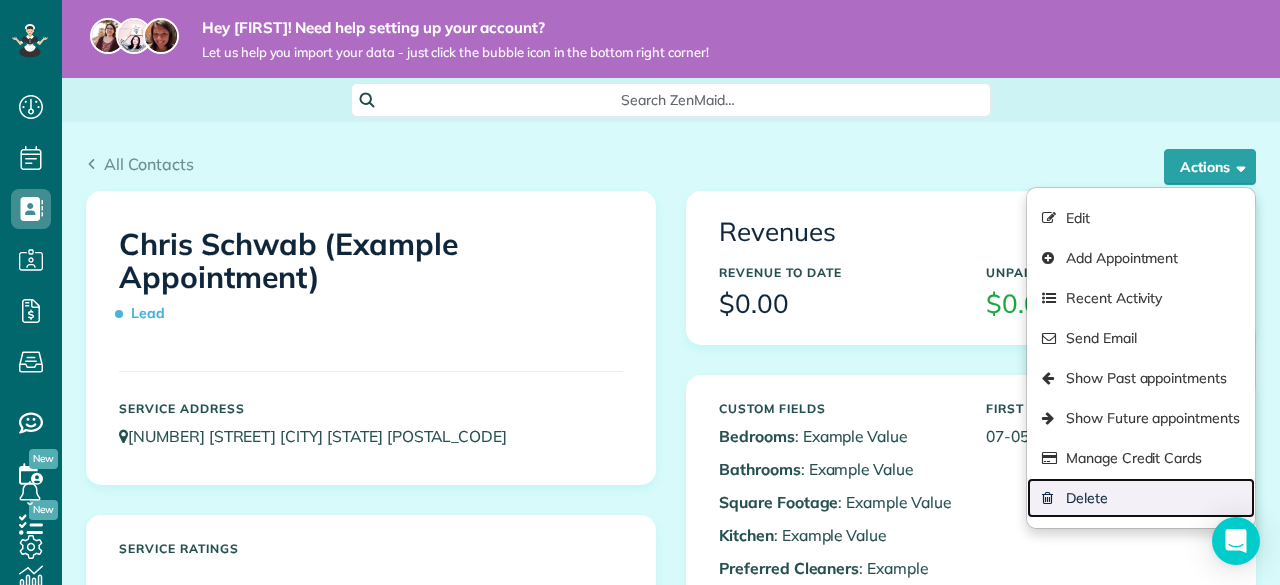 click on "Delete" at bounding box center (1141, 498) 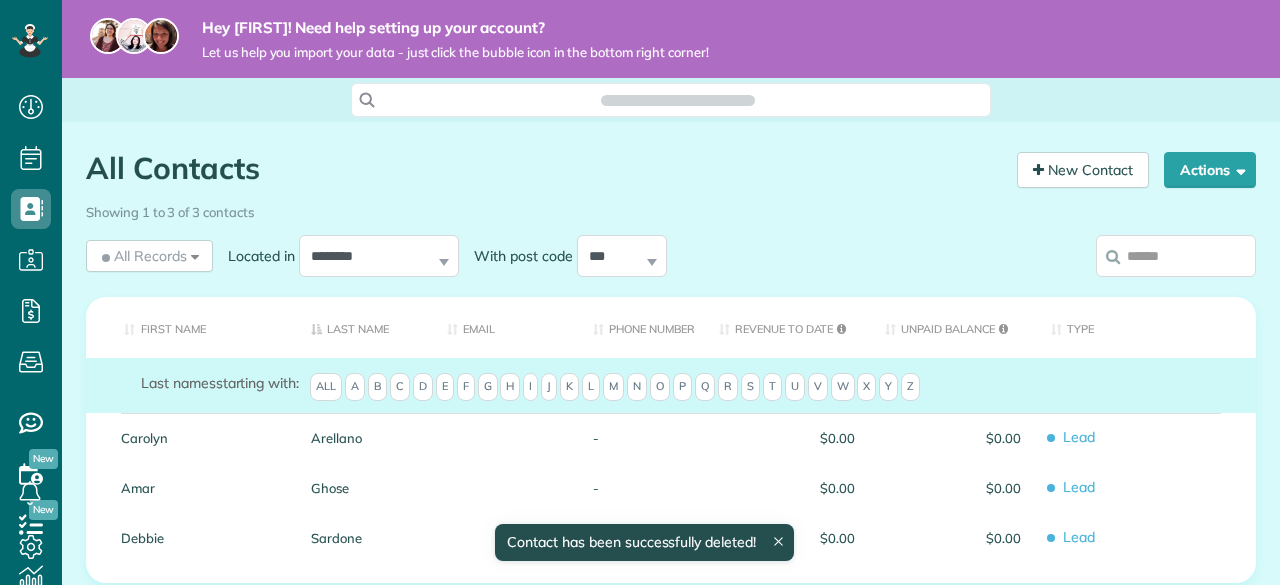 scroll, scrollTop: 0, scrollLeft: 0, axis: both 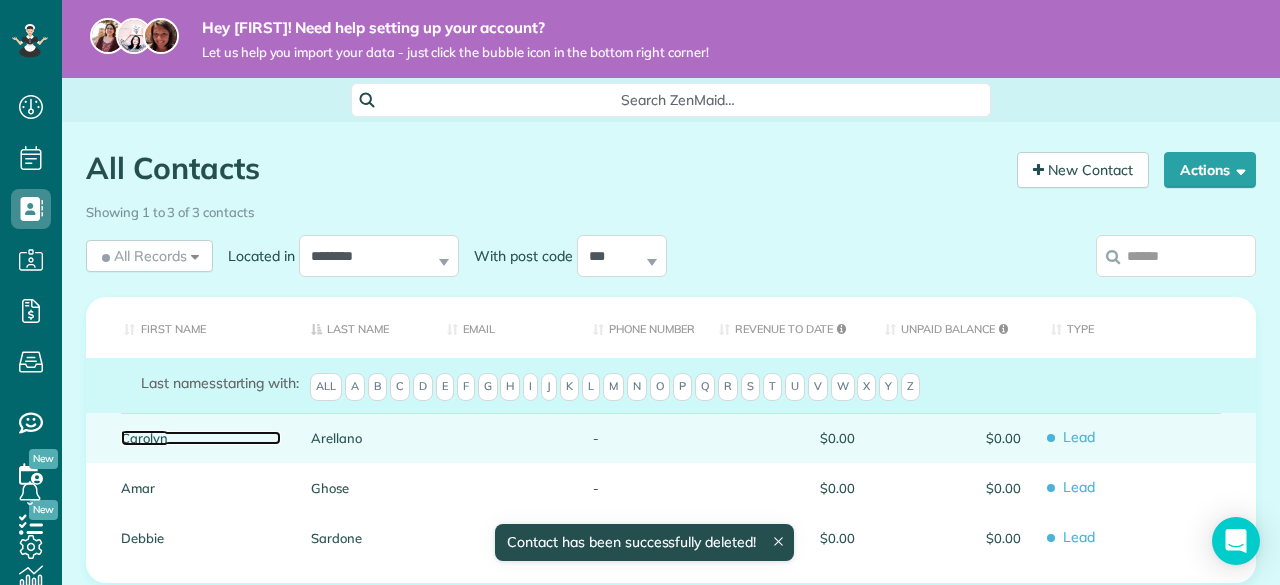 click on "Carolyn" at bounding box center (201, 438) 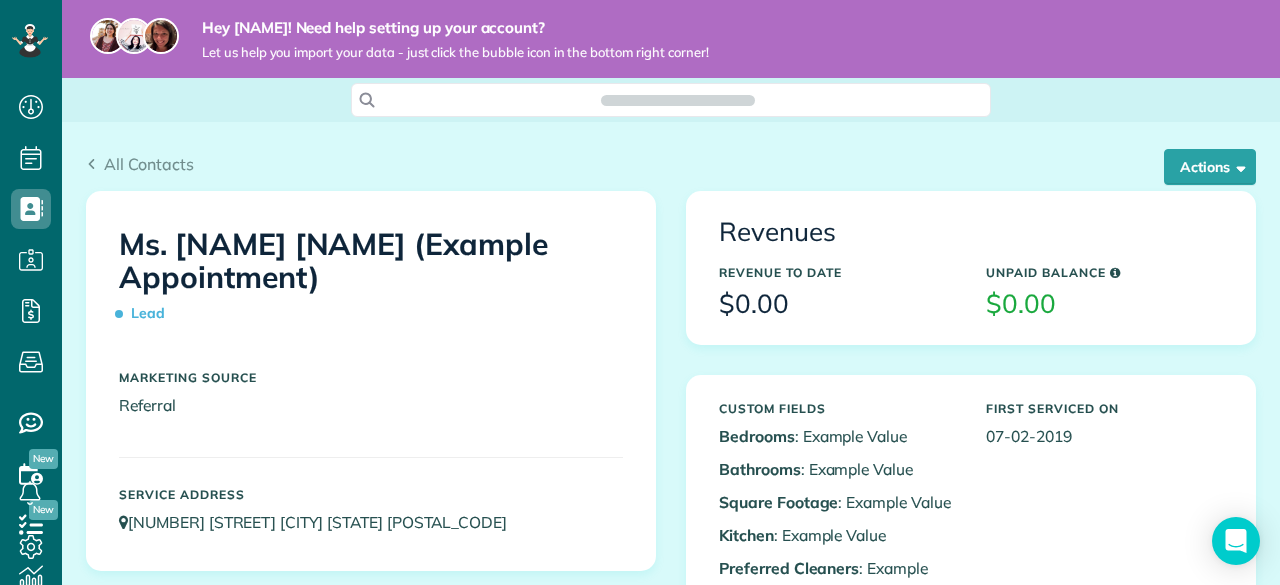 scroll, scrollTop: 0, scrollLeft: 0, axis: both 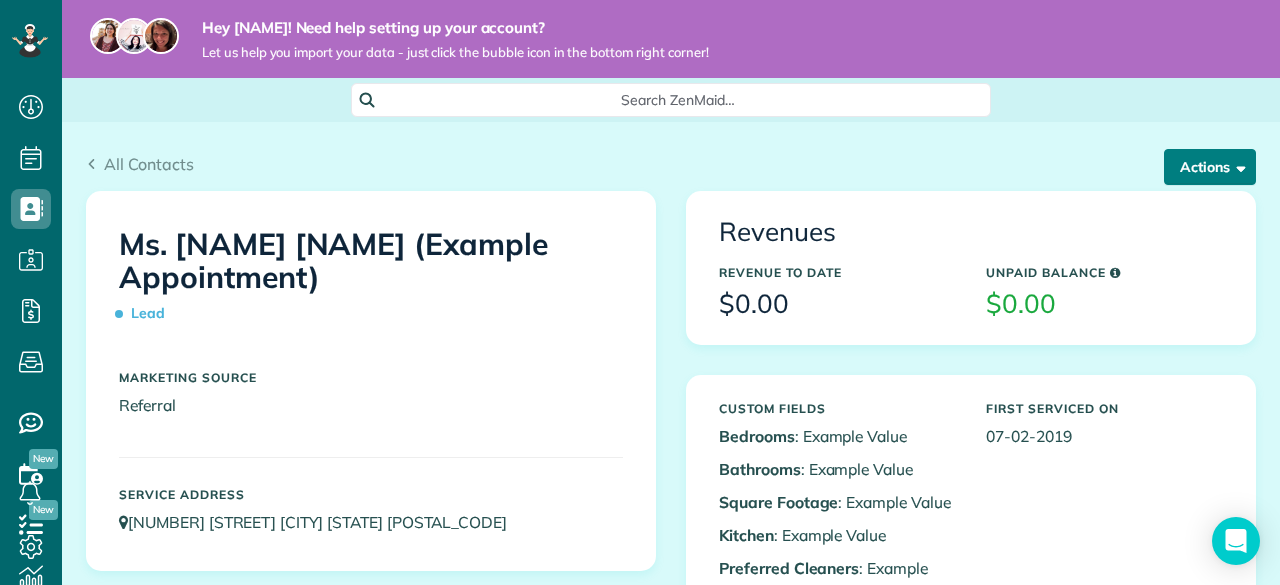 click on "Actions" at bounding box center (1210, 167) 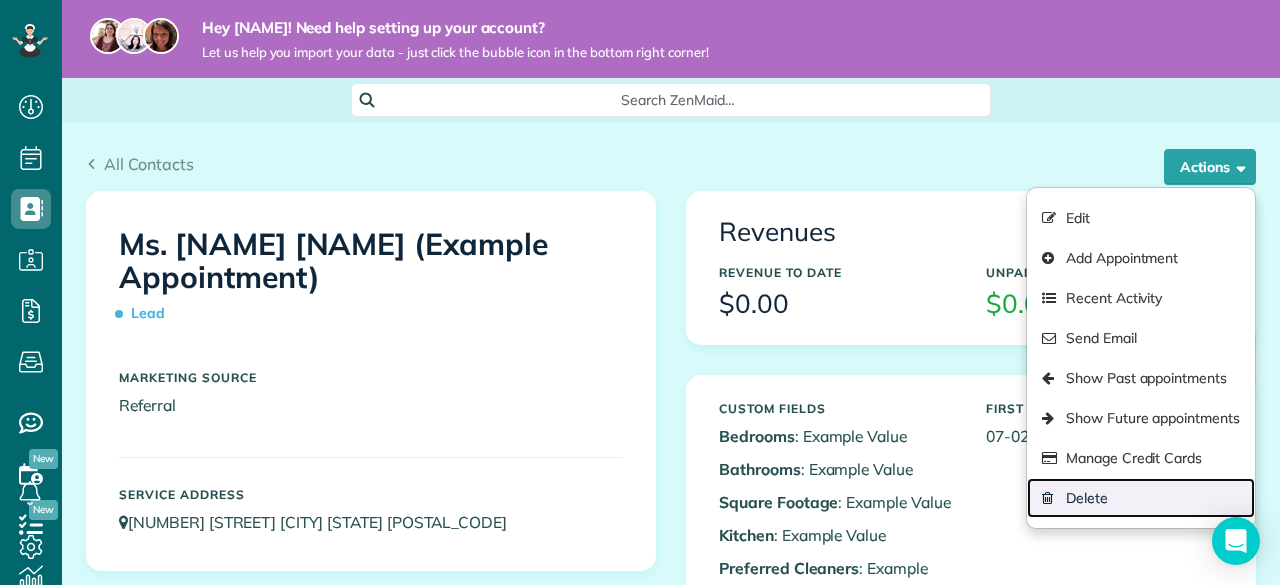 click on "Delete" at bounding box center (1141, 498) 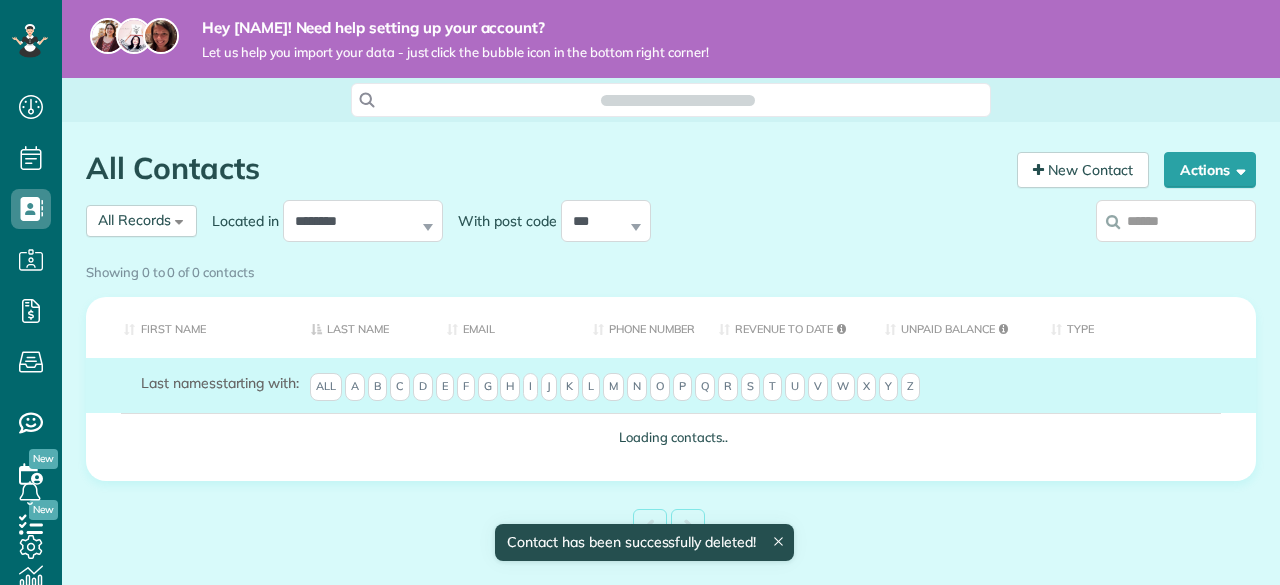 scroll, scrollTop: 0, scrollLeft: 0, axis: both 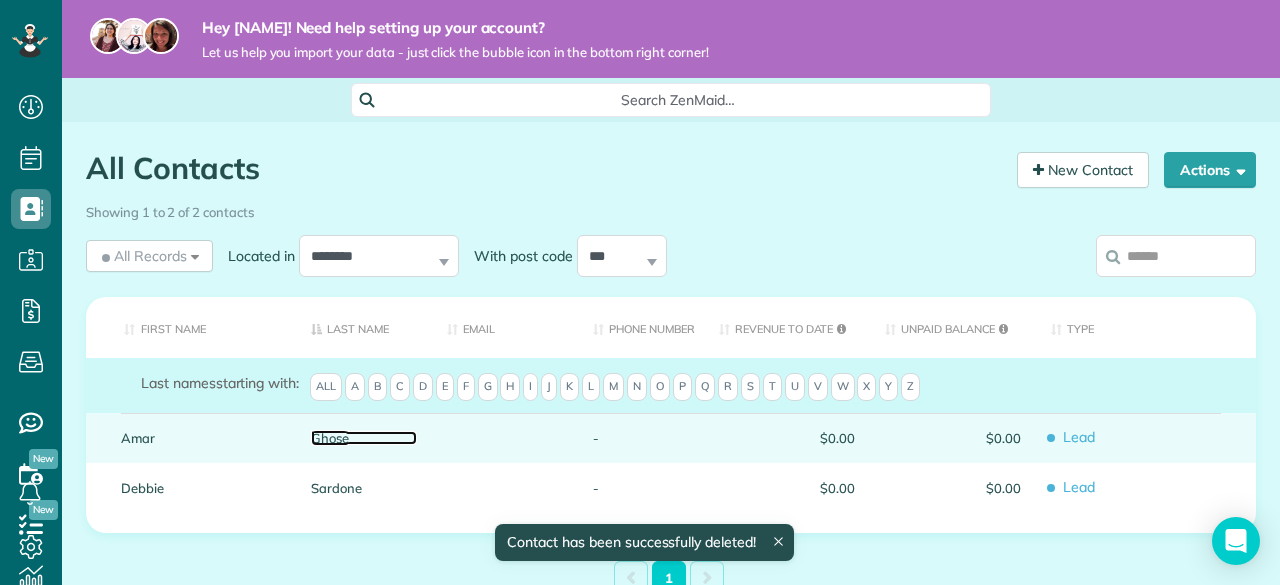 click on "Ghose" at bounding box center (364, 438) 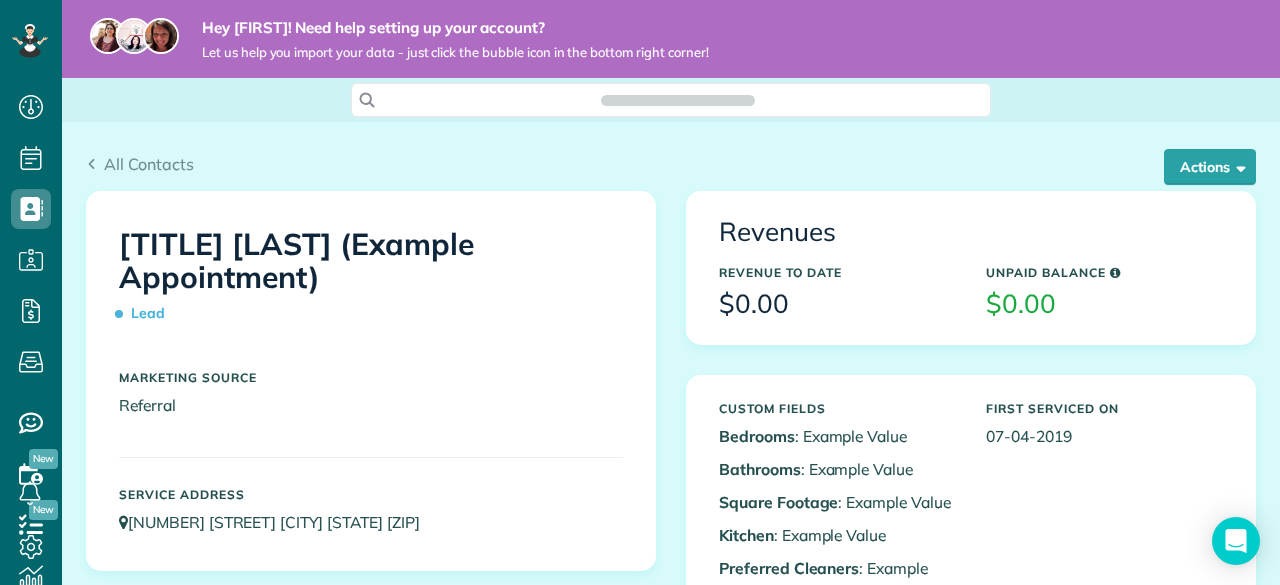 scroll, scrollTop: 0, scrollLeft: 0, axis: both 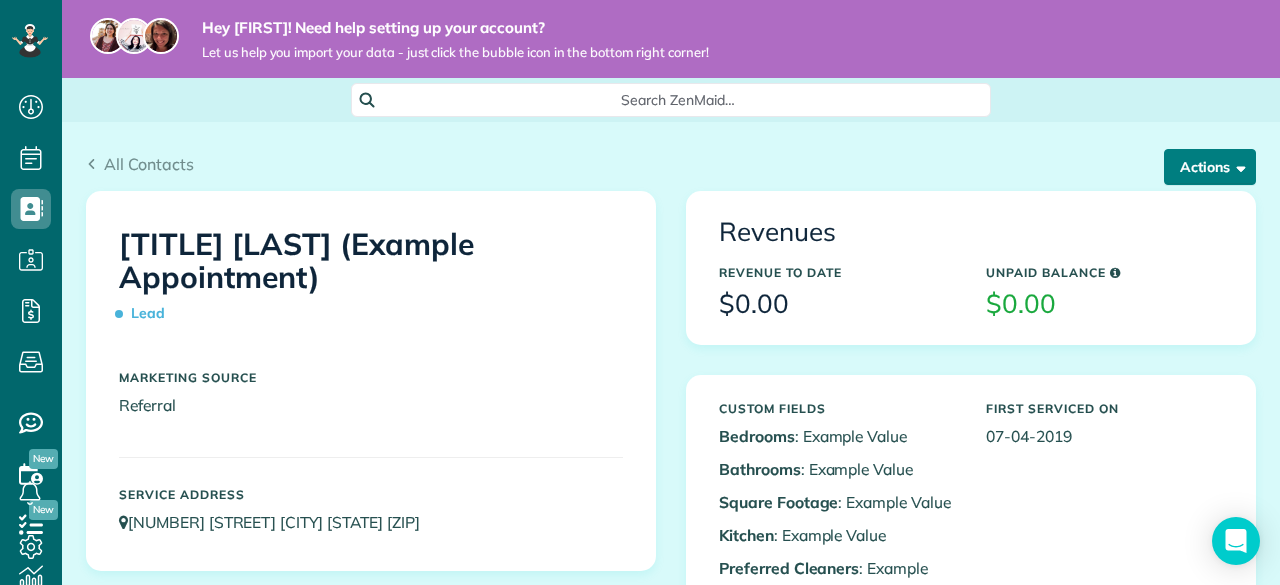 click on "Actions" at bounding box center [1210, 167] 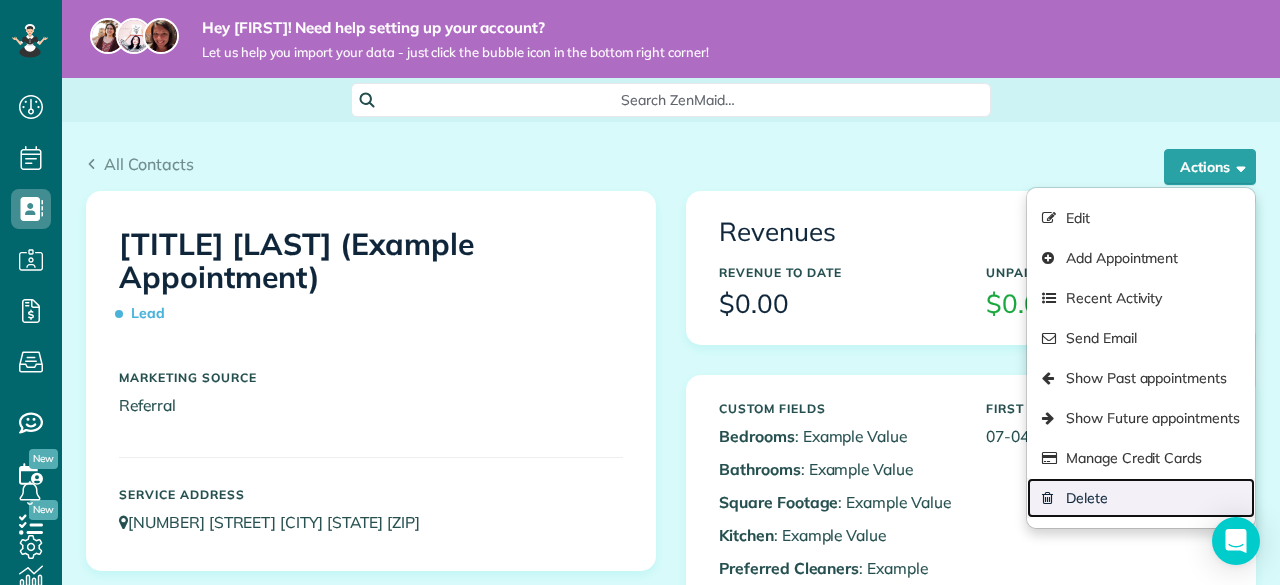 click on "Delete" at bounding box center [1141, 498] 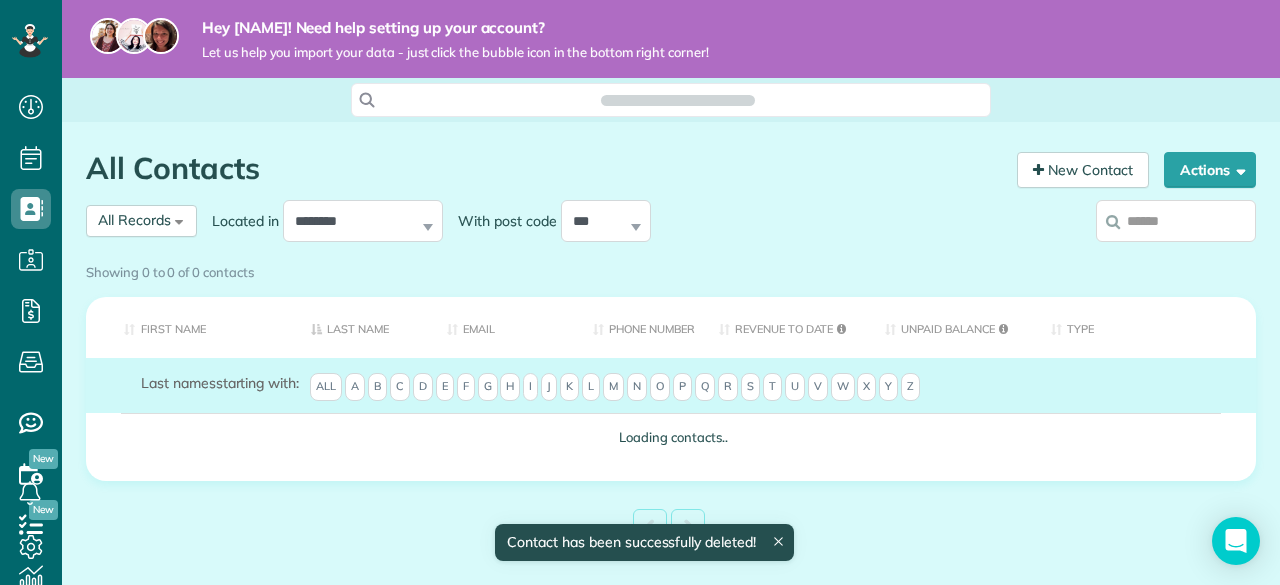 scroll, scrollTop: 0, scrollLeft: 0, axis: both 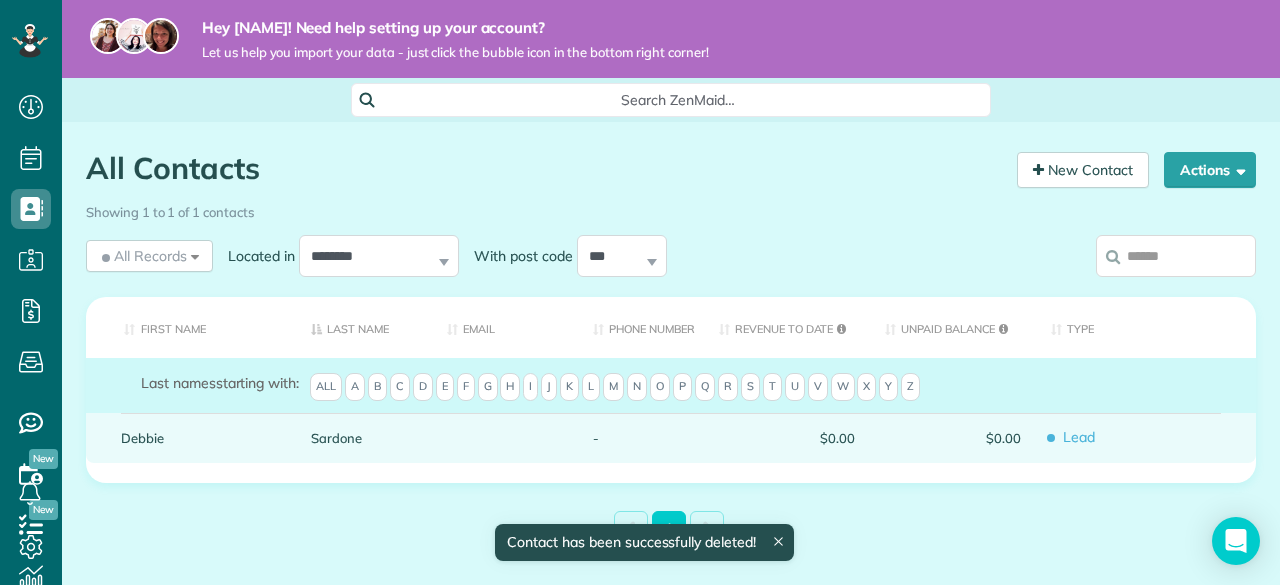 click on "Debbie" at bounding box center [201, 438] 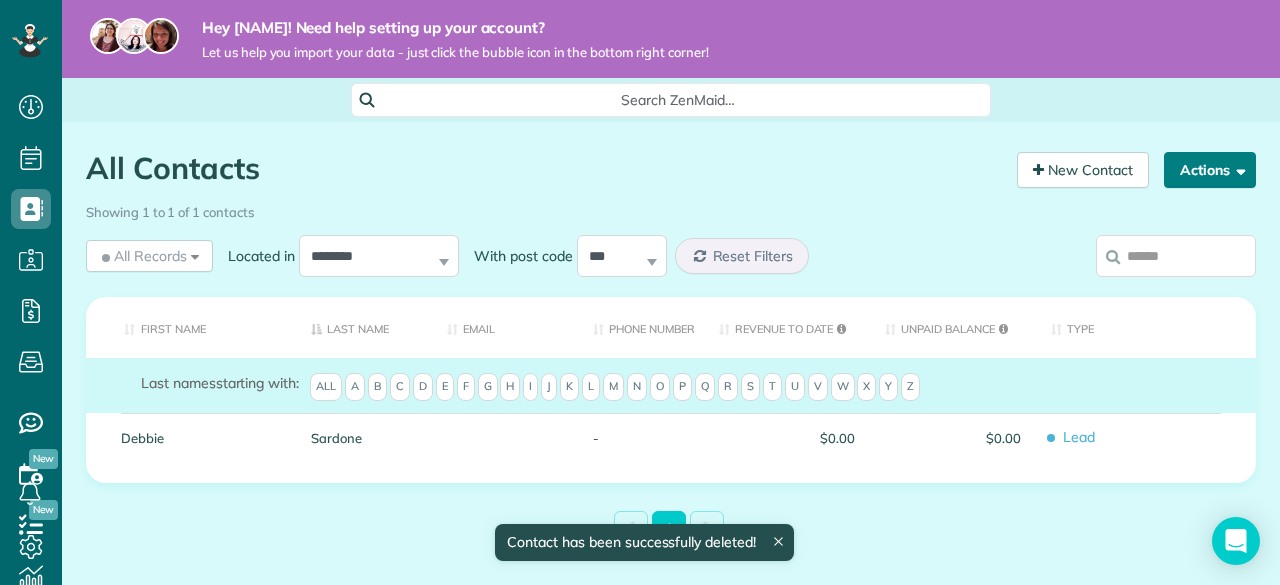 click on "Actions" at bounding box center (1210, 170) 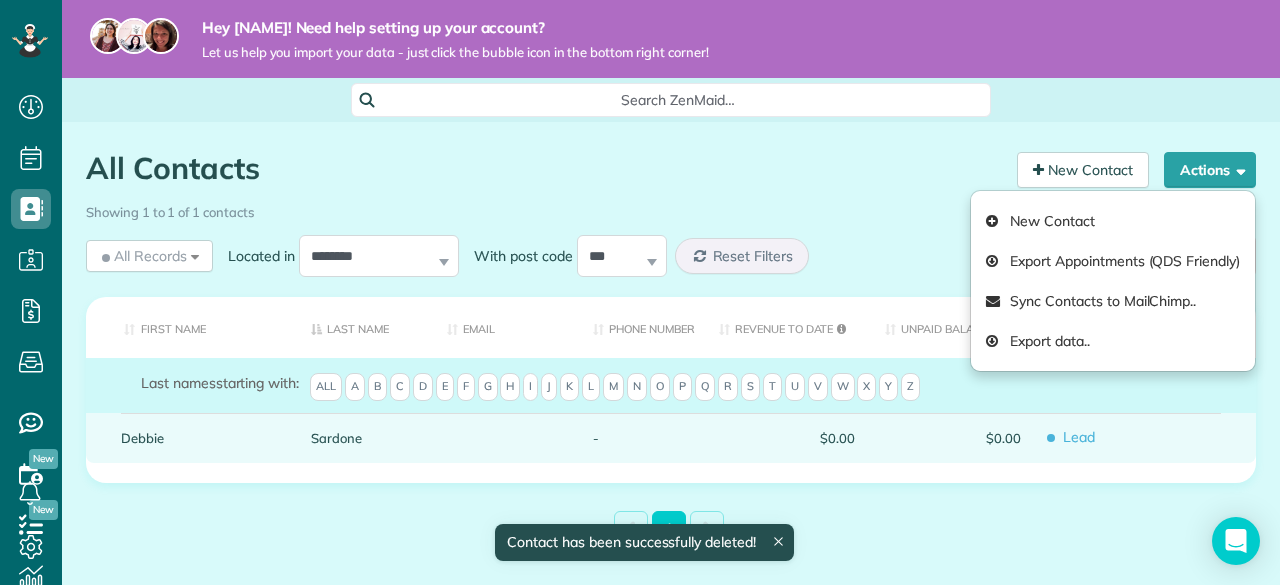 click on "$0.00" at bounding box center (787, 438) 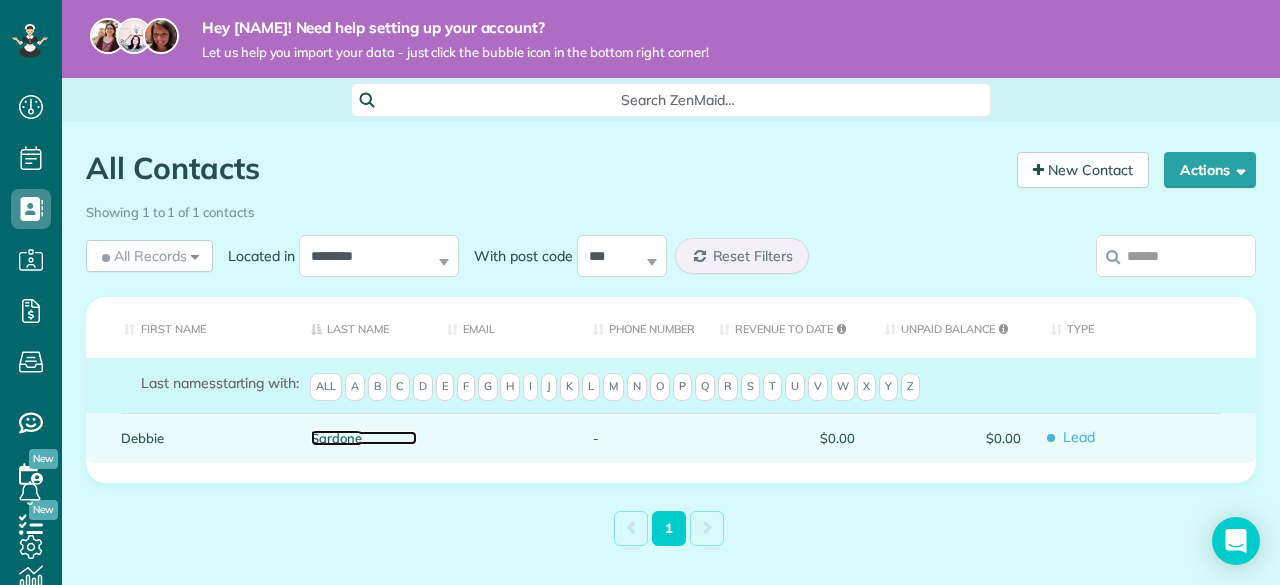 click on "Sardone" at bounding box center [364, 438] 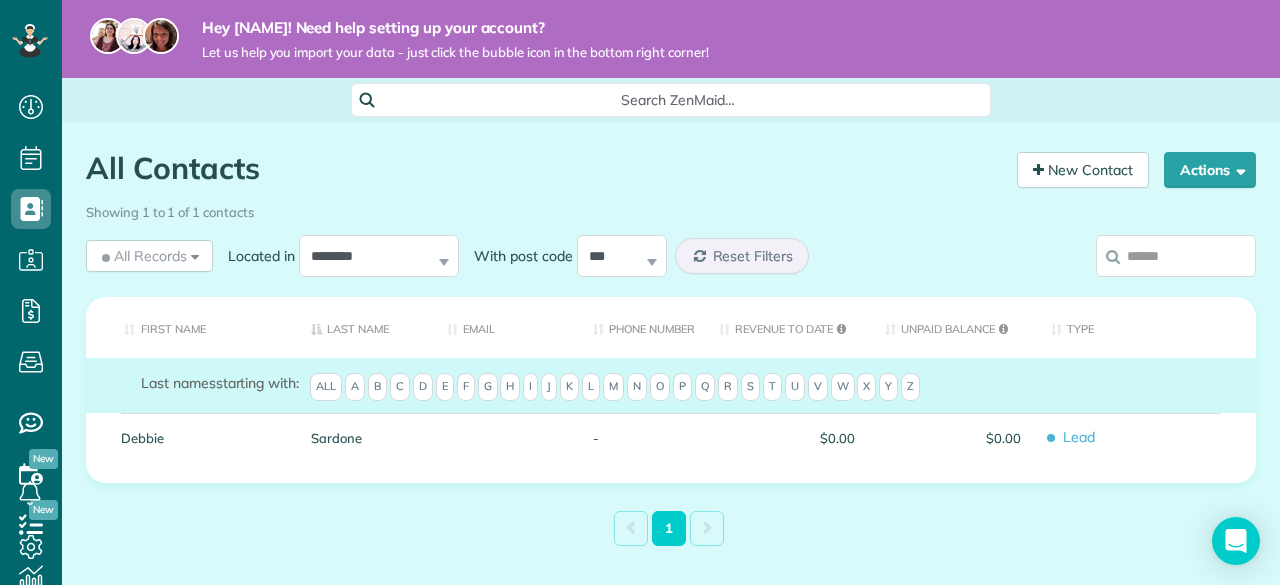 click on "Sardone" at bounding box center [364, 438] 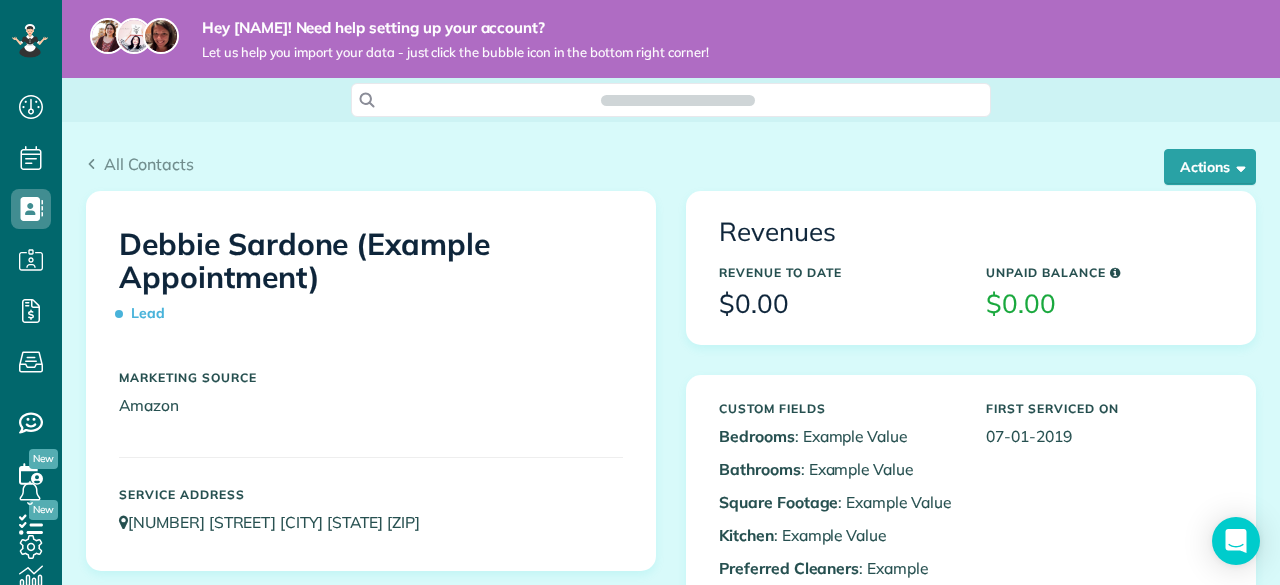 scroll, scrollTop: 0, scrollLeft: 0, axis: both 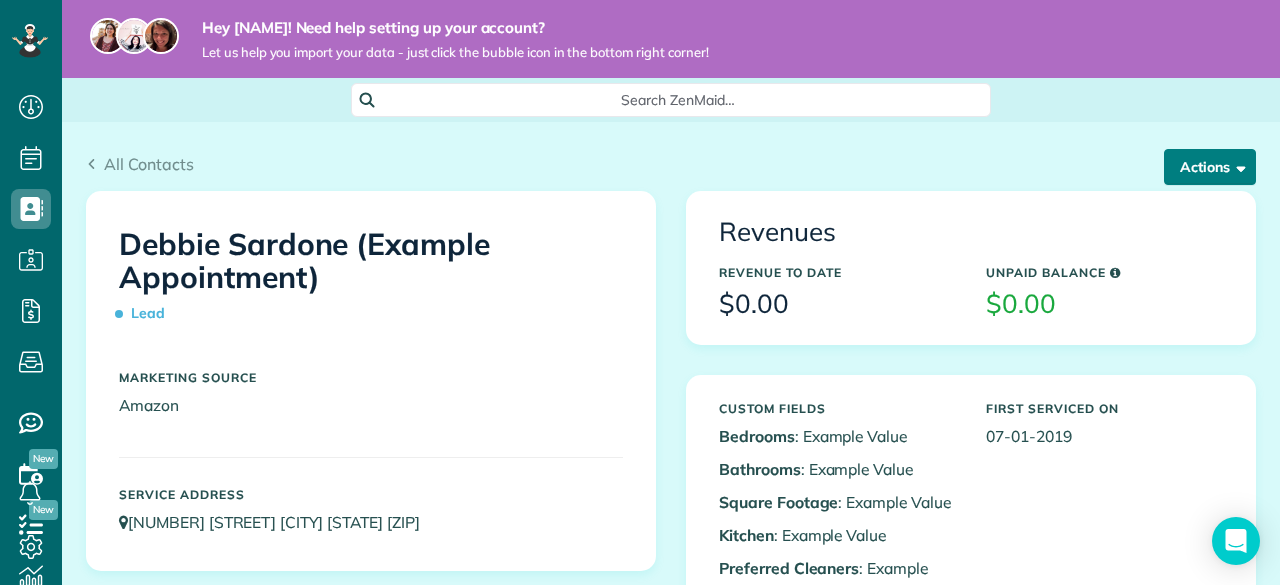 click at bounding box center [1237, 166] 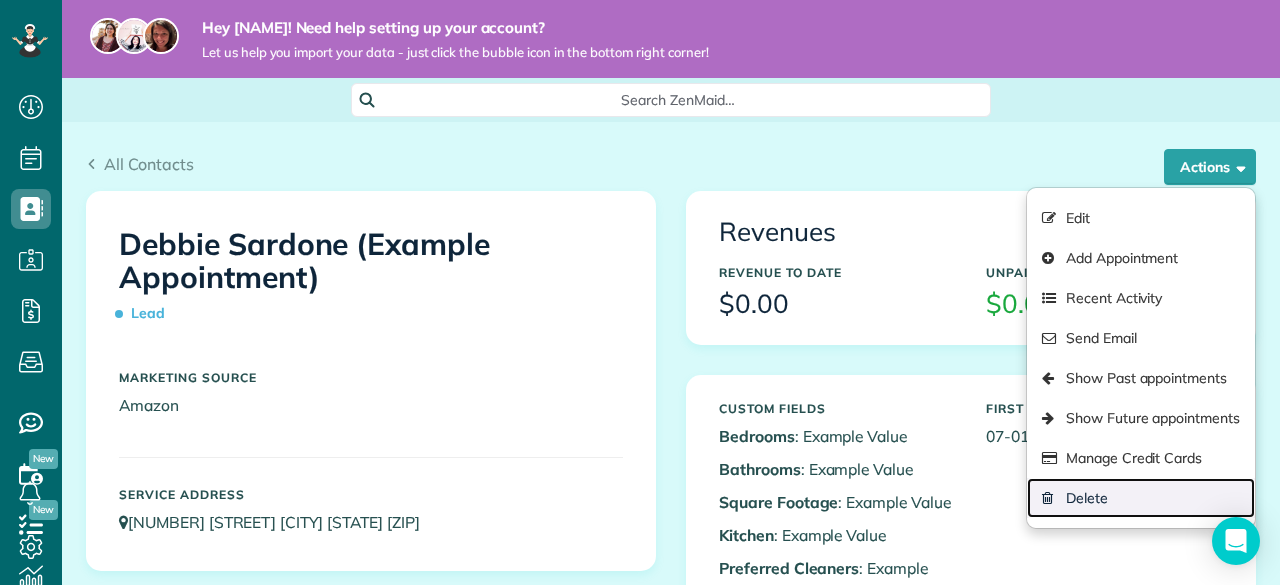 click on "Delete" at bounding box center (1141, 498) 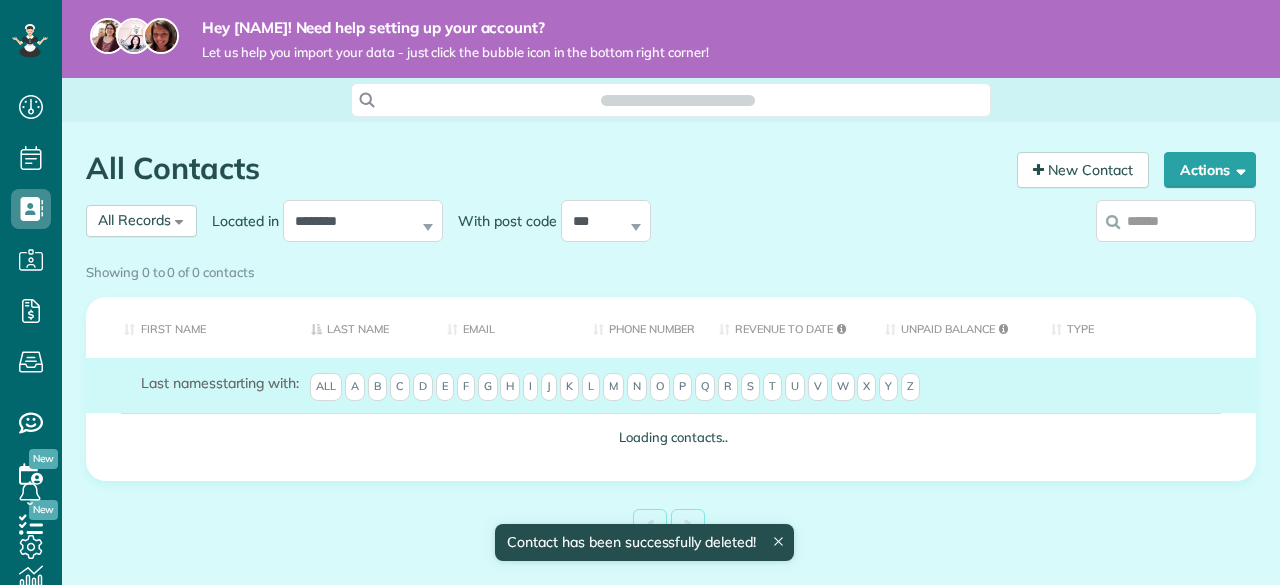 scroll, scrollTop: 0, scrollLeft: 0, axis: both 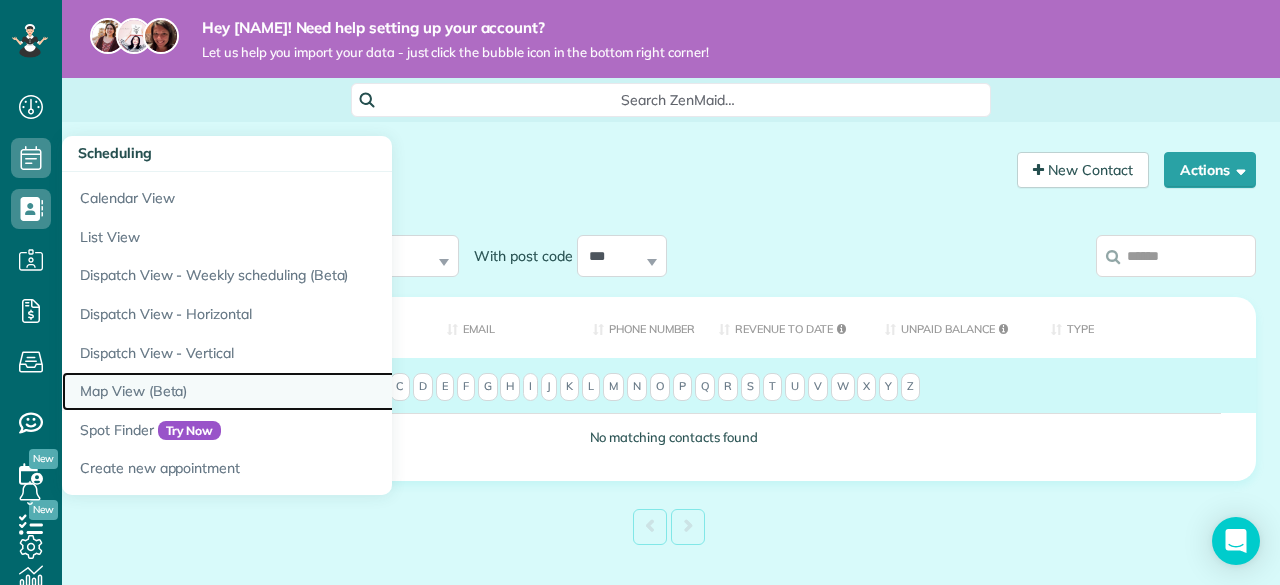 click on "Map View (Beta)" at bounding box center (312, 391) 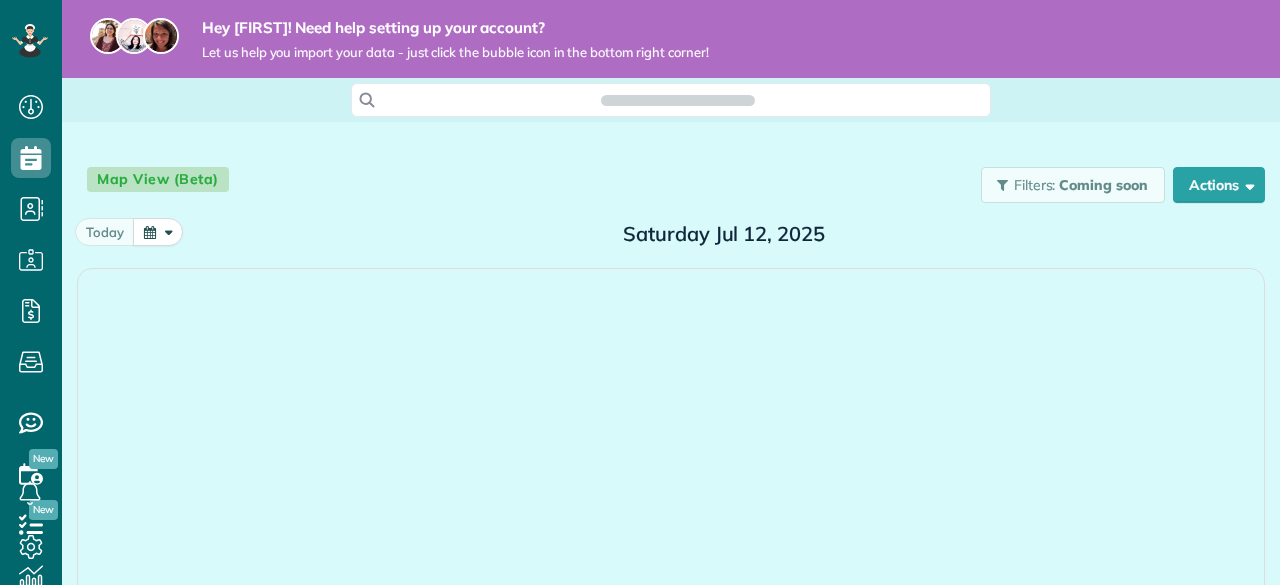 scroll, scrollTop: 0, scrollLeft: 0, axis: both 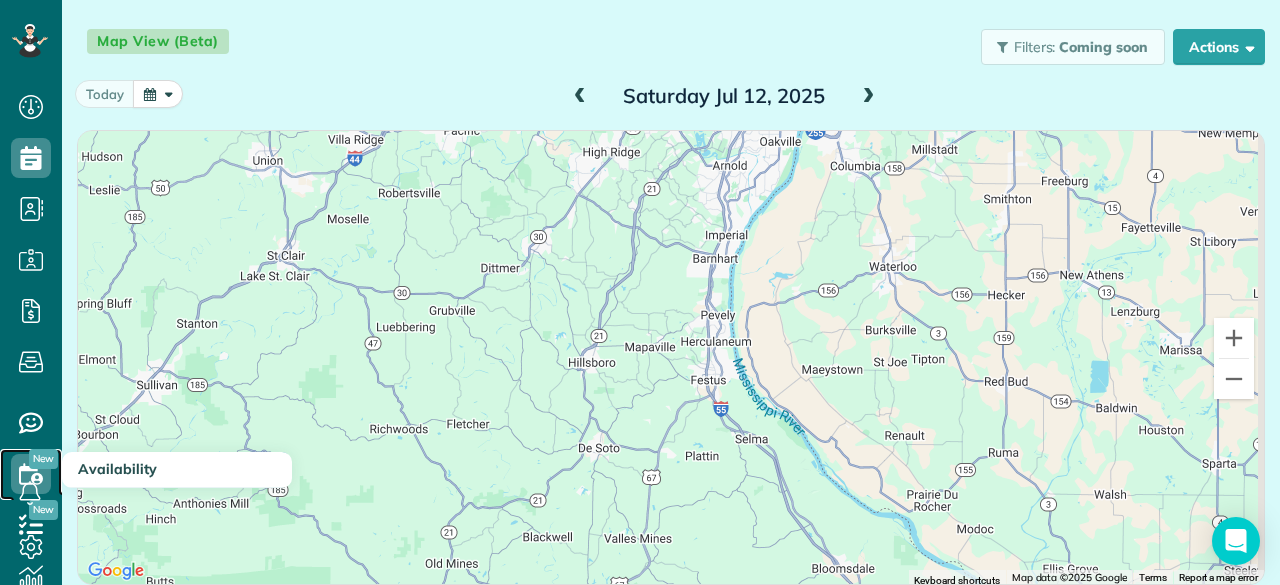 click on "Availability" at bounding box center [31, 474] 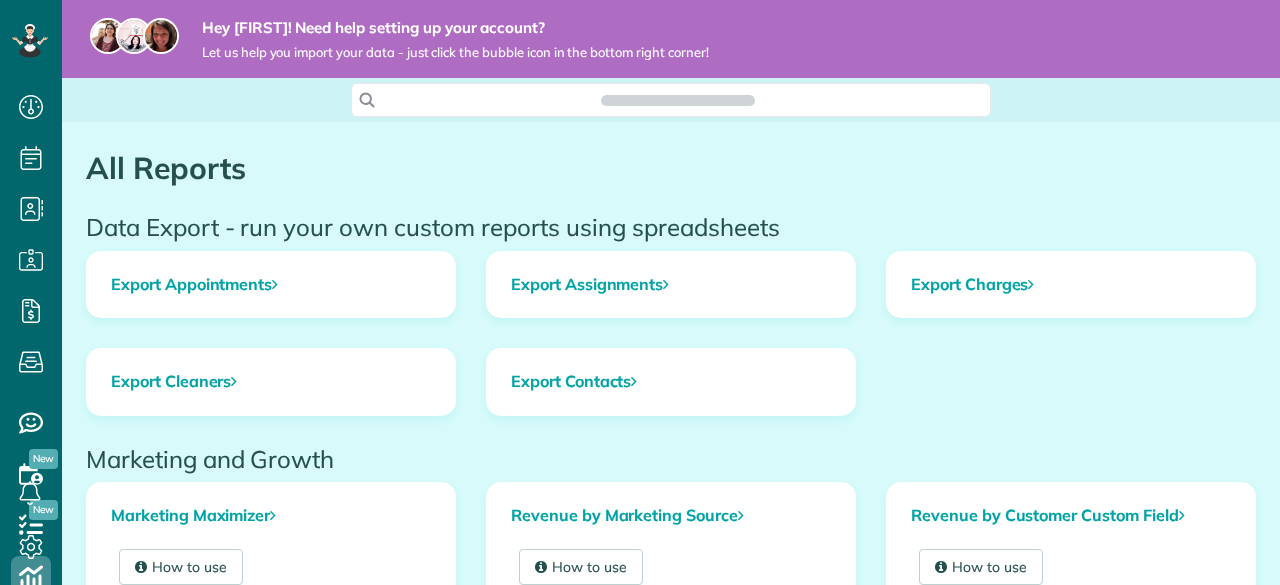 scroll, scrollTop: 0, scrollLeft: 0, axis: both 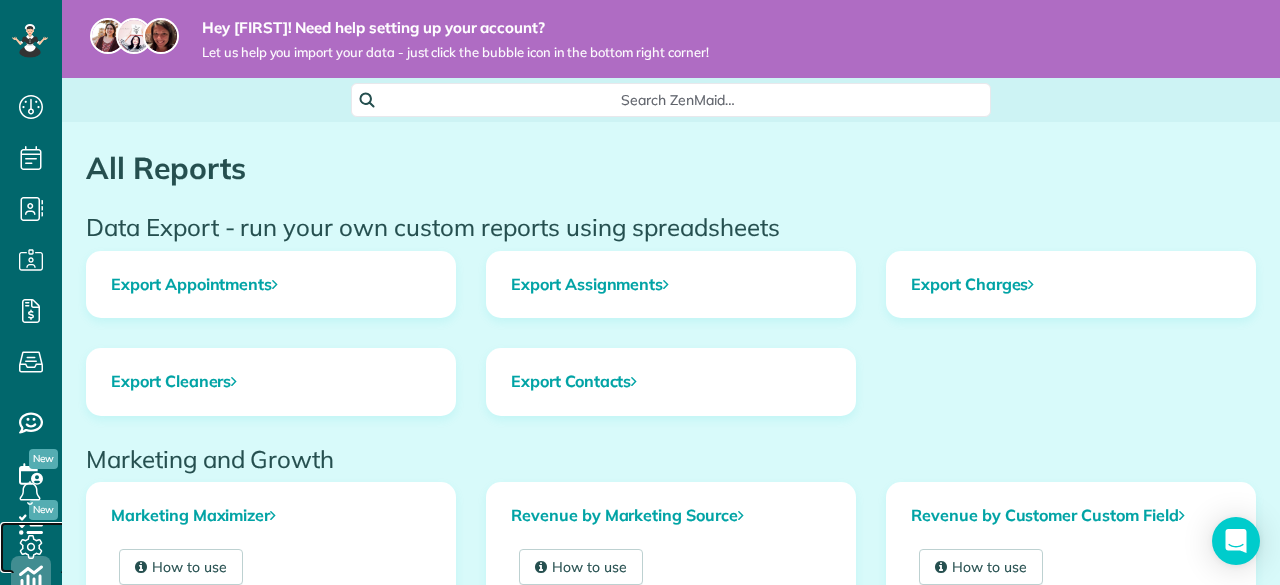 click 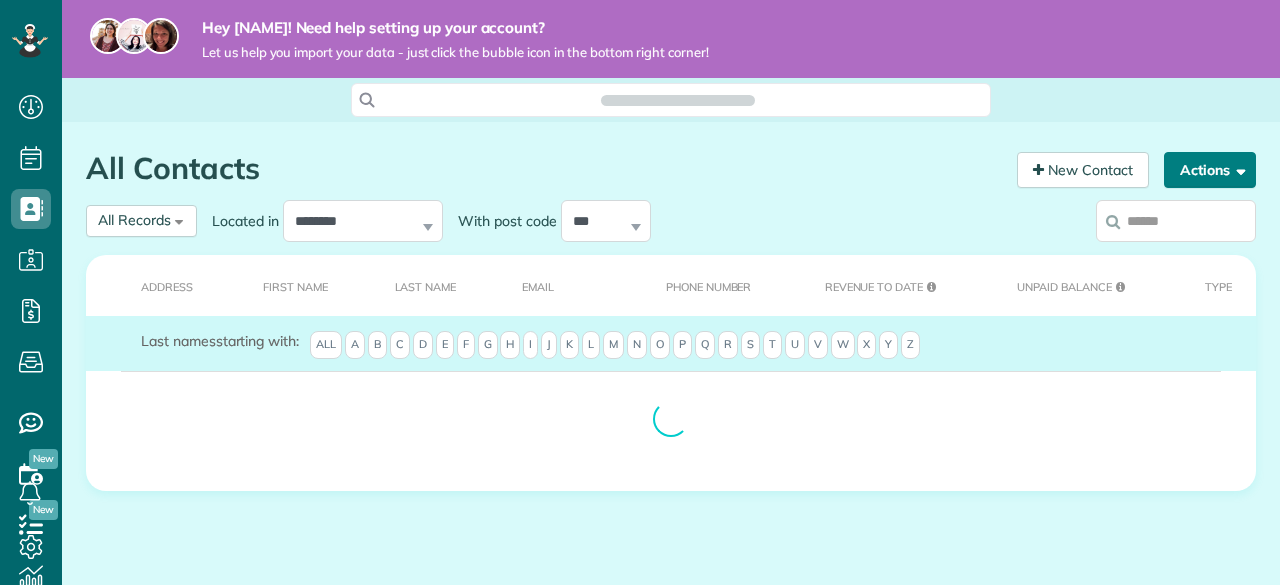 scroll, scrollTop: 0, scrollLeft: 0, axis: both 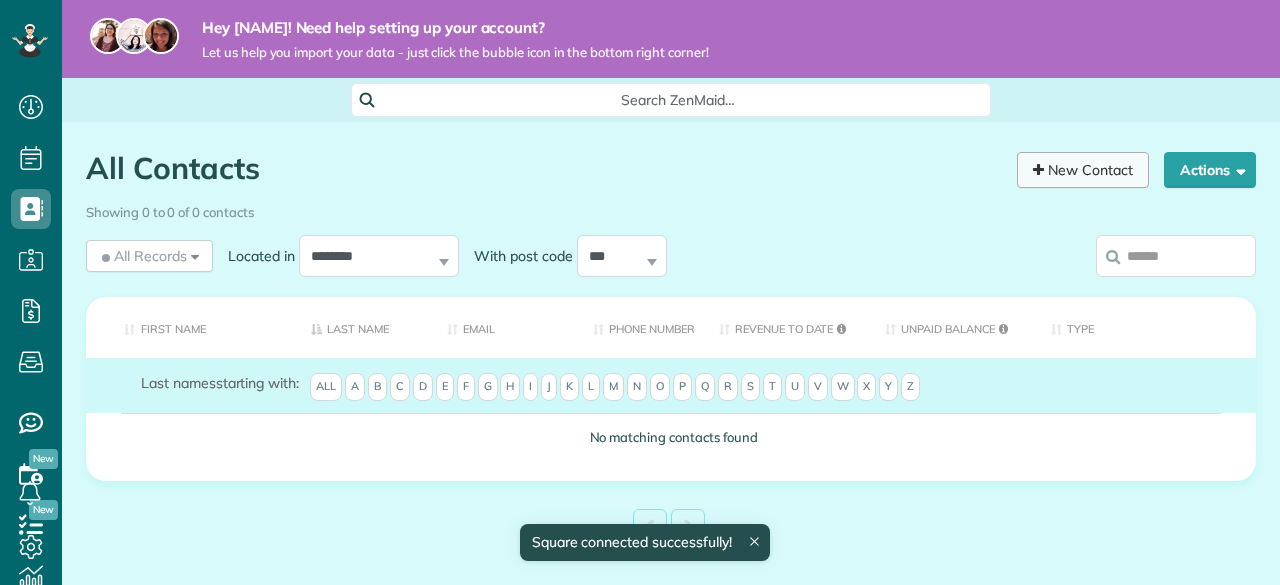 click on "New Contact" at bounding box center (1083, 170) 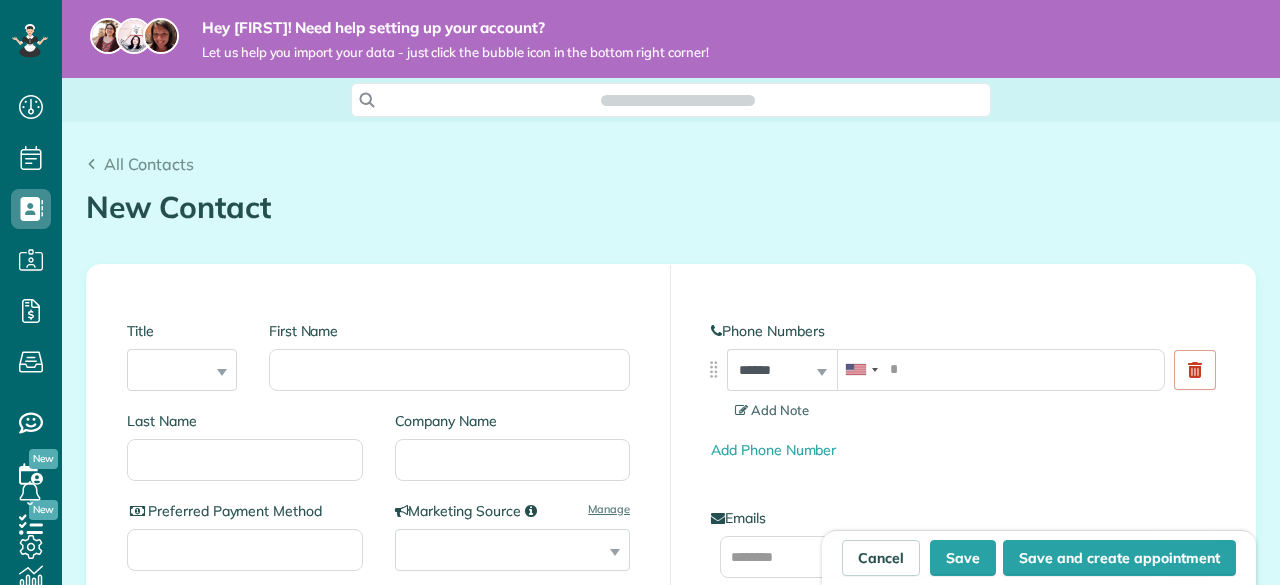 scroll, scrollTop: 0, scrollLeft: 0, axis: both 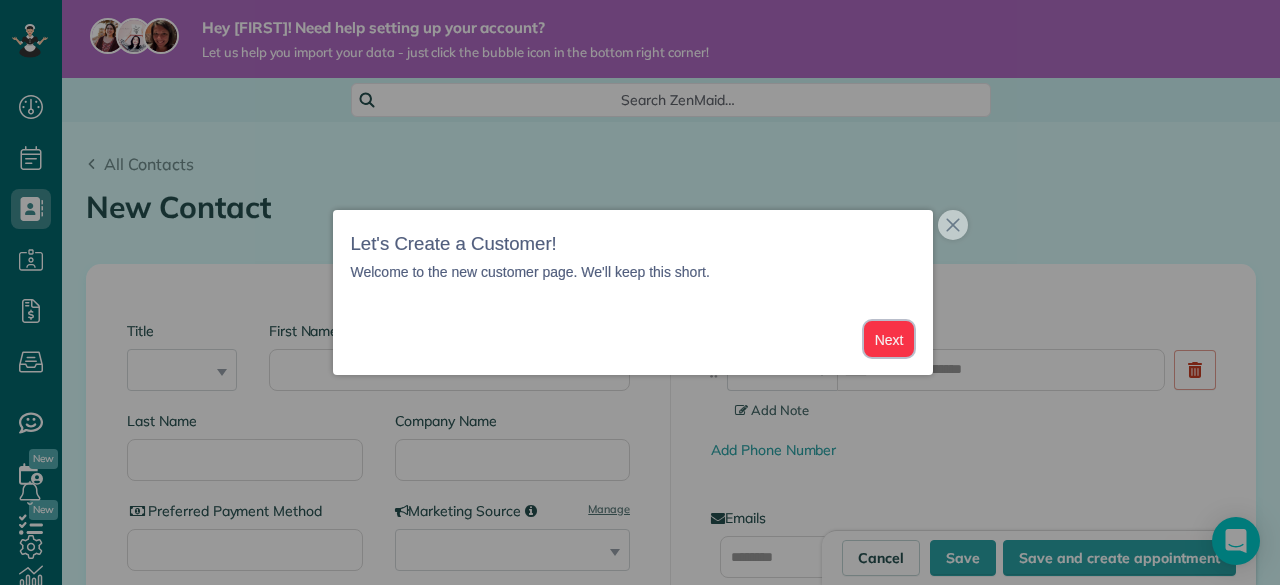 click on "Next" at bounding box center (889, 339) 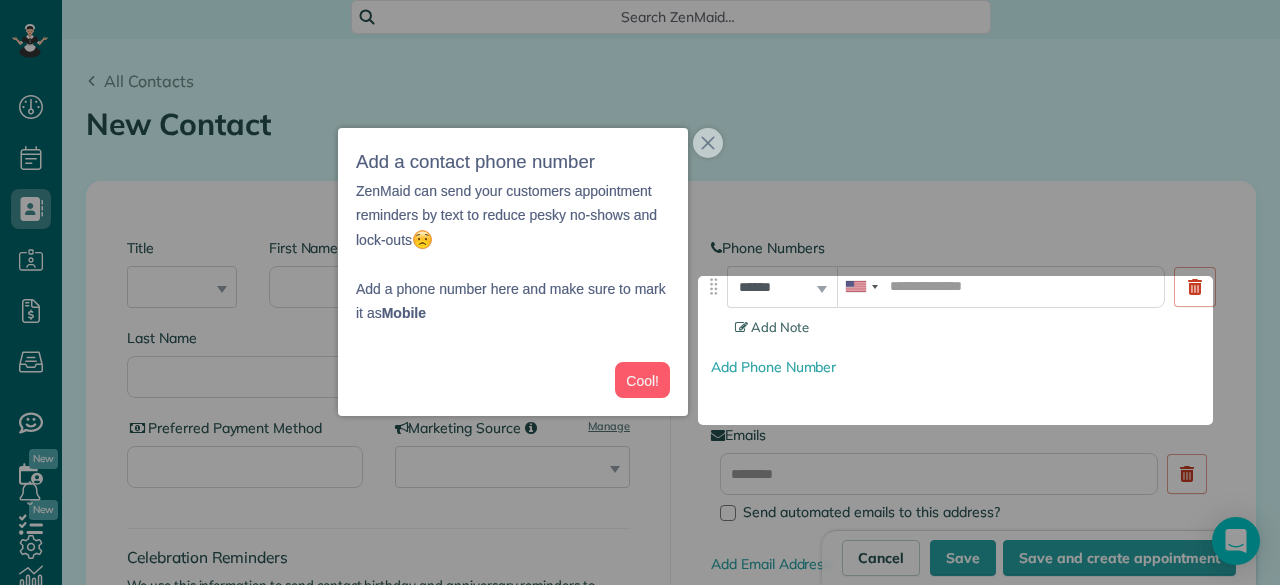 scroll, scrollTop: 97, scrollLeft: 0, axis: vertical 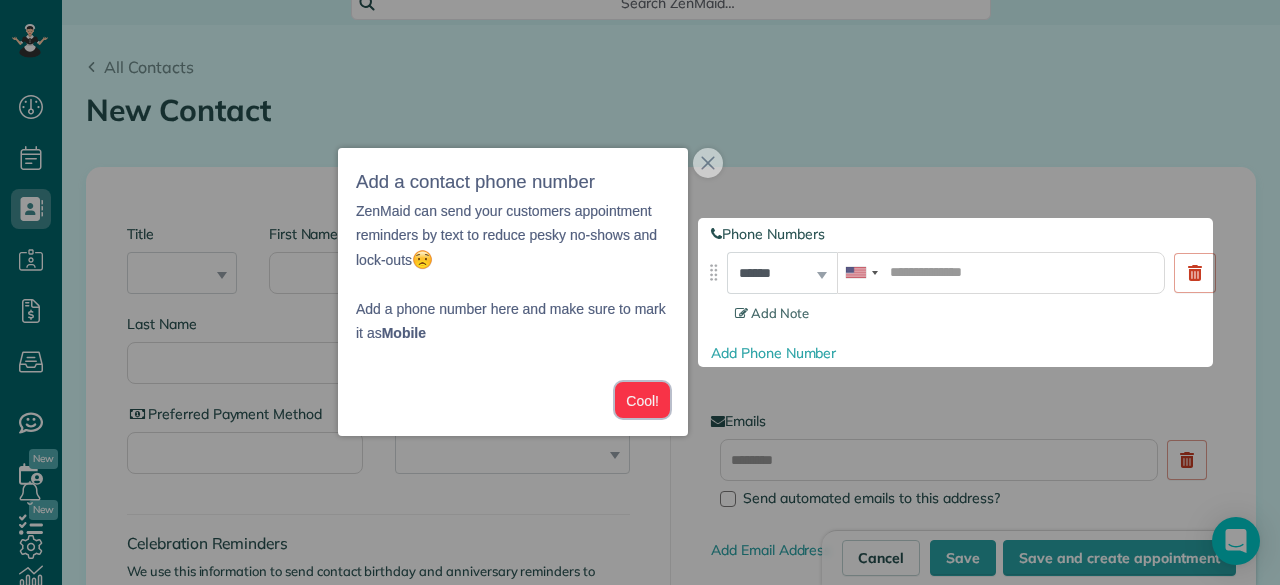 click on "Cool!" at bounding box center (642, 400) 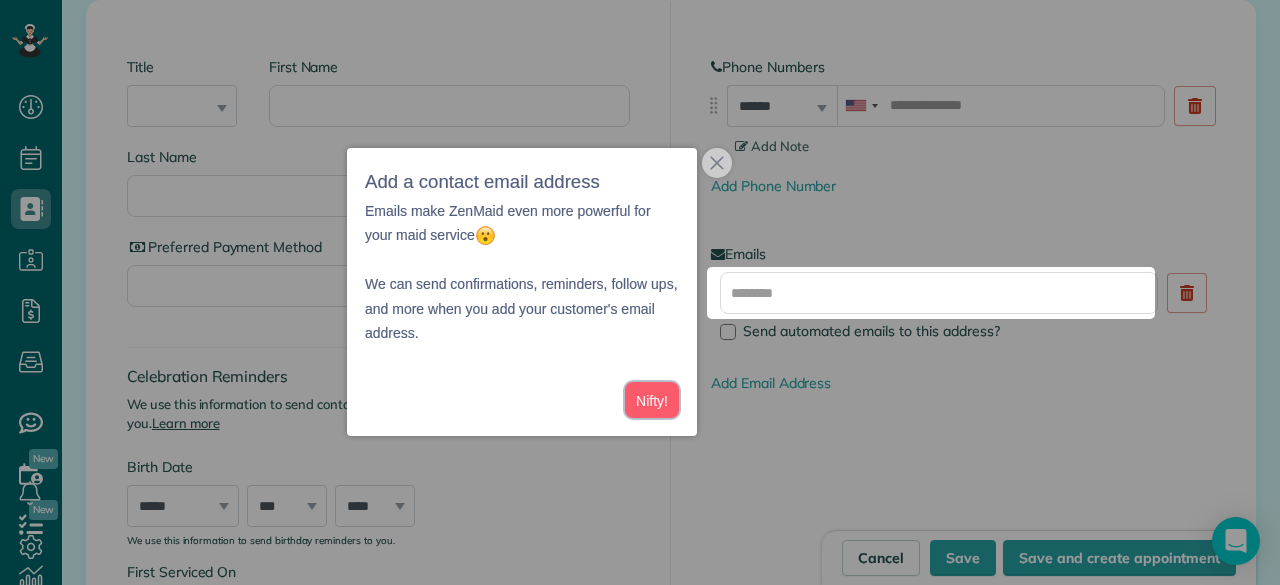 click on "Nifty!" at bounding box center (652, 400) 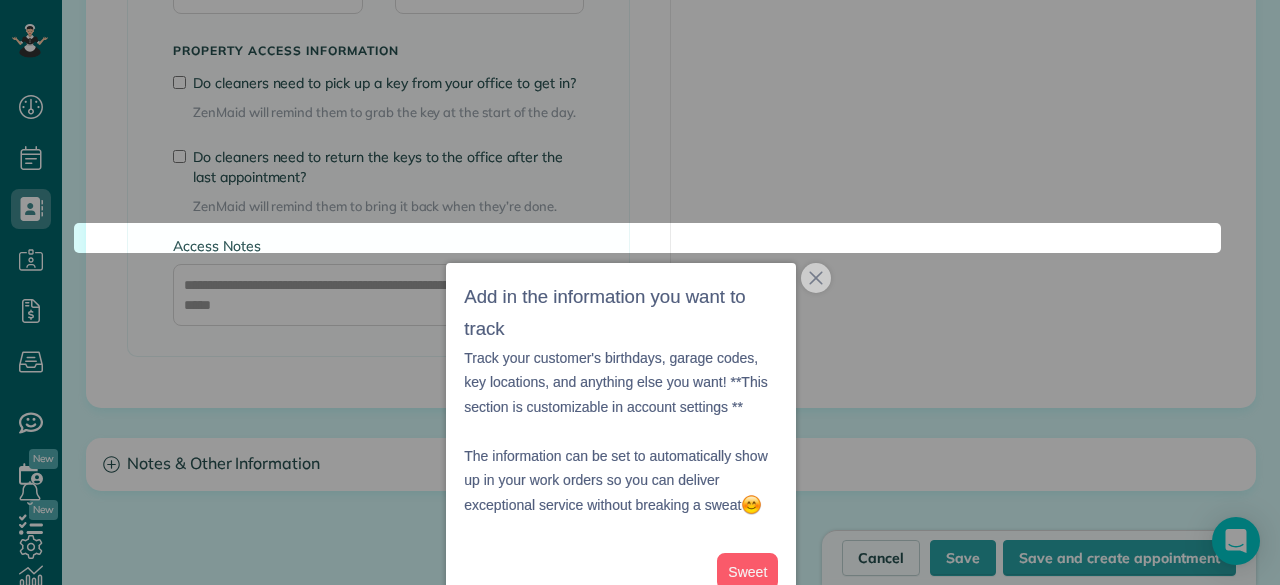 scroll, scrollTop: 1774, scrollLeft: 0, axis: vertical 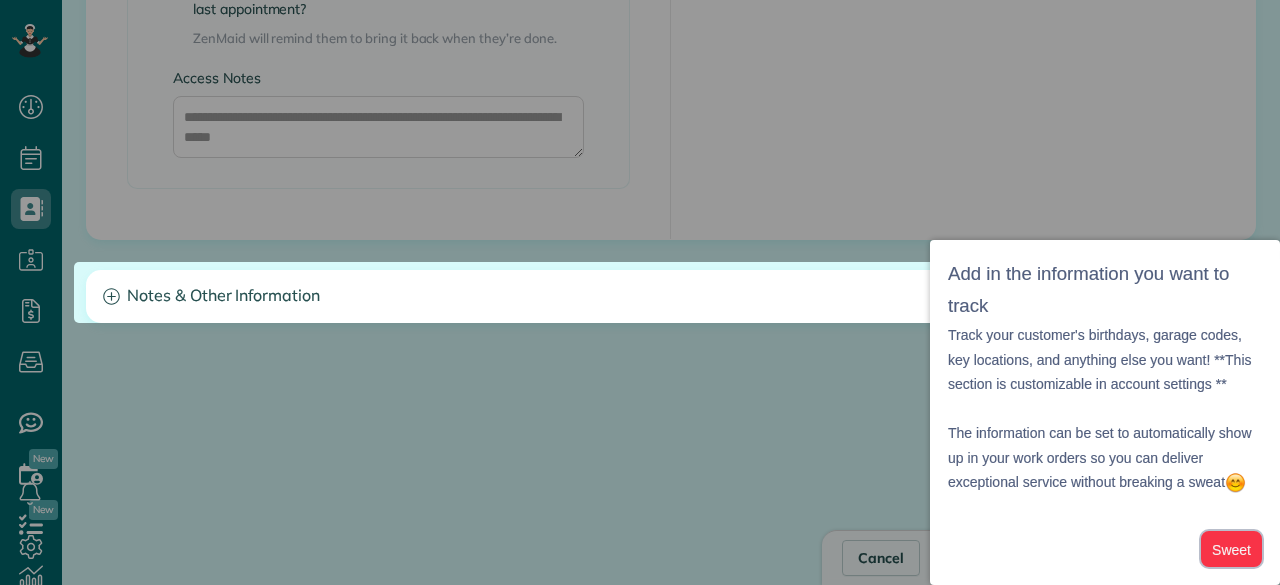 click on "Sweet" at bounding box center (1231, 549) 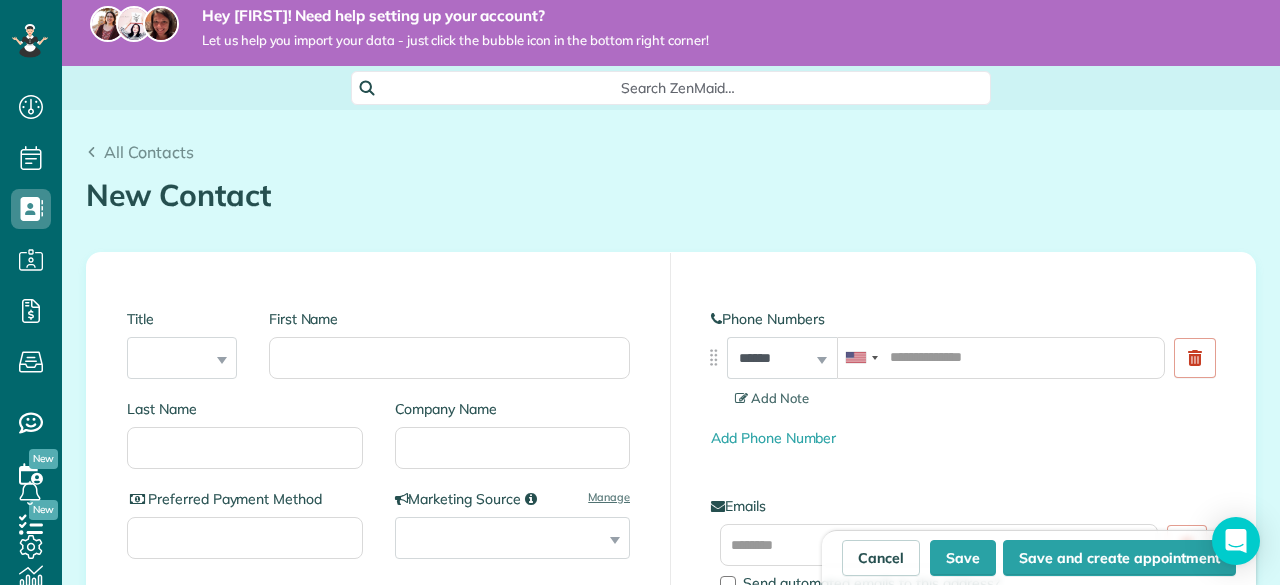 scroll, scrollTop: 5, scrollLeft: 0, axis: vertical 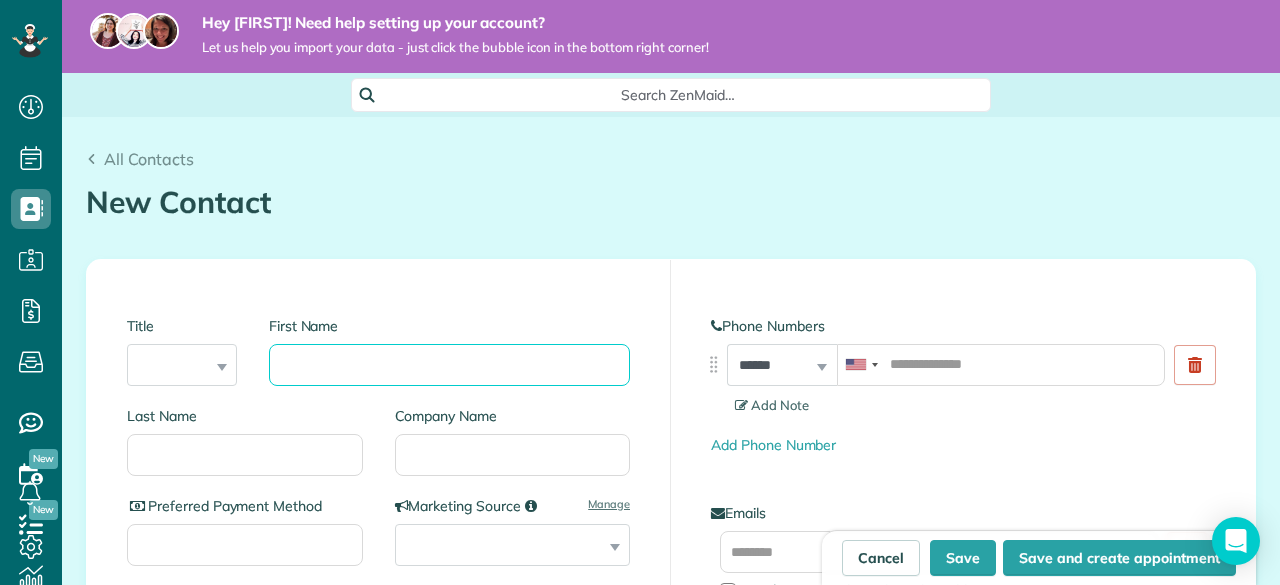 click on "First Name" at bounding box center (449, 365) 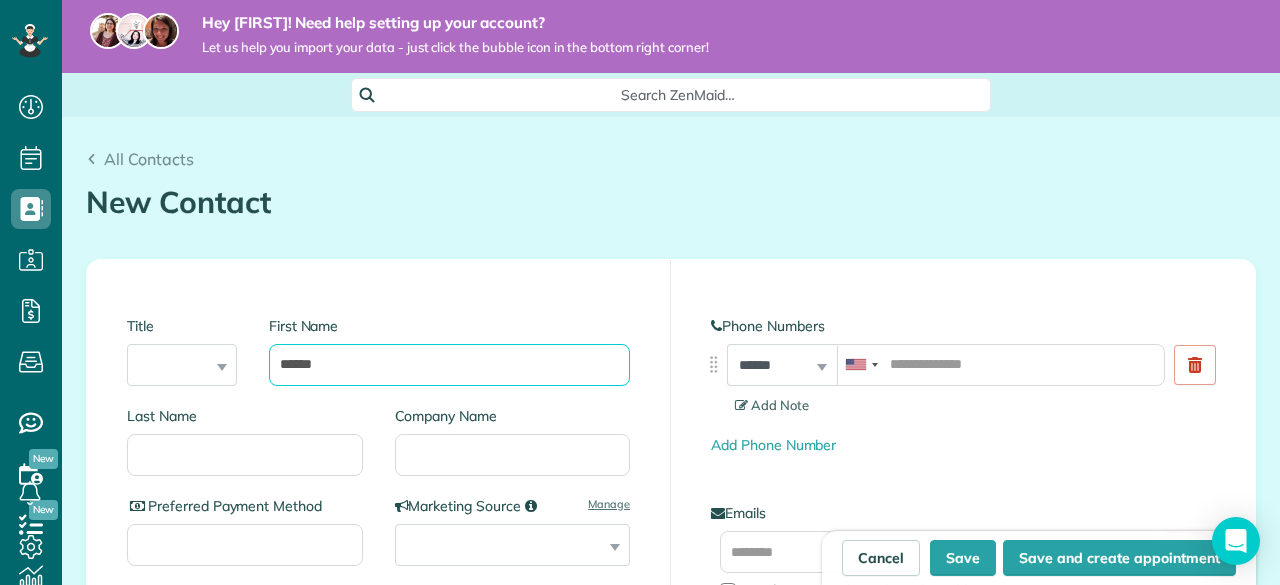 type on "******" 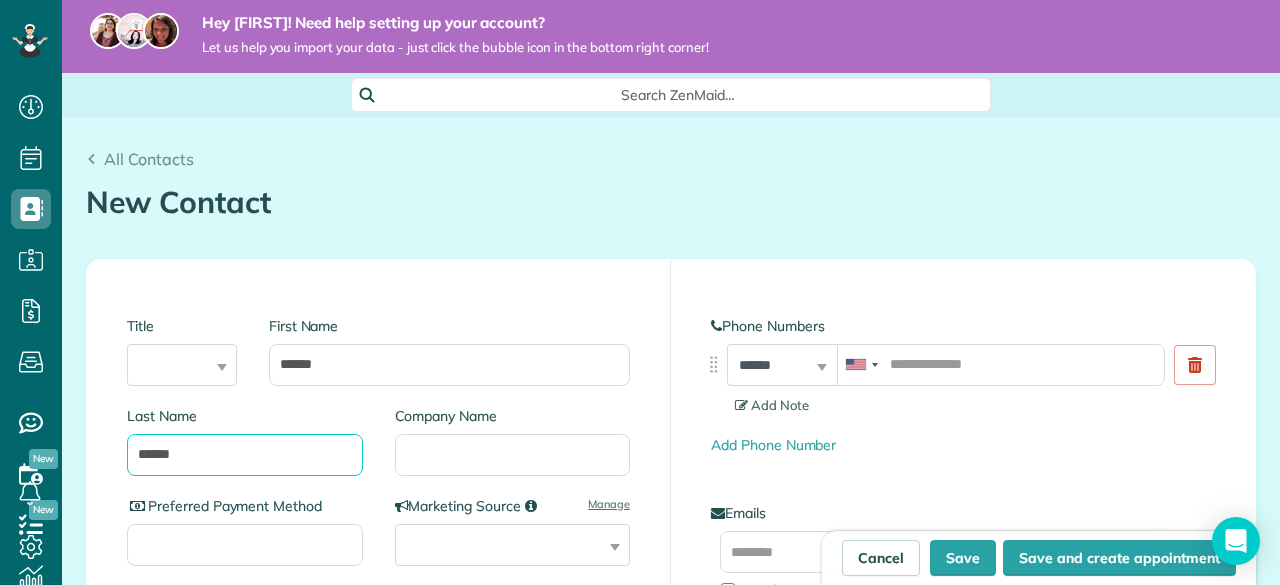 type on "******" 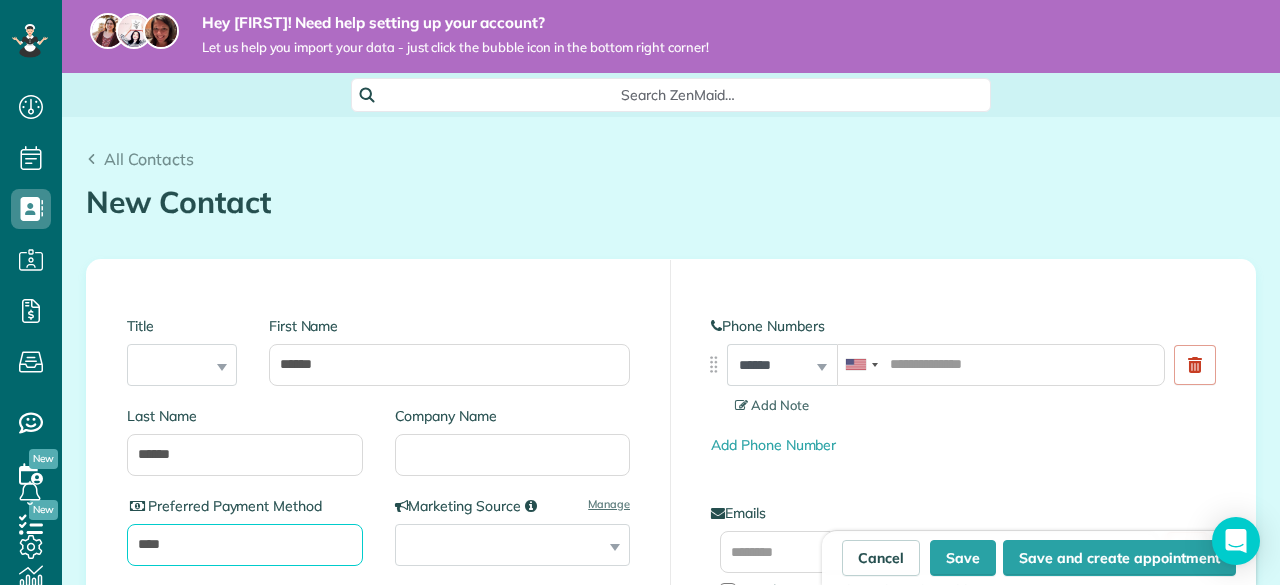 type on "****" 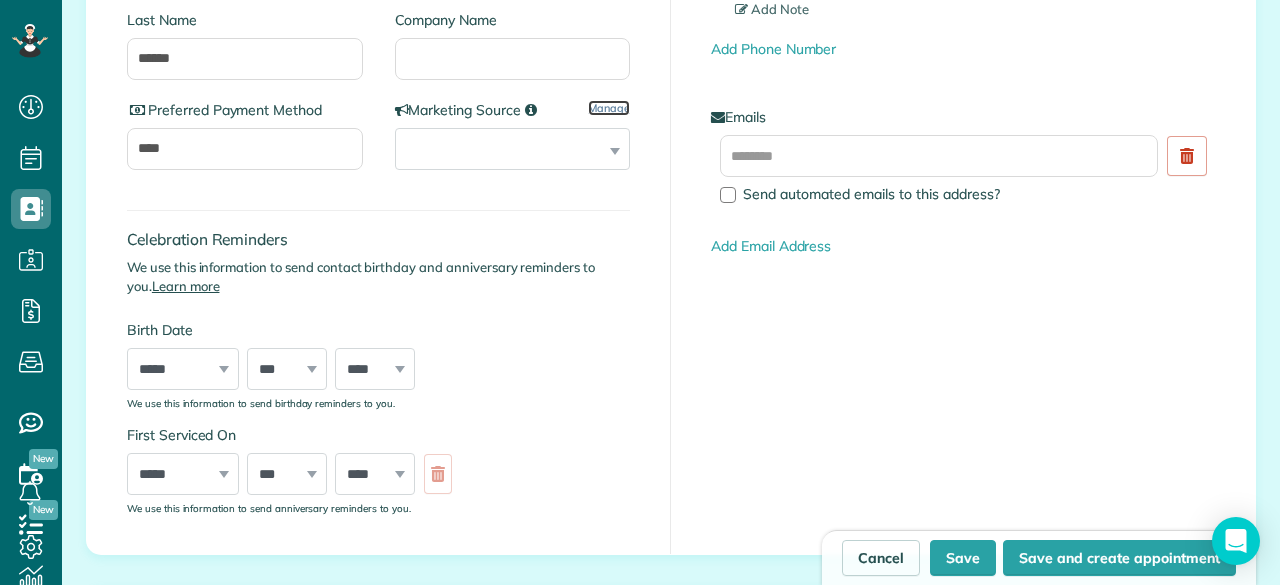 scroll, scrollTop: 402, scrollLeft: 0, axis: vertical 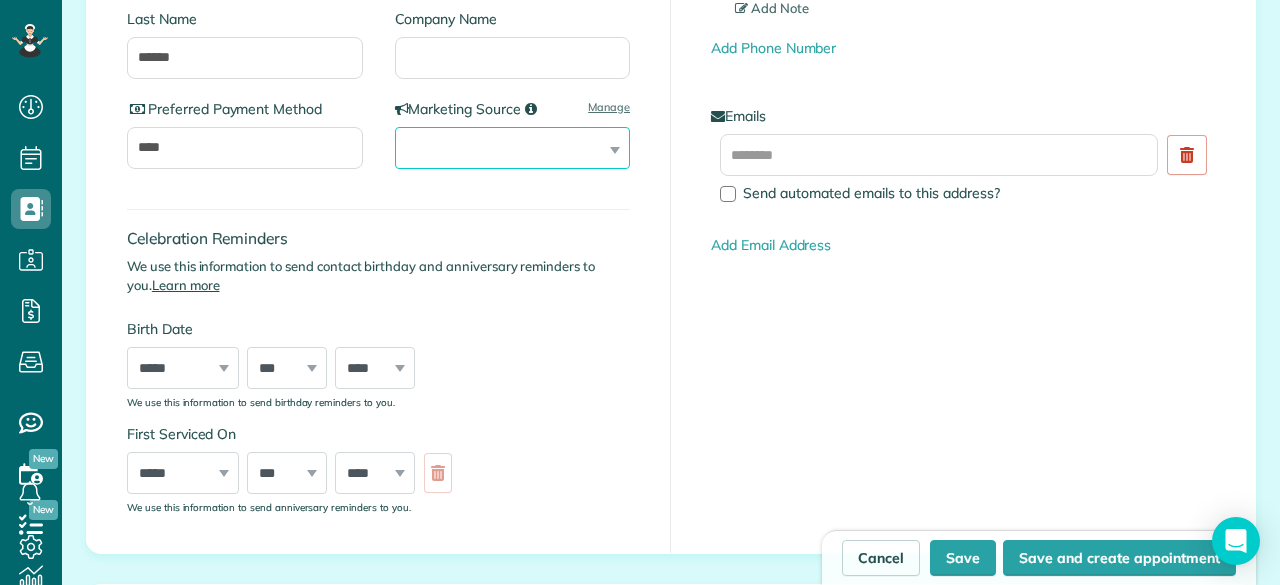 click on "**********" at bounding box center [513, 148] 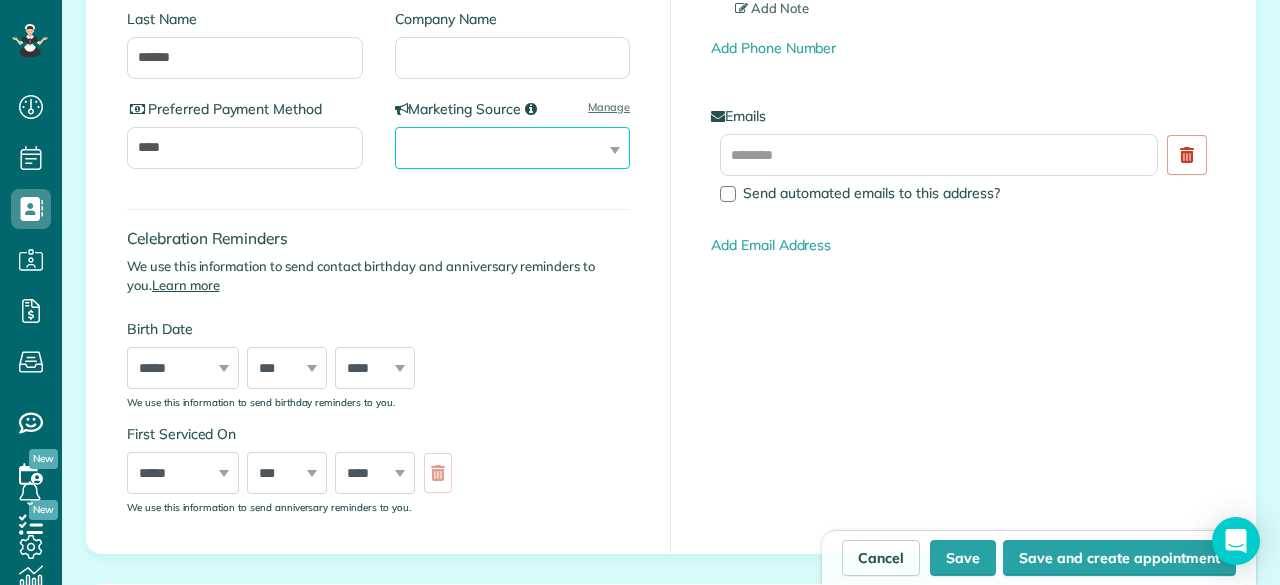 select on "**********" 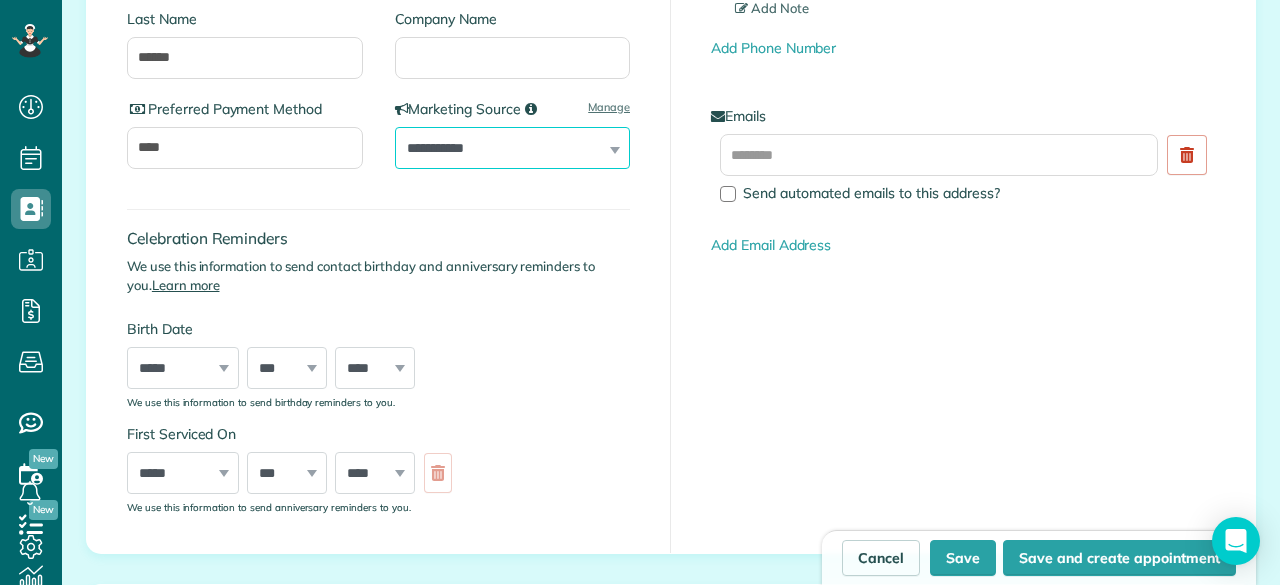 click on "**********" at bounding box center (513, 148) 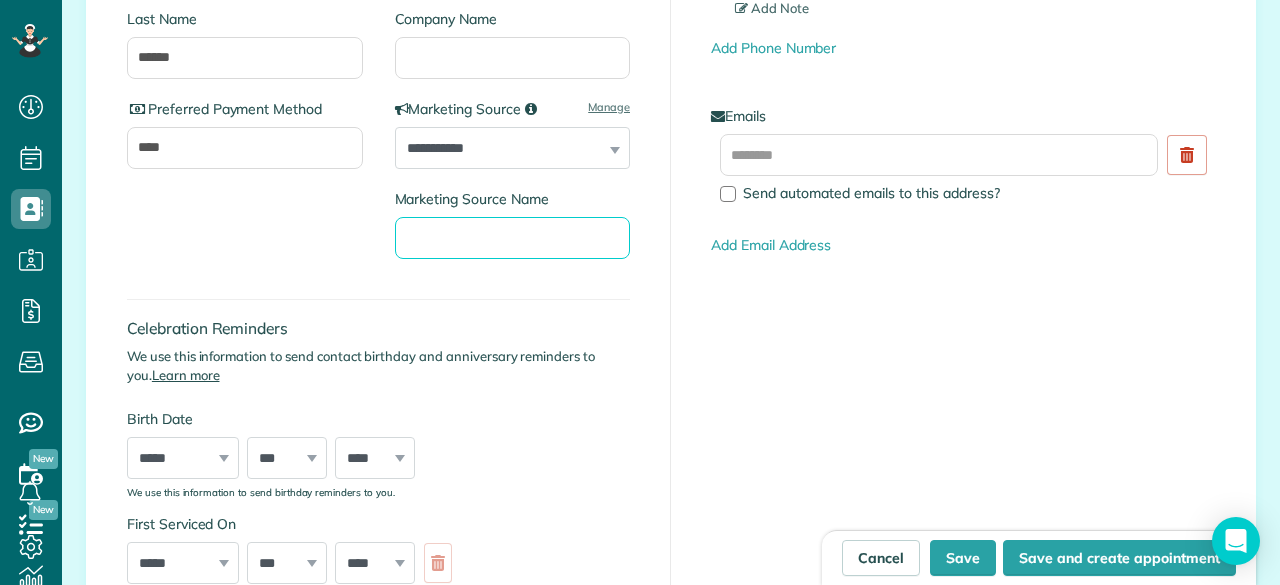 click on "Marketing Source Name" at bounding box center (513, 238) 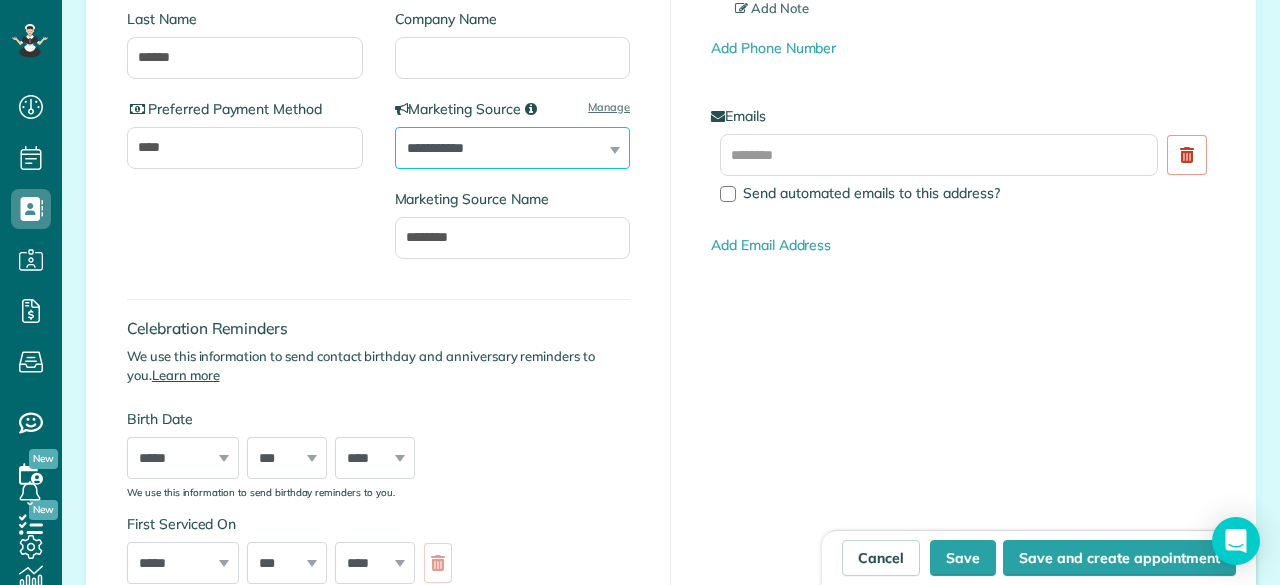 click on "**********" at bounding box center (513, 148) 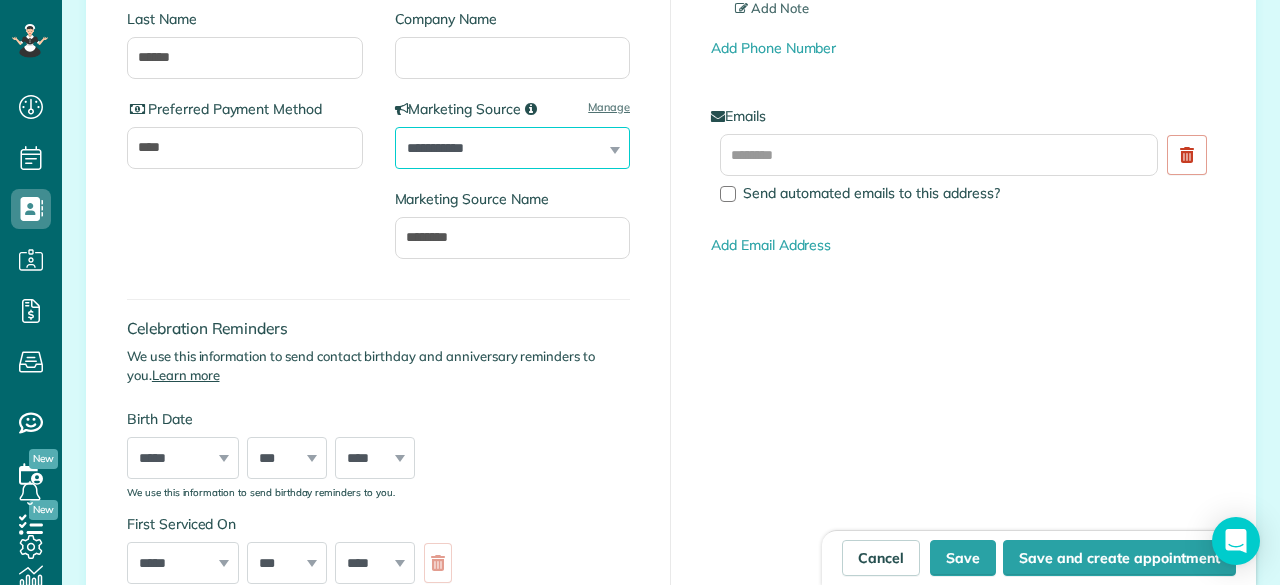 click on "**********" at bounding box center [513, 148] 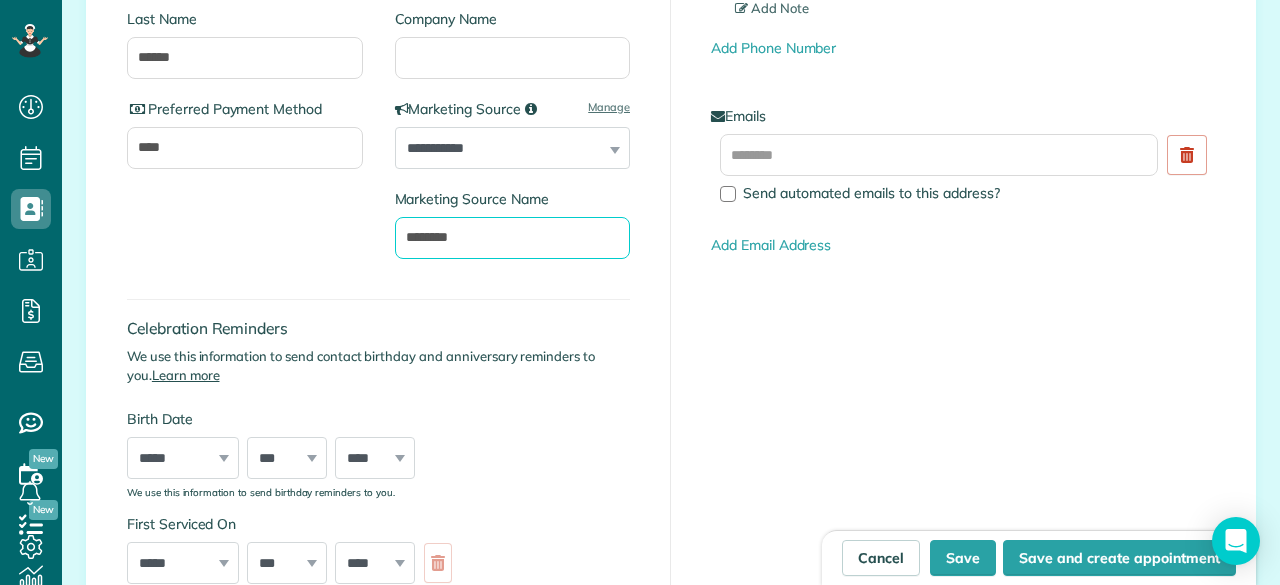 drag, startPoint x: 477, startPoint y: 245, endPoint x: 306, endPoint y: 227, distance: 171.94476 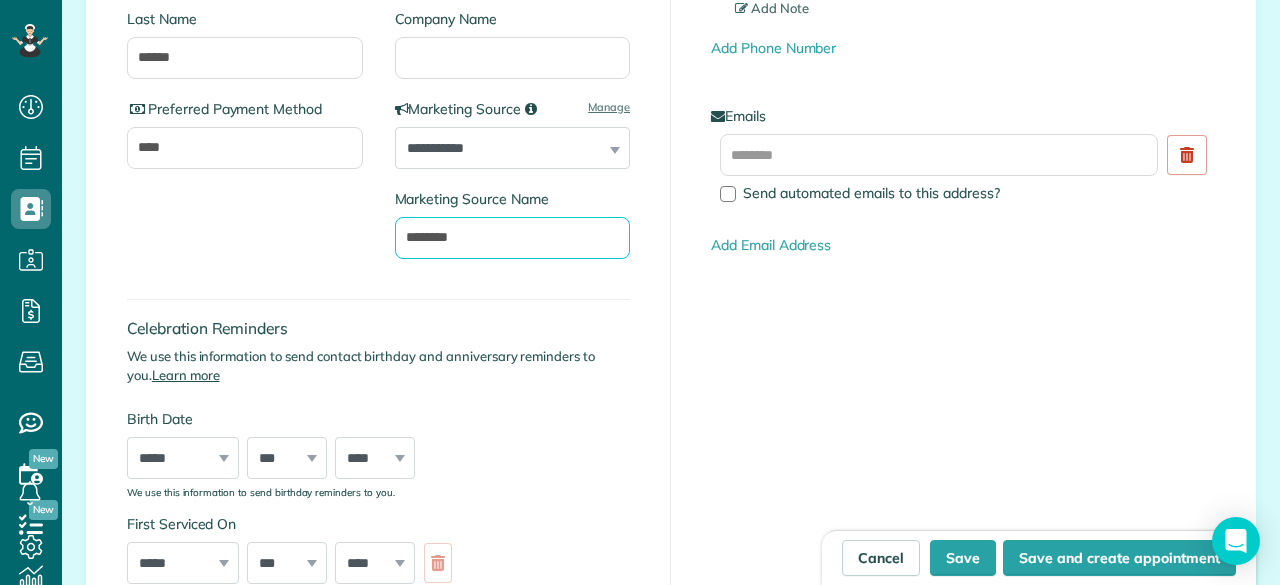 type on "********" 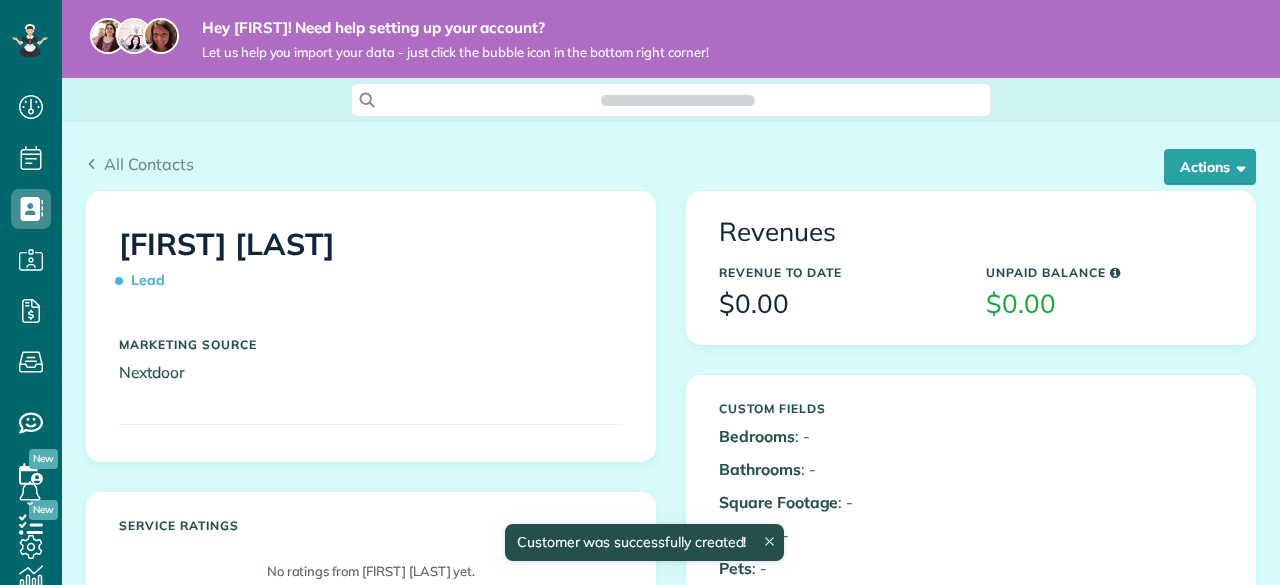 scroll, scrollTop: 0, scrollLeft: 0, axis: both 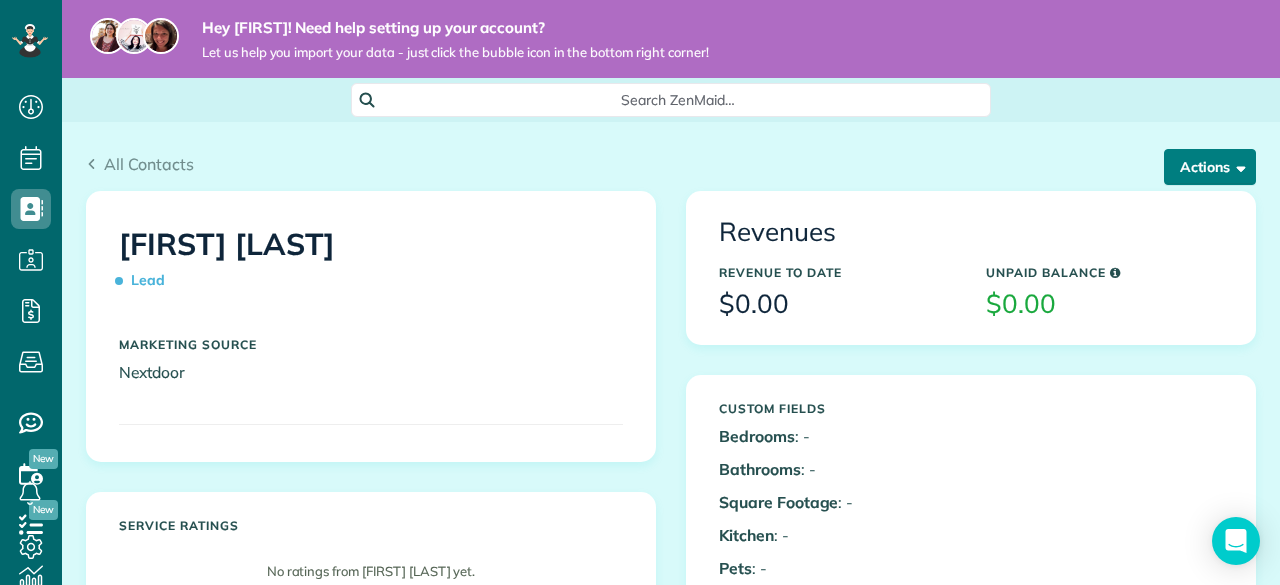 click on "Actions" at bounding box center (1210, 167) 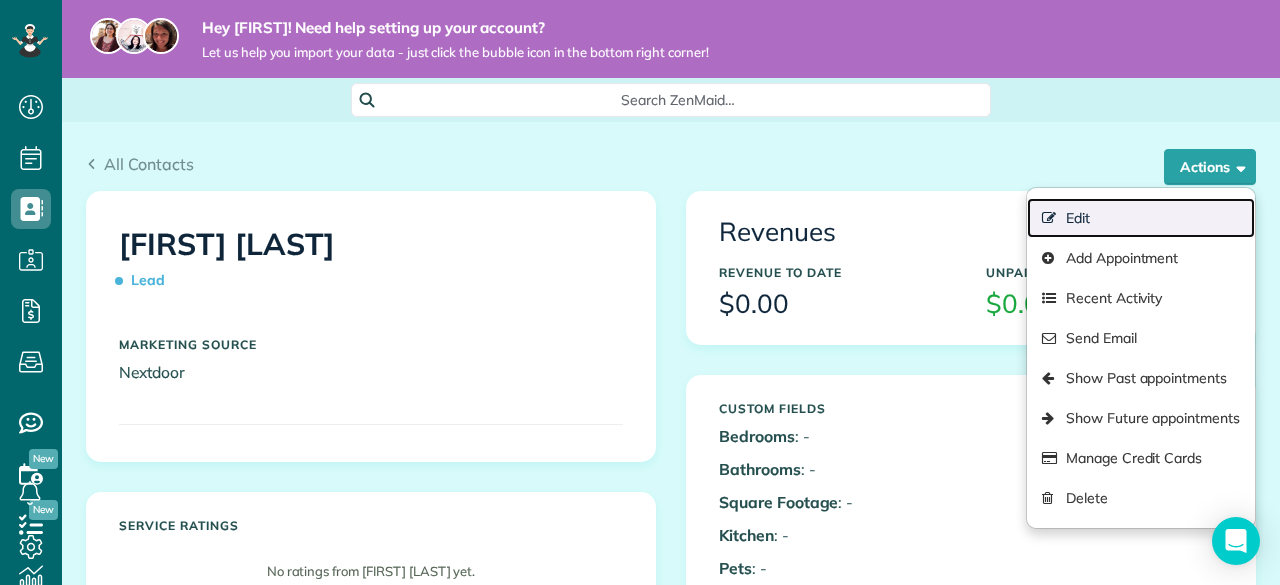 click on "Edit" at bounding box center (1141, 218) 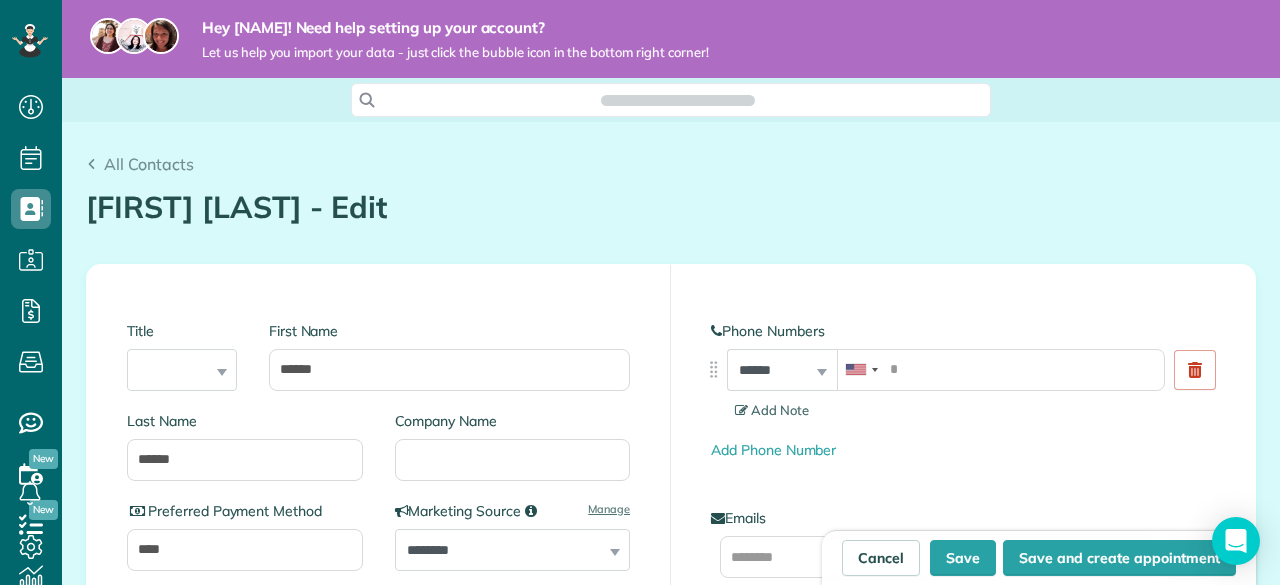 scroll, scrollTop: 0, scrollLeft: 0, axis: both 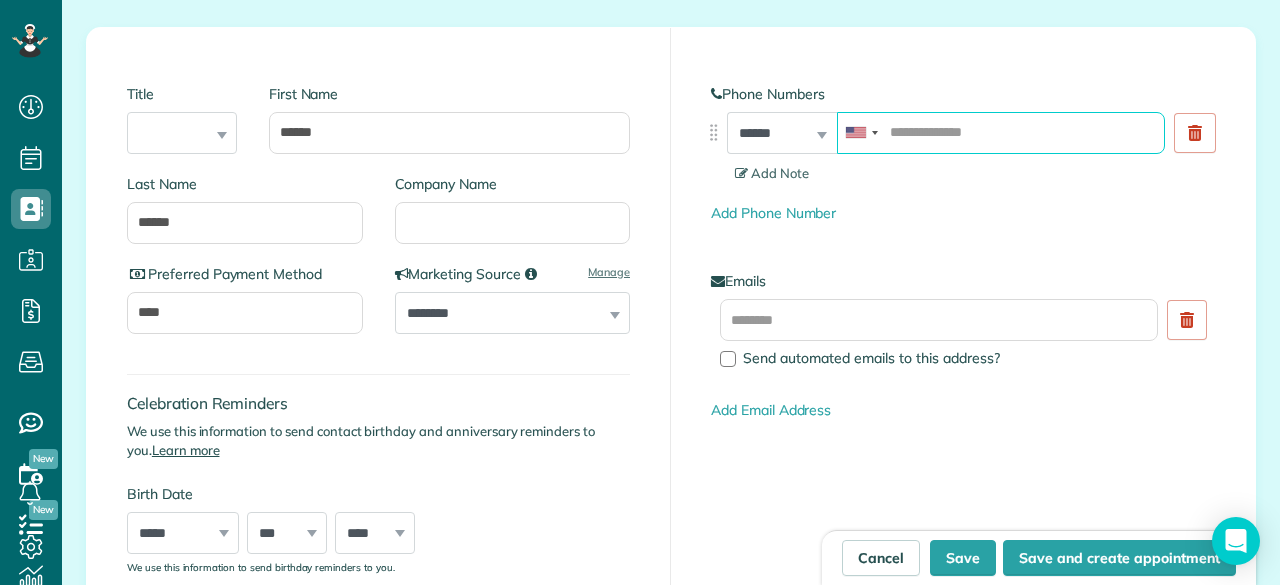 click at bounding box center (1001, 133) 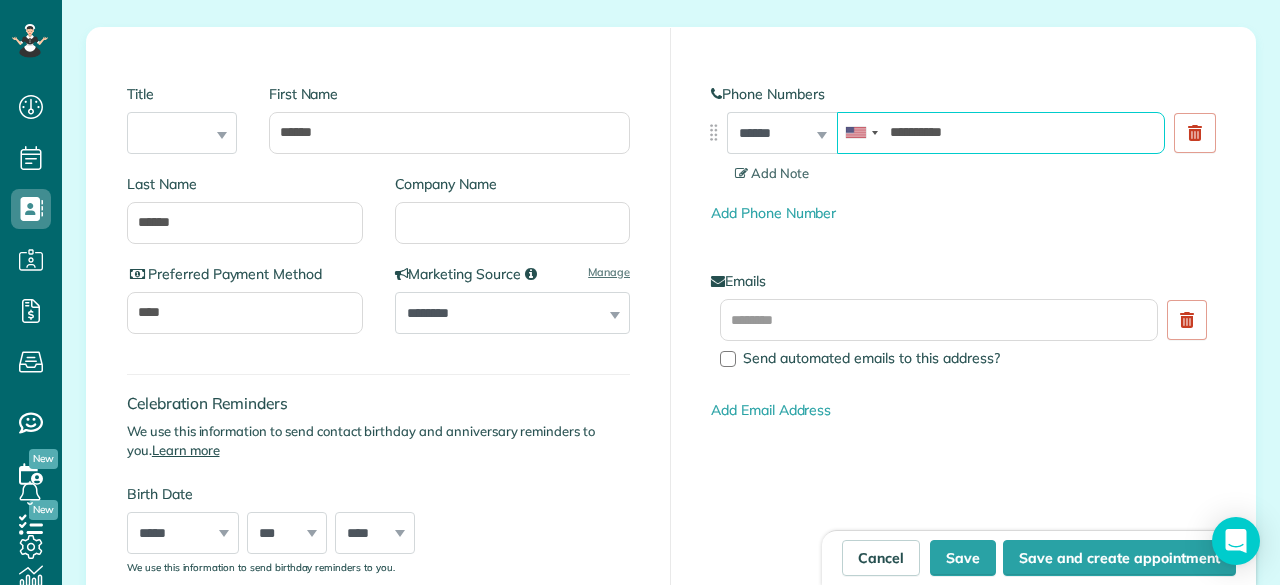 type on "**********" 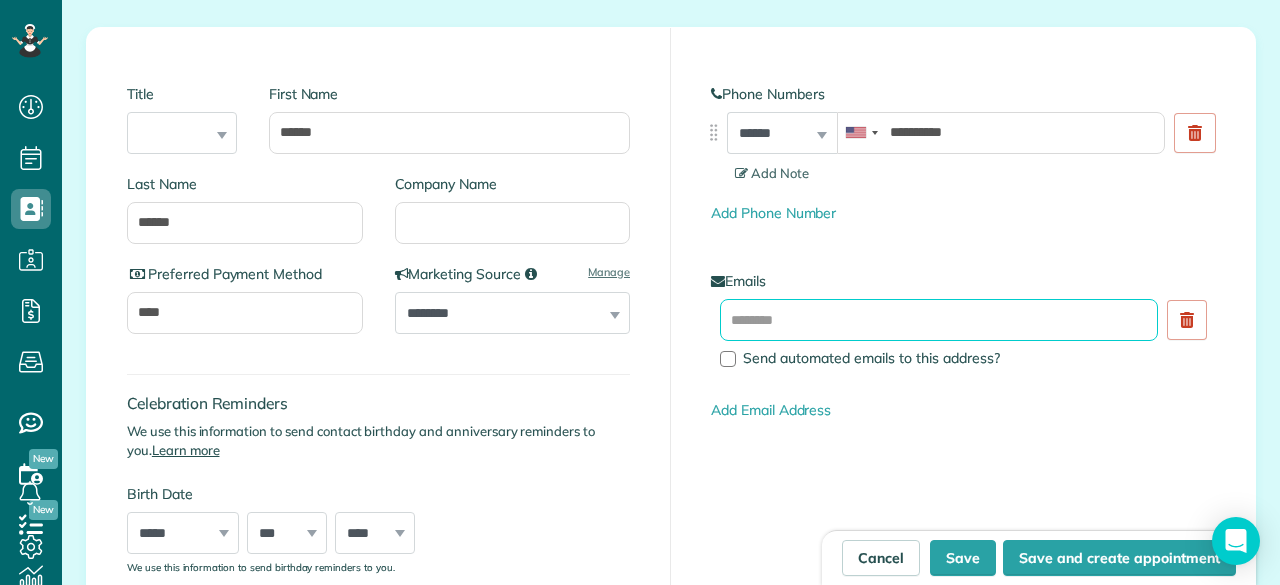 click at bounding box center (939, 320) 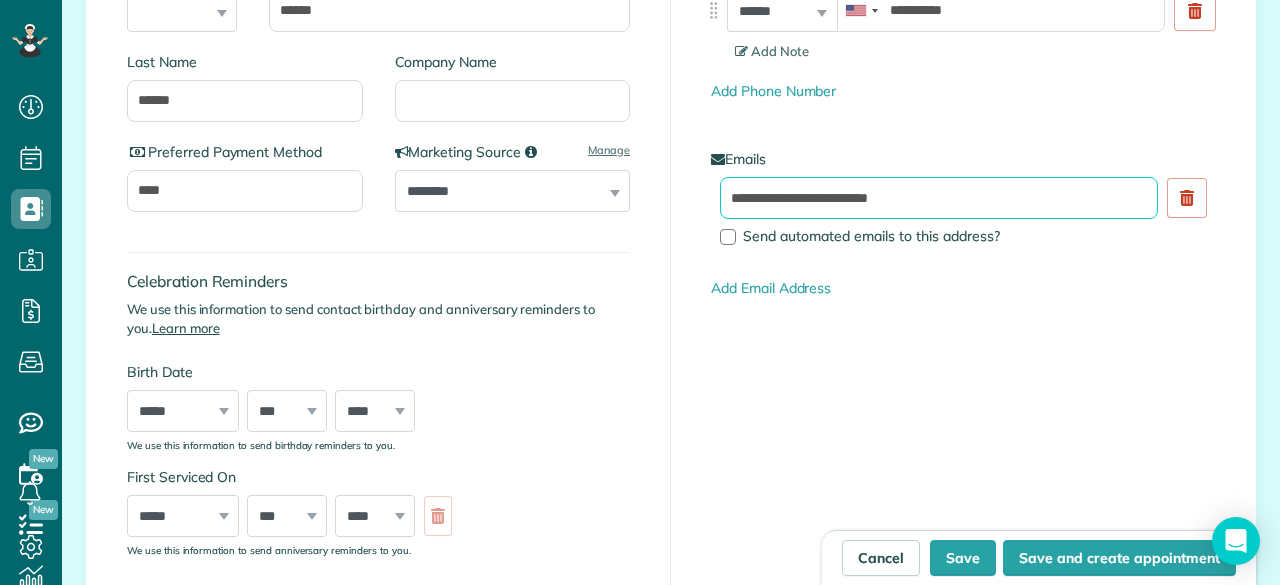 scroll, scrollTop: 340, scrollLeft: 0, axis: vertical 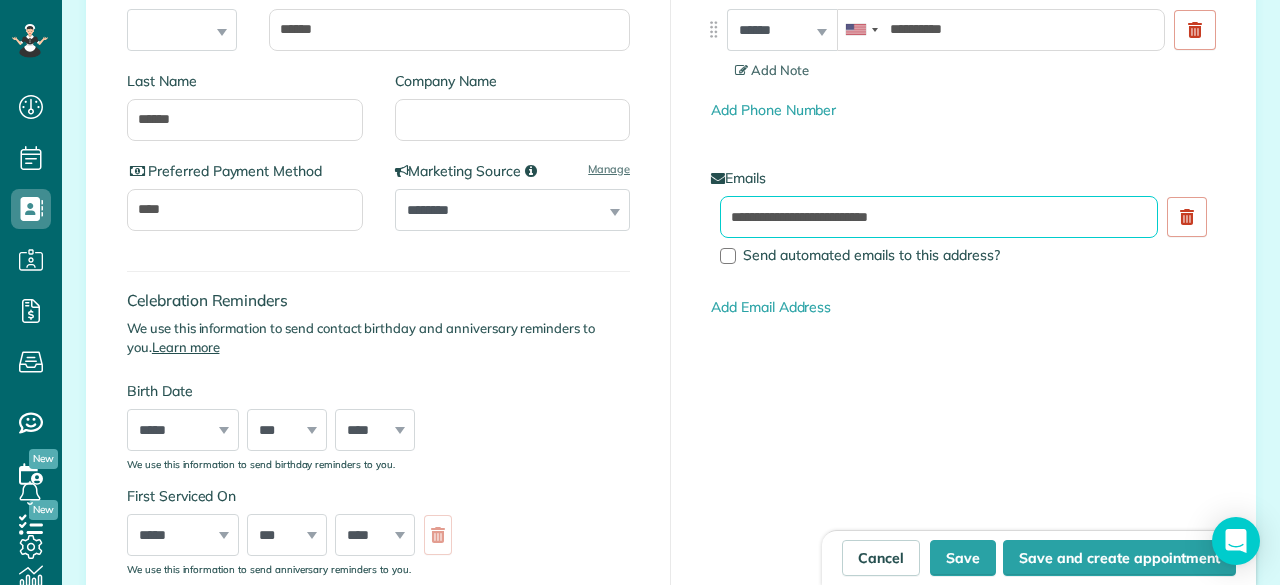 type on "**********" 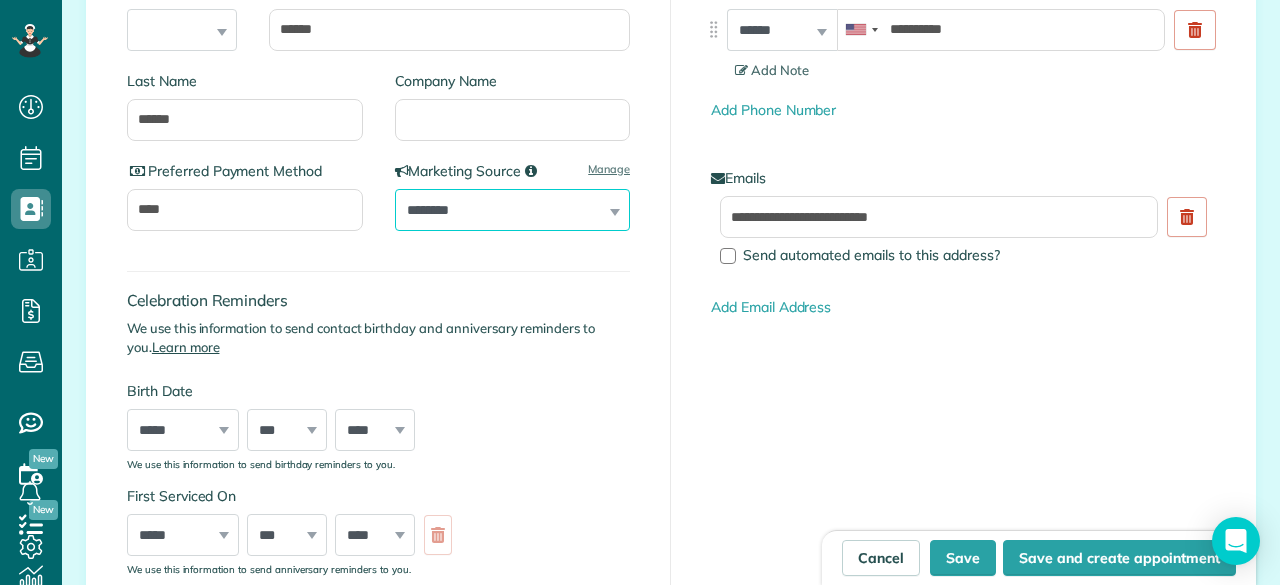 click on "**********" at bounding box center (513, 210) 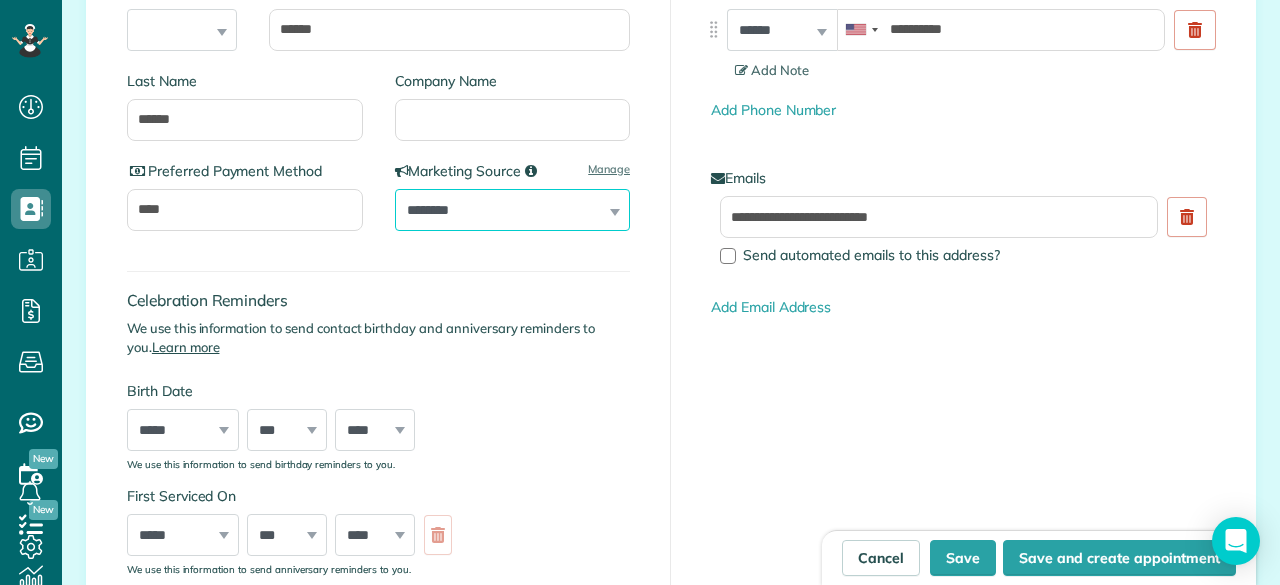 select on "**********" 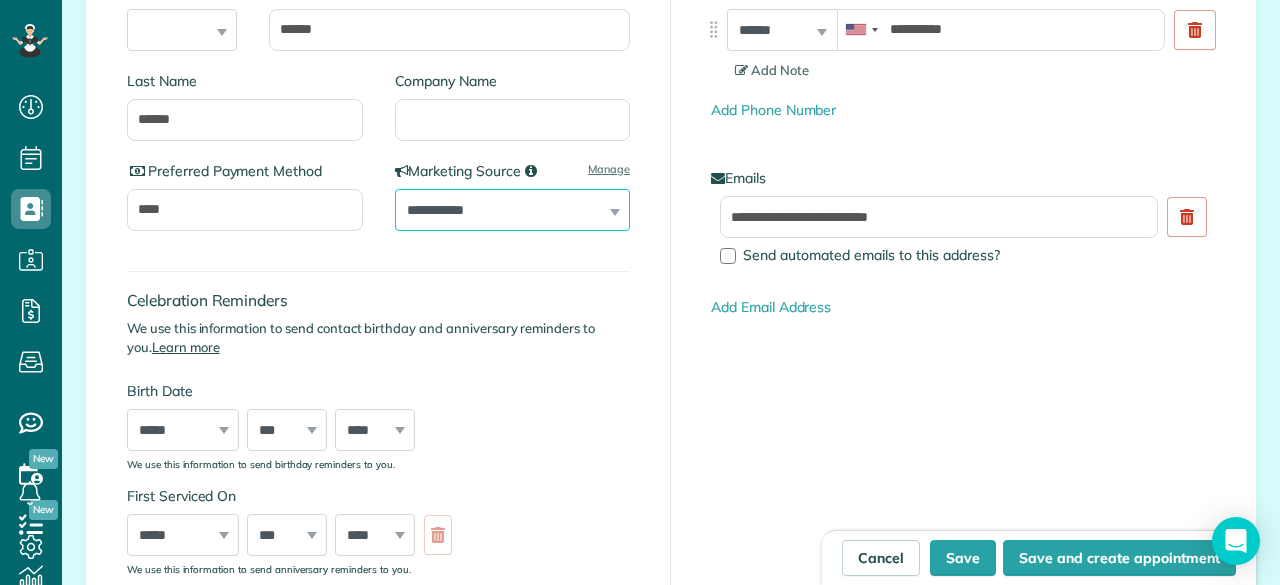 click on "**********" at bounding box center [513, 210] 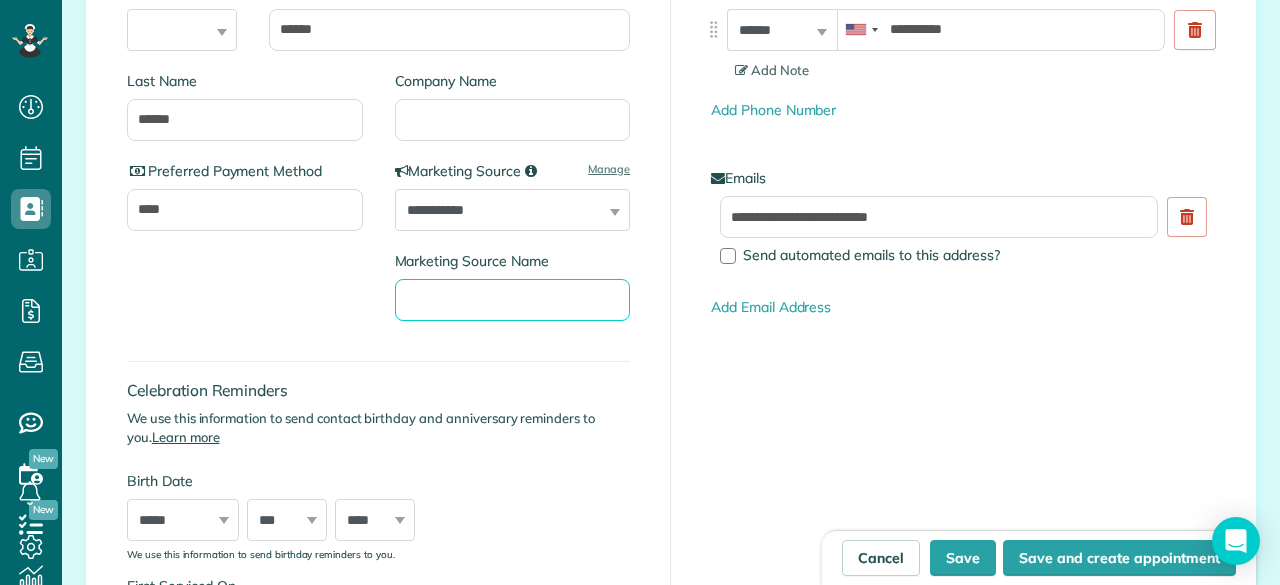 click on "Marketing Source Name" at bounding box center [513, 300] 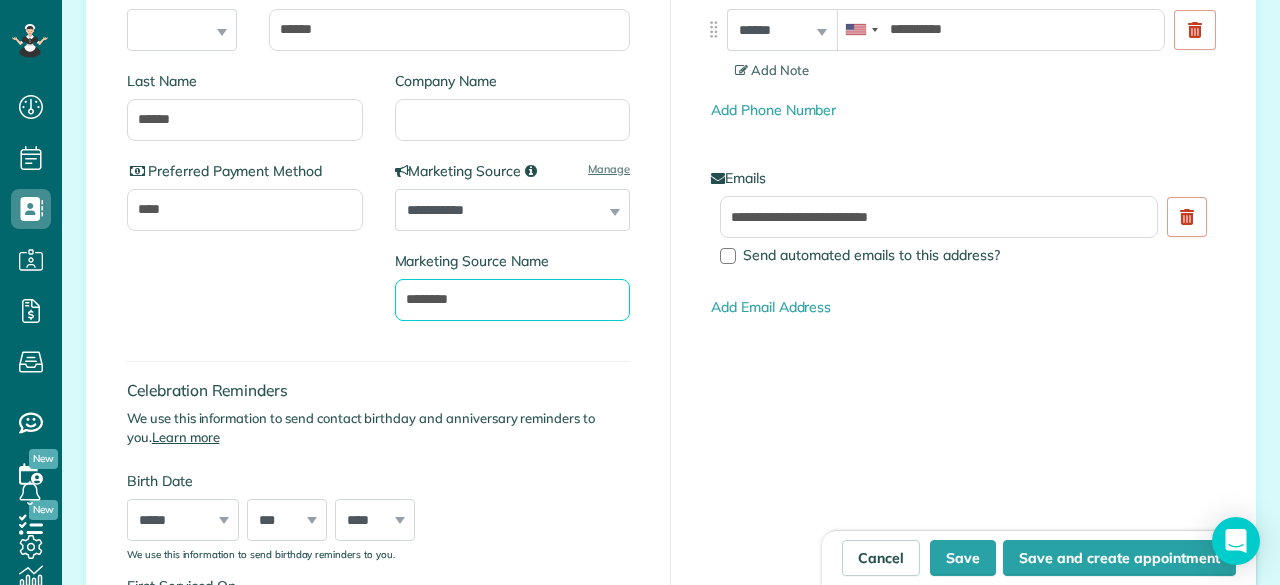 type on "********" 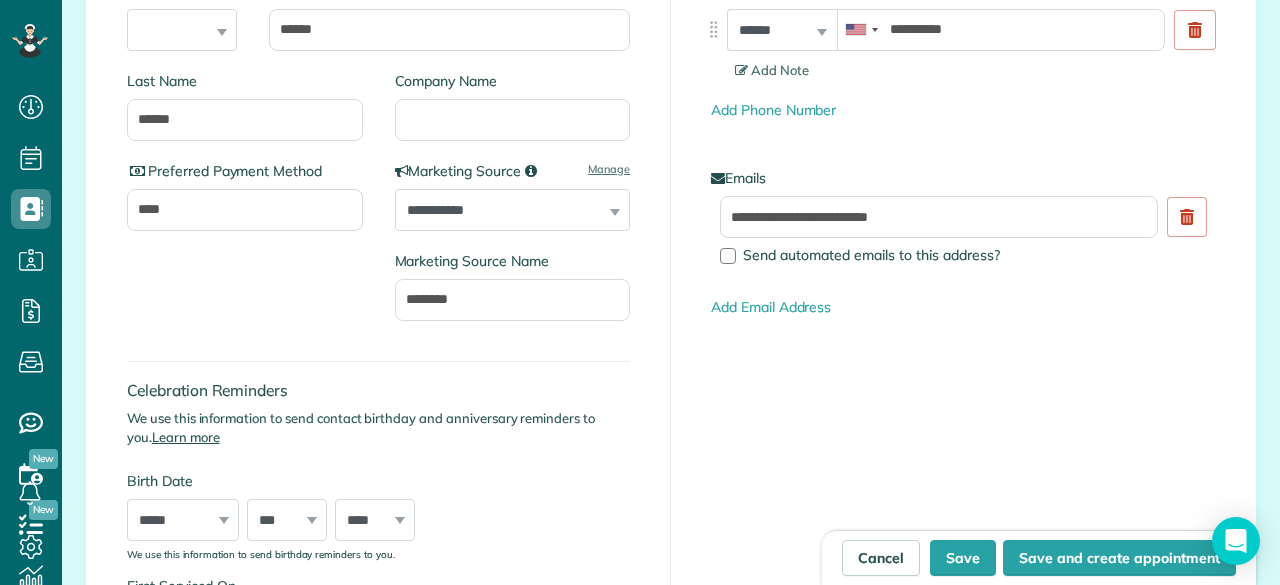 click on "**********" at bounding box center (513, 210) 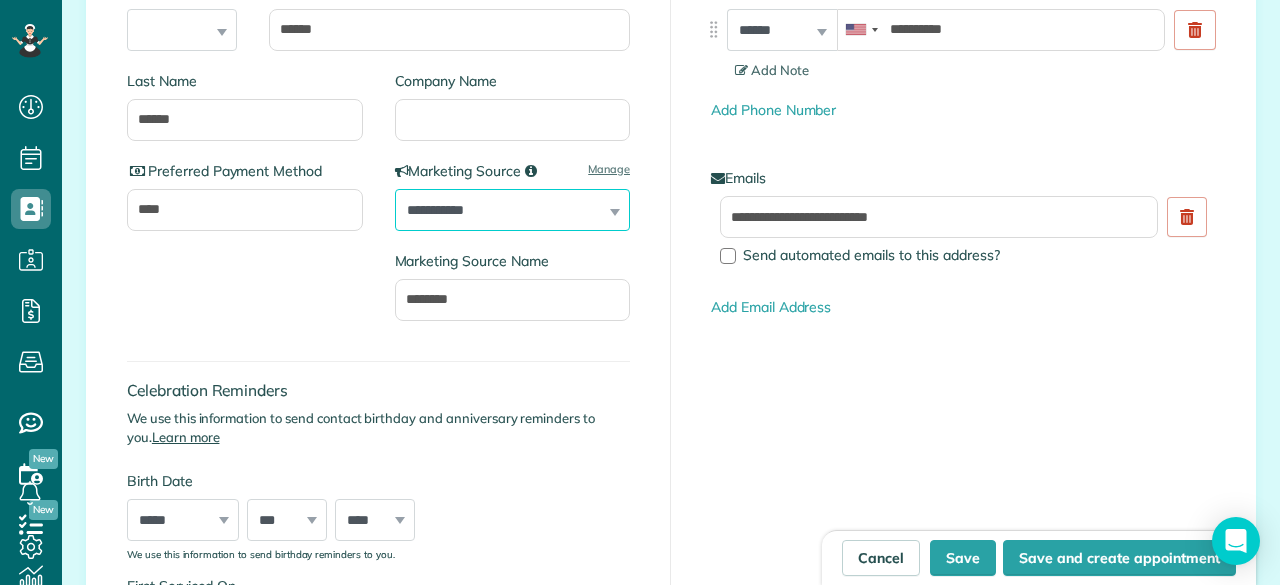 click on "**********" at bounding box center [513, 210] 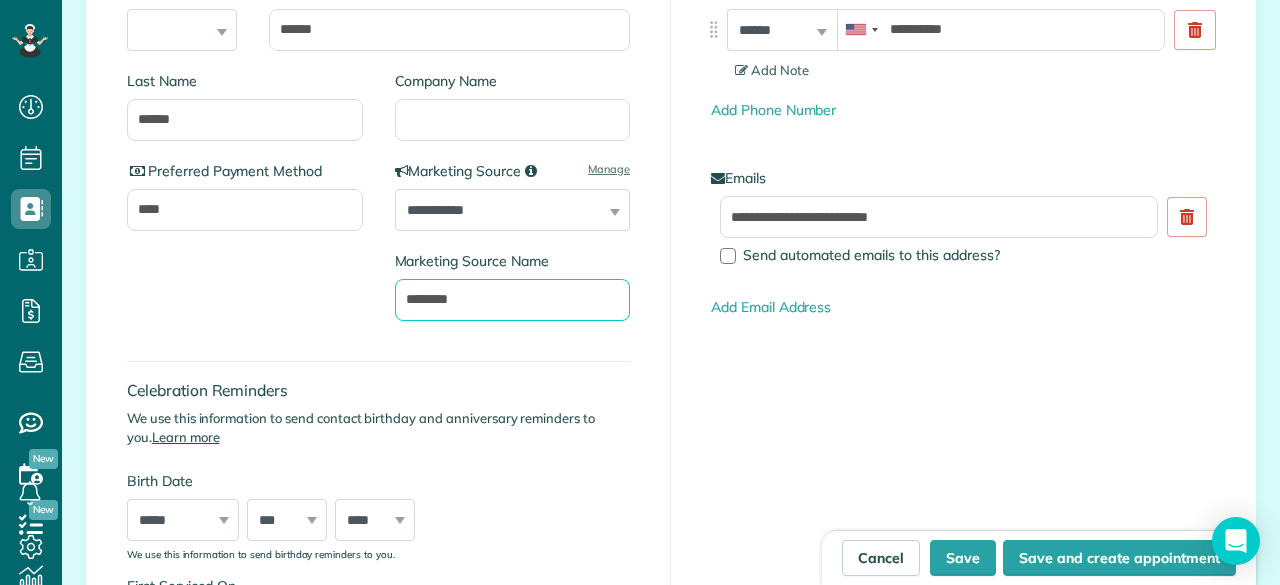 click on "********" at bounding box center (513, 300) 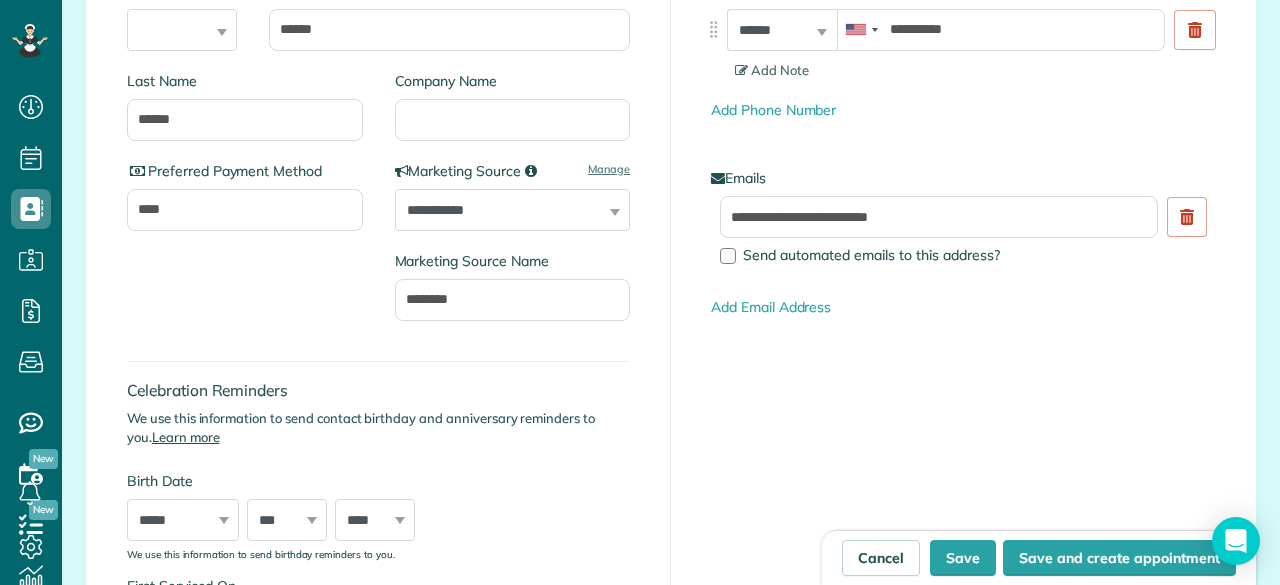 click on "Celebration Reminders
We use this information to send contact birthday and anniversary reminders to you.
Learn more
Birth Date
*****
*******
********
*****
*****
***
****
****
******
*********
*******
********
********
***
*
*
*
*
*
*
*
*
*
**
**
**
**
**
**
**
**
**
**
**
**
**
**
**
**
**
**
**
**
**
**
****
****
****
****
****
****
****
****
****
****
****
****
****
****
****
****
****
****
****
****
****
****
****
****
****
****
****
****
****
****
****
****
****
****
****
****
****
****
****
****
****
****
****
****
****
****
****
****
****
****
****
****
****
****
****
****
****
****
****
****
****" at bounding box center (378, 450) 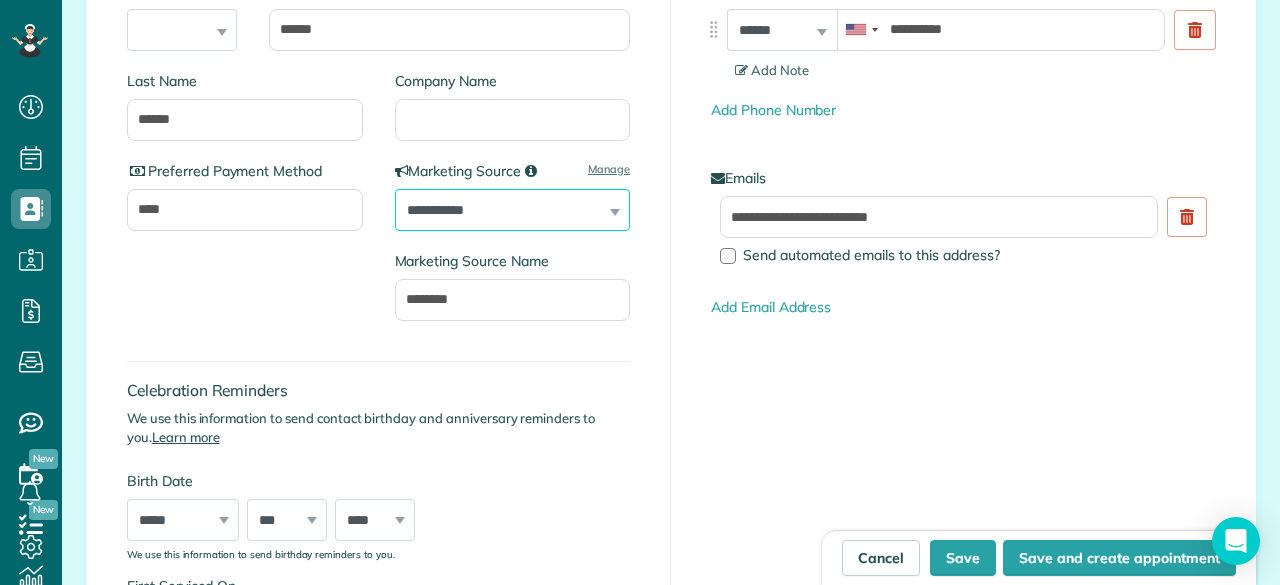 click on "**********" at bounding box center (513, 210) 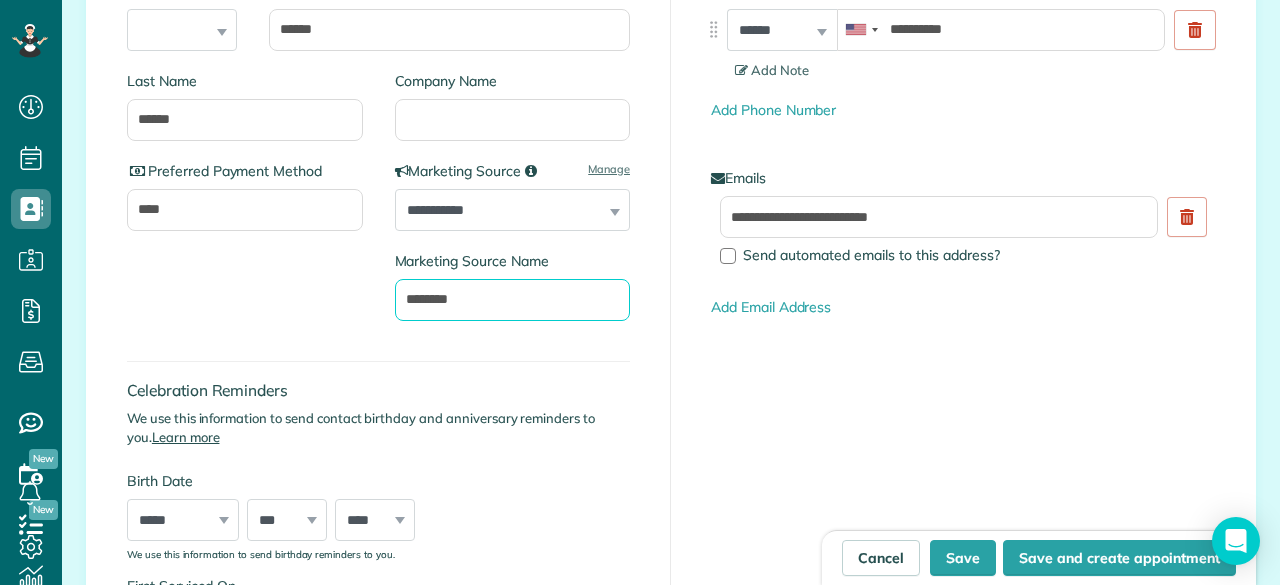click on "********" at bounding box center [513, 300] 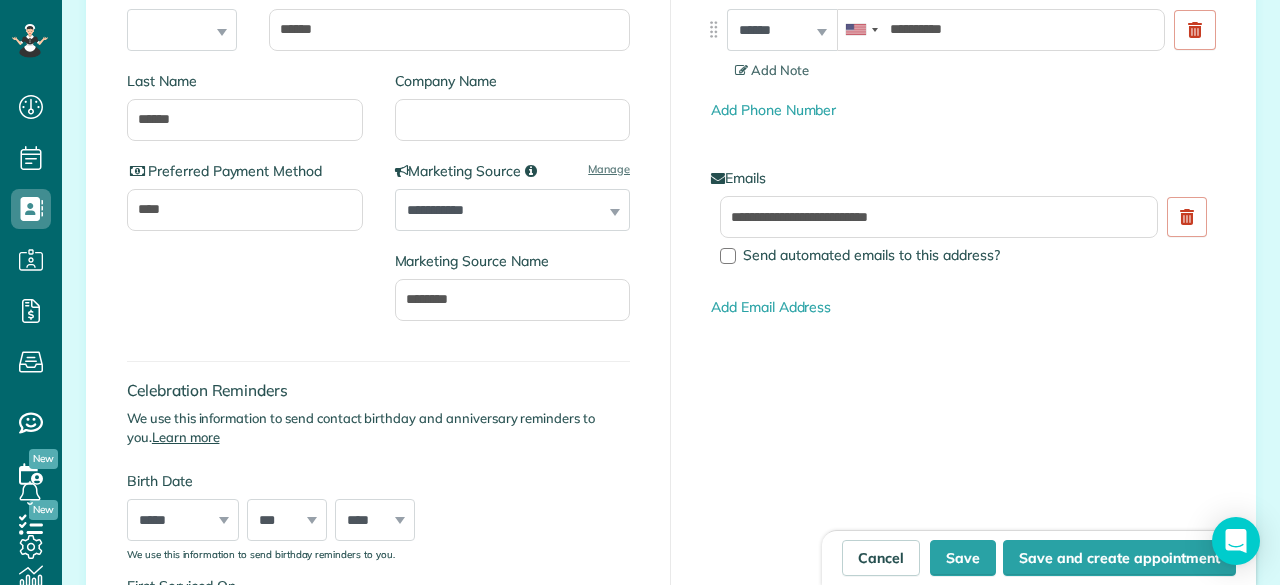 click on "Celebration Reminders
We use this information to send contact birthday and anniversary reminders to you.
Learn more
Birth Date
*****
*******
********
*****
*****
***
****
****
******
*********
*******
********
********
***
*
*
*
*
*
*
*
*
*
**
**
**
**
**
**
**
**
**
**
**
**
**
**
**
**
**
**
**
**
**
**
****
****
****
****
****
****
****
****
****
****
****
****
****
****
****
****
****
****
****
****
****
****
****
****
****
****
****
****
****
****
****
****
****
****
****
****
****
****
****
****
****
****
****
****
****
****
****
****
****
****
****
****
****
****
****
****
****
****
****
****
****" at bounding box center (378, 450) 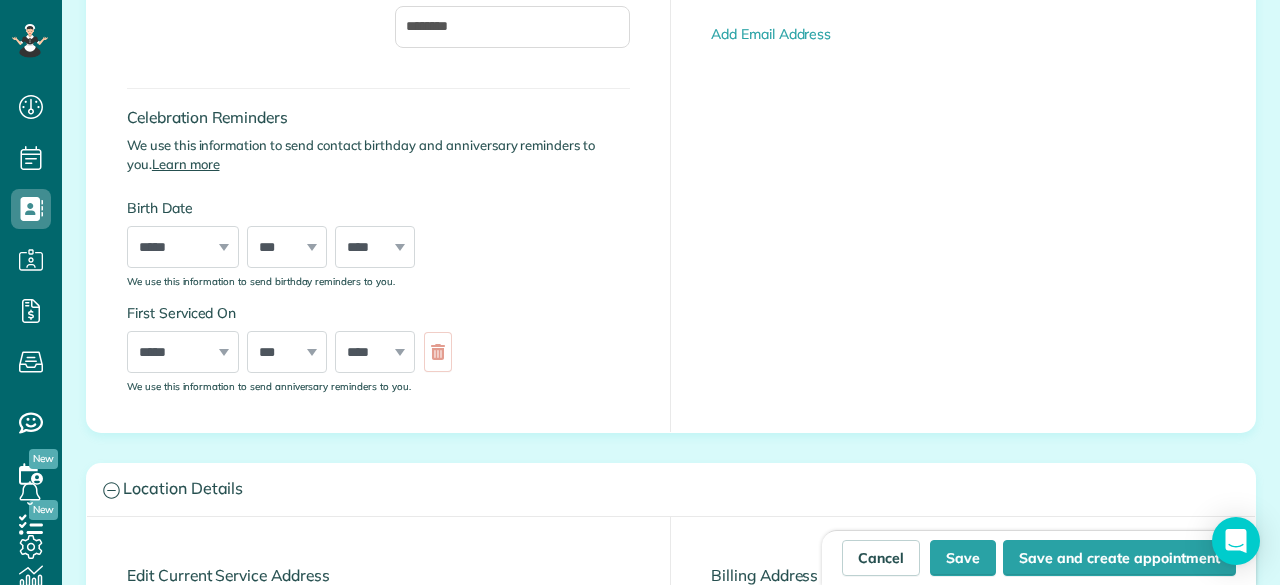 scroll, scrollTop: 639, scrollLeft: 0, axis: vertical 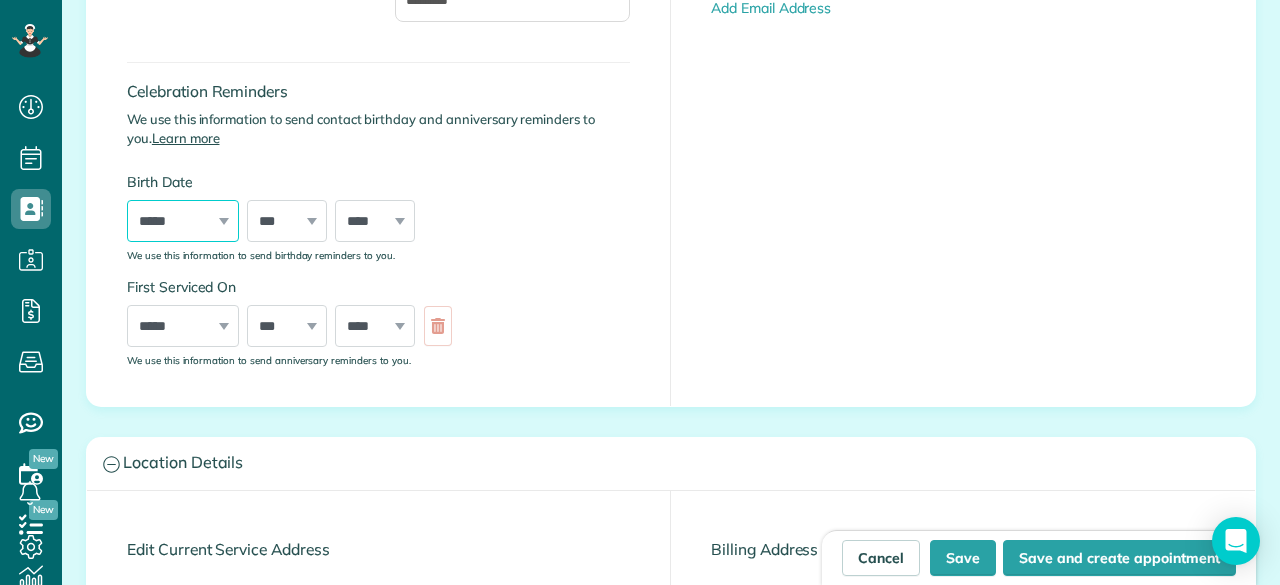 click on "*****
*******
********
*****
*****
***
****
****
******
*********
*******
********
********" at bounding box center (183, 221) 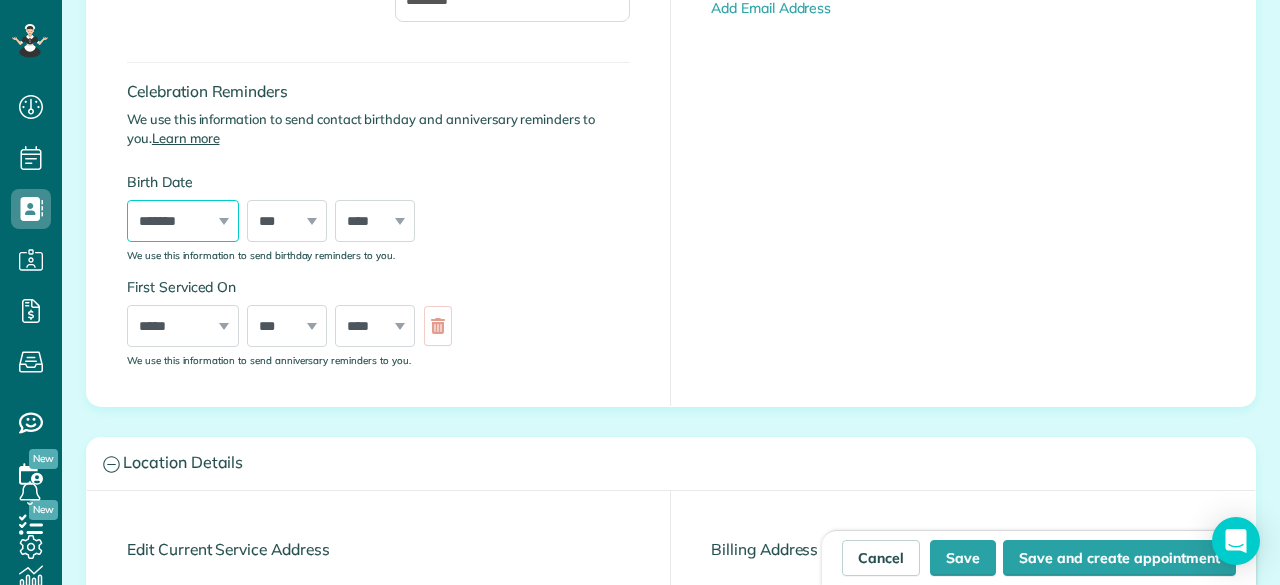 click on "*****
*******
********
*****
*****
***
****
****
******
*********
*******
********
********" at bounding box center (183, 221) 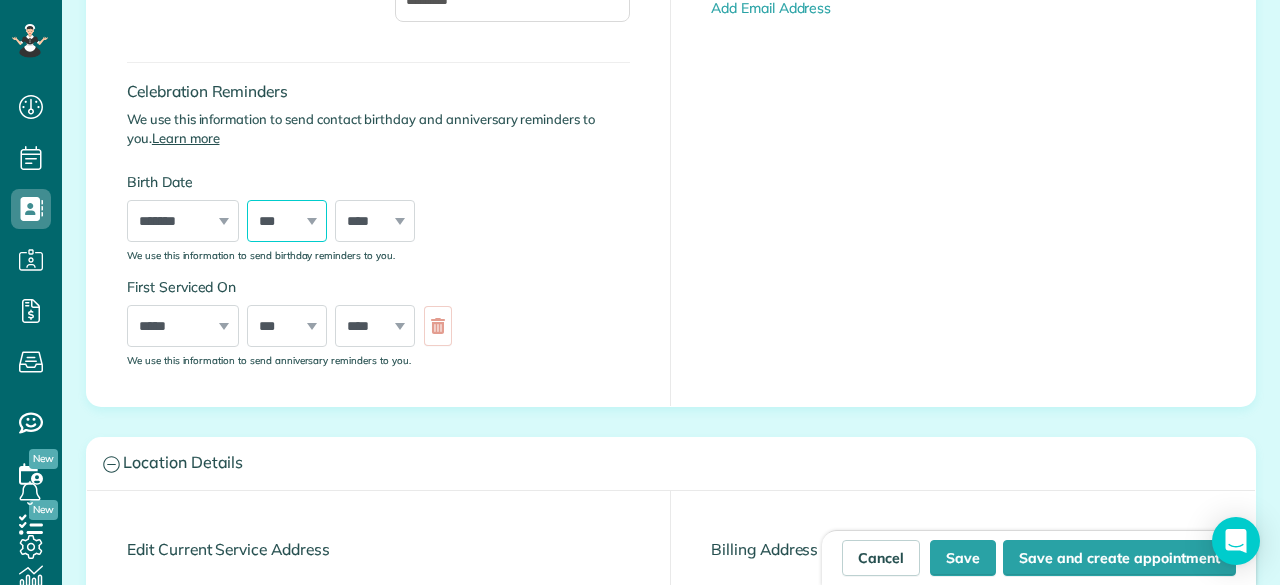 click on "***
*
*
*
*
*
*
*
*
*
**
**
**
**
**
**
**
**
**
**
**
**
**
**
**
**
**
**
**
**
**
**" at bounding box center [287, 221] 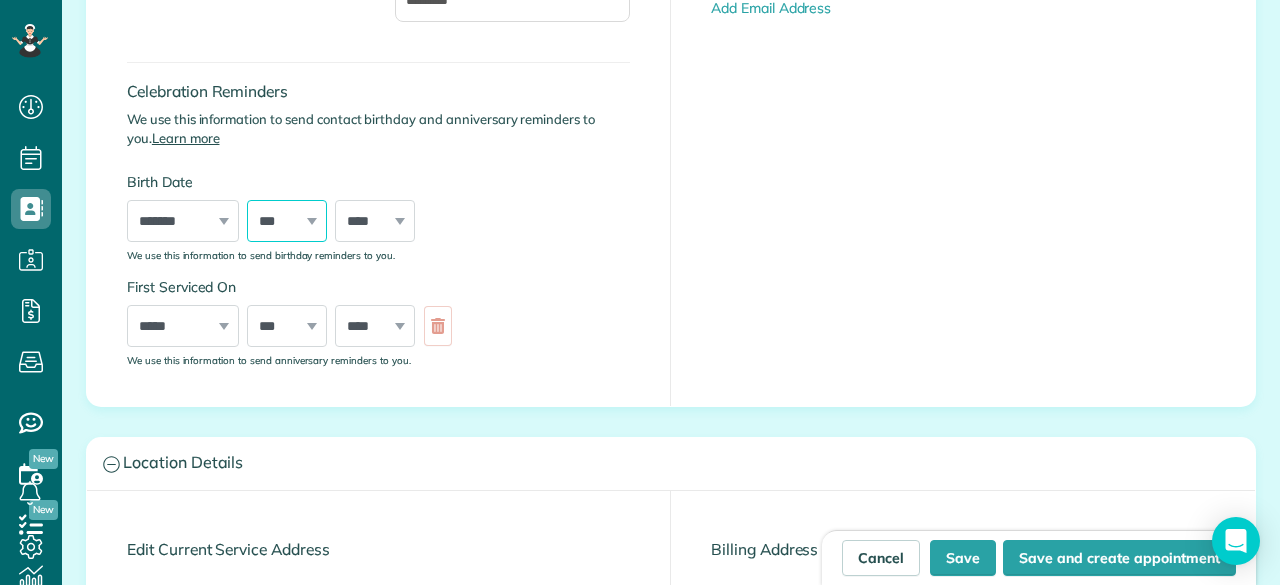select on "**" 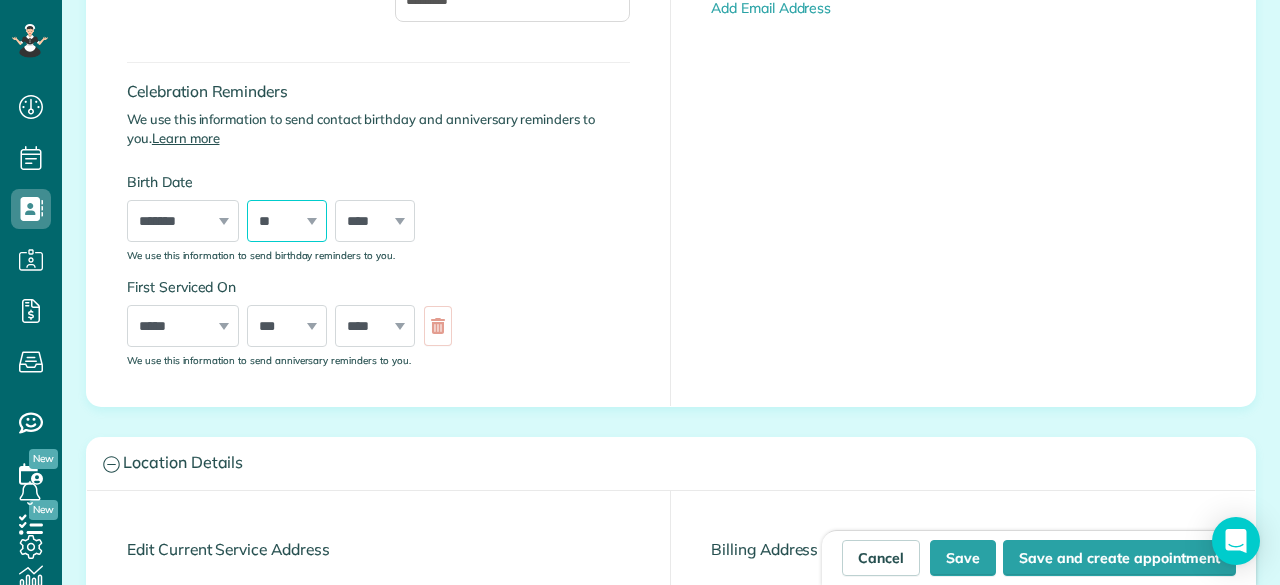 click on "***
*
*
*
*
*
*
*
*
*
**
**
**
**
**
**
**
**
**
**
**
**
**
**
**
**
**
**
**
**
**
**" at bounding box center (287, 221) 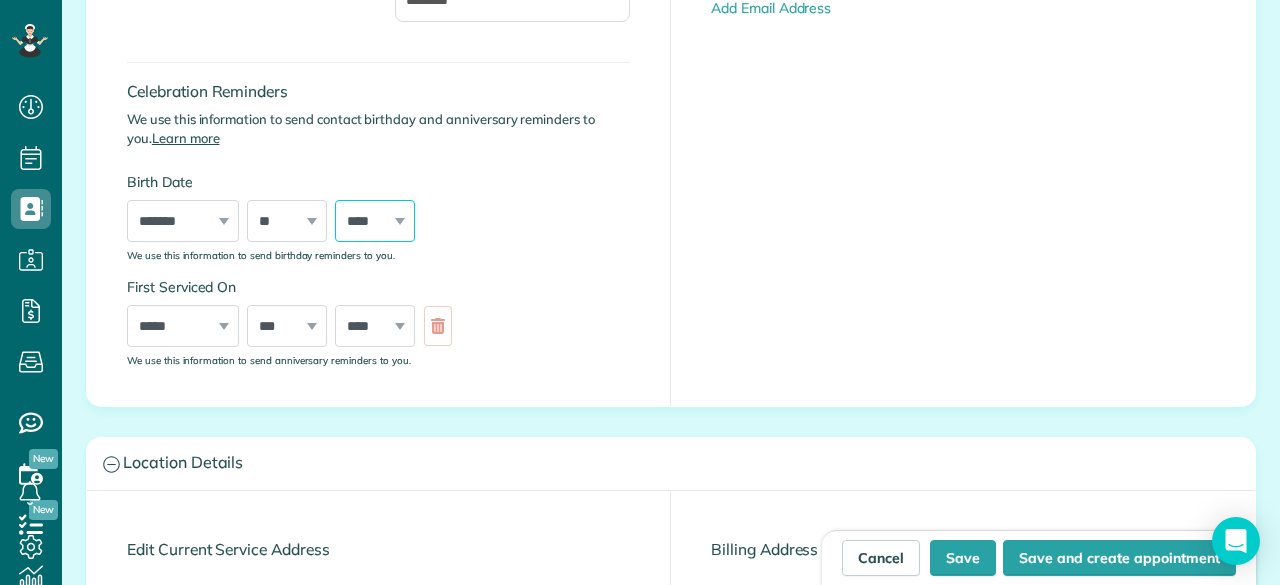 click on "****
****
****
****
****
****
****
****
****
****
****
****
****
****
****
****
****
****
****
****
****
****
****
****
****
****
****
****
****
****
****
****
****
****
****
****
****
****
****
****
****
****
****
****
****
****
****
****
****
****
****
****
****
****
****
****
****
****
****
****
****
****
****
****
****
****
****
****
****
****
****
****
****
****
****
****
****
****
****
****" at bounding box center [375, 221] 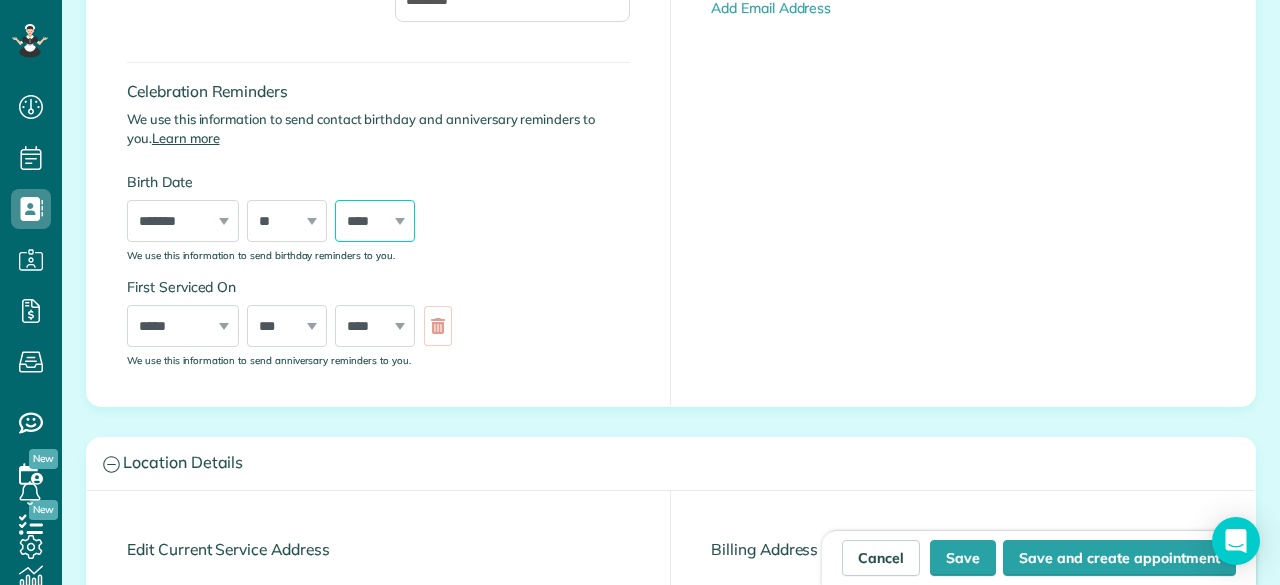 select on "****" 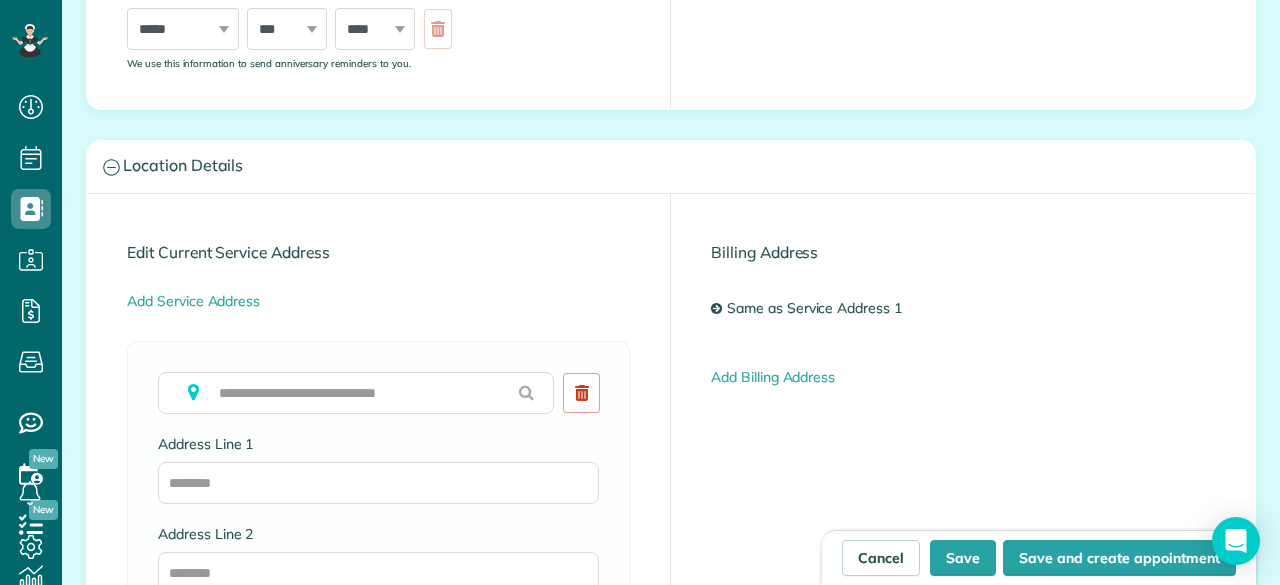 scroll, scrollTop: 969, scrollLeft: 0, axis: vertical 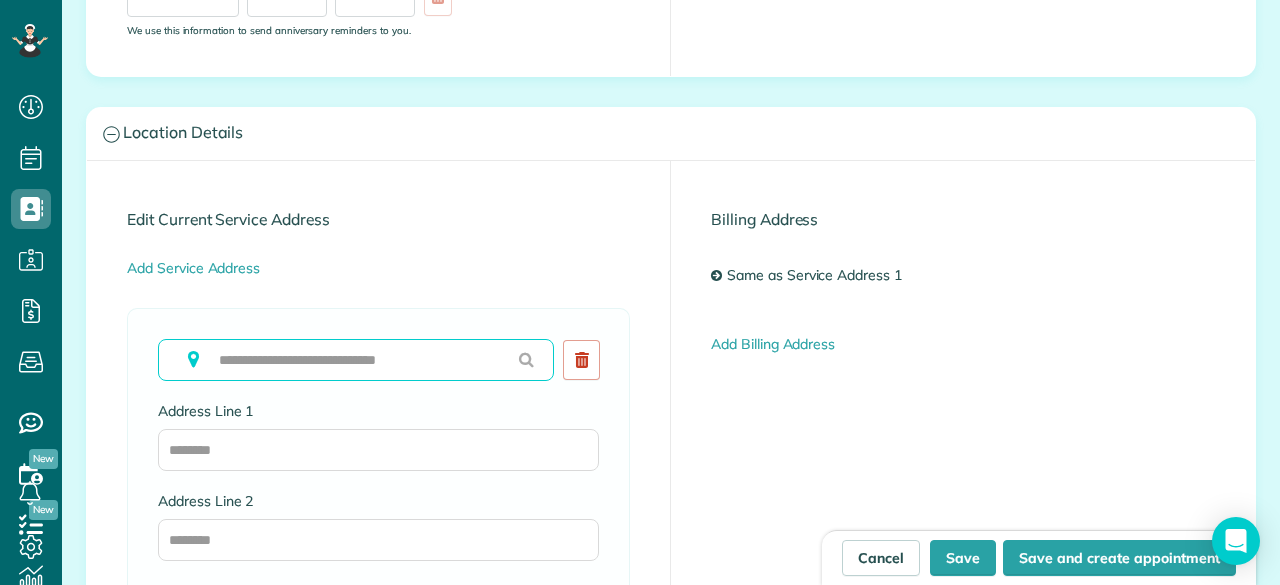 click at bounding box center [356, 360] 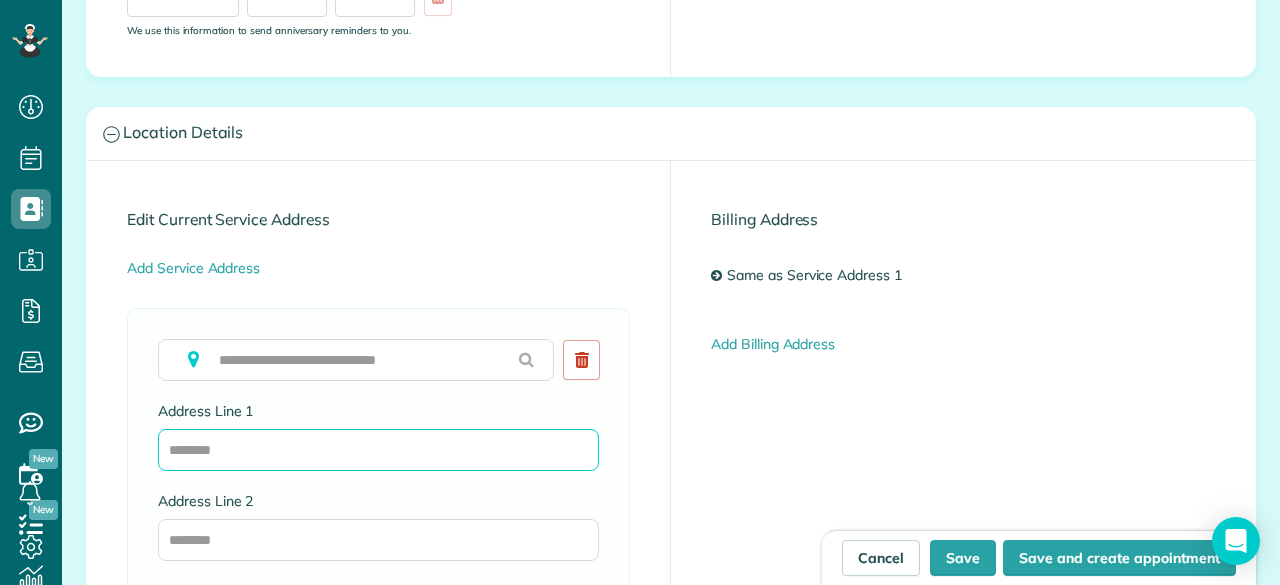 click on "Address Line 1" at bounding box center [378, 450] 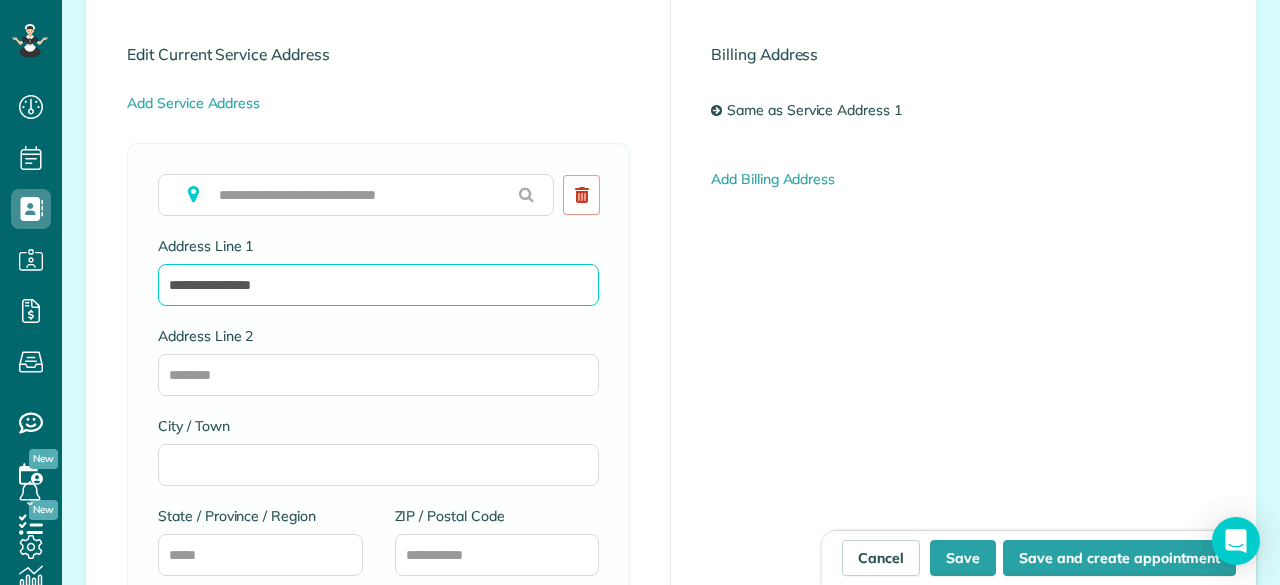 scroll, scrollTop: 1141, scrollLeft: 0, axis: vertical 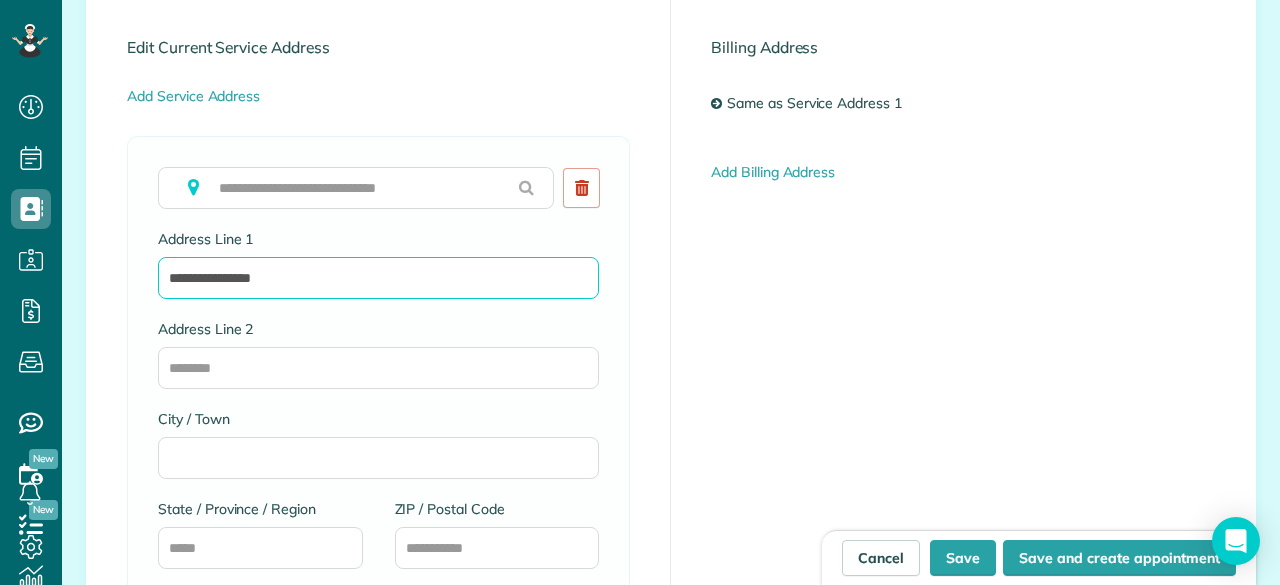 type on "**********" 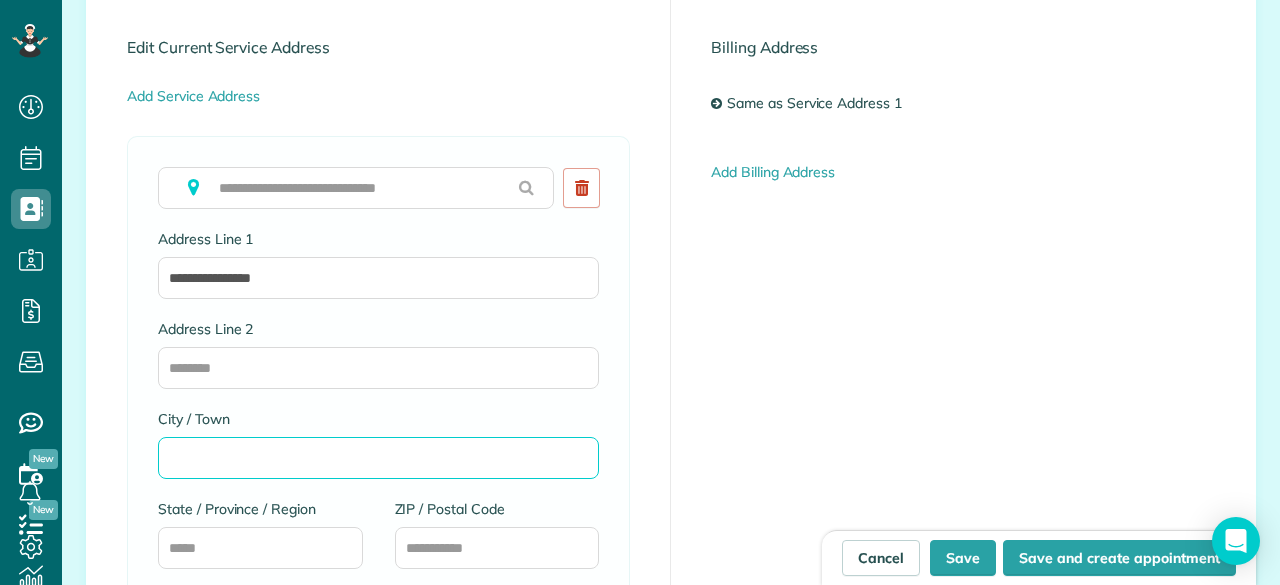 click on "City / Town" at bounding box center [378, 458] 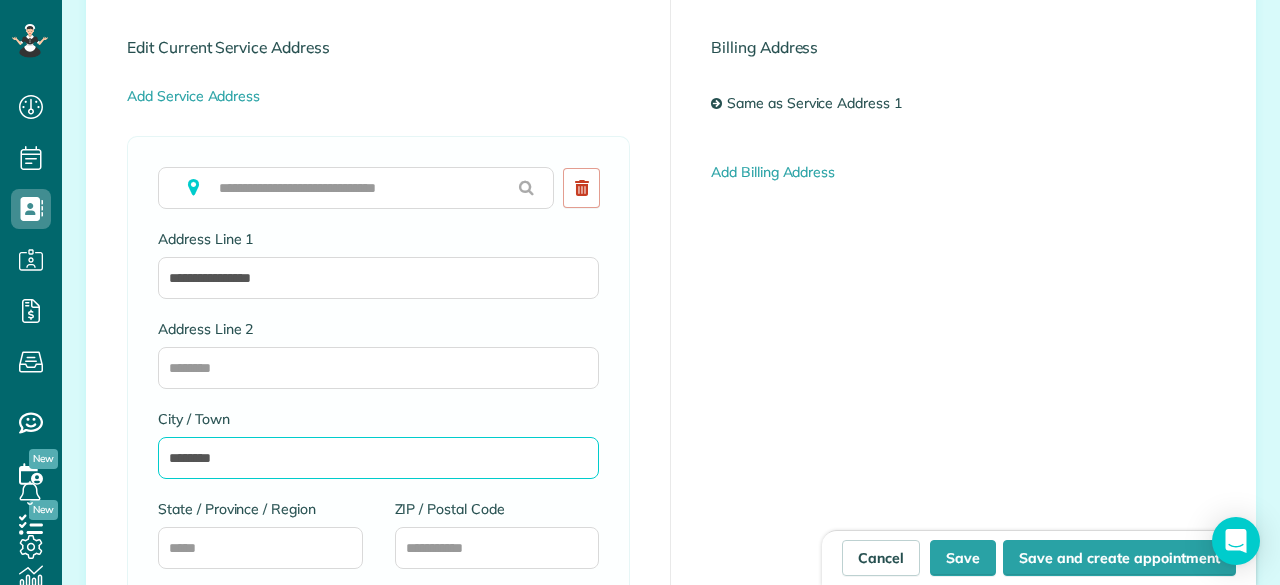 type on "********" 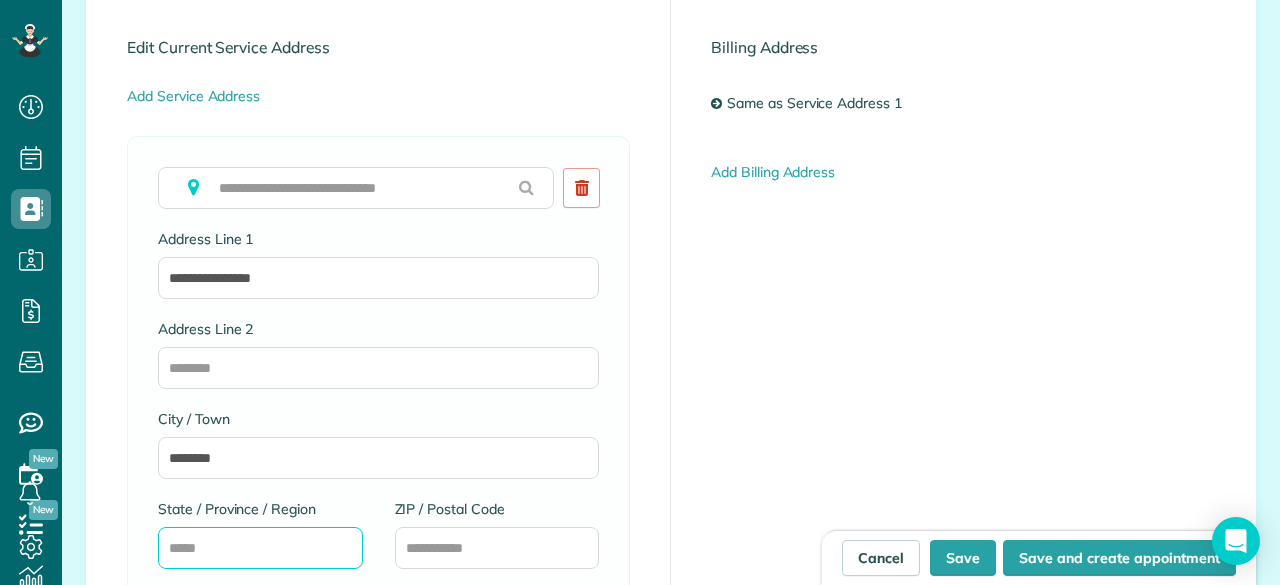click on "State / Province / Region" at bounding box center [260, 548] 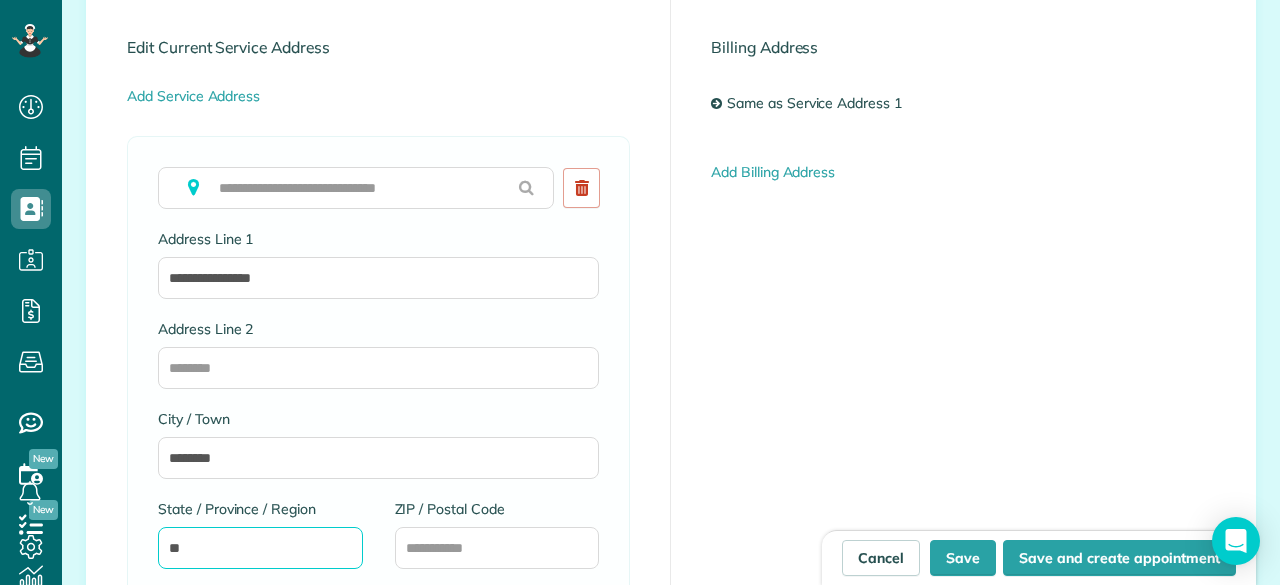 type on "**" 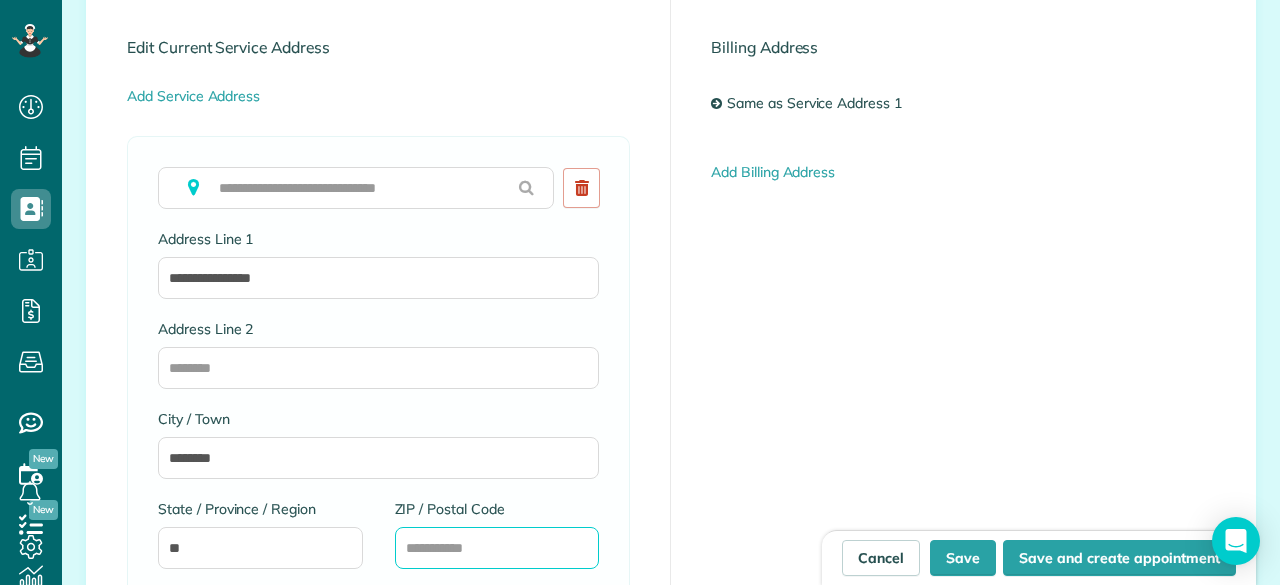 click on "ZIP / Postal Code" at bounding box center (497, 548) 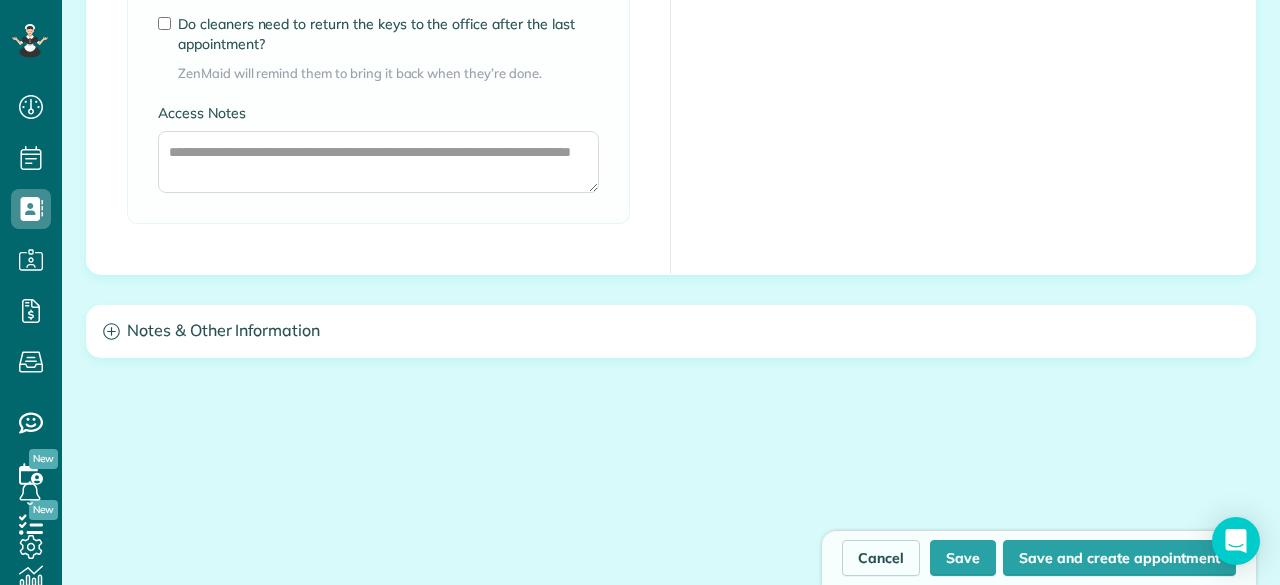 scroll, scrollTop: 1832, scrollLeft: 0, axis: vertical 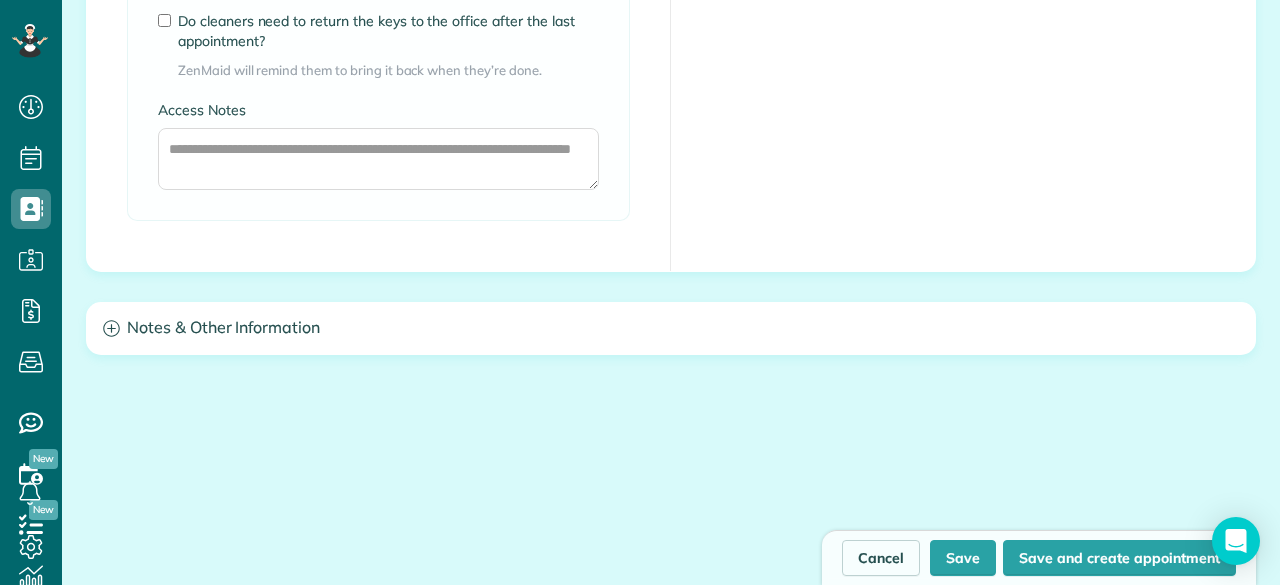 type on "*****" 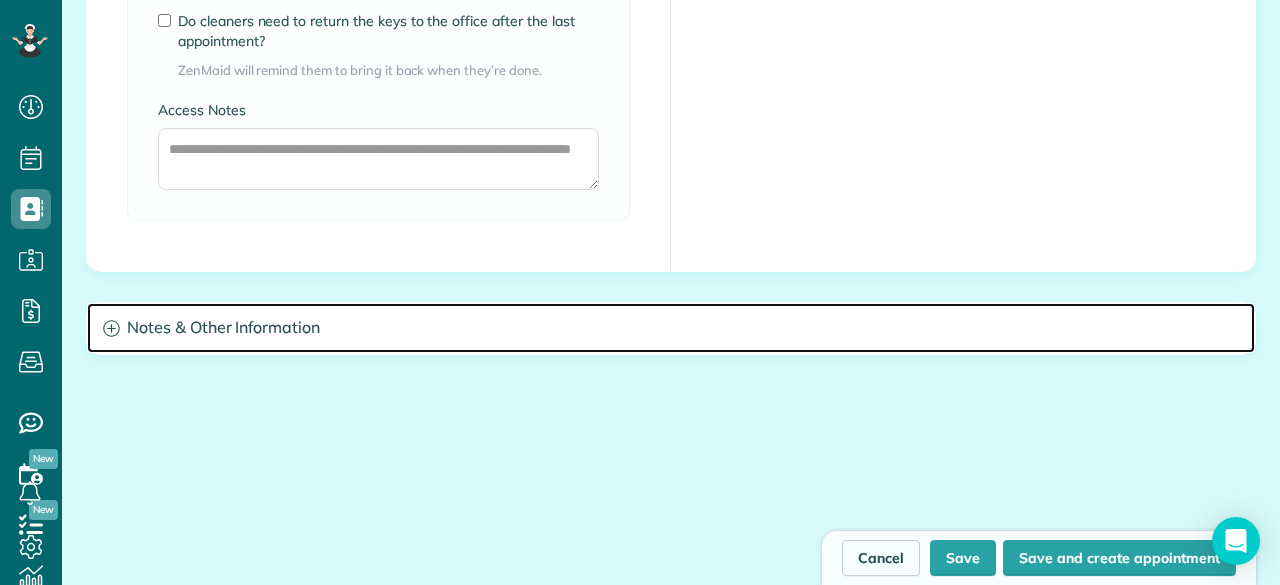 click 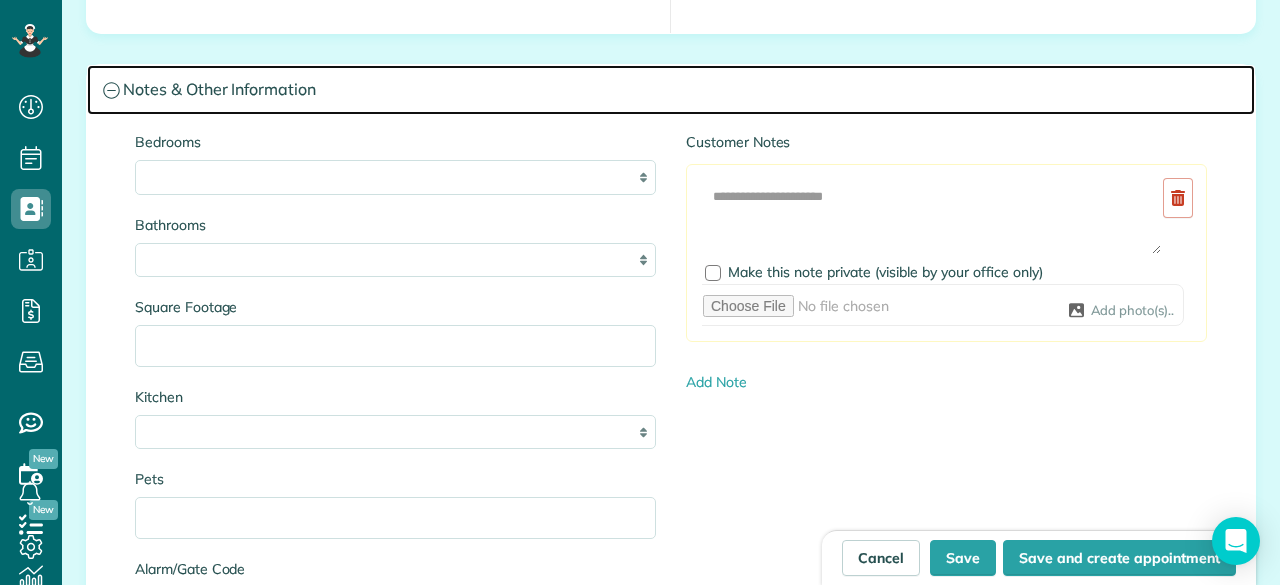 scroll, scrollTop: 2072, scrollLeft: 0, axis: vertical 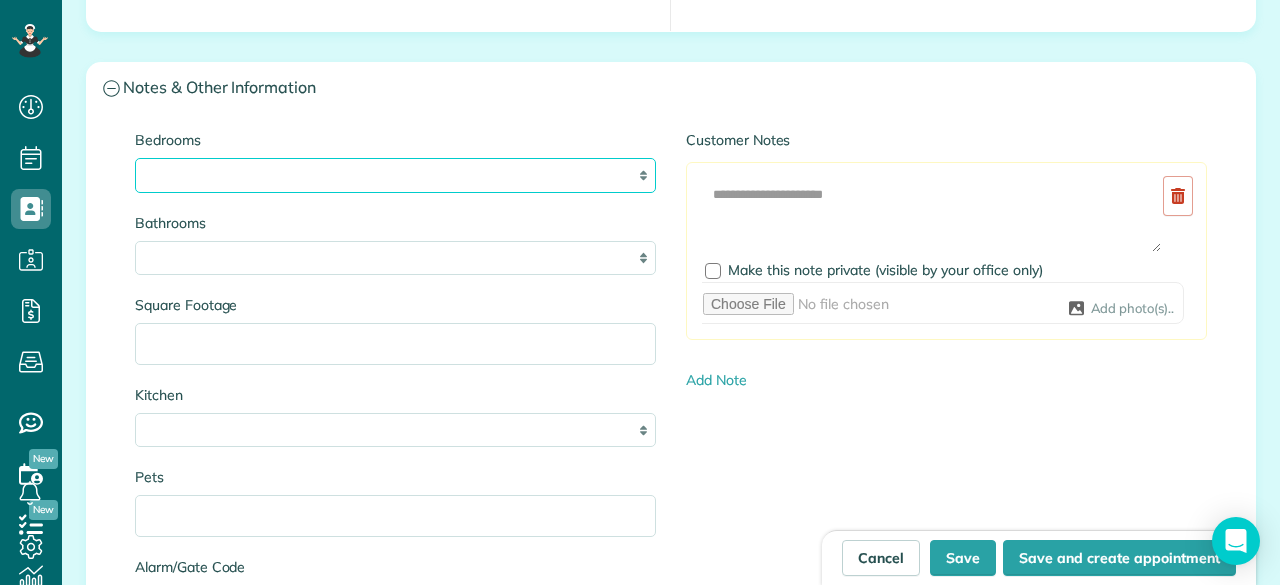 click on "*
*
*
*
**" at bounding box center [395, 175] 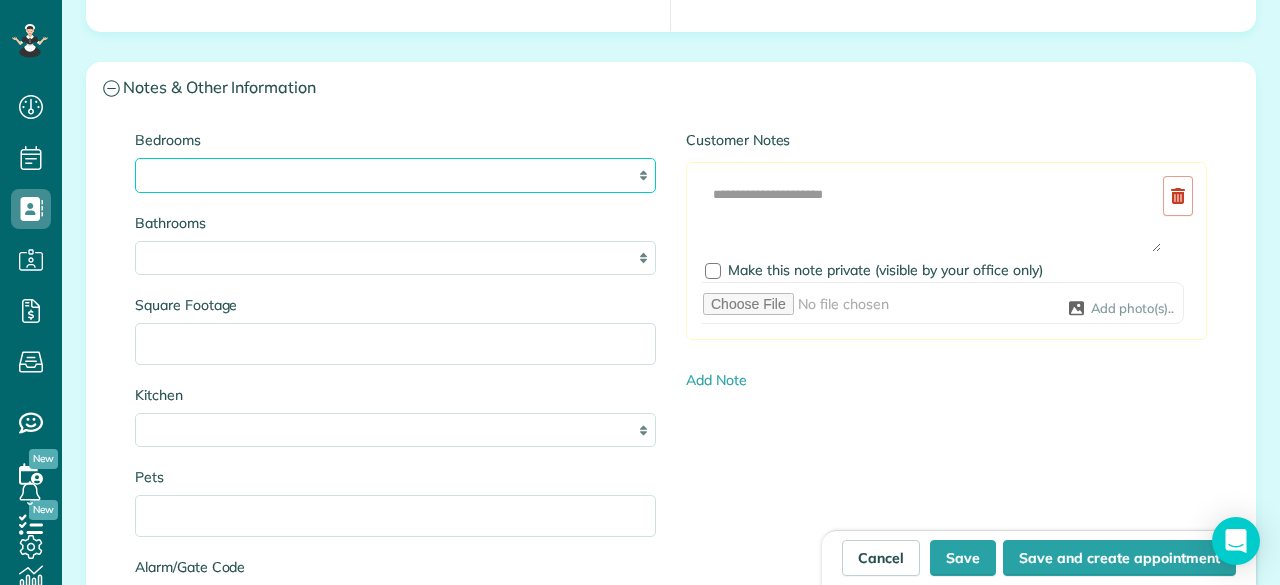 select on "*" 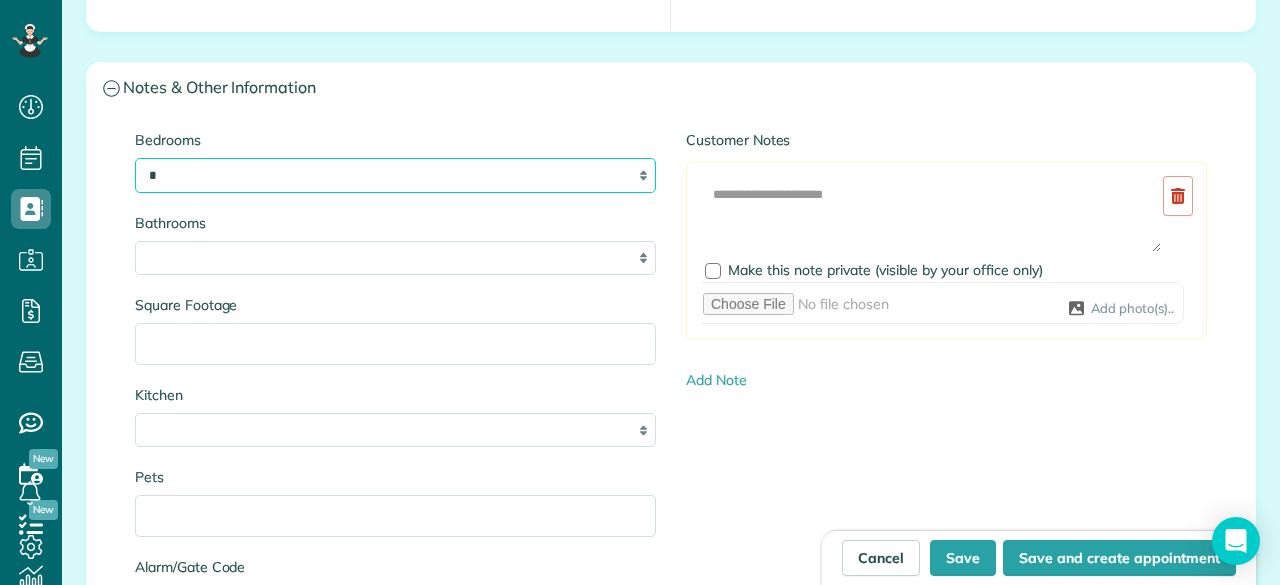 click on "*
*
*
*
**" at bounding box center [395, 175] 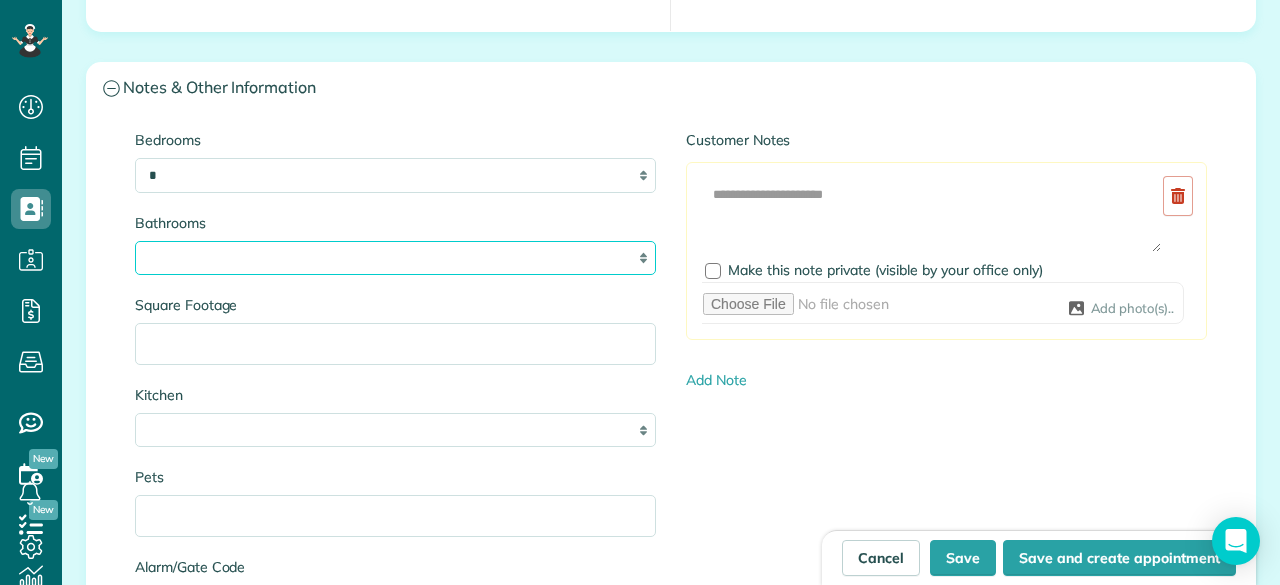 click on "*
***
*
***
*
***
*
***
**" at bounding box center (395, 258) 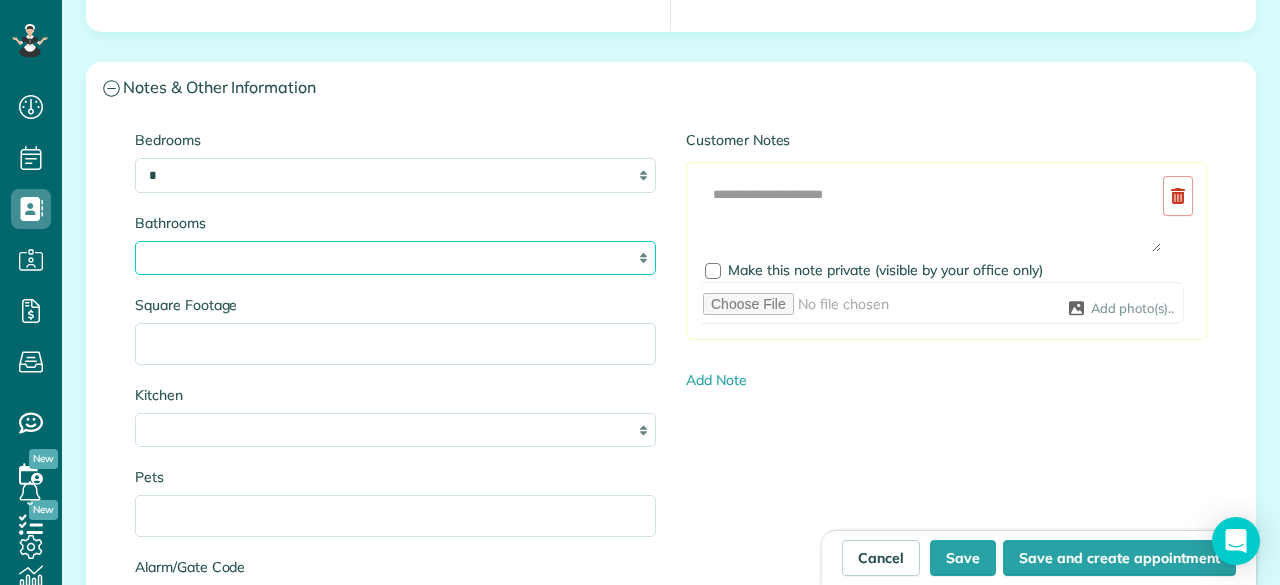select on "*" 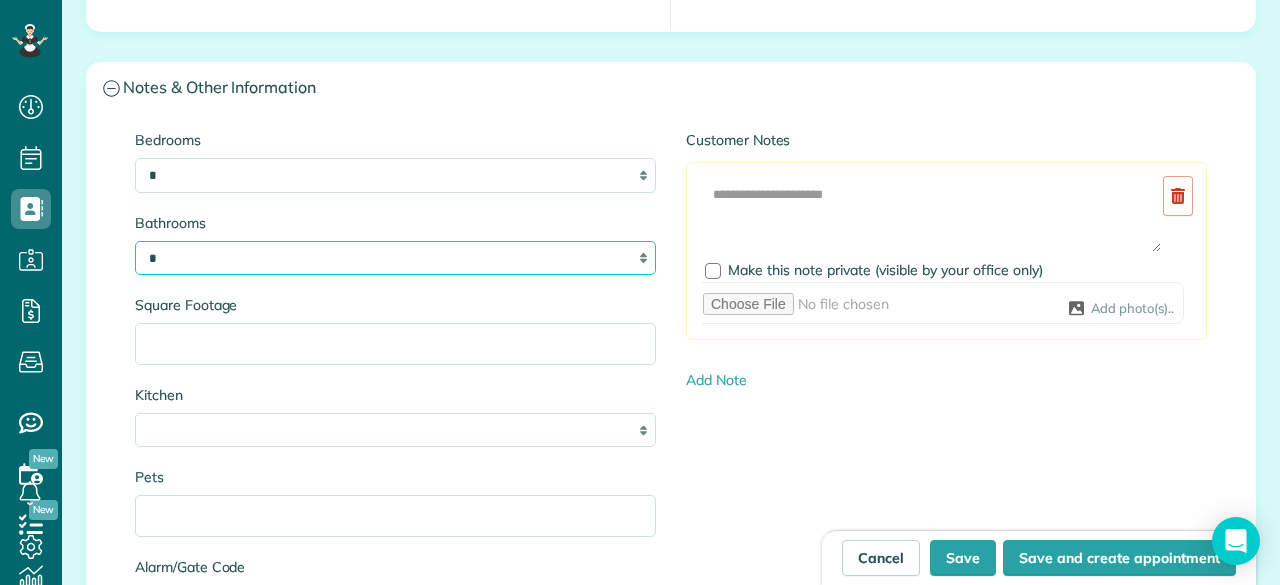 click on "*
***
*
***
*
***
*
***
**" at bounding box center (395, 258) 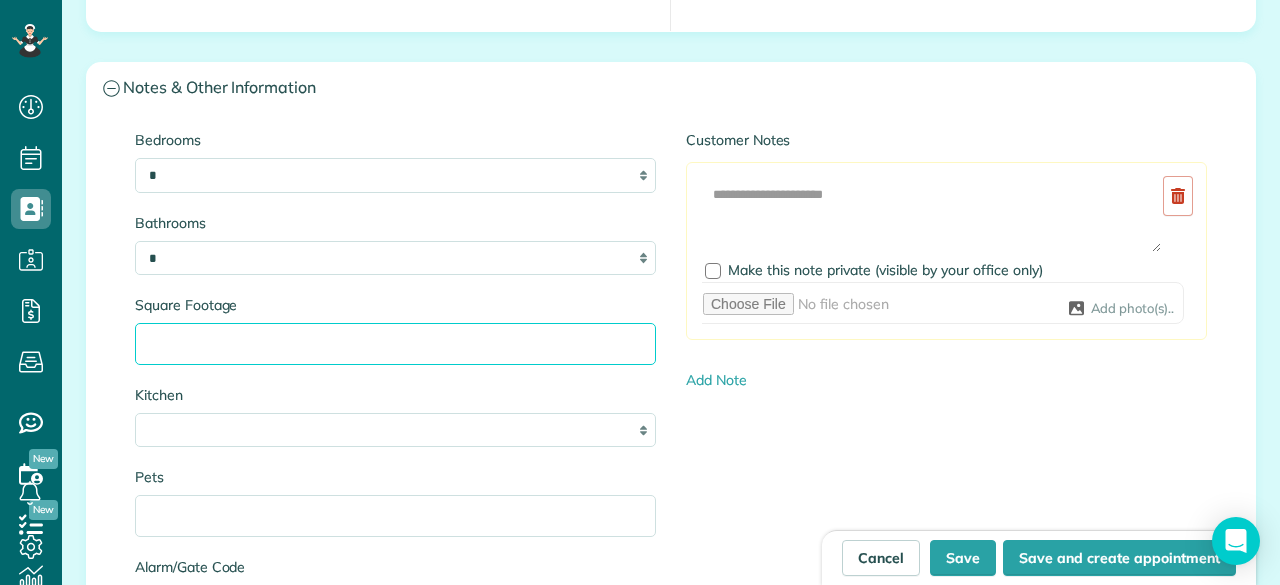 click on "Square Footage" at bounding box center (395, 344) 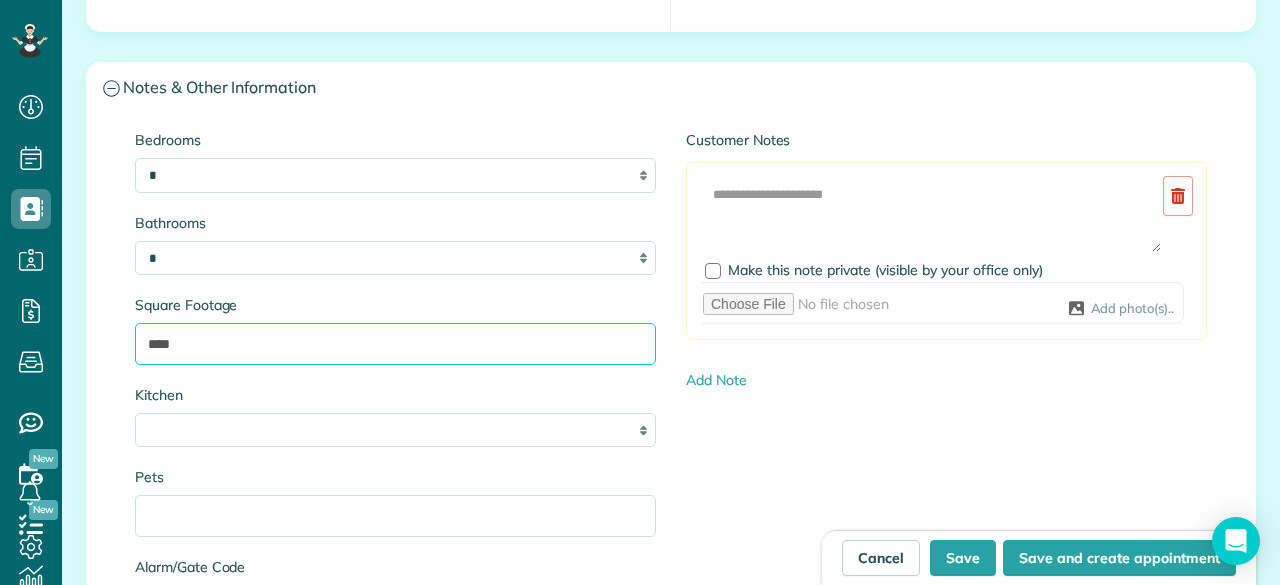 type on "****" 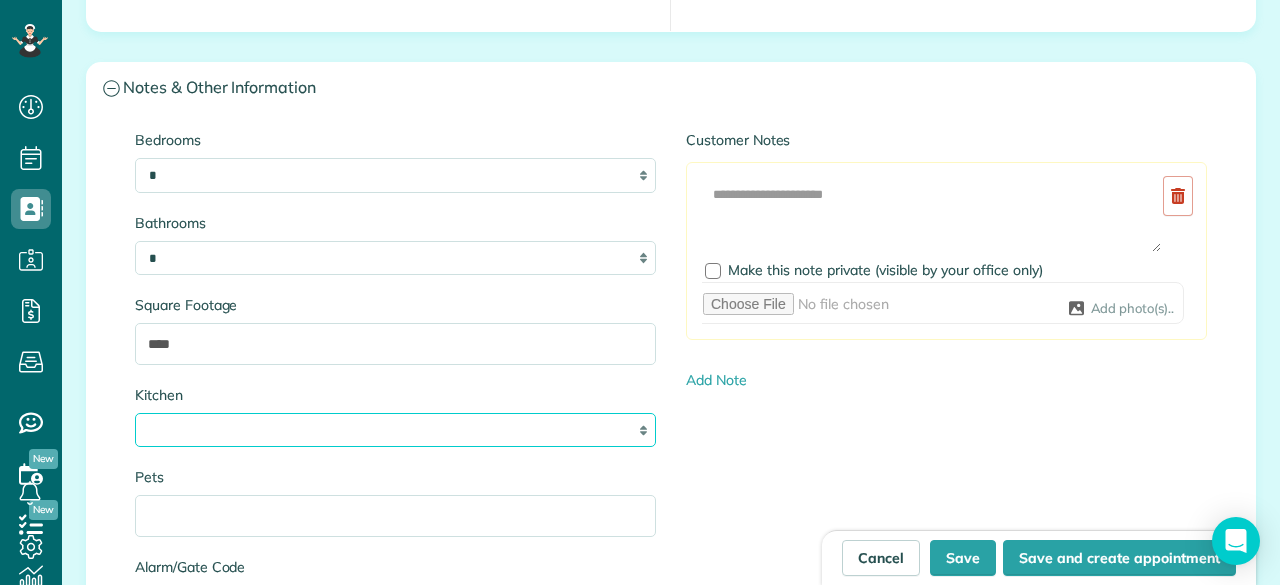click on "*
*
*
*" at bounding box center (395, 430) 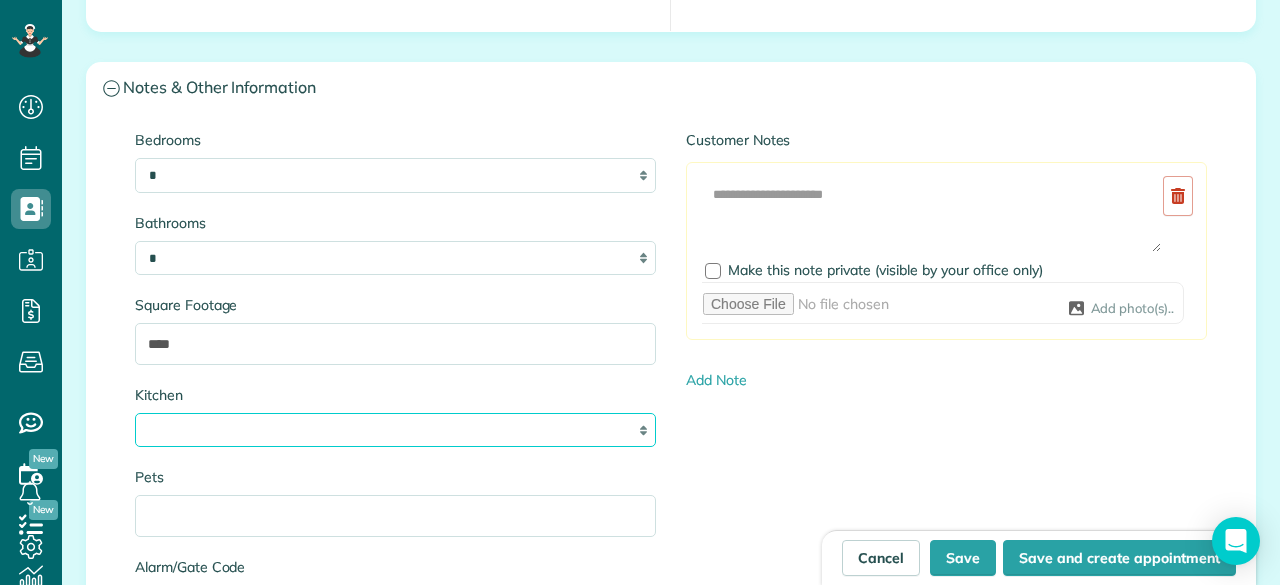 select on "*" 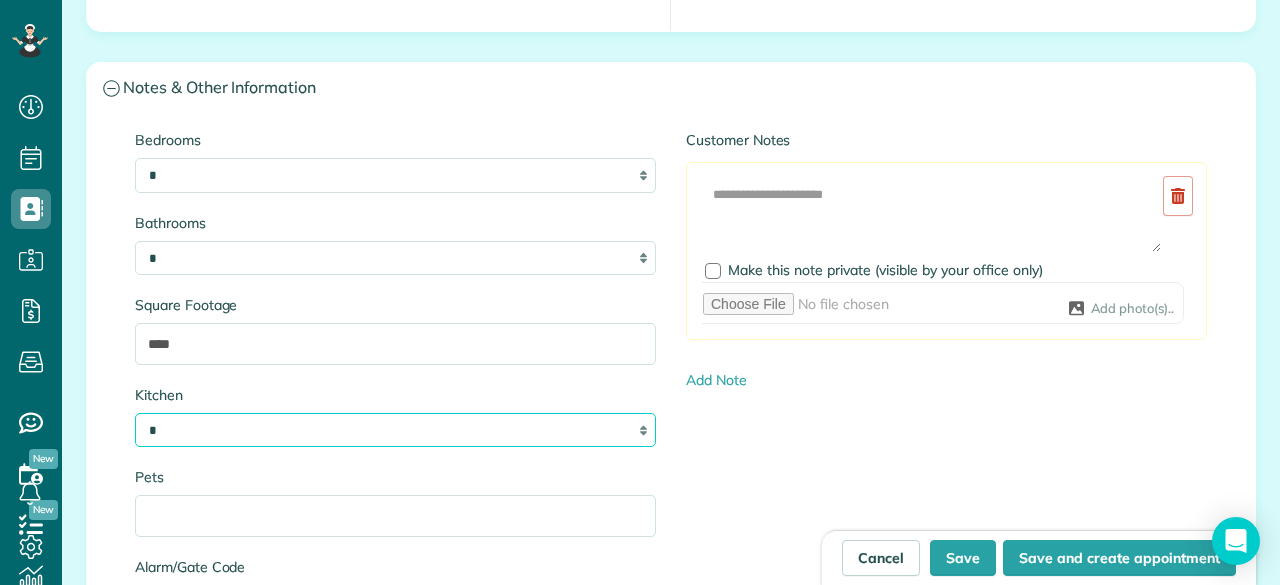 click on "*
*
*
*" at bounding box center (395, 430) 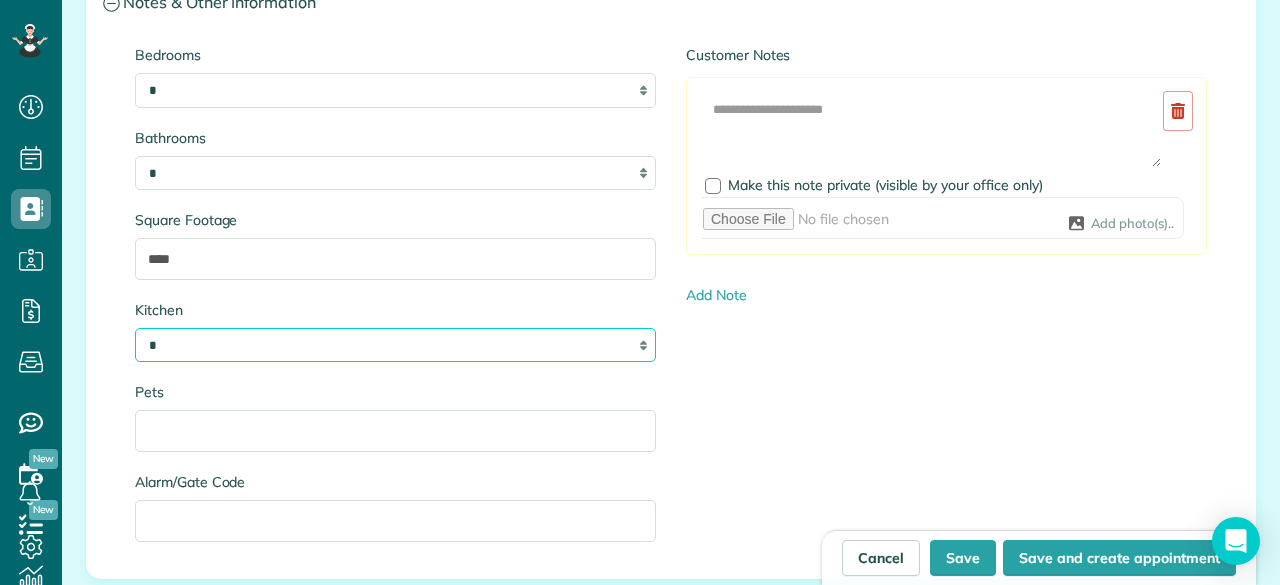 scroll, scrollTop: 2191, scrollLeft: 0, axis: vertical 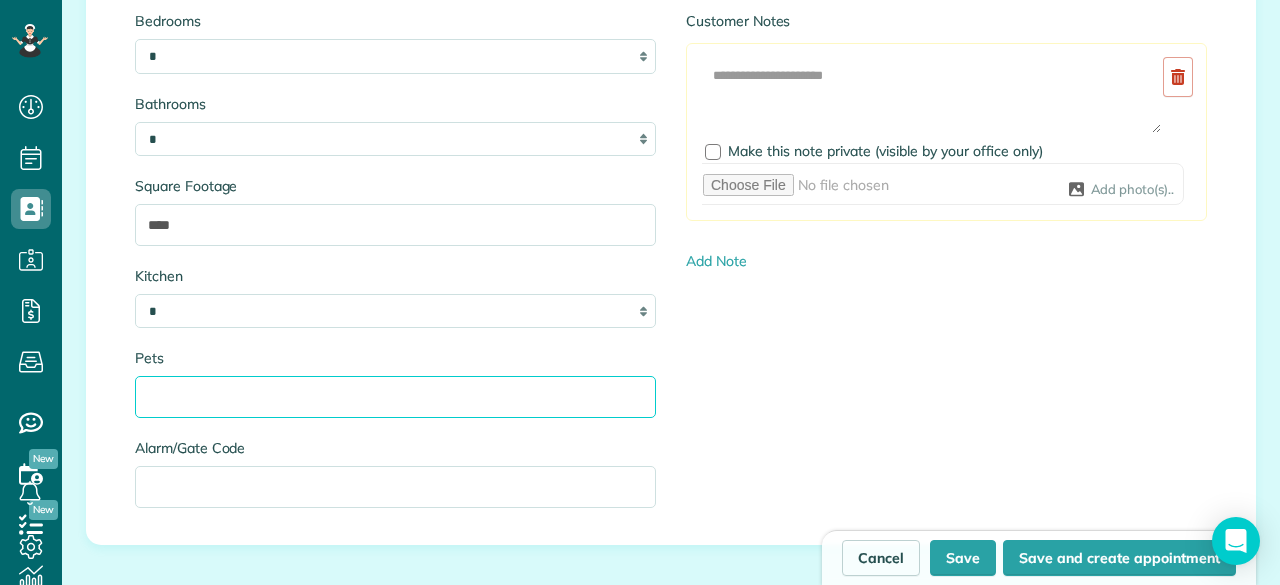 click on "Pets" at bounding box center (395, 397) 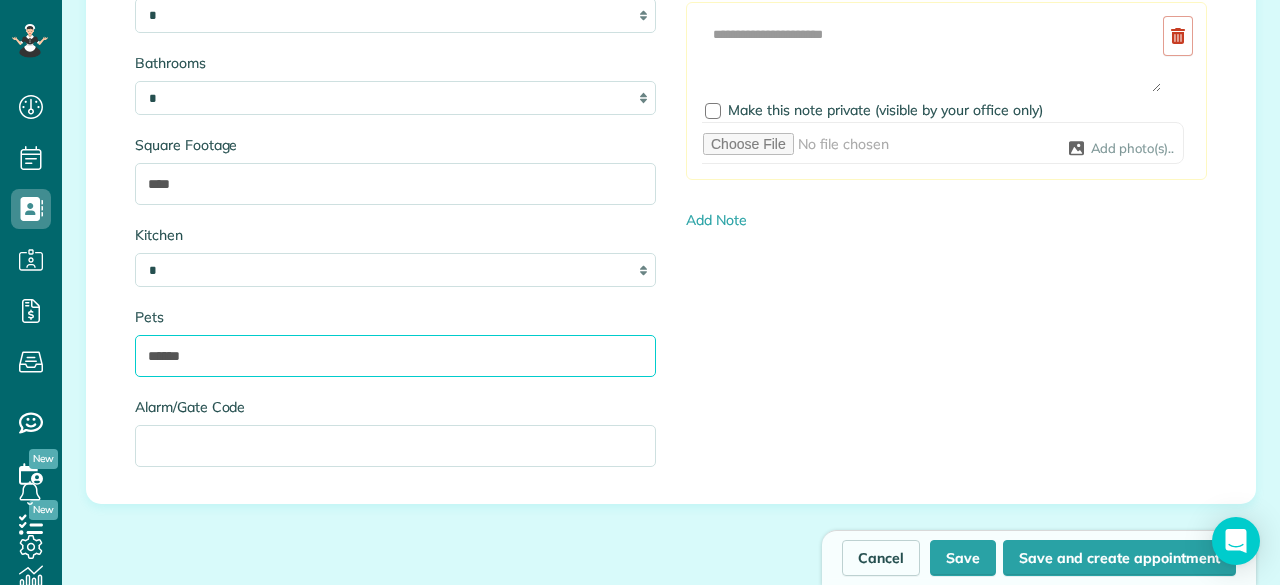 scroll, scrollTop: 2232, scrollLeft: 0, axis: vertical 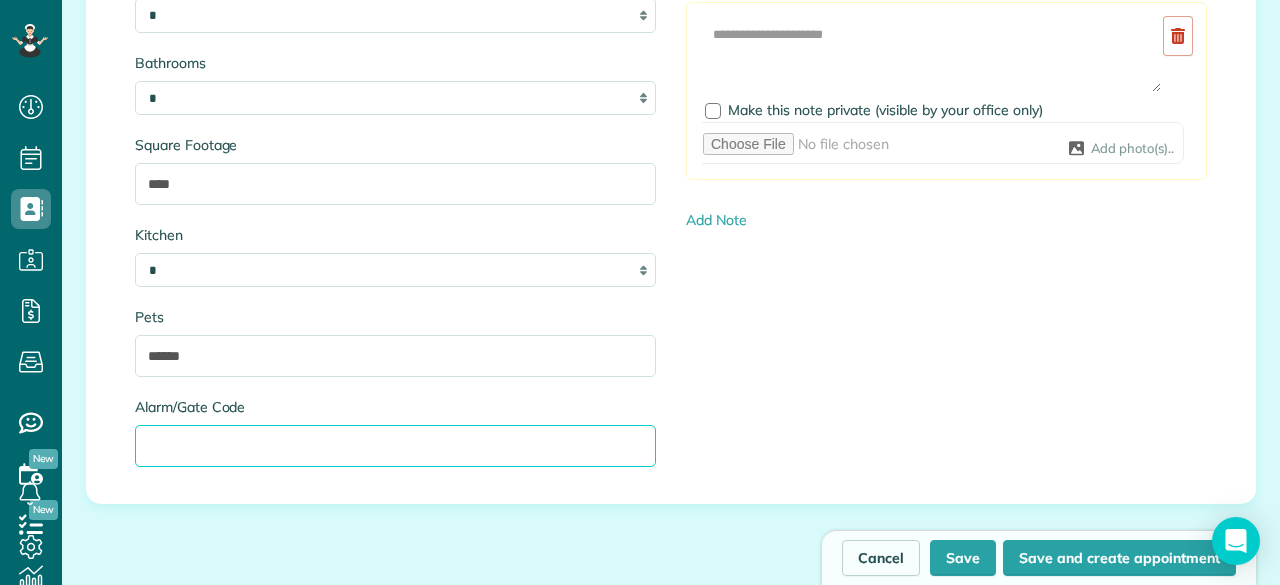 click on "Alarm/Gate Code" at bounding box center [395, 446] 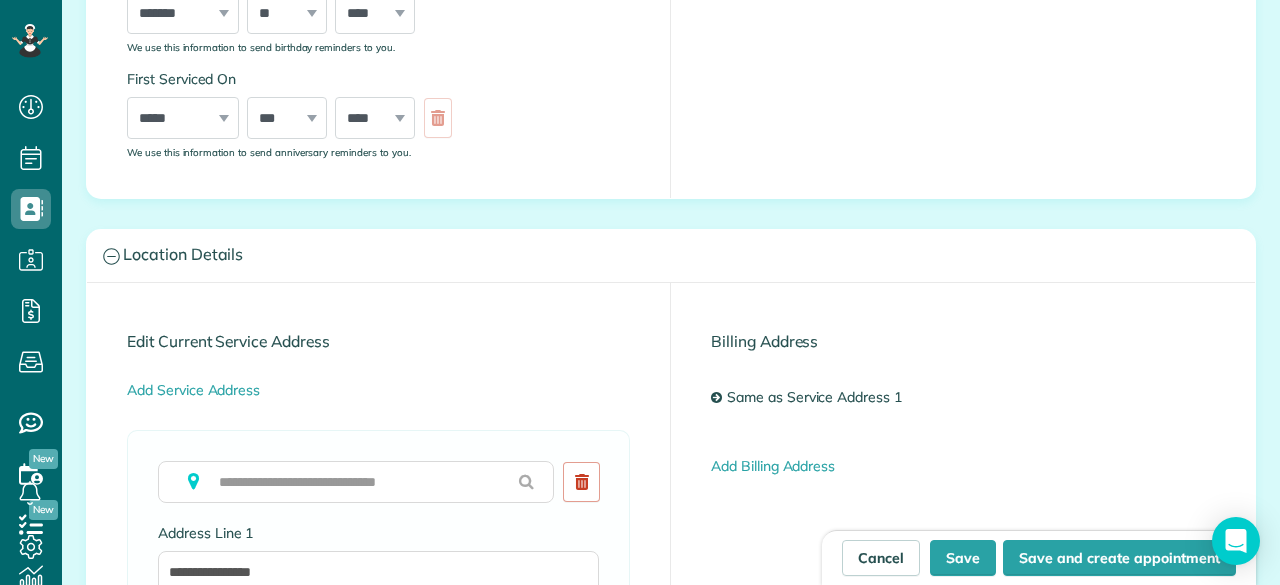 scroll, scrollTop: 848, scrollLeft: 0, axis: vertical 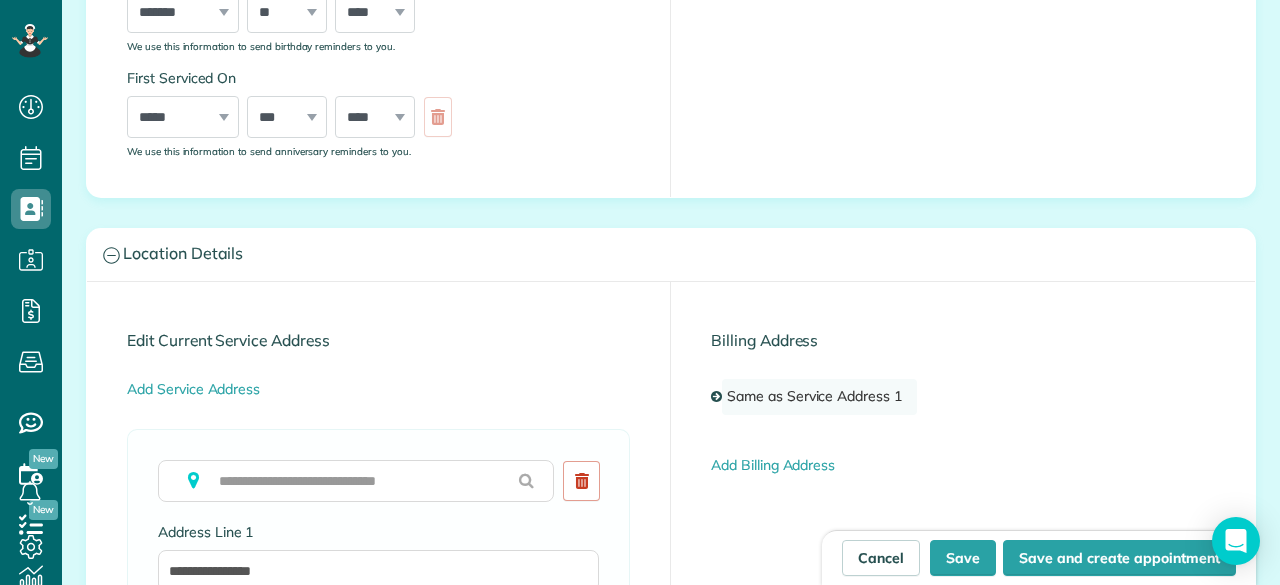 type on "****" 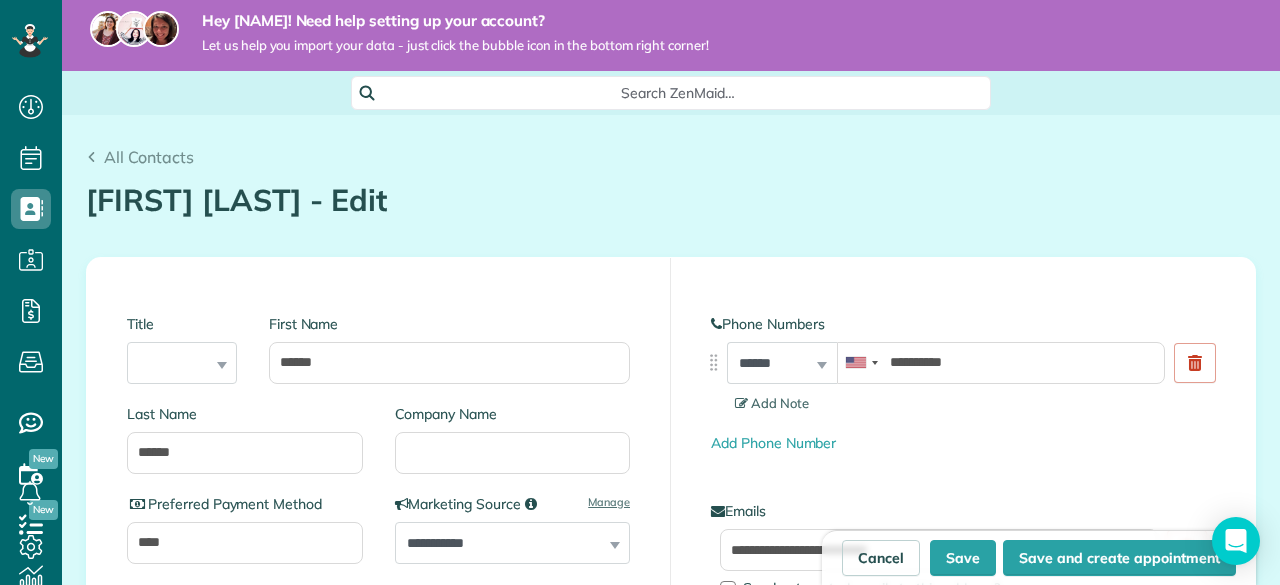 scroll, scrollTop: 0, scrollLeft: 0, axis: both 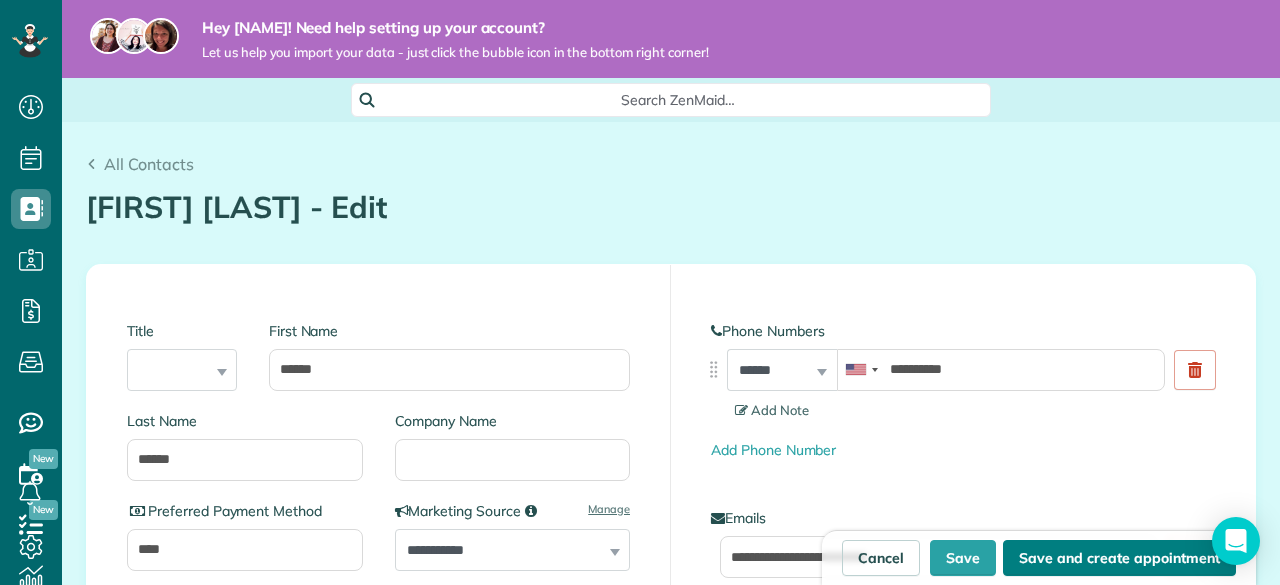 click on "Save and create appointment" at bounding box center [1119, 558] 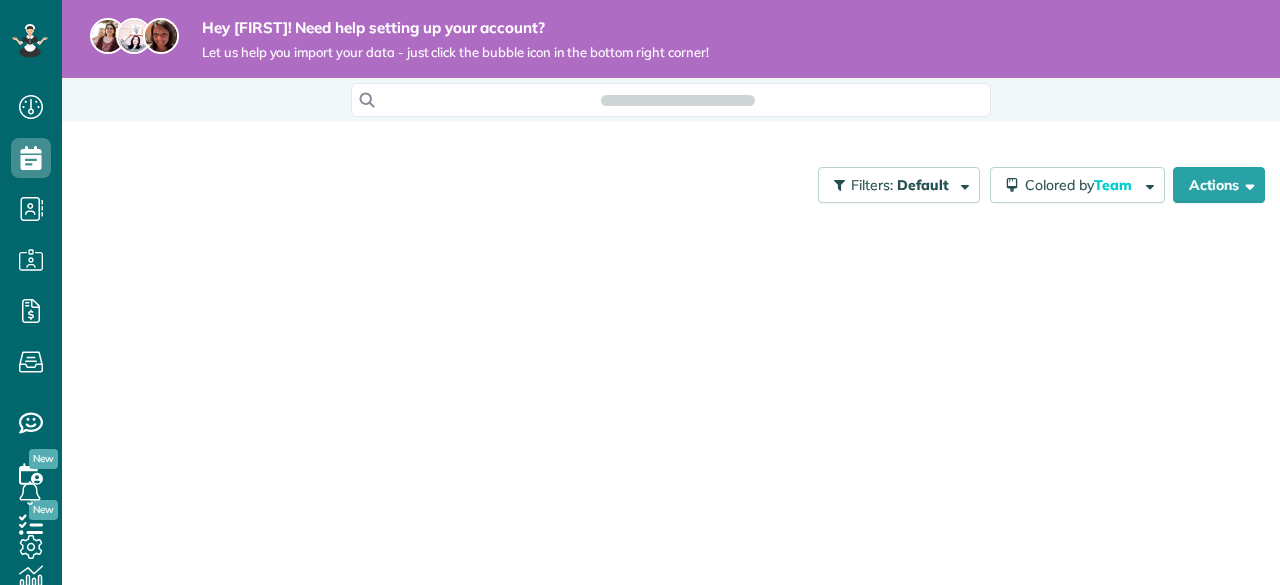 scroll, scrollTop: 0, scrollLeft: 0, axis: both 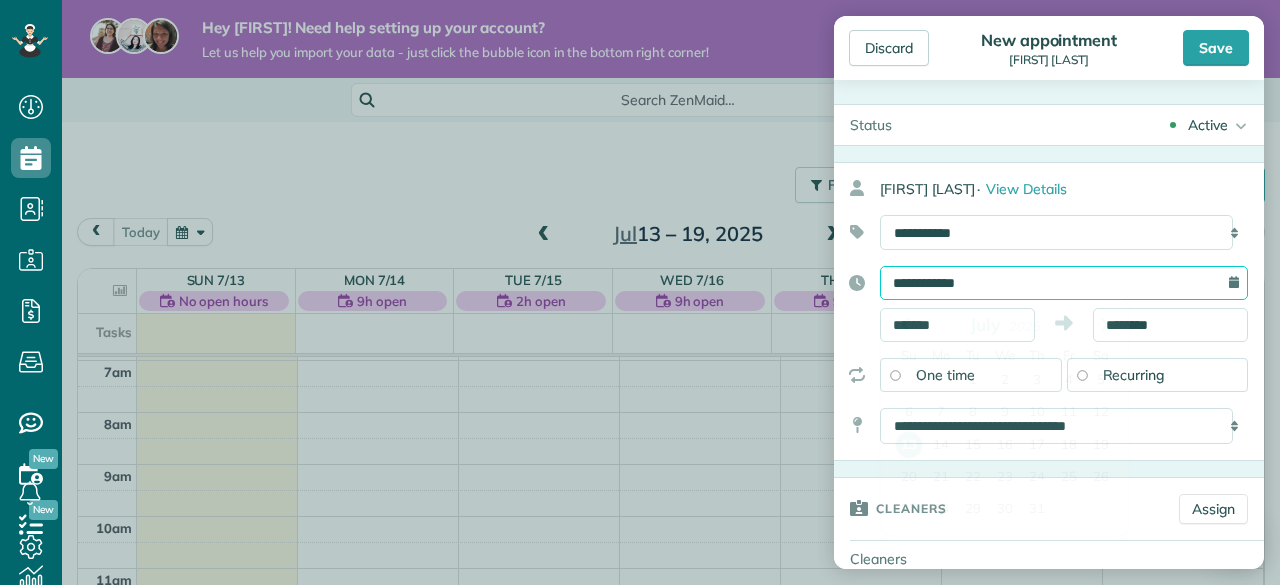 click on "**********" at bounding box center [1064, 283] 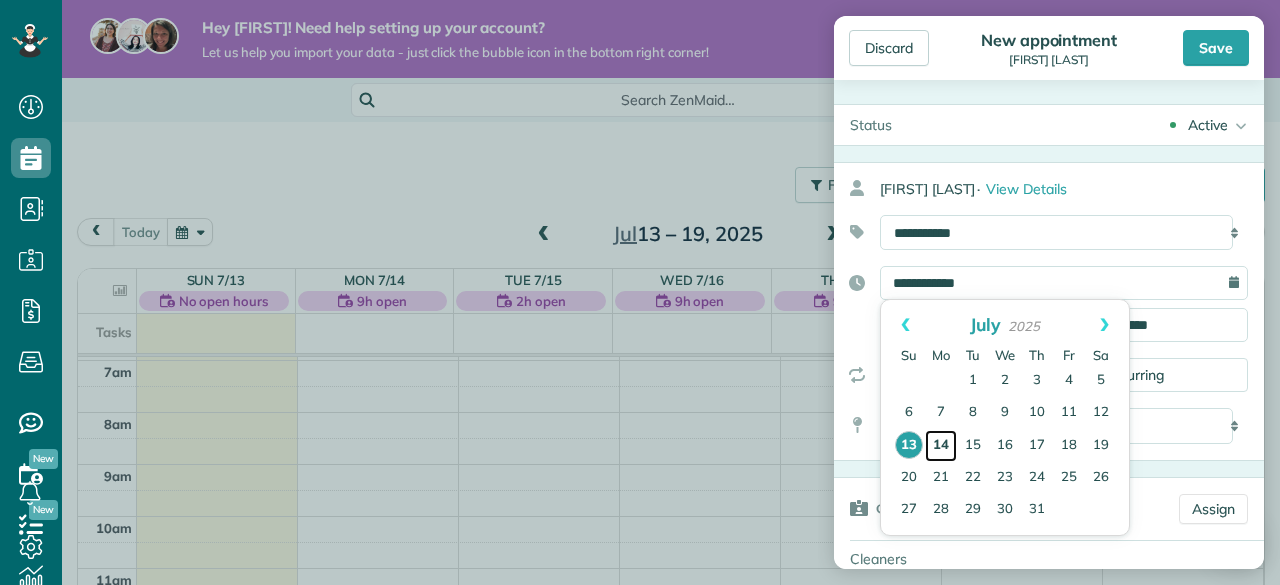 click on "14" at bounding box center [941, 446] 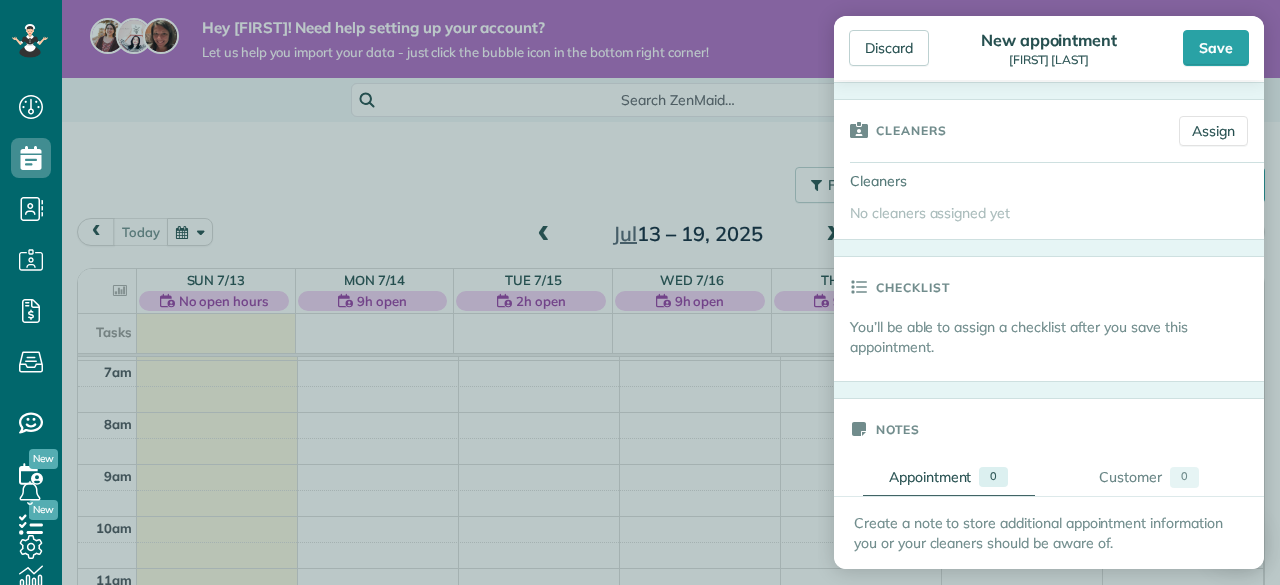 scroll, scrollTop: 379, scrollLeft: 0, axis: vertical 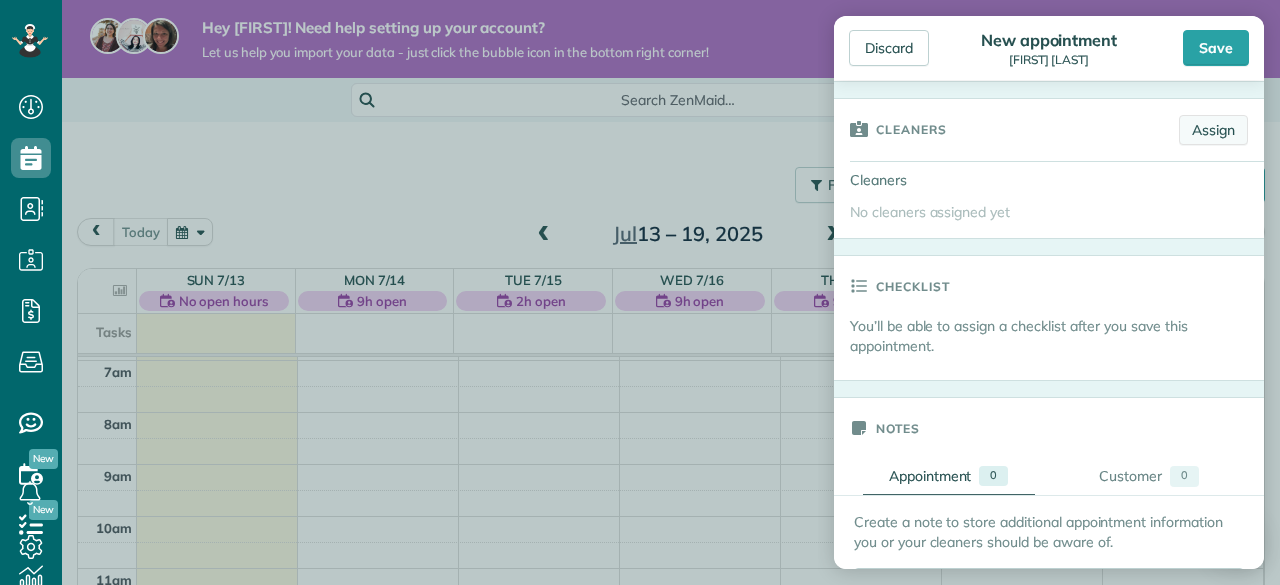 click on "Assign" at bounding box center (1213, 130) 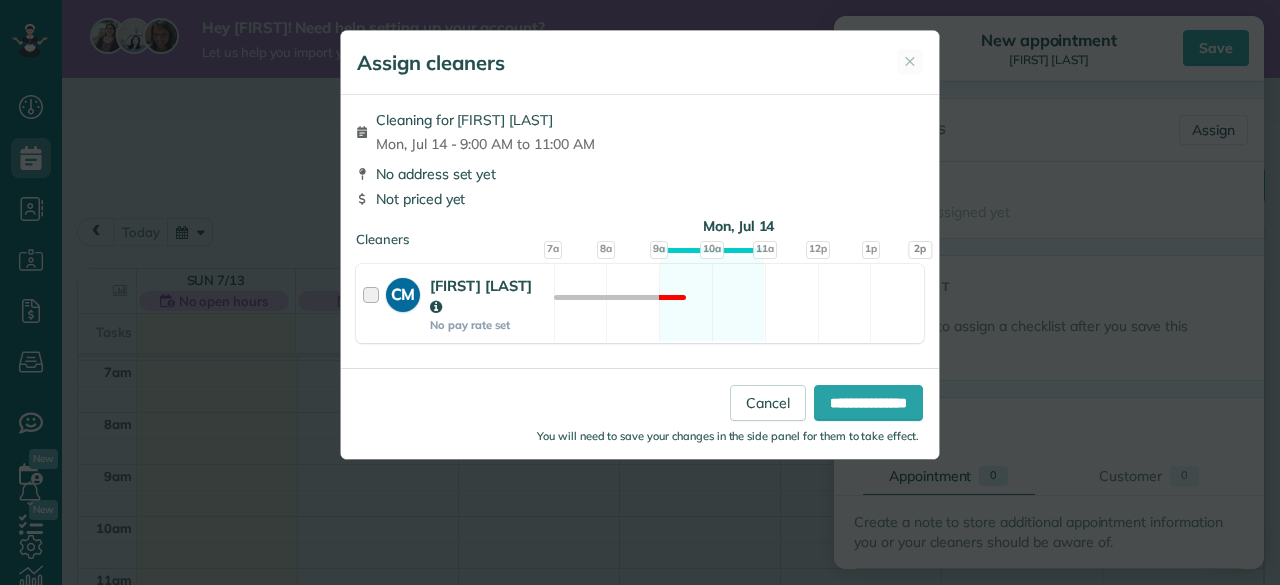 click at bounding box center (374, 303) 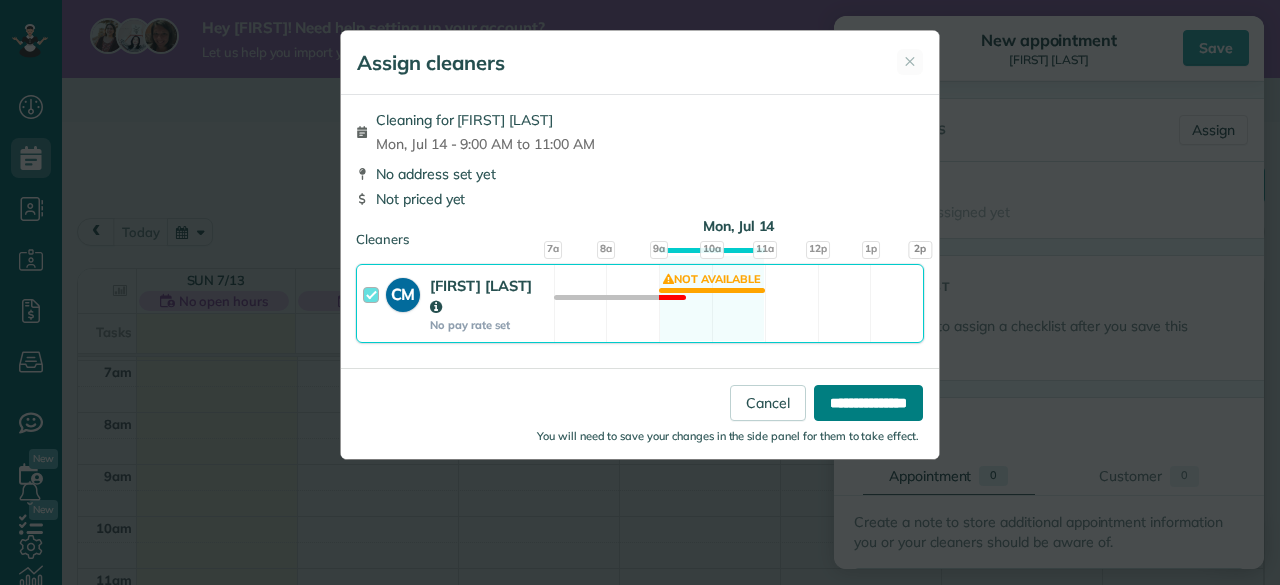 click on "**********" at bounding box center (868, 403) 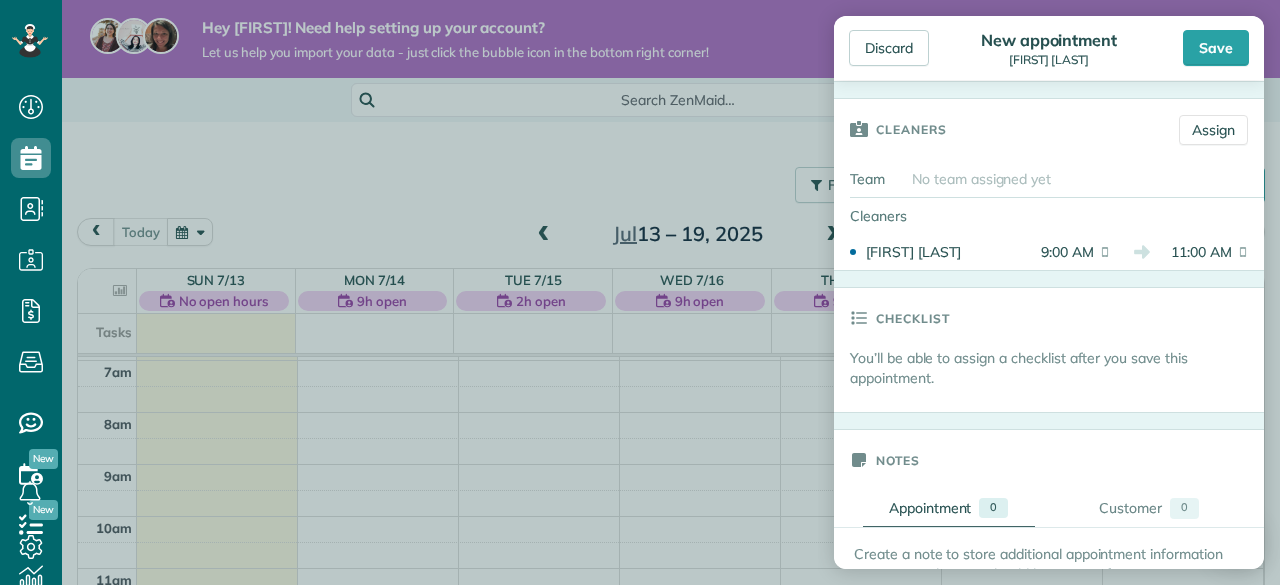 click on "9:00 AM" at bounding box center [1060, 252] 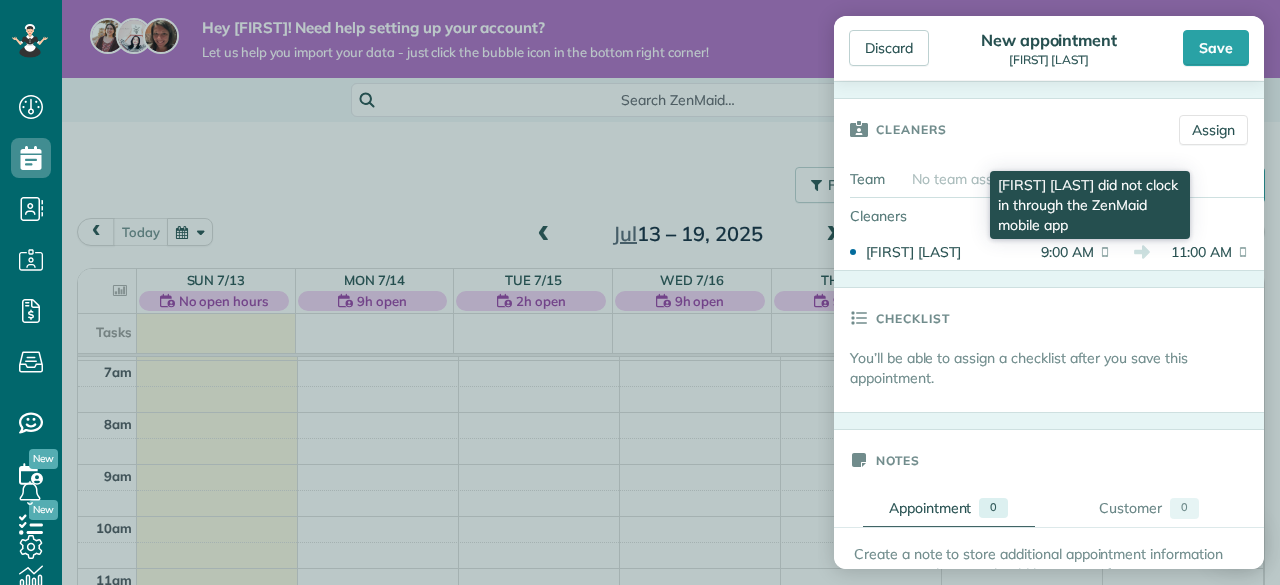 click at bounding box center [1105, 252] 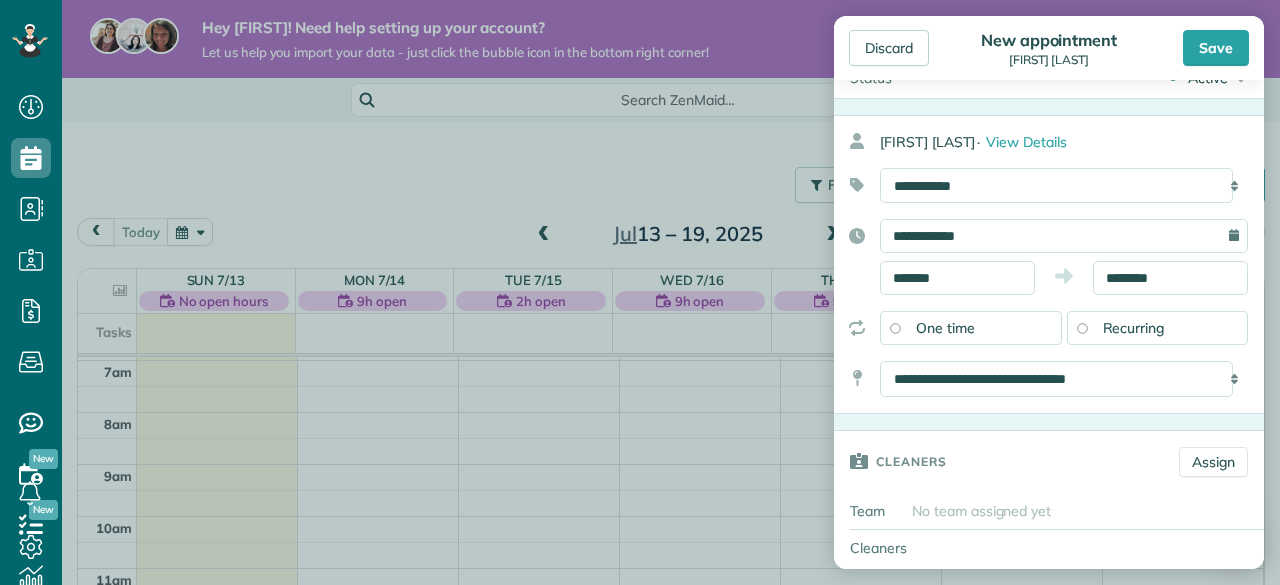 scroll, scrollTop: 0, scrollLeft: 0, axis: both 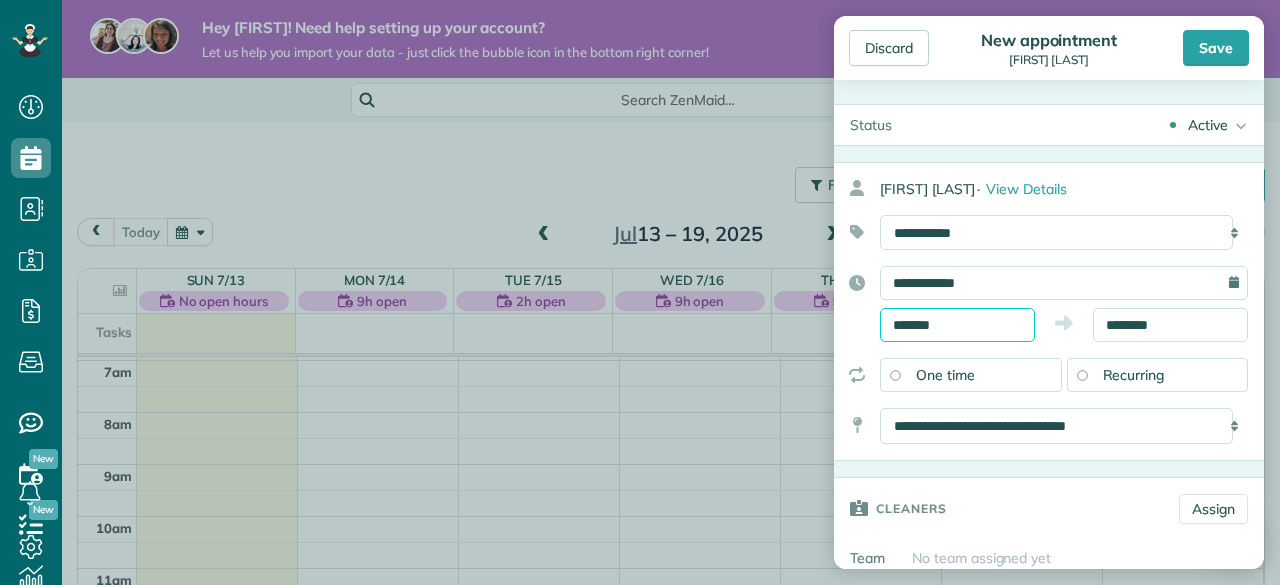 click on "*******" at bounding box center [957, 325] 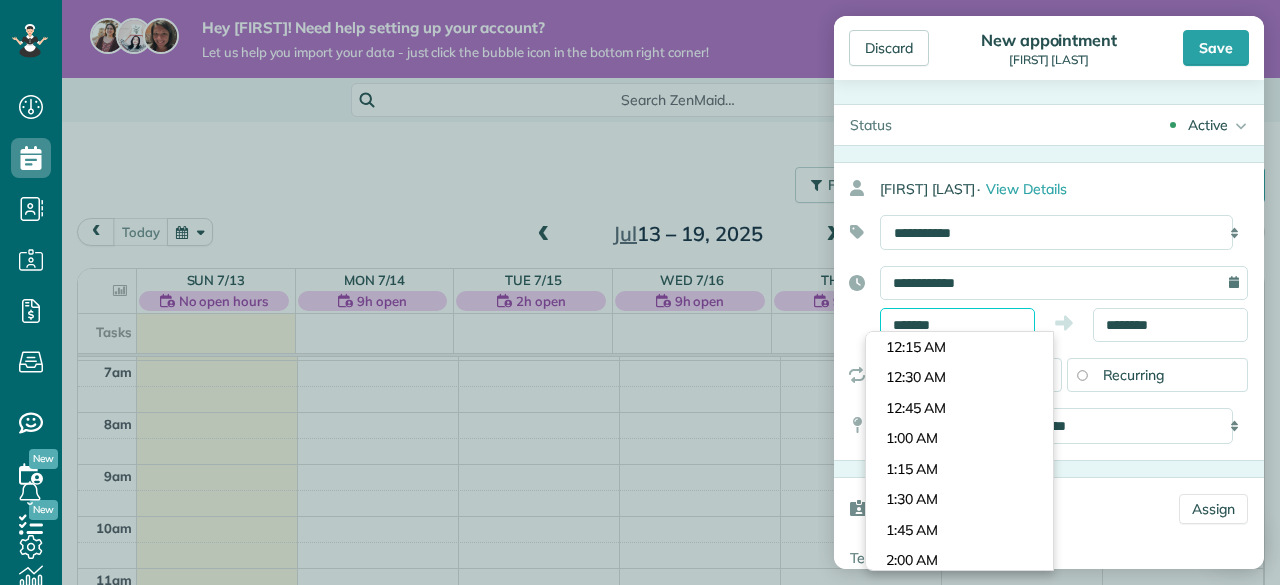 scroll, scrollTop: 1038, scrollLeft: 0, axis: vertical 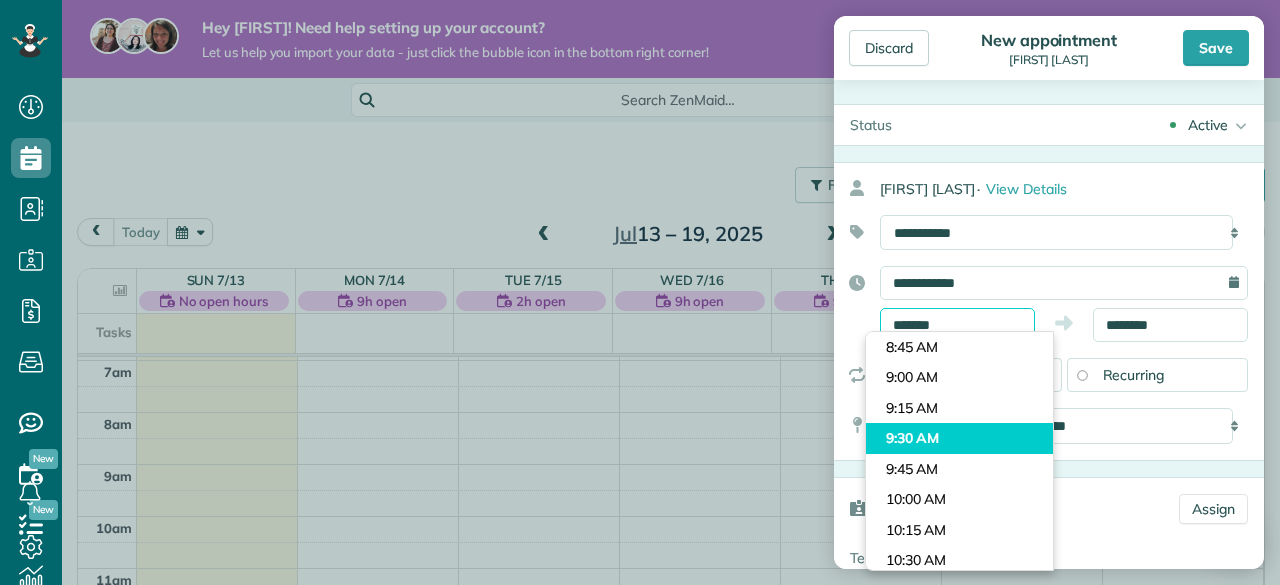 type on "*******" 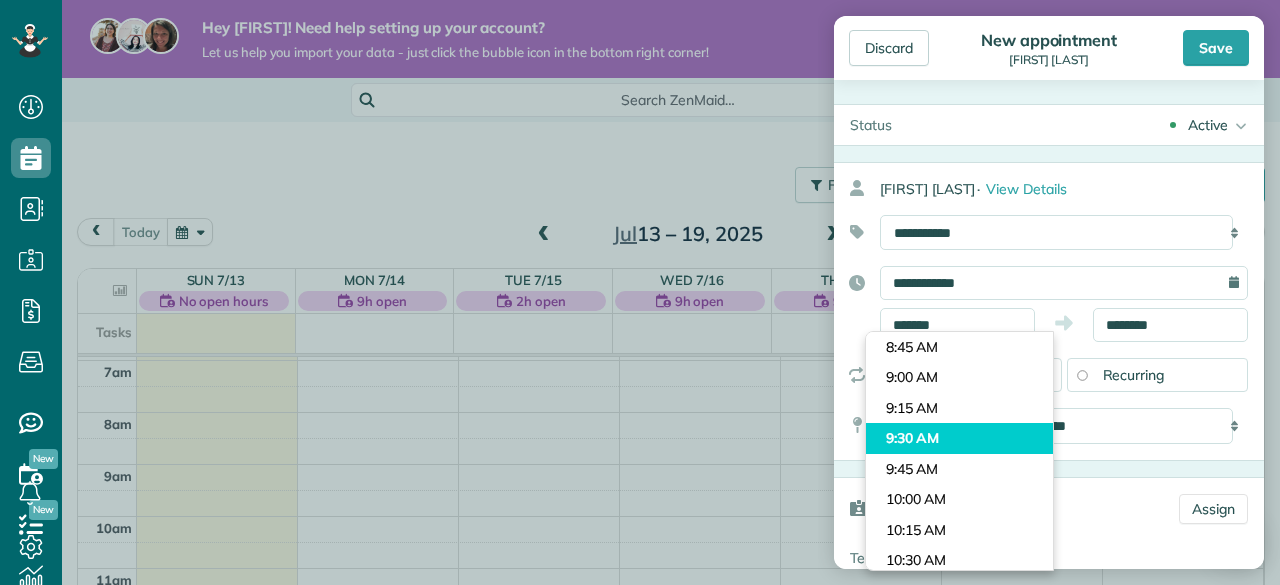 click on "Dashboard
Scheduling
Calendar View
List View
Dispatch View - Weekly scheduling (Beta)" at bounding box center (640, 292) 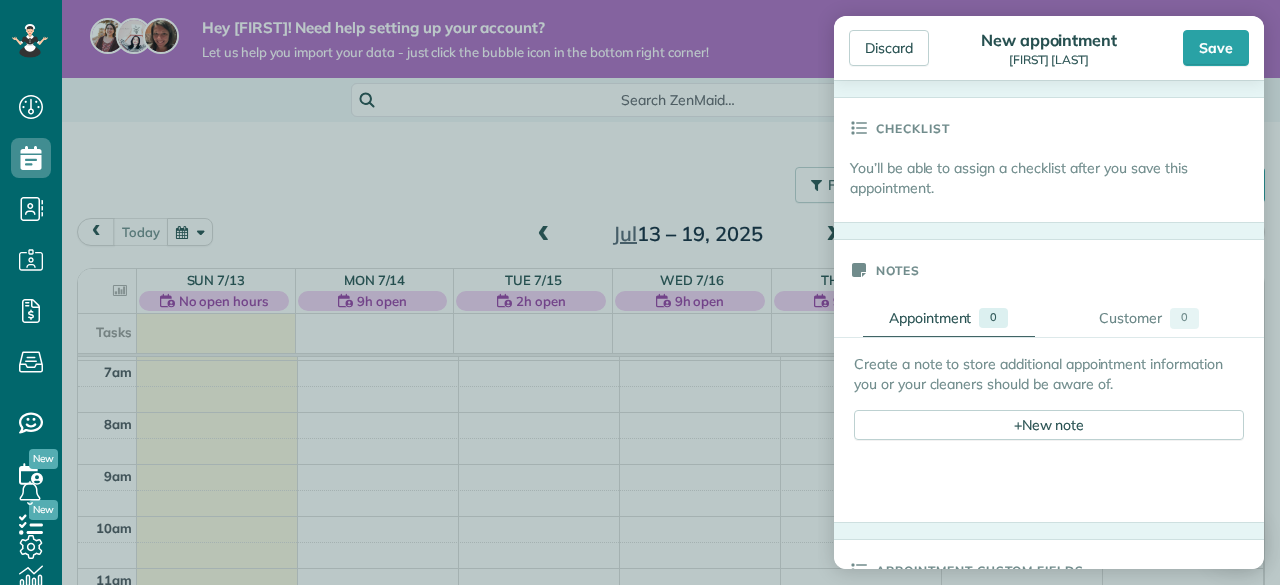 scroll, scrollTop: 620, scrollLeft: 0, axis: vertical 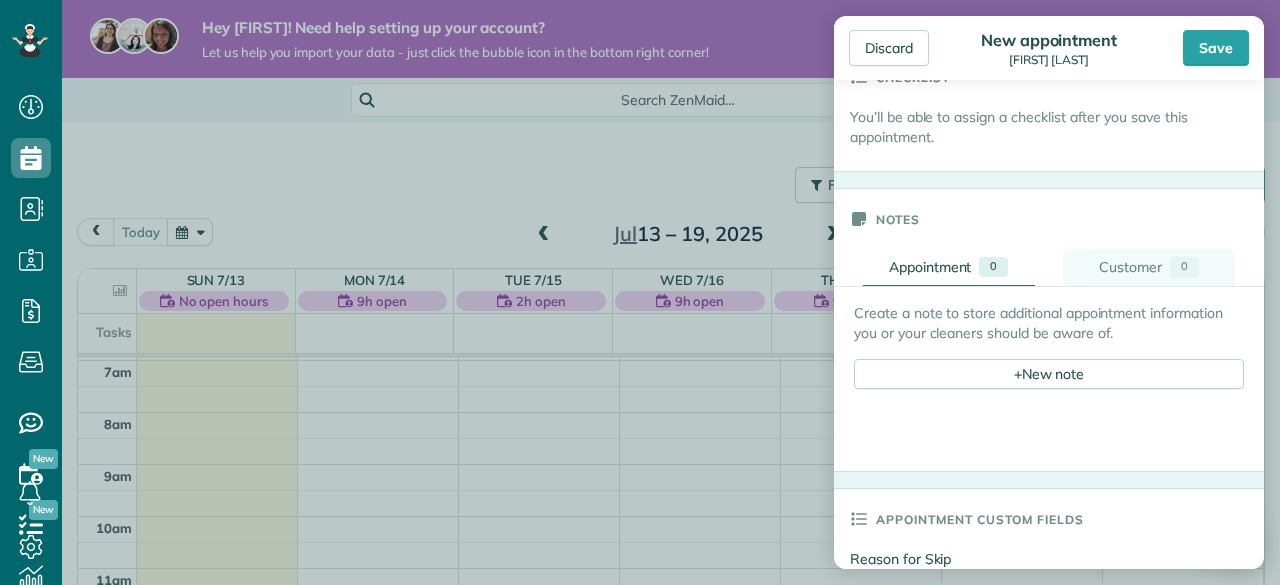 click on "Customer
0" at bounding box center [1149, 267] 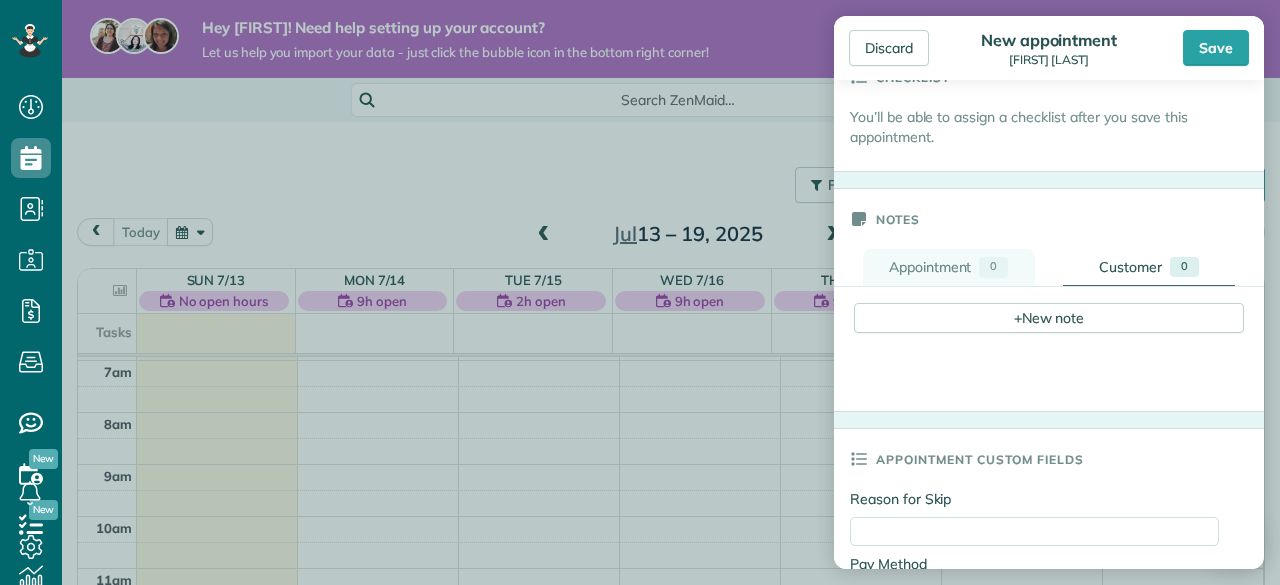 click on "Appointment" at bounding box center [930, 267] 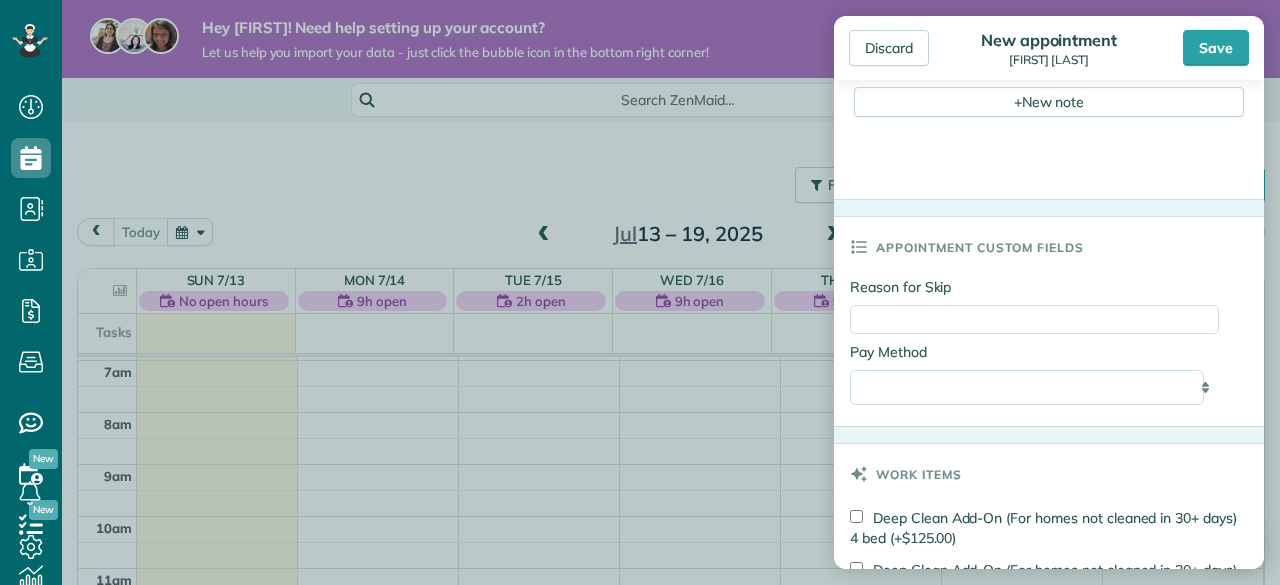scroll, scrollTop: 896, scrollLeft: 0, axis: vertical 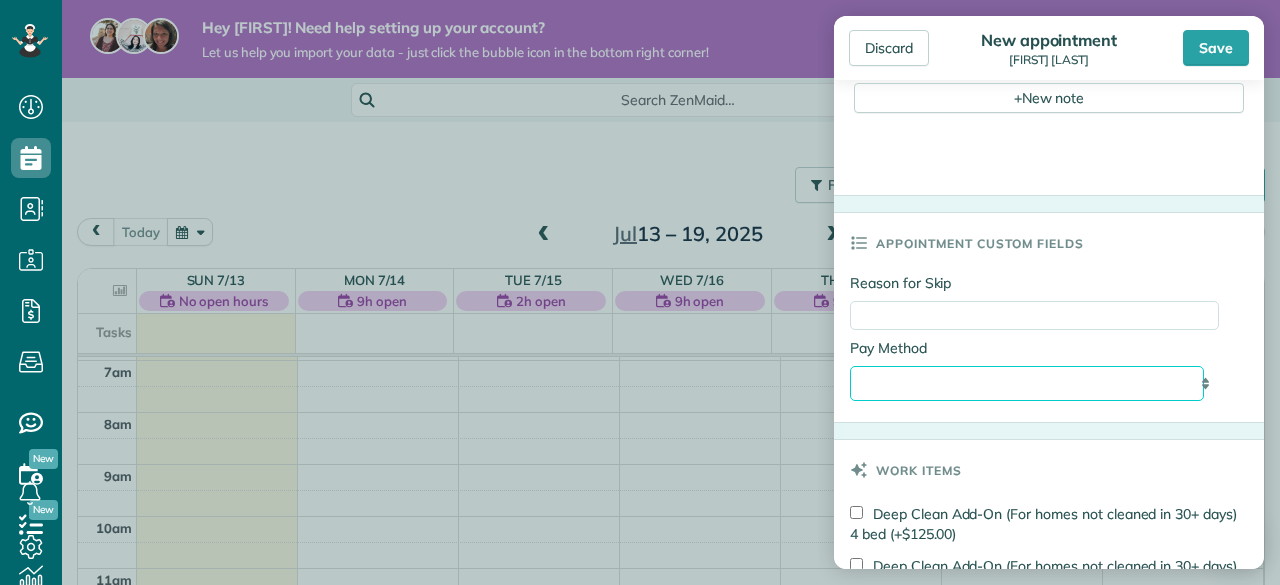 click on "**********" 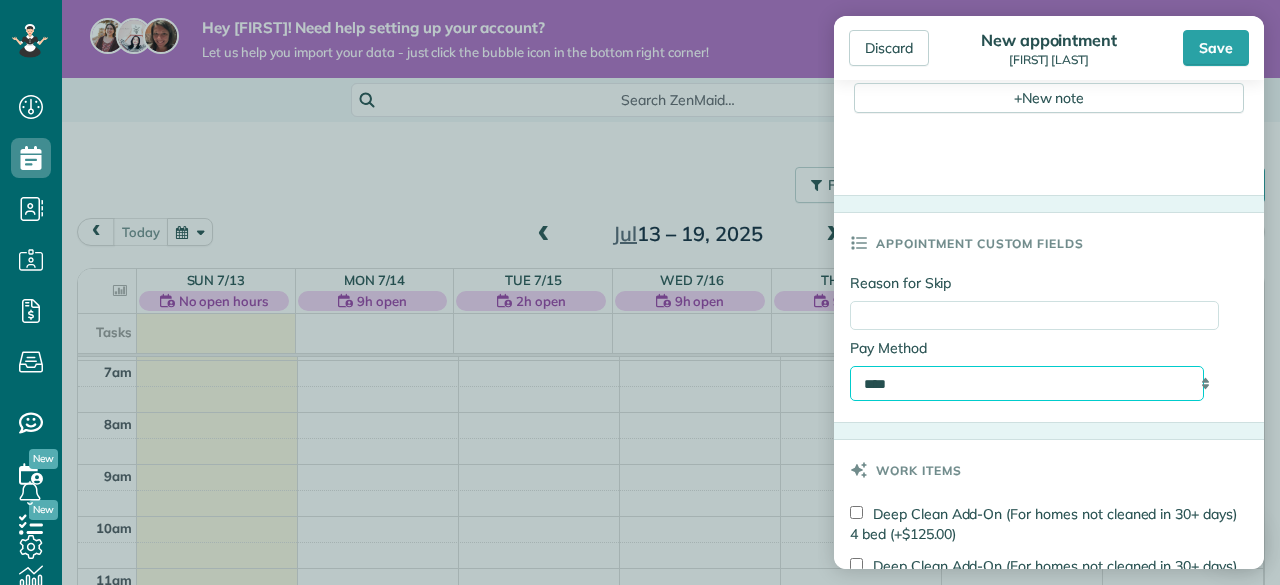 click on "**********" 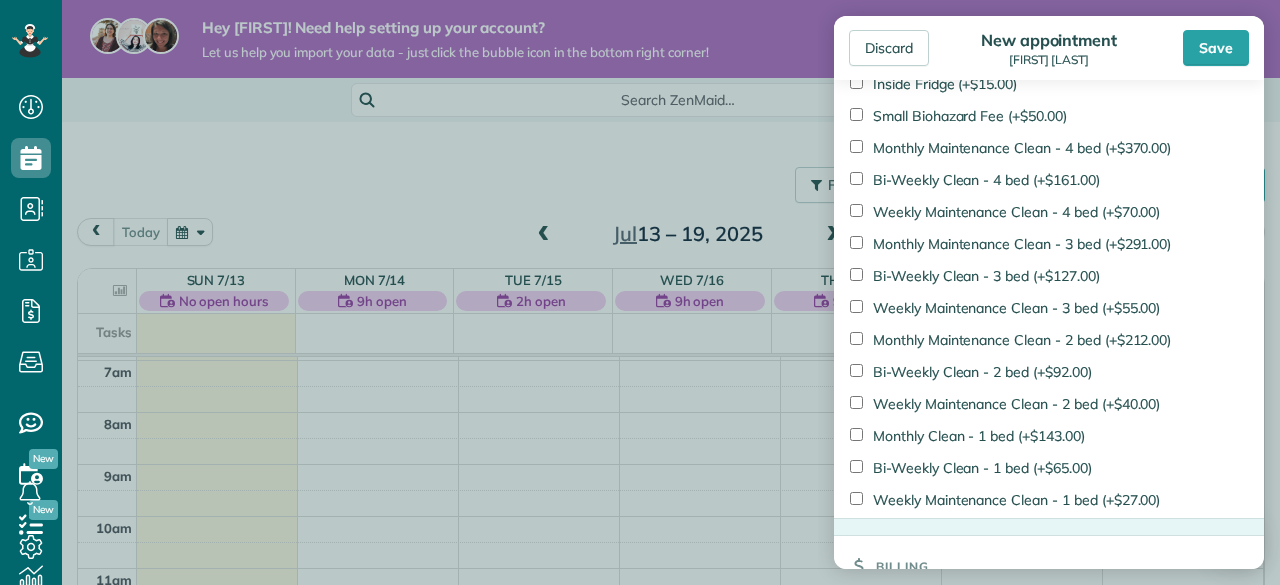 scroll, scrollTop: 1885, scrollLeft: 0, axis: vertical 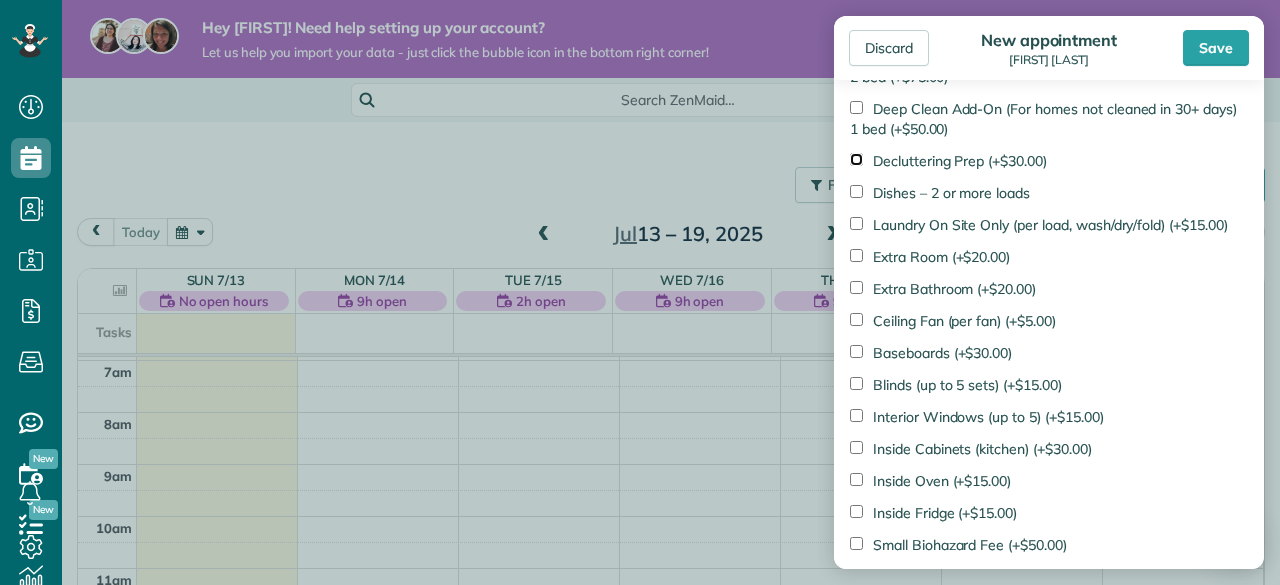 type on "*******" 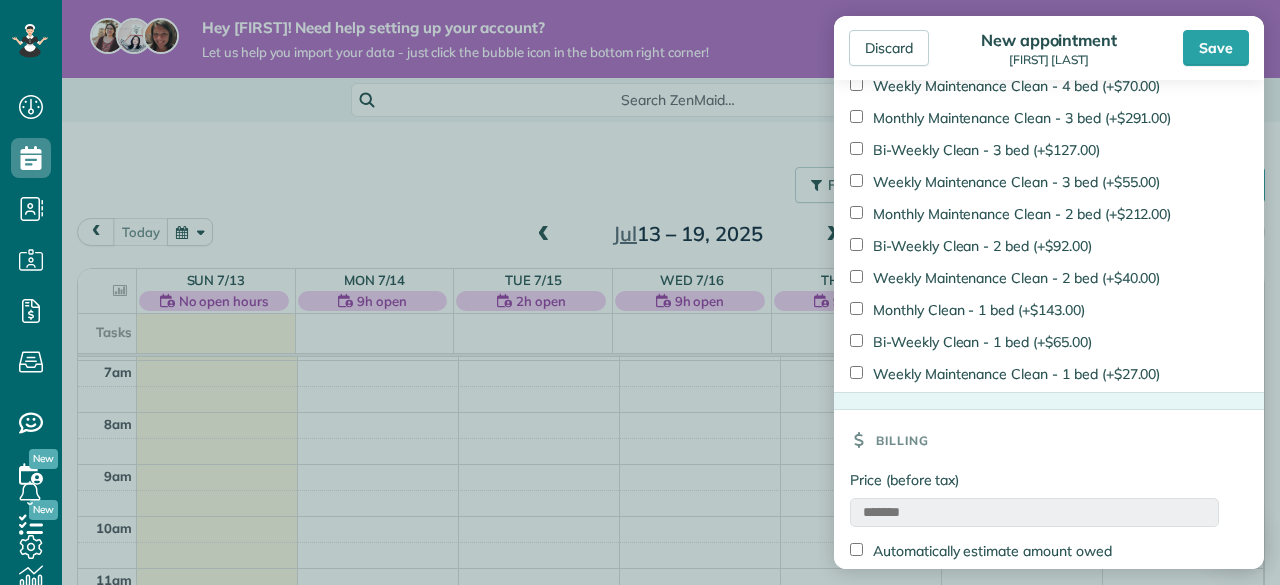 scroll, scrollTop: 2137, scrollLeft: 0, axis: vertical 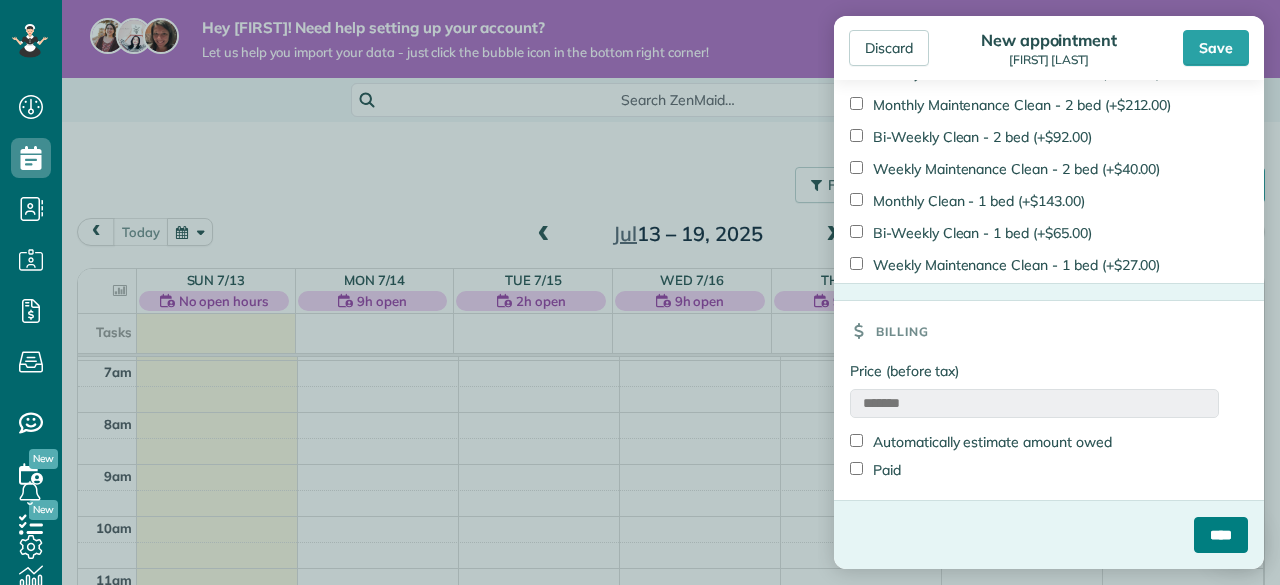 click on "****" 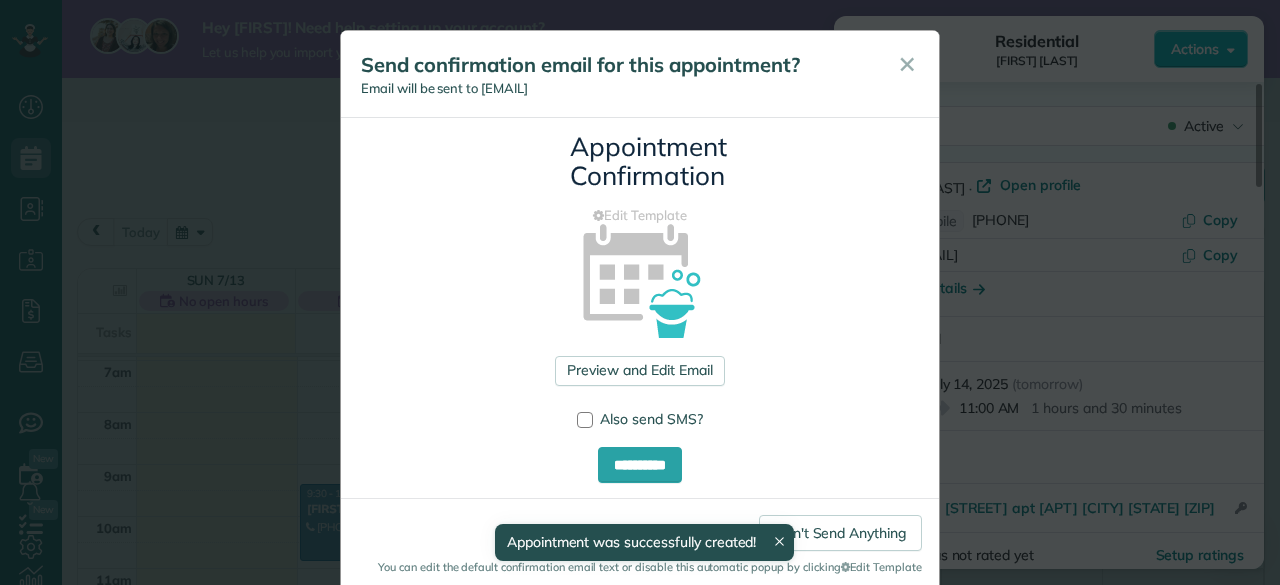 scroll, scrollTop: 37, scrollLeft: 0, axis: vertical 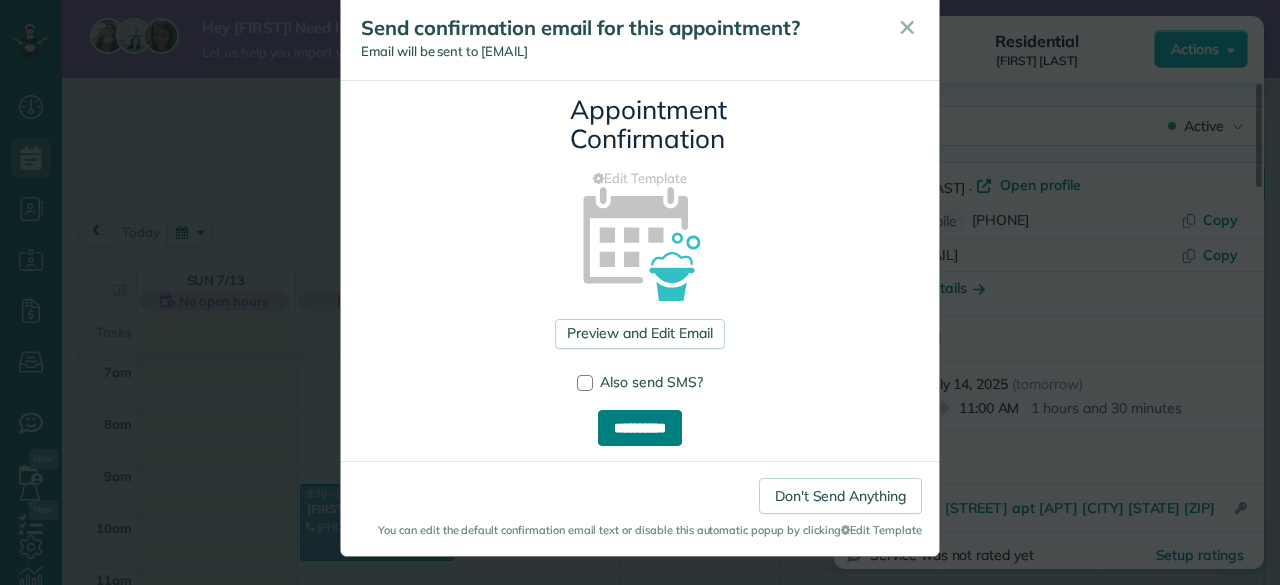 click on "**********" 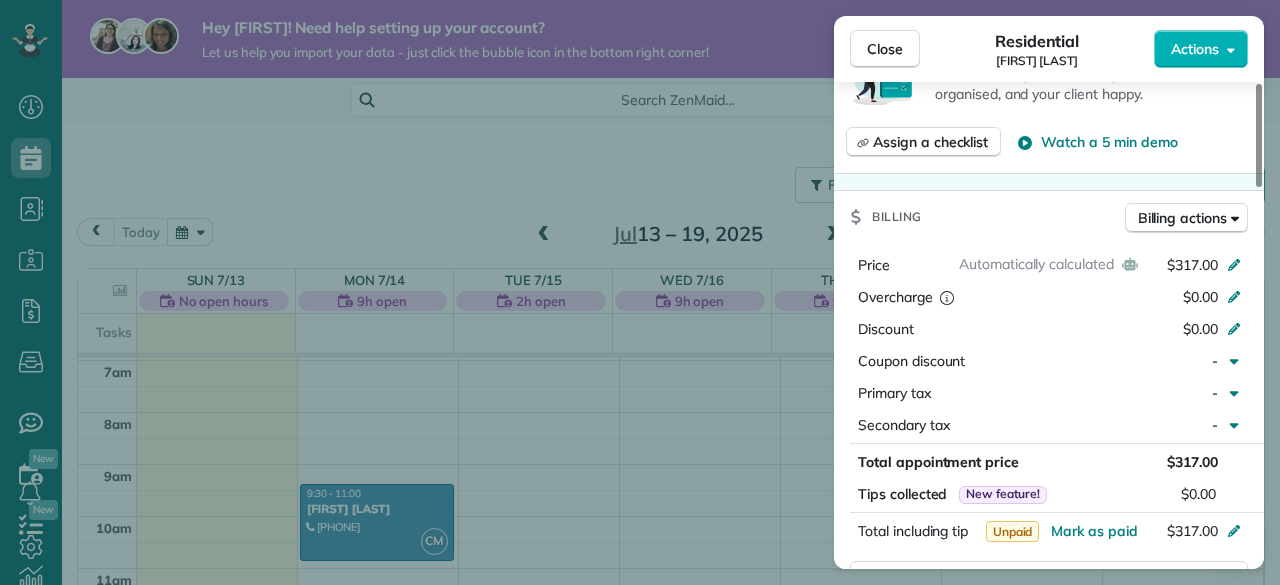 scroll, scrollTop: 760, scrollLeft: 0, axis: vertical 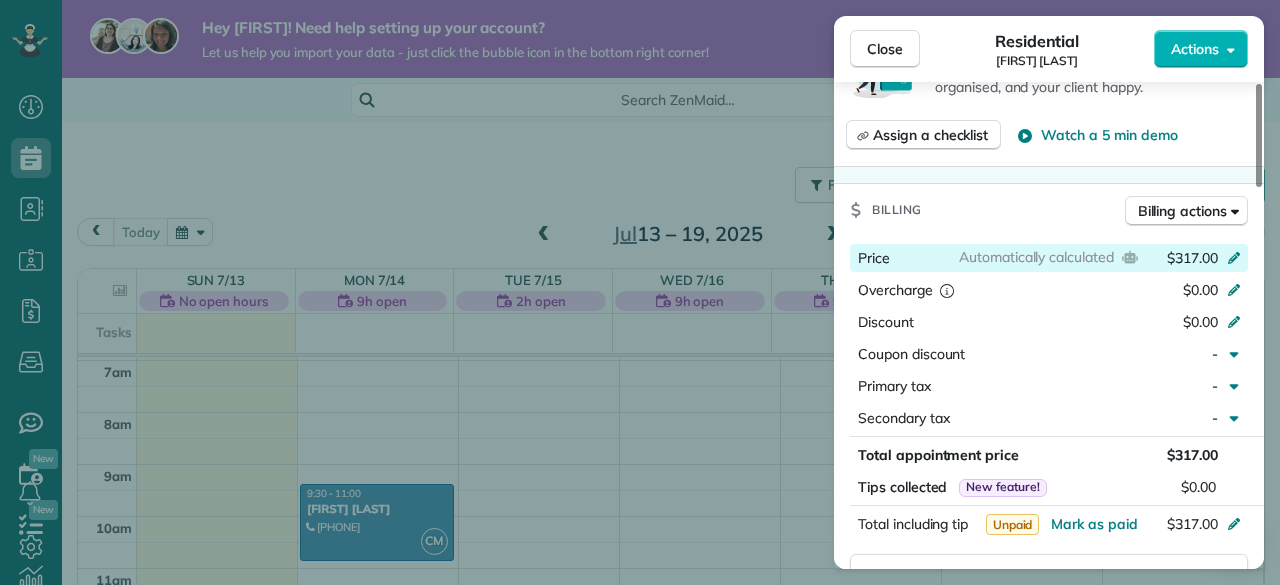 click 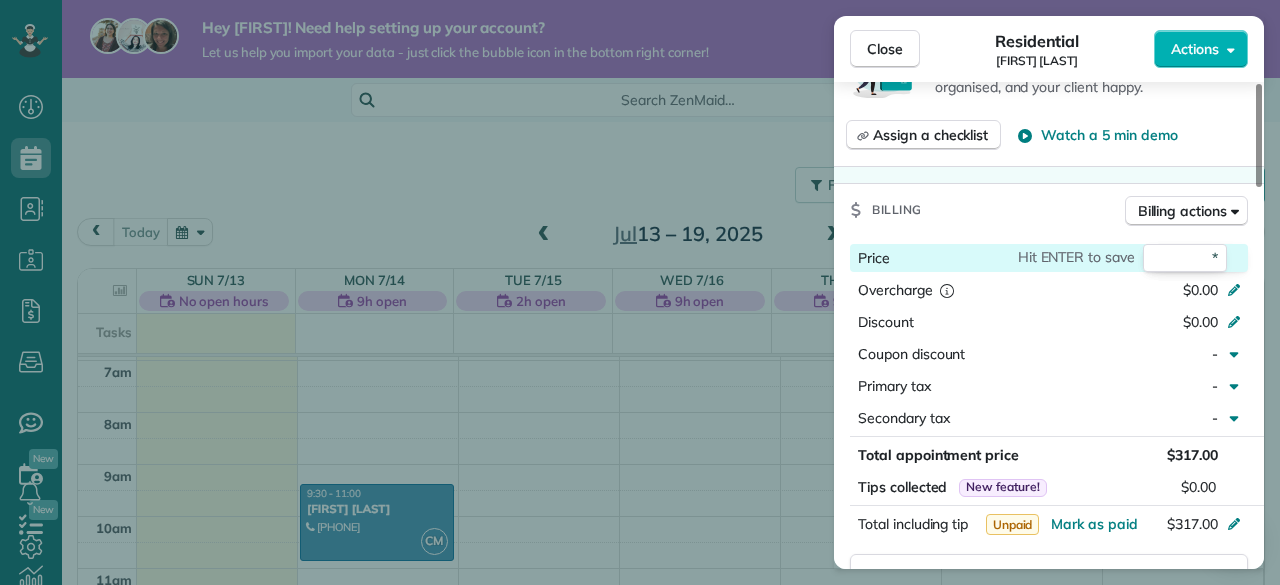 type on "*" 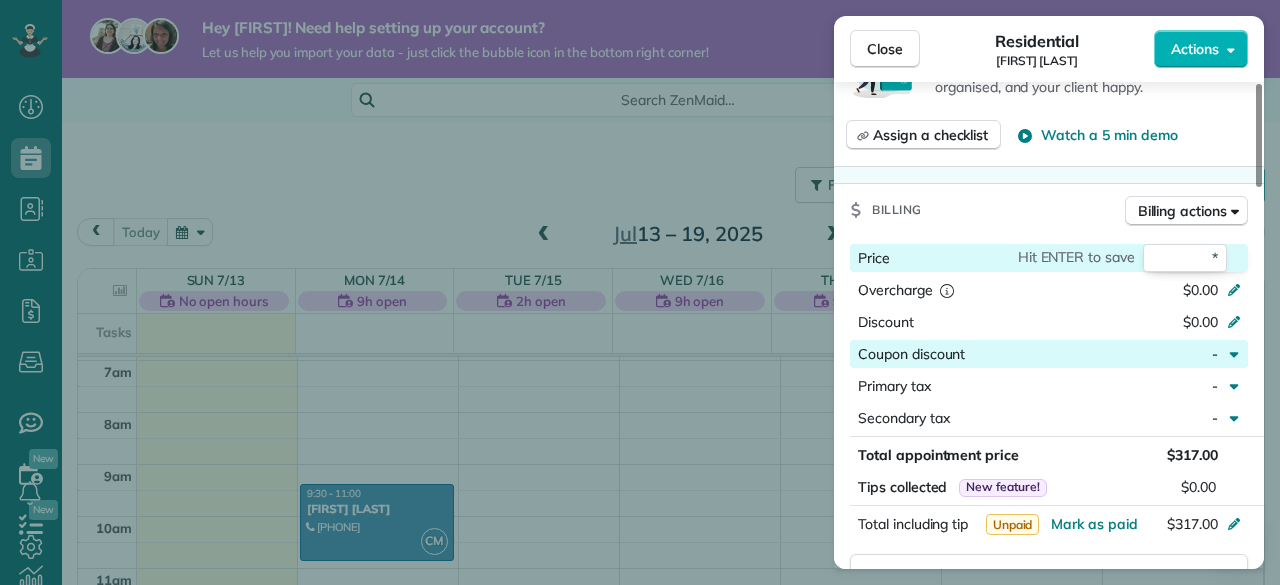 click 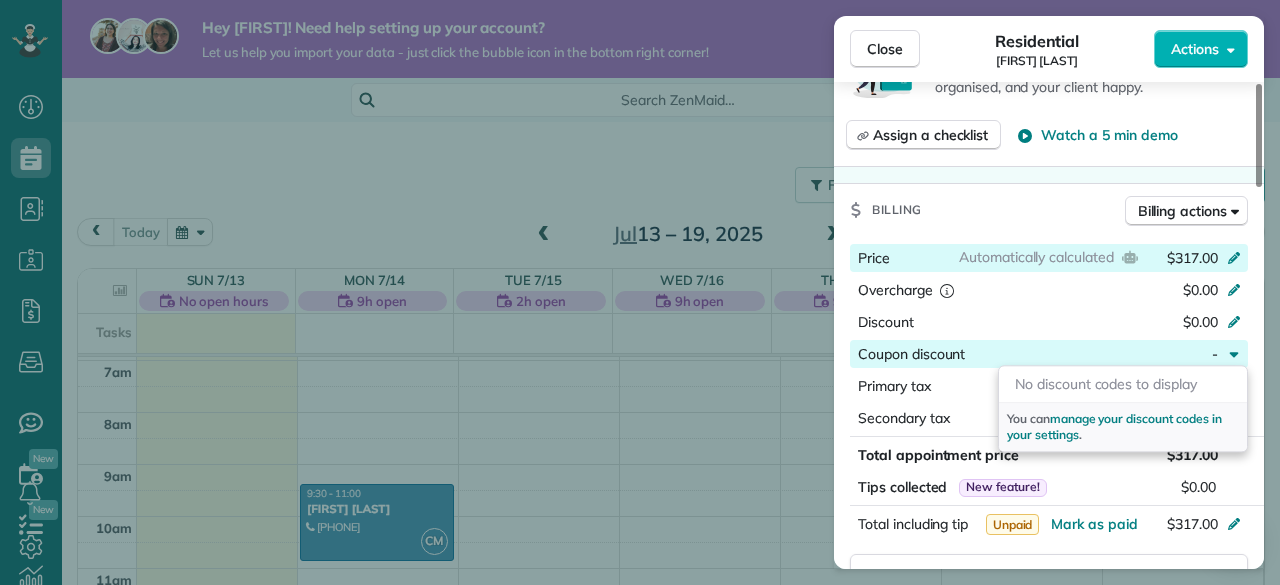 click on "Price $317.00" 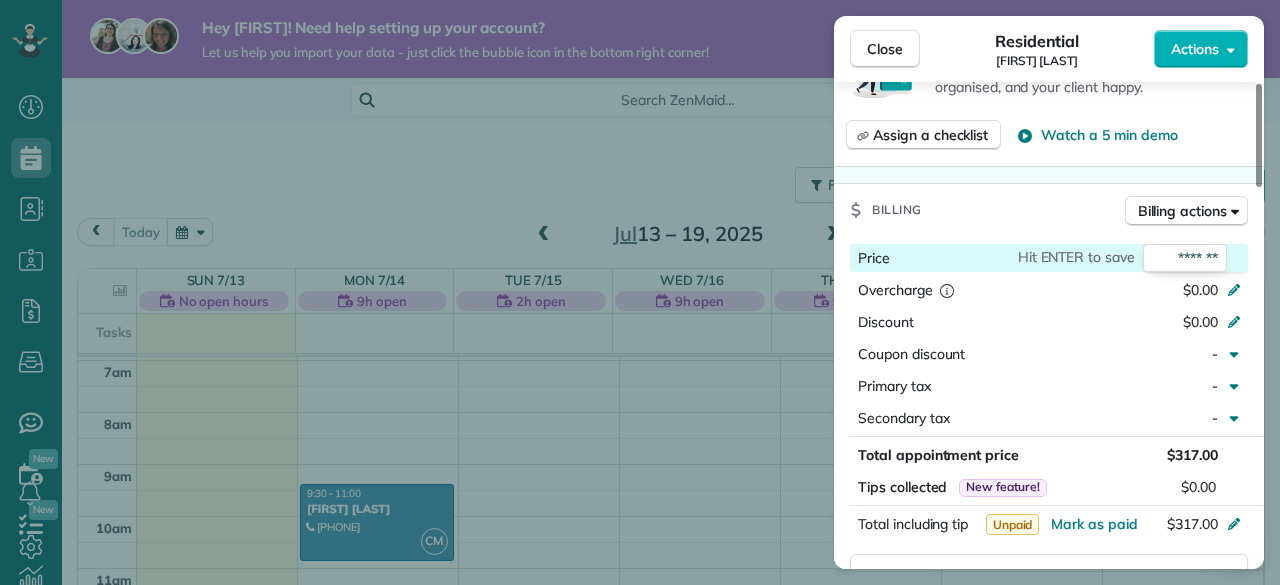 type on "*" 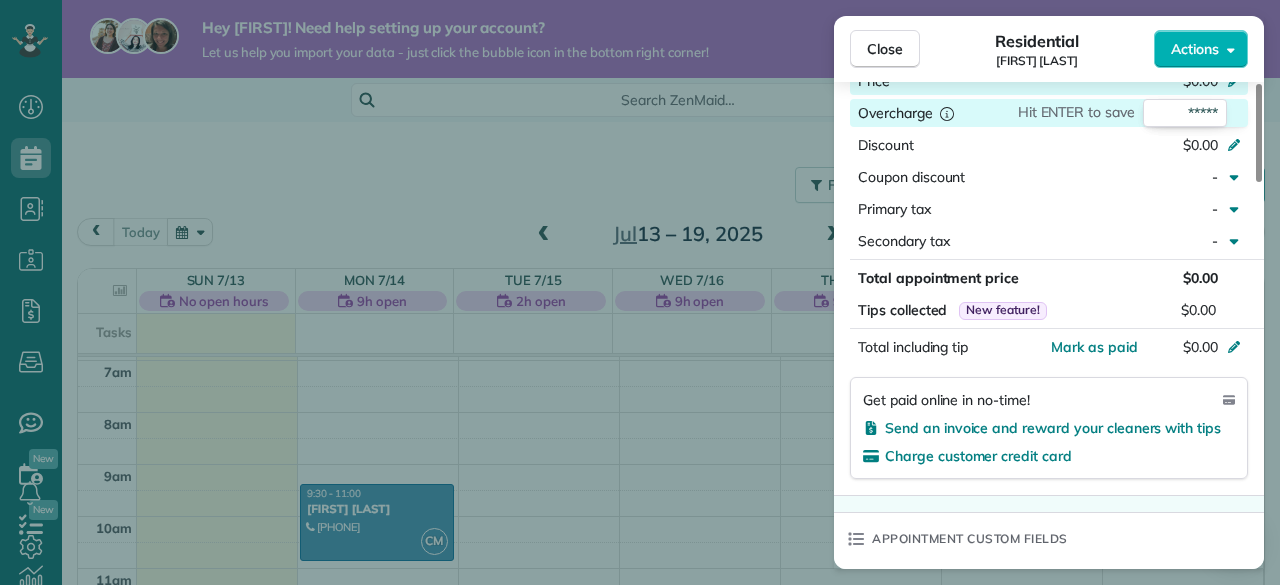 scroll, scrollTop: 945, scrollLeft: 0, axis: vertical 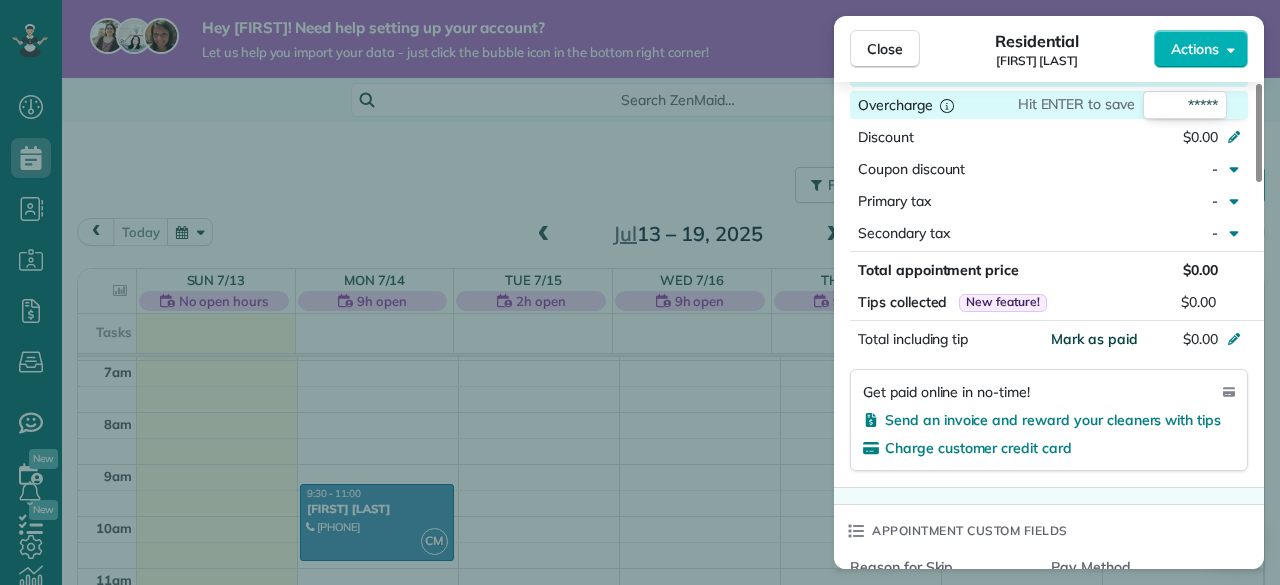 click on "Mark as paid" 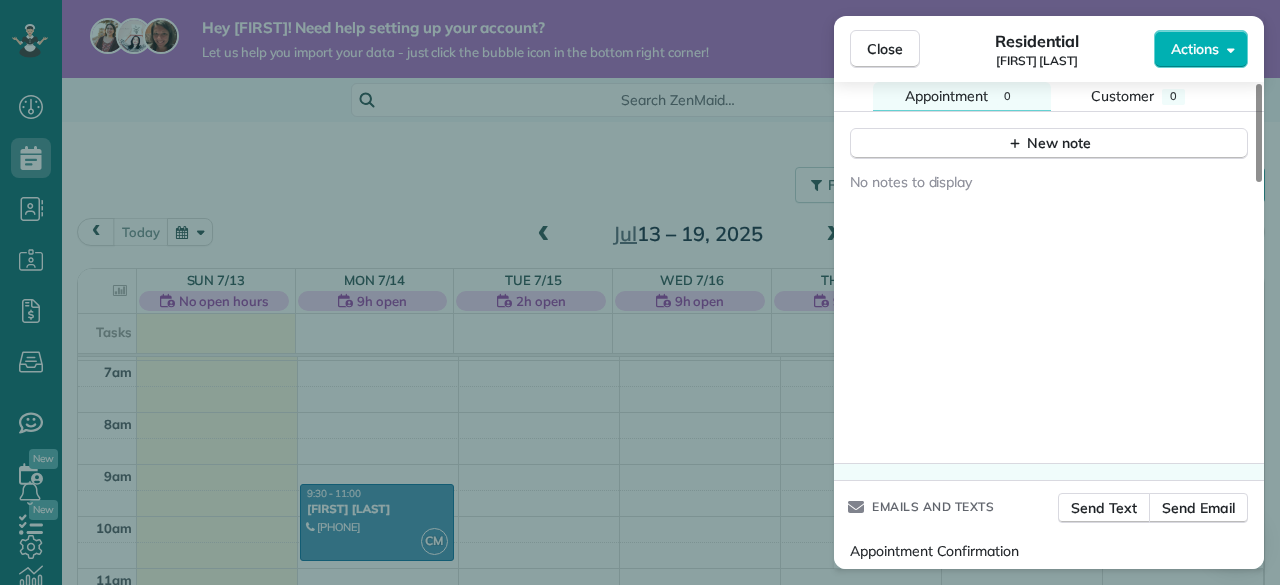 scroll, scrollTop: 1904, scrollLeft: 0, axis: vertical 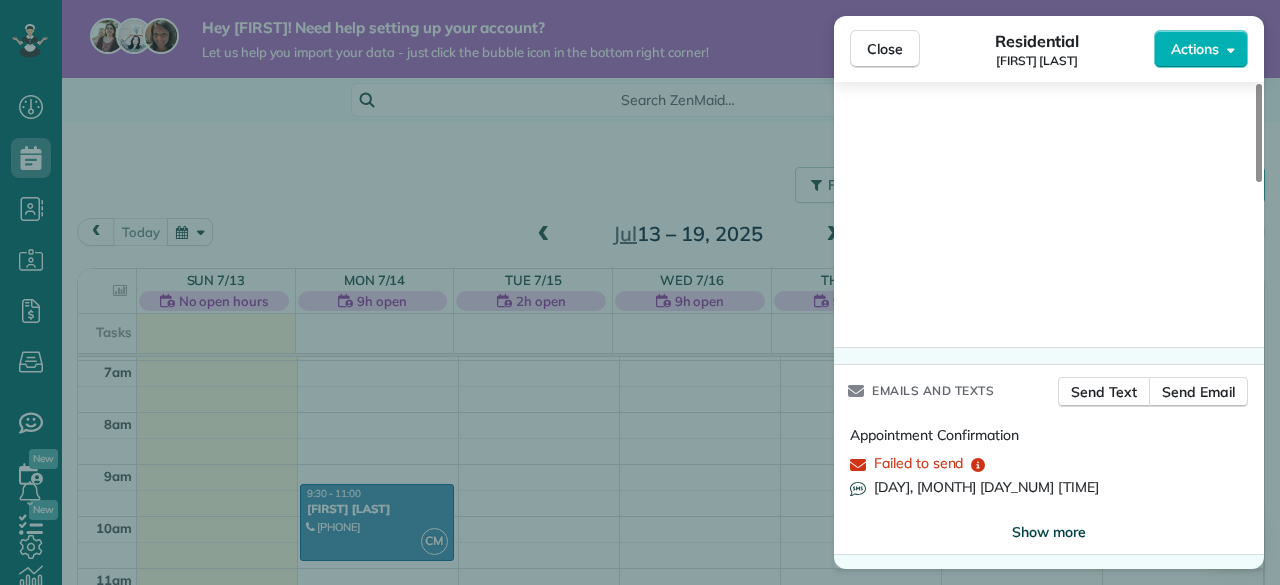 click on "Show more" 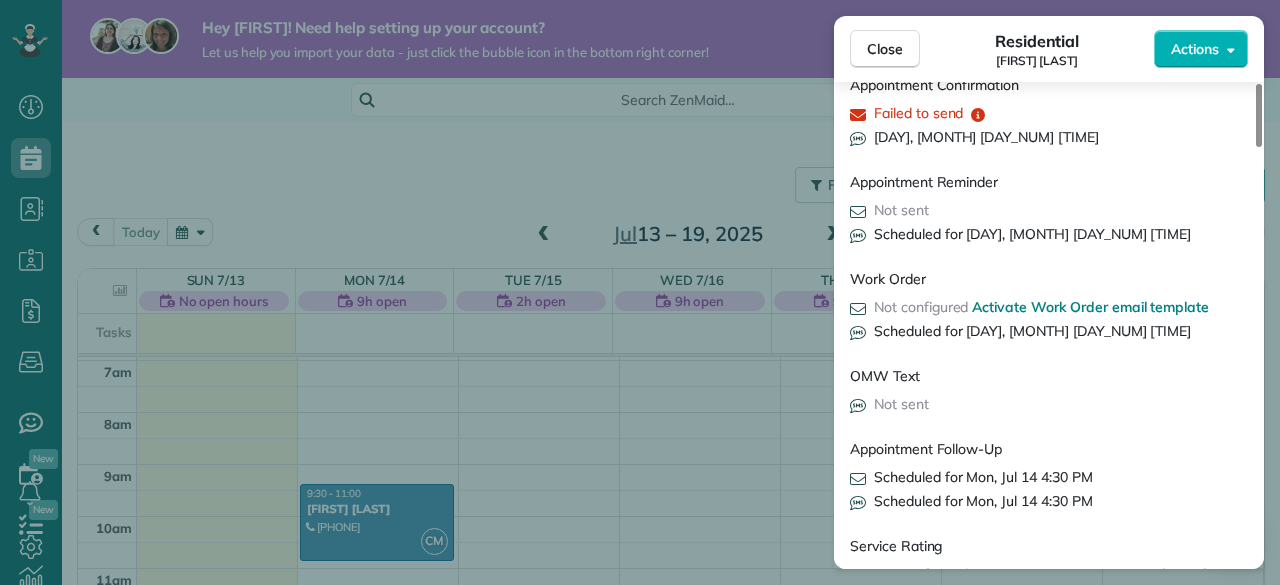 scroll, scrollTop: 2244, scrollLeft: 0, axis: vertical 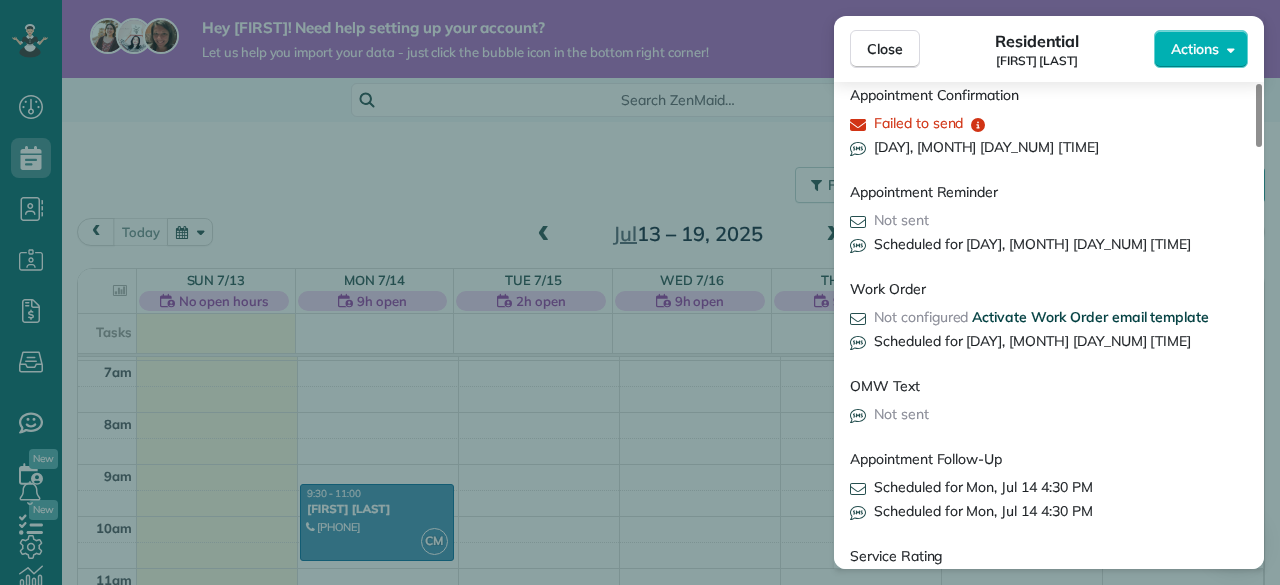 click on "Activate Work Order email template" 